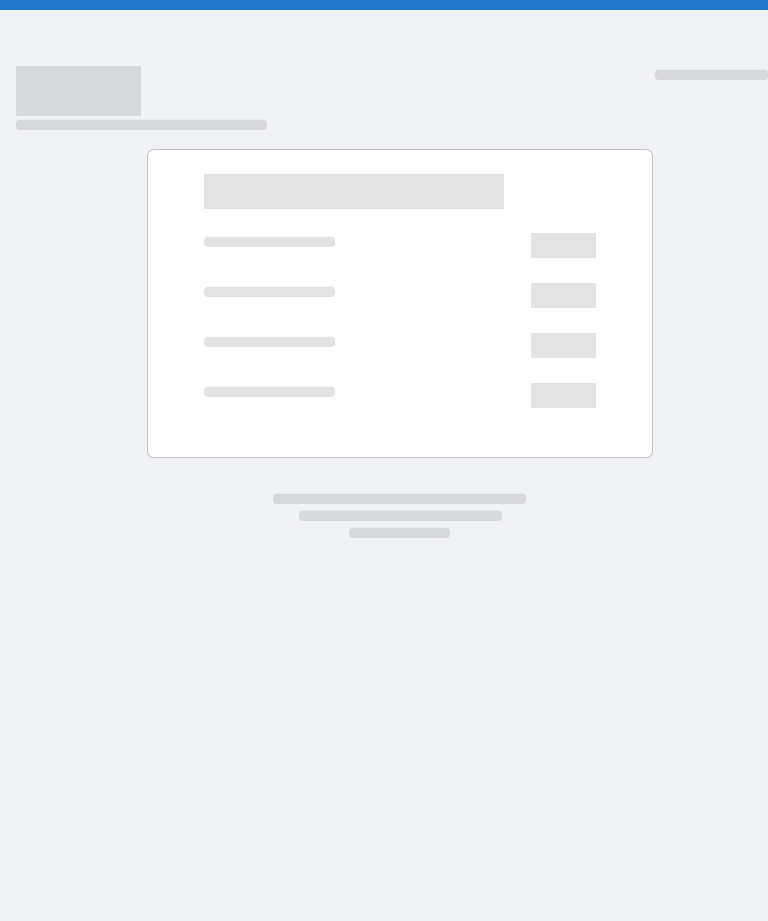 scroll, scrollTop: 0, scrollLeft: 0, axis: both 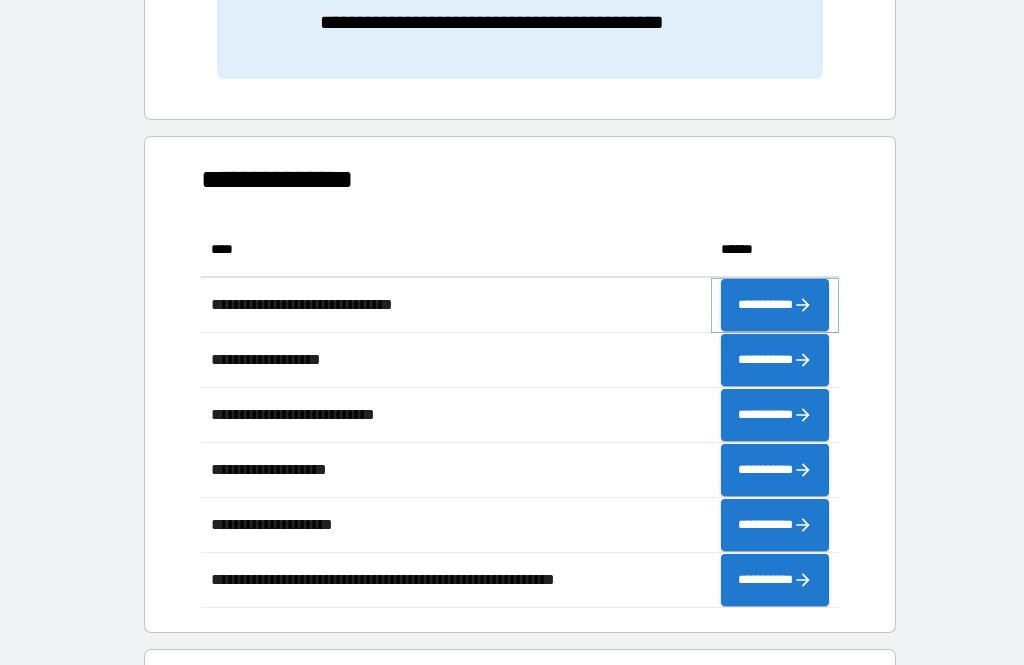 click on "**********" at bounding box center (775, 305) 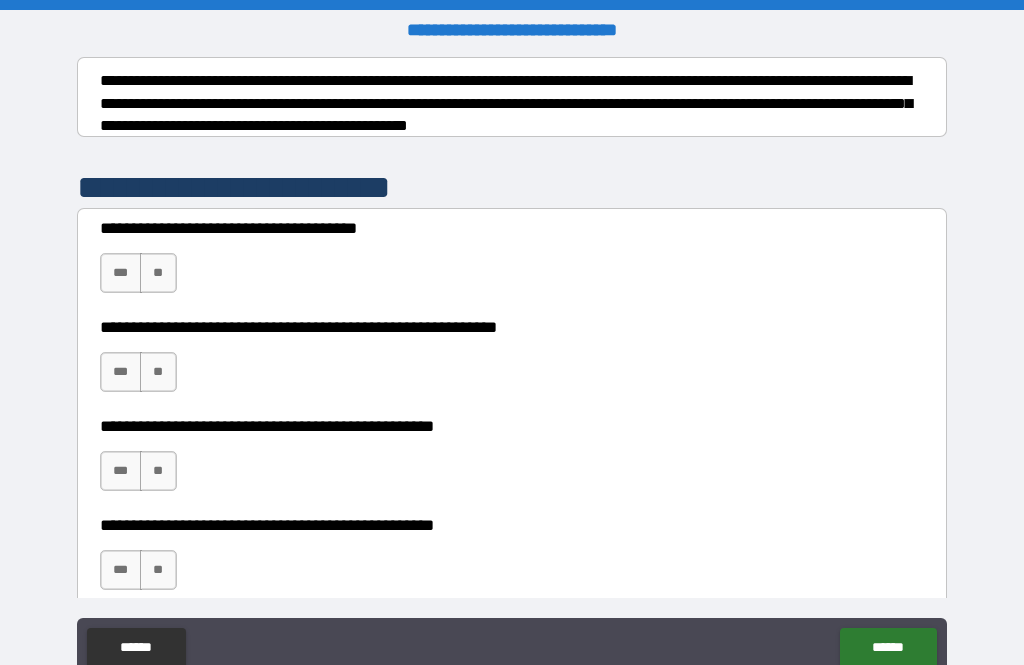 scroll, scrollTop: 316, scrollLeft: 0, axis: vertical 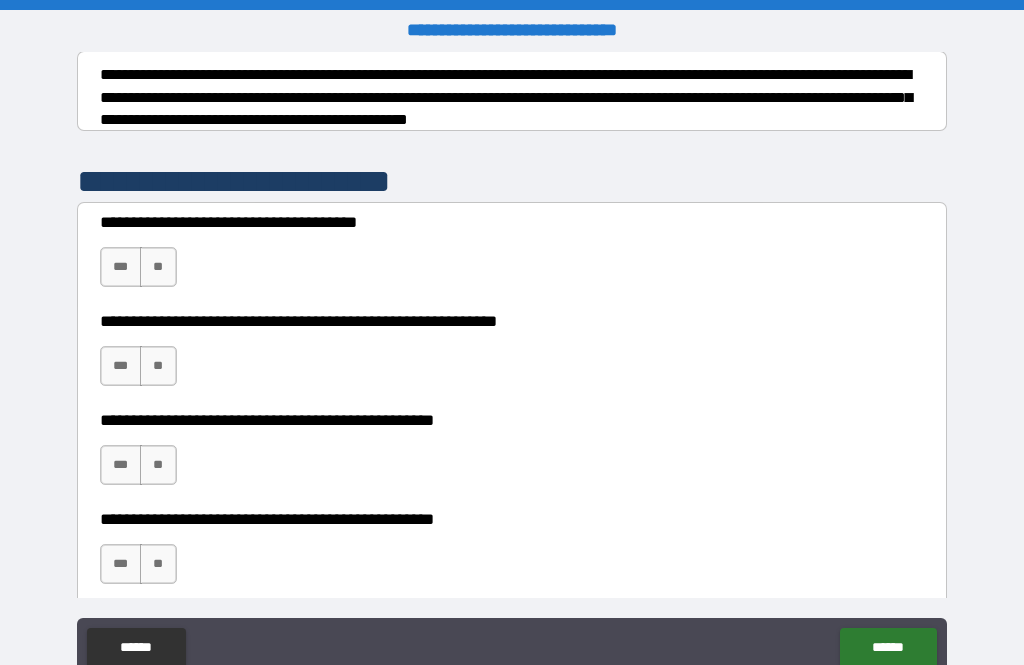 click on "***" at bounding box center [121, 267] 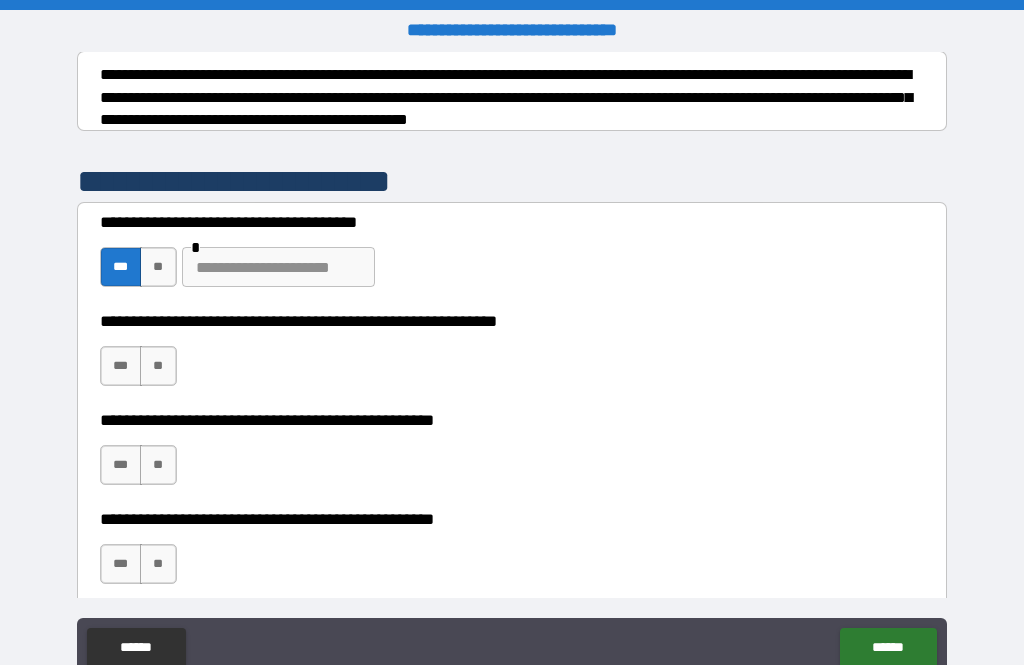 click on "**" at bounding box center [158, 267] 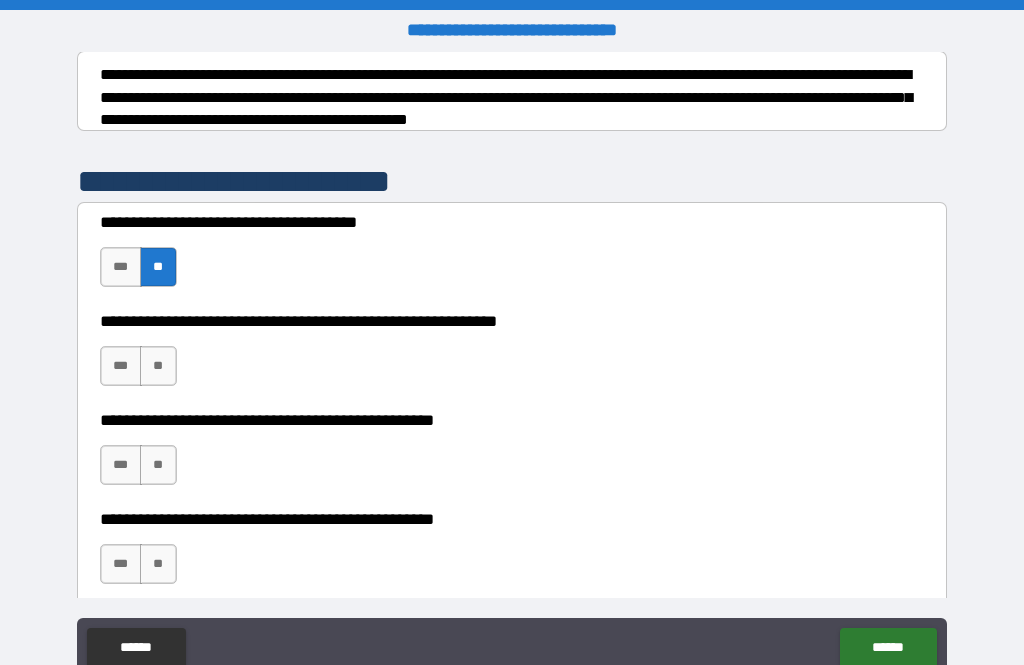 click on "**" at bounding box center [158, 366] 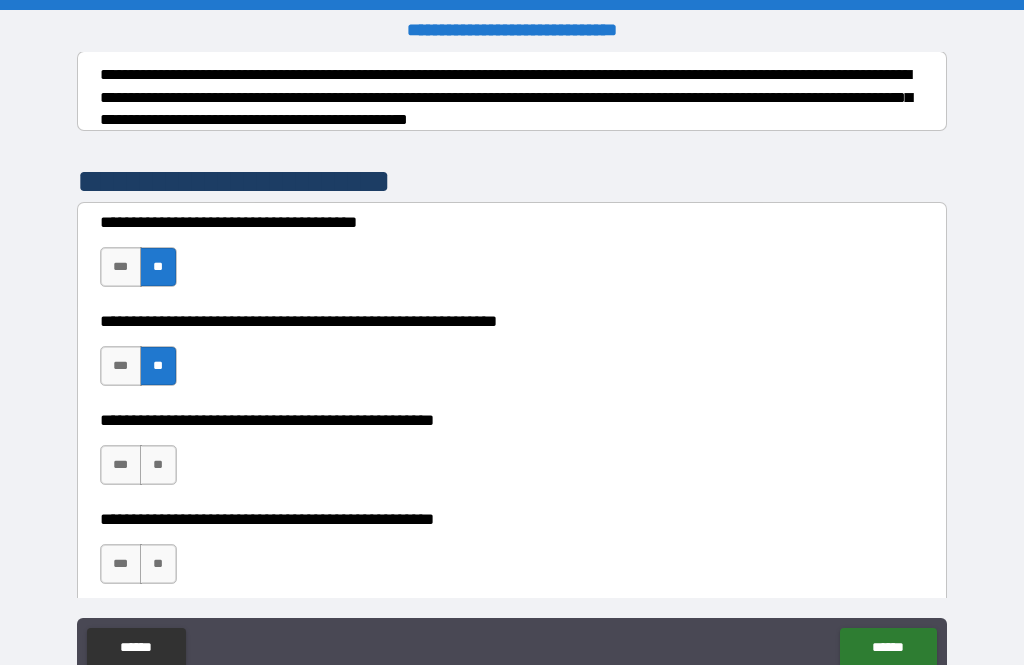 click on "**" at bounding box center (158, 564) 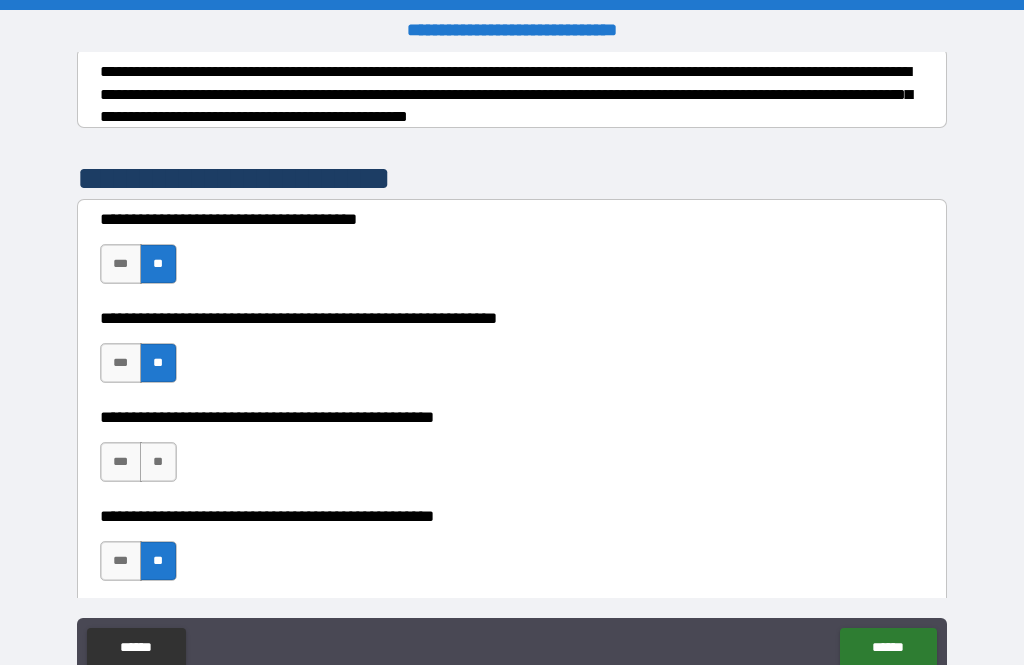 scroll, scrollTop: 316, scrollLeft: 0, axis: vertical 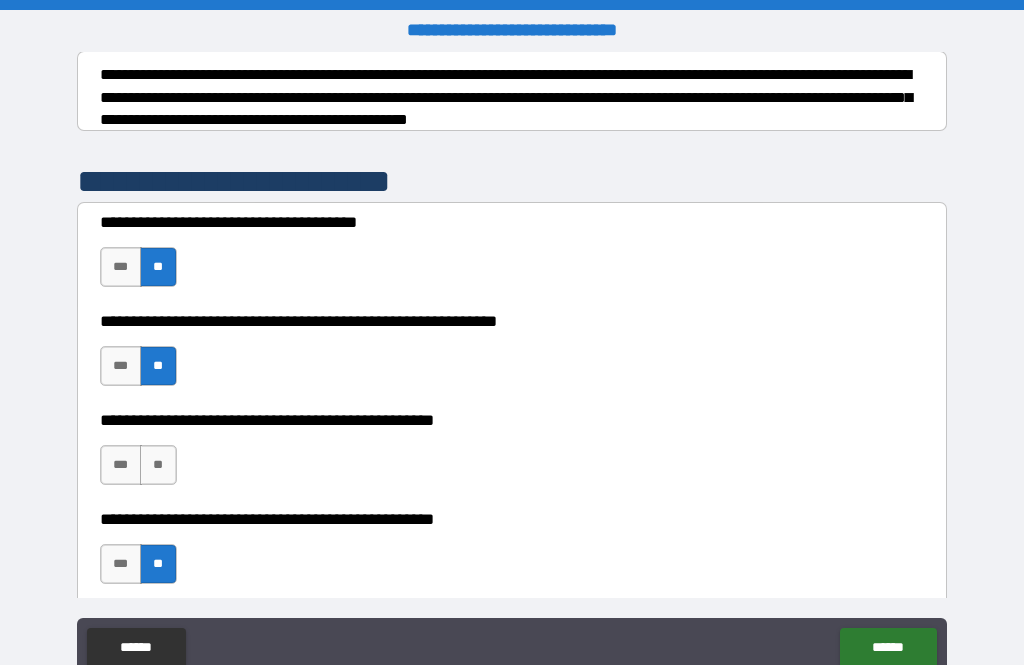 click on "**" at bounding box center (158, 465) 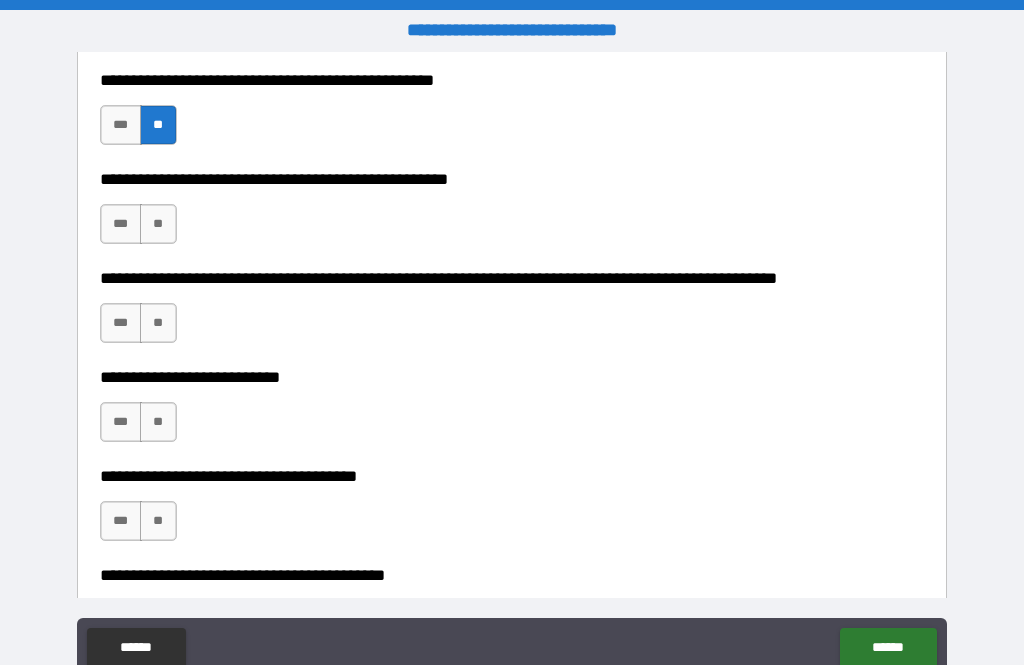 scroll, scrollTop: 771, scrollLeft: 0, axis: vertical 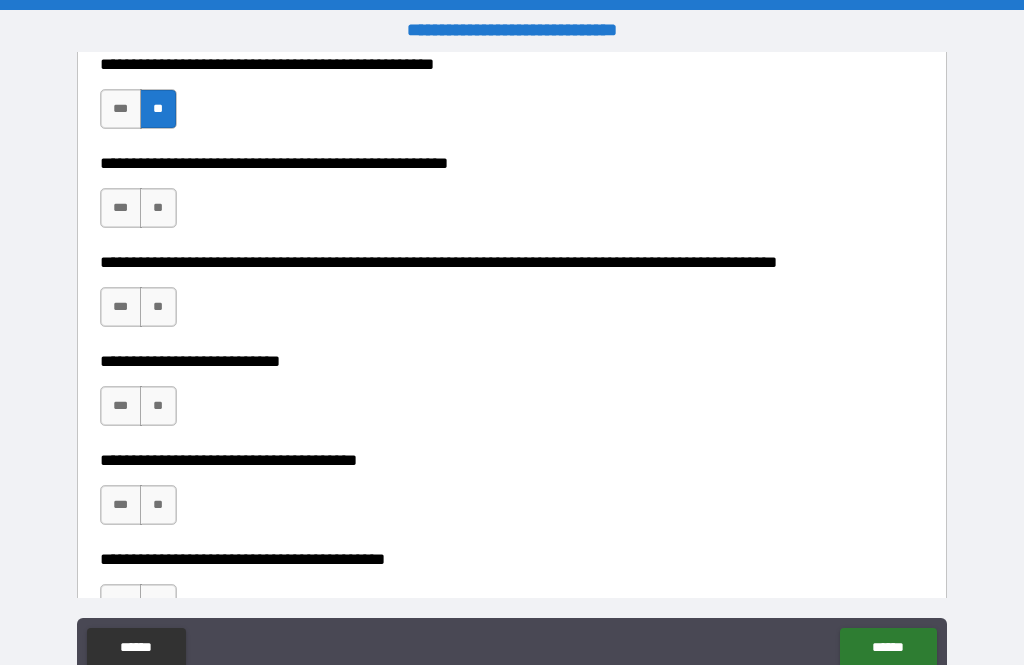 click on "**" at bounding box center (158, 208) 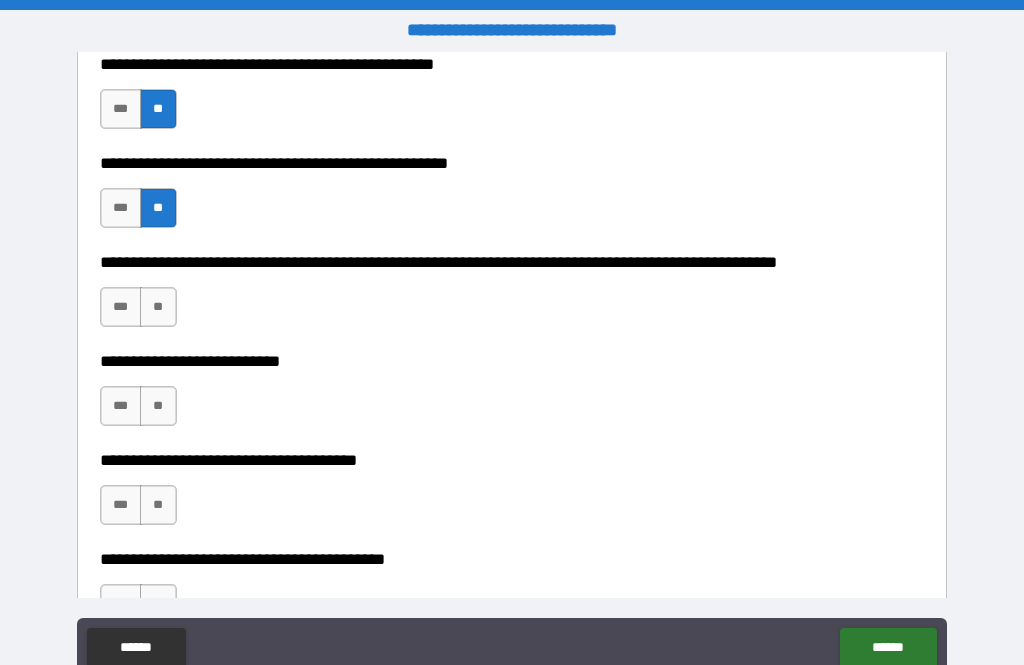 click on "**" at bounding box center [158, 307] 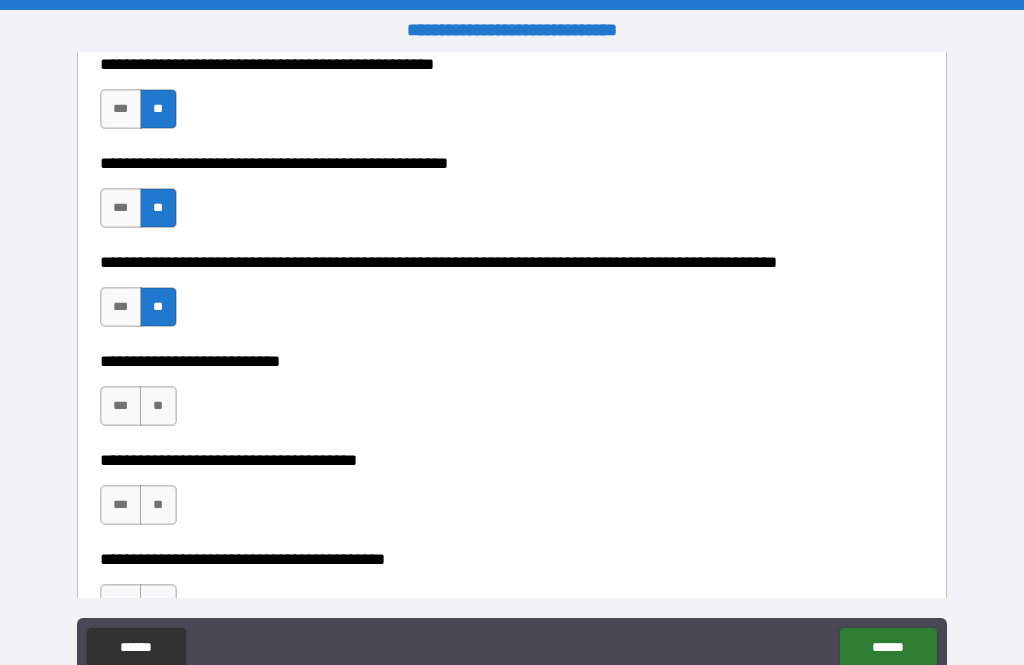click on "**" at bounding box center (158, 406) 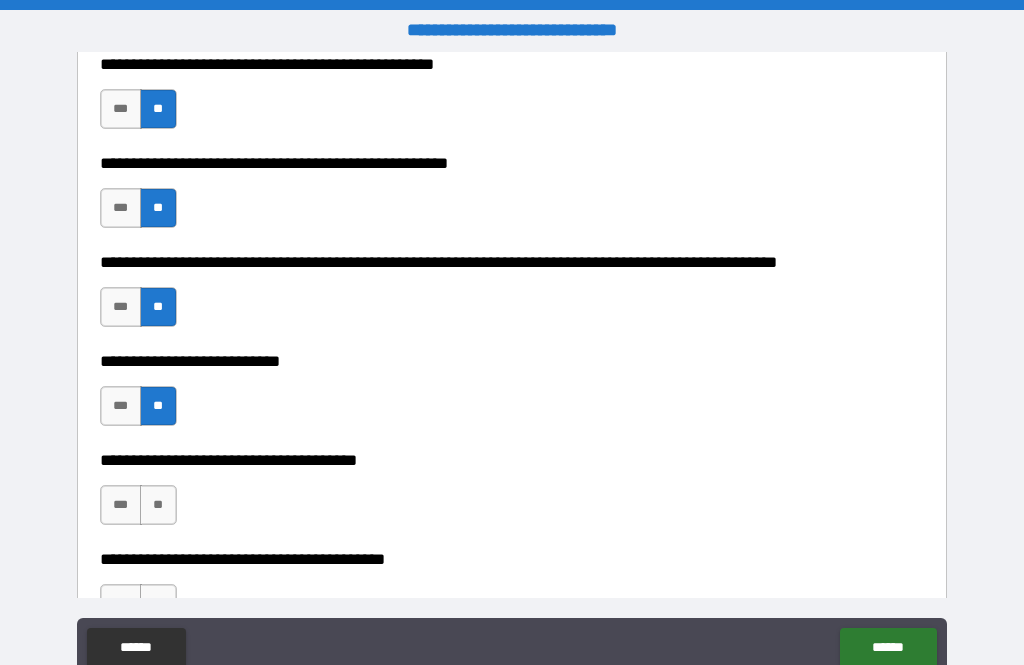 click on "**" at bounding box center [158, 505] 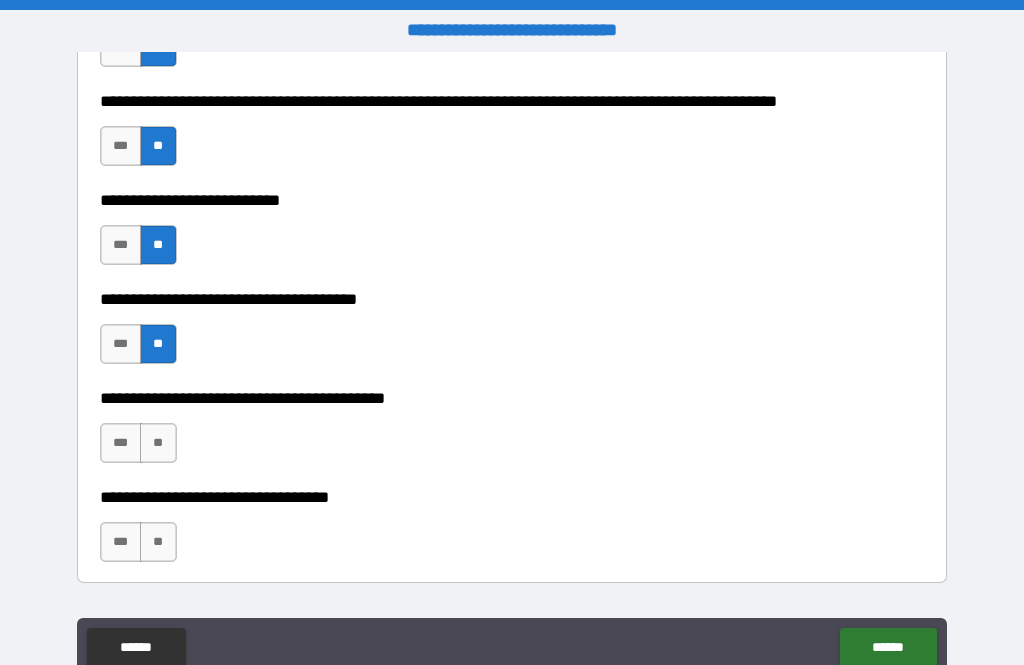 scroll, scrollTop: 944, scrollLeft: 0, axis: vertical 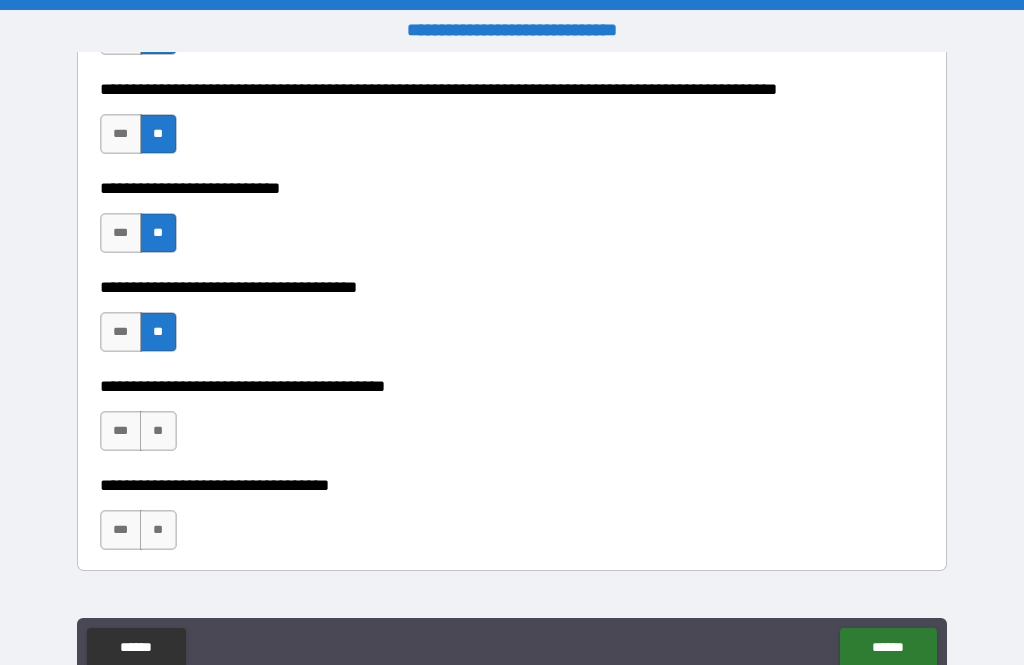 click on "**" at bounding box center (158, 431) 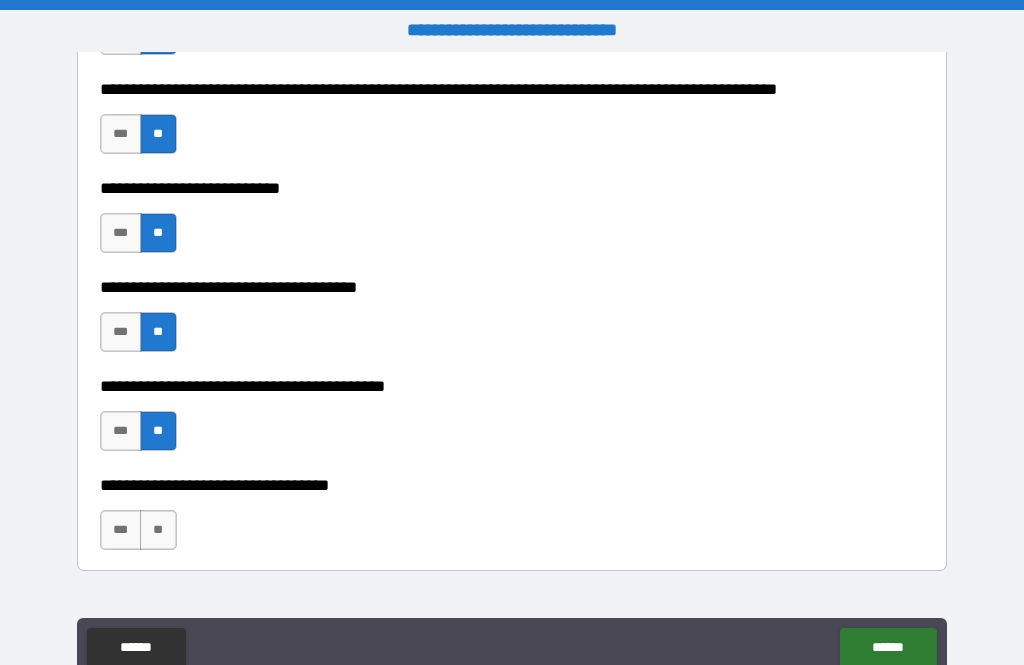 click on "**" at bounding box center [158, 530] 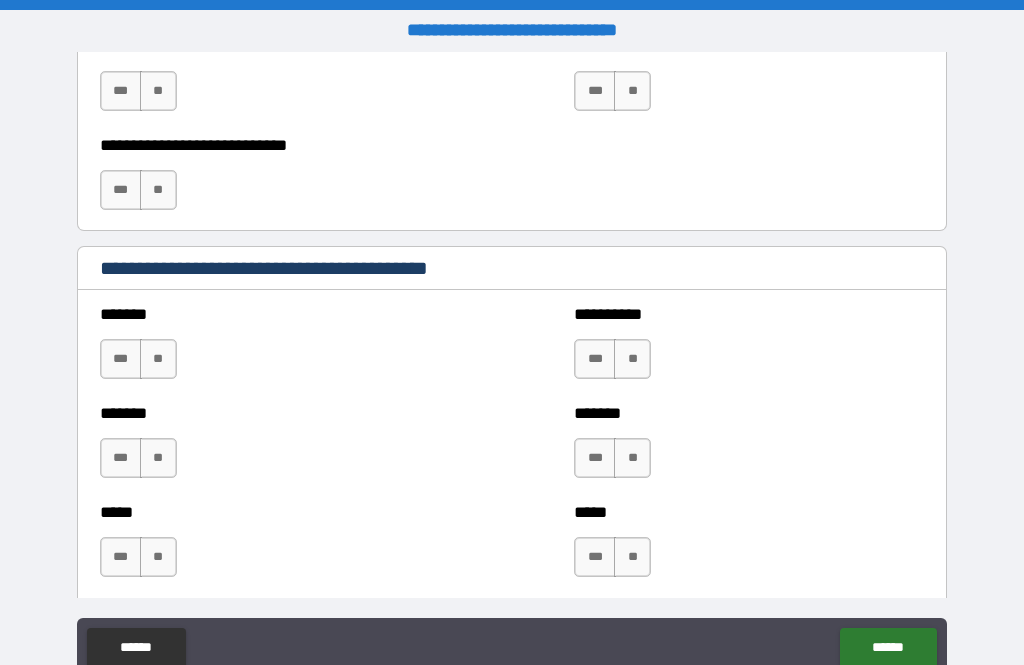 scroll, scrollTop: 1622, scrollLeft: 0, axis: vertical 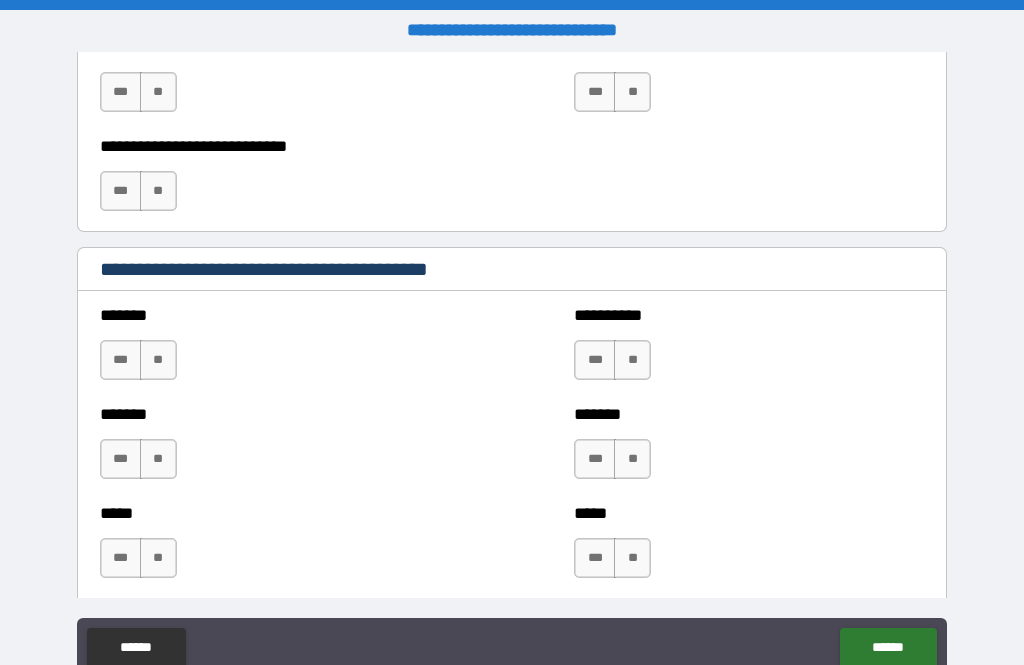click on "**" at bounding box center [158, 360] 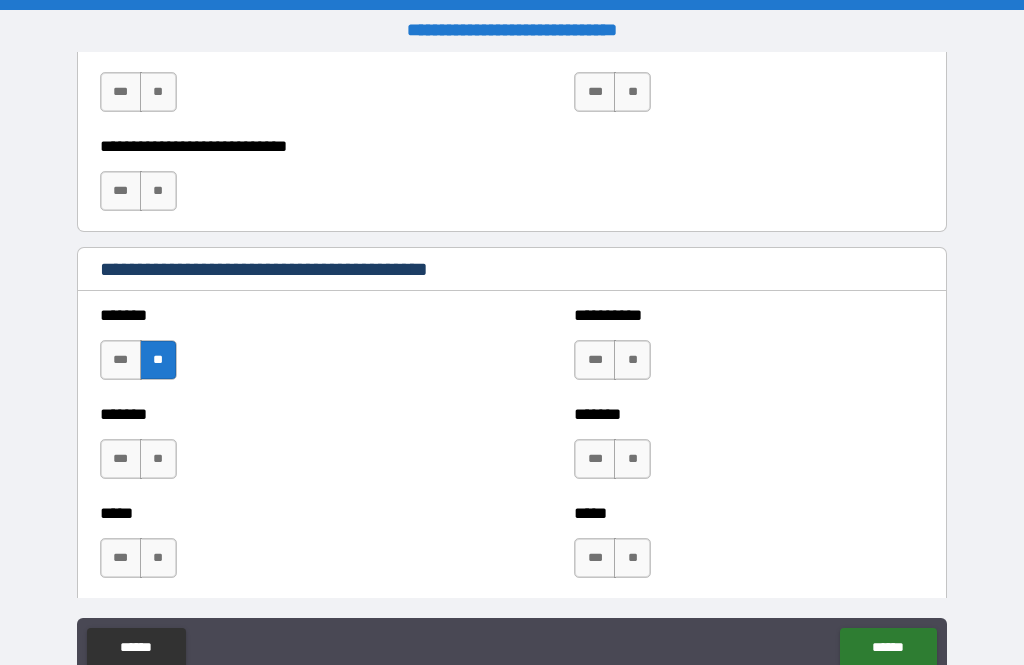 click on "**" at bounding box center (158, 459) 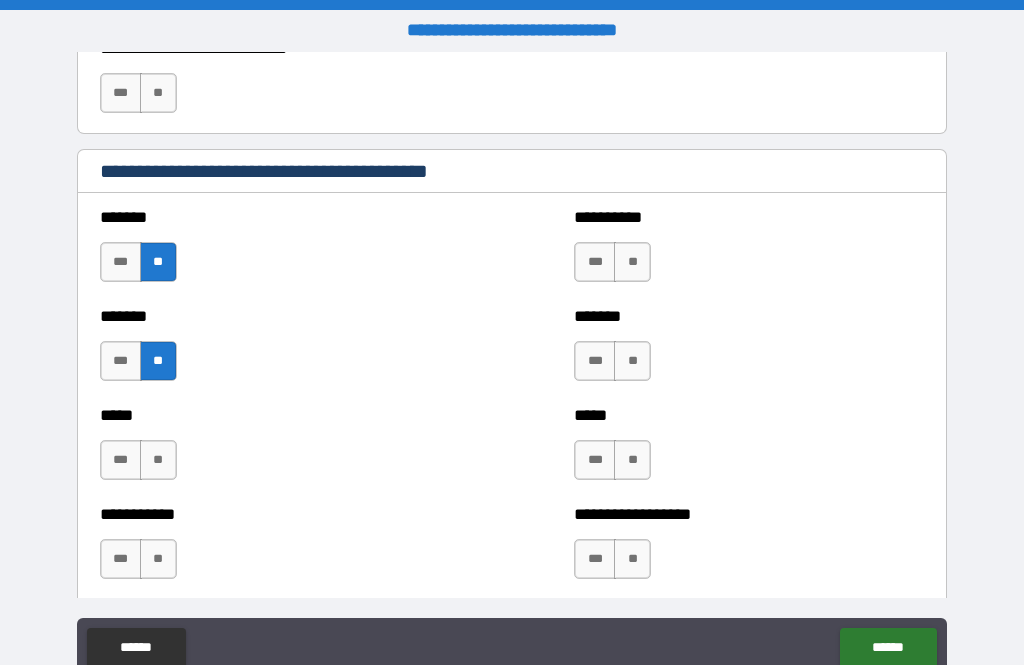 scroll, scrollTop: 1723, scrollLeft: 0, axis: vertical 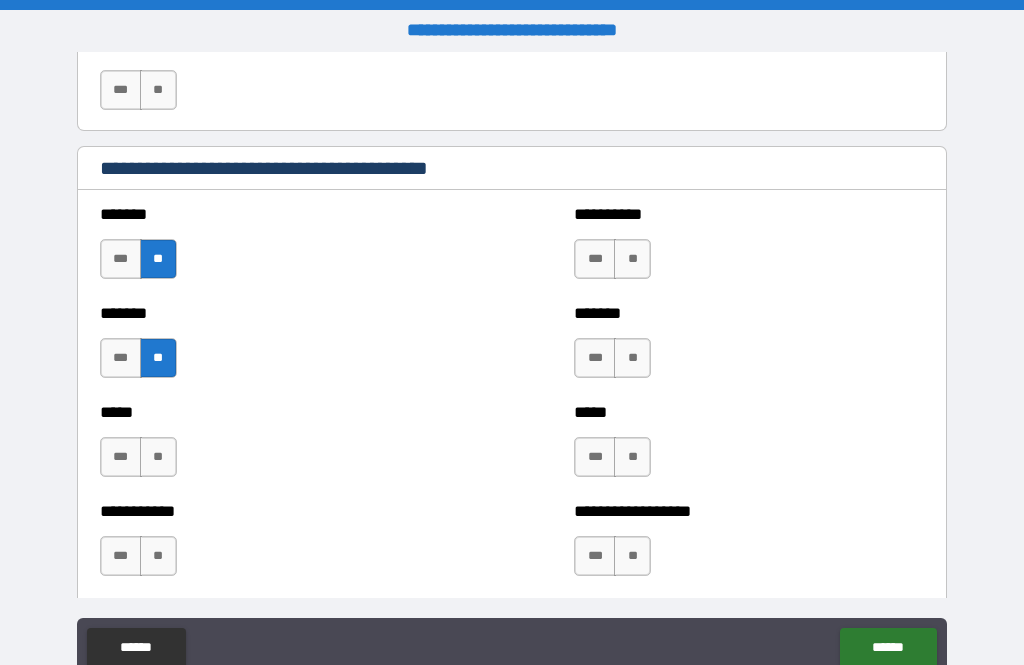 click on "**" at bounding box center (158, 457) 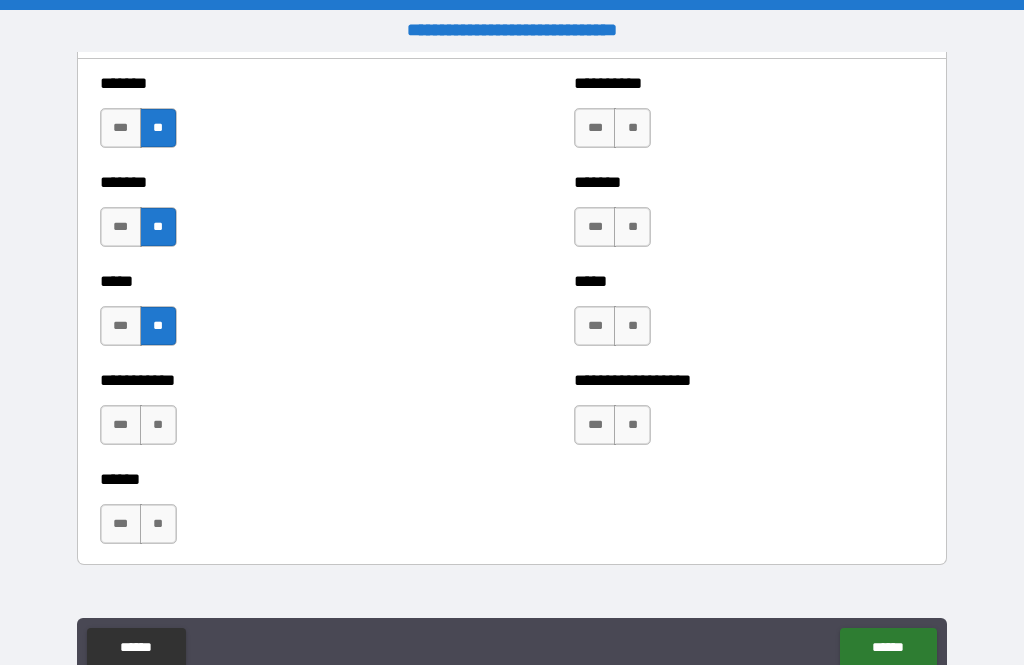scroll, scrollTop: 1855, scrollLeft: 0, axis: vertical 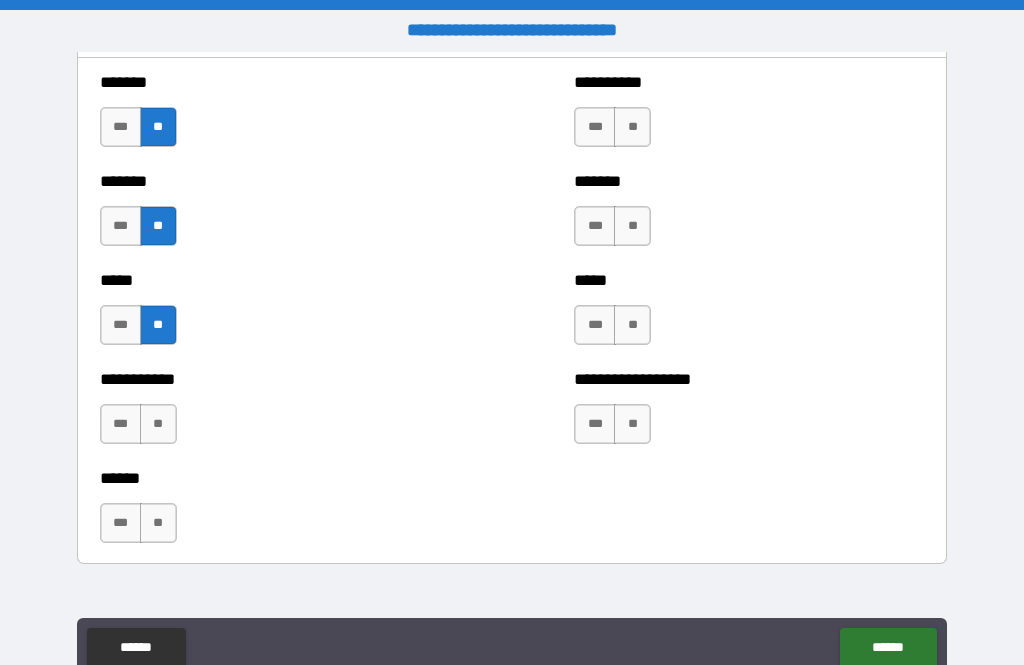 click on "**" at bounding box center (158, 424) 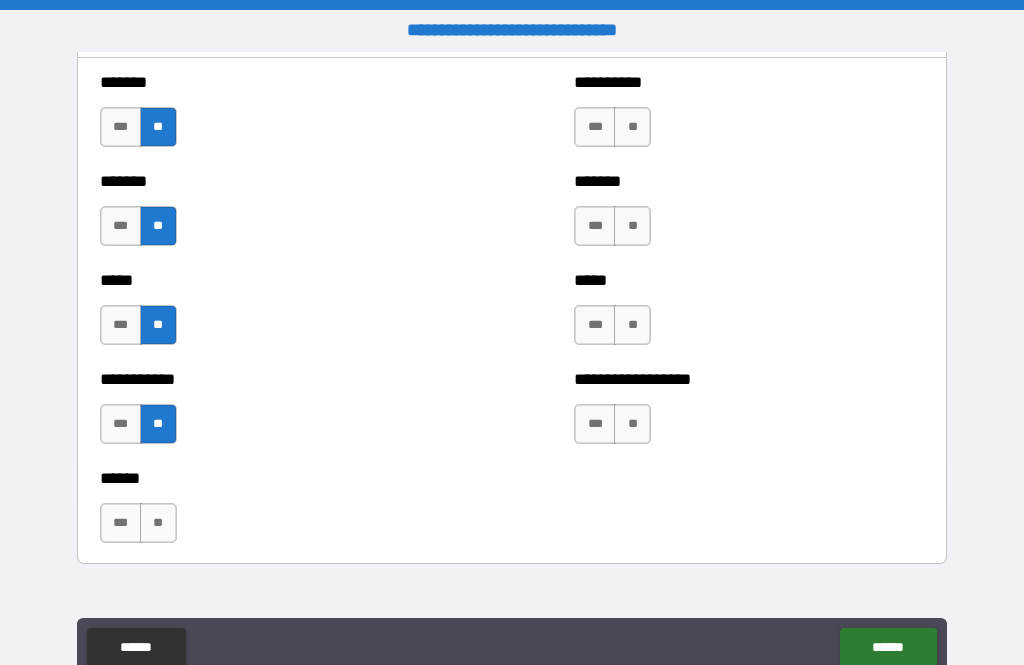 click on "**" at bounding box center (158, 523) 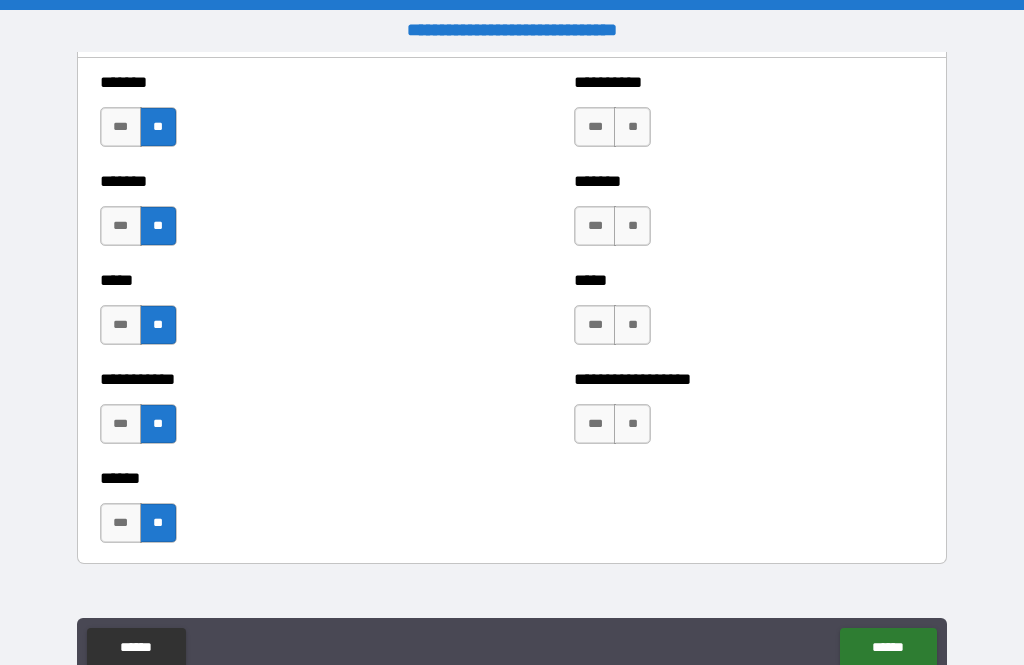 click on "**" at bounding box center (632, 127) 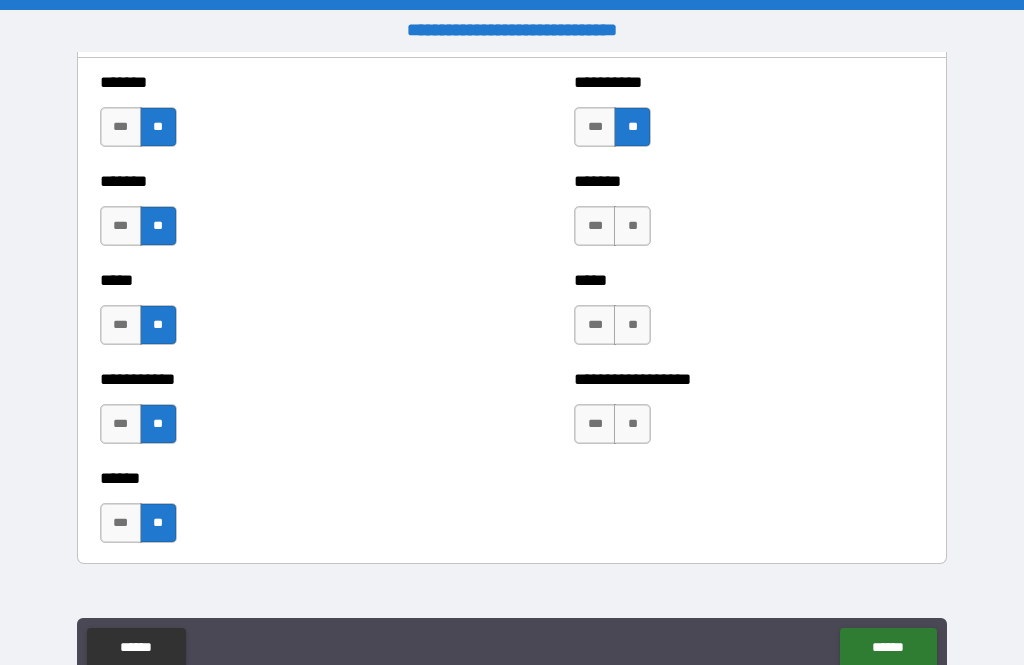 click on "**" at bounding box center (632, 226) 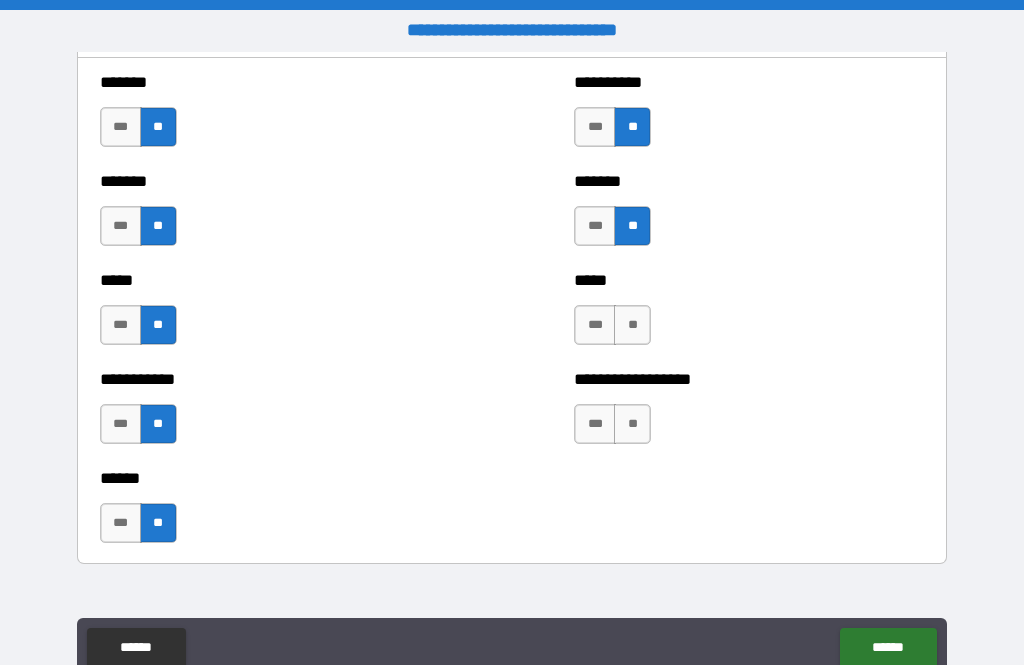 click on "**" at bounding box center [632, 325] 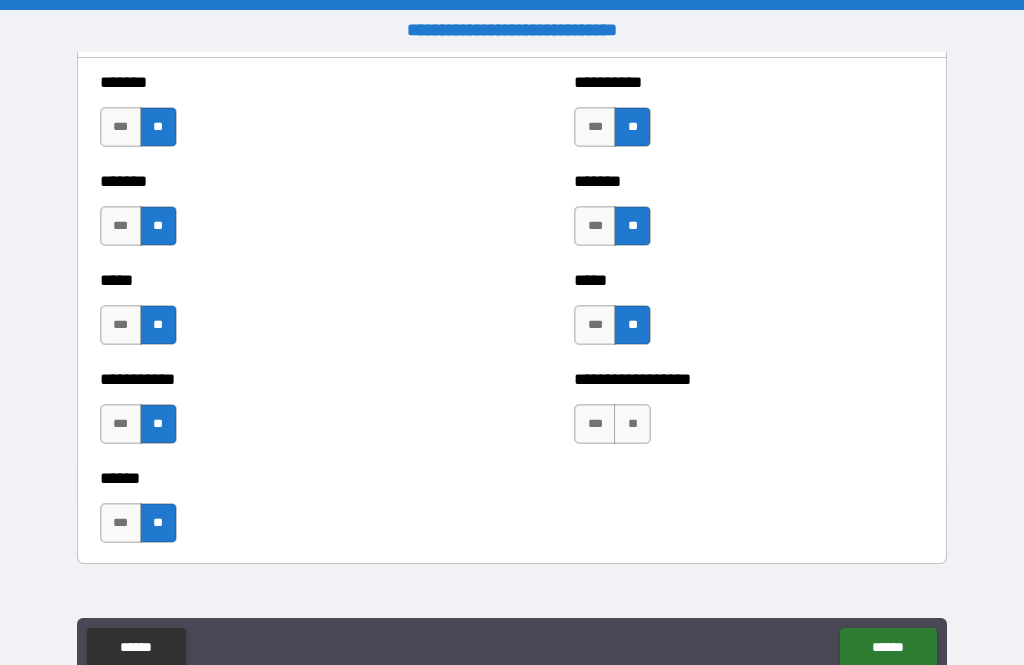 click on "**" at bounding box center [632, 424] 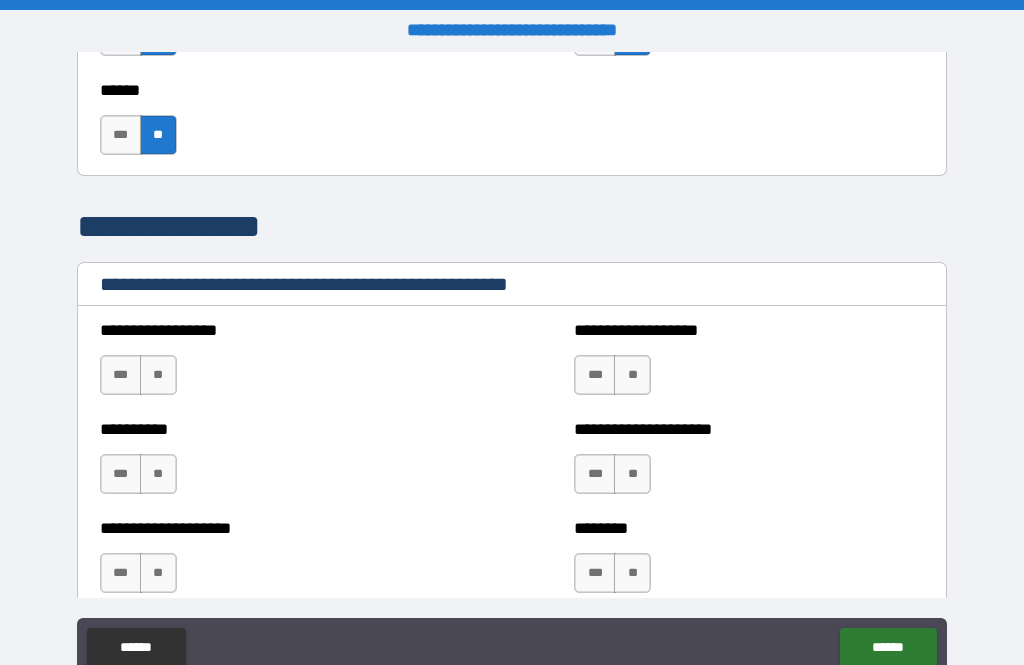 scroll, scrollTop: 2244, scrollLeft: 0, axis: vertical 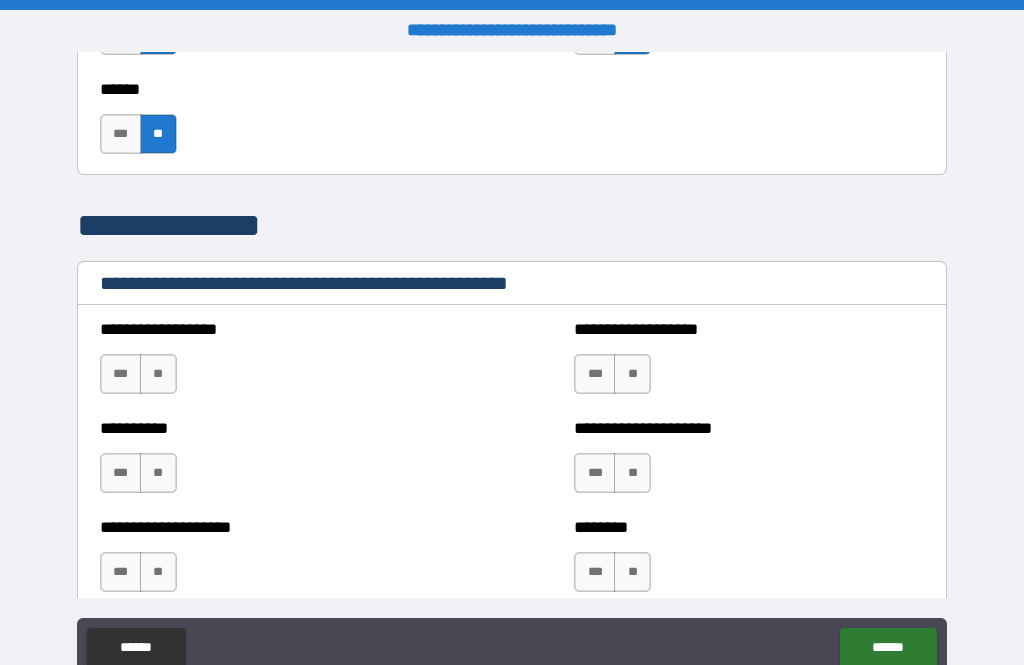 click on "**" at bounding box center [158, 374] 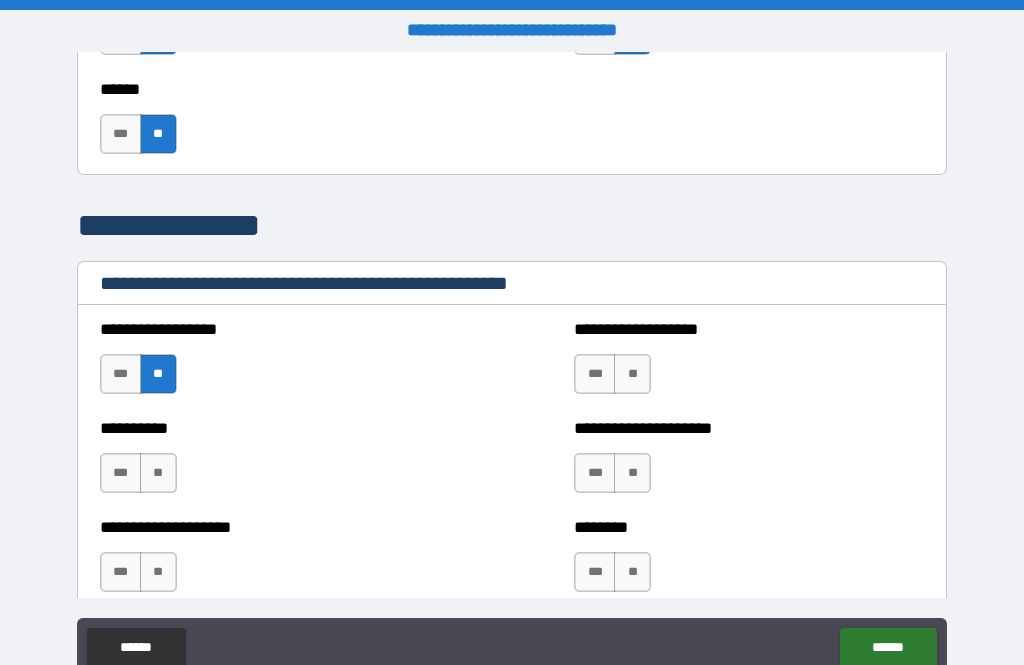 click on "**" at bounding box center [158, 473] 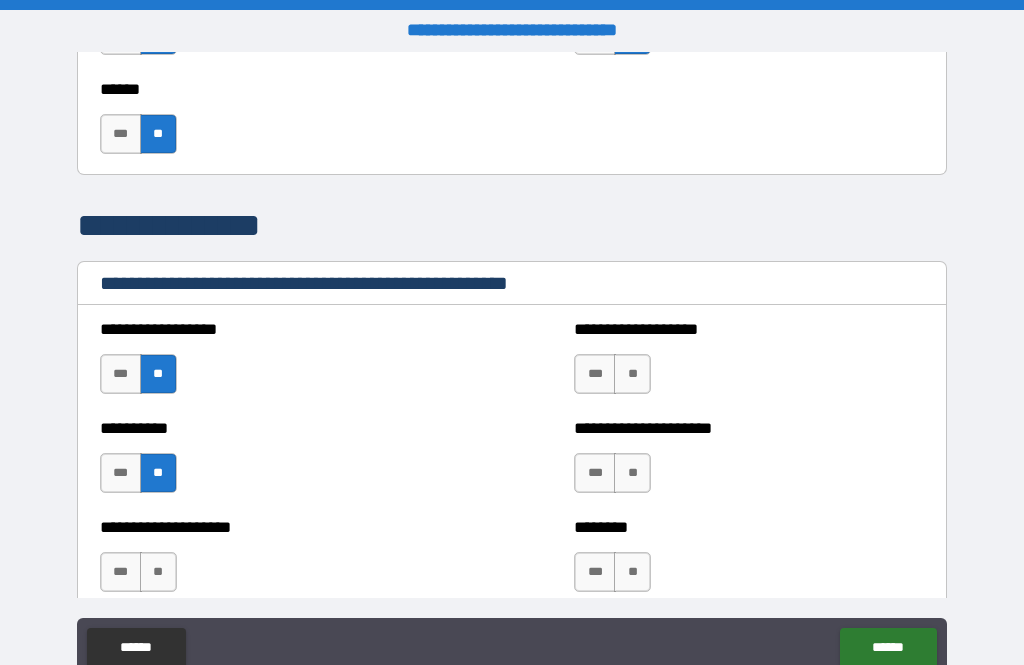 click on "**" at bounding box center [158, 572] 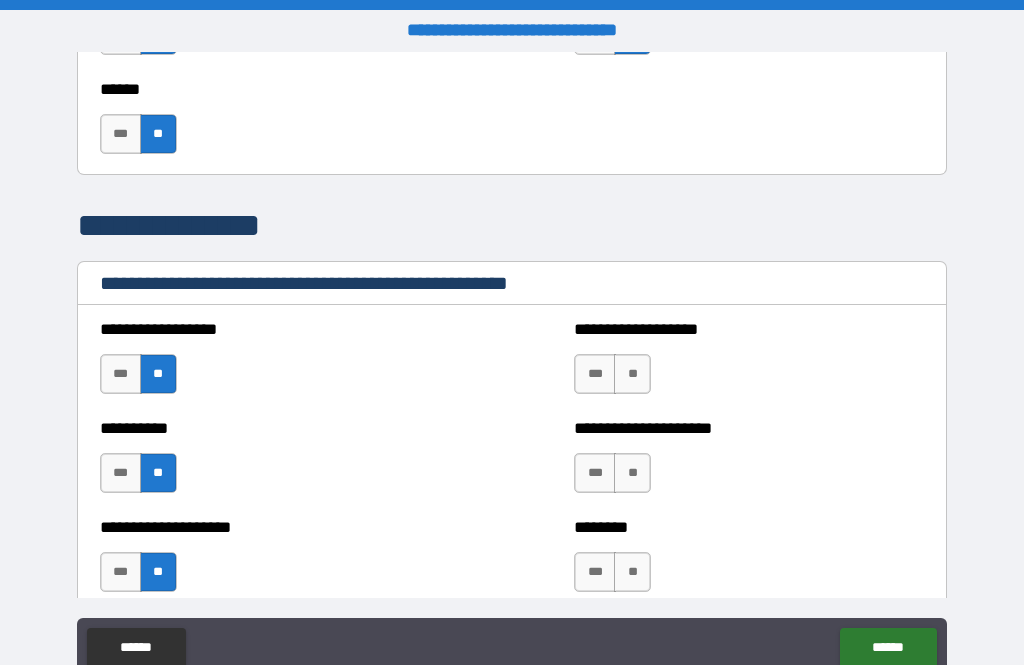 click on "**" at bounding box center [632, 374] 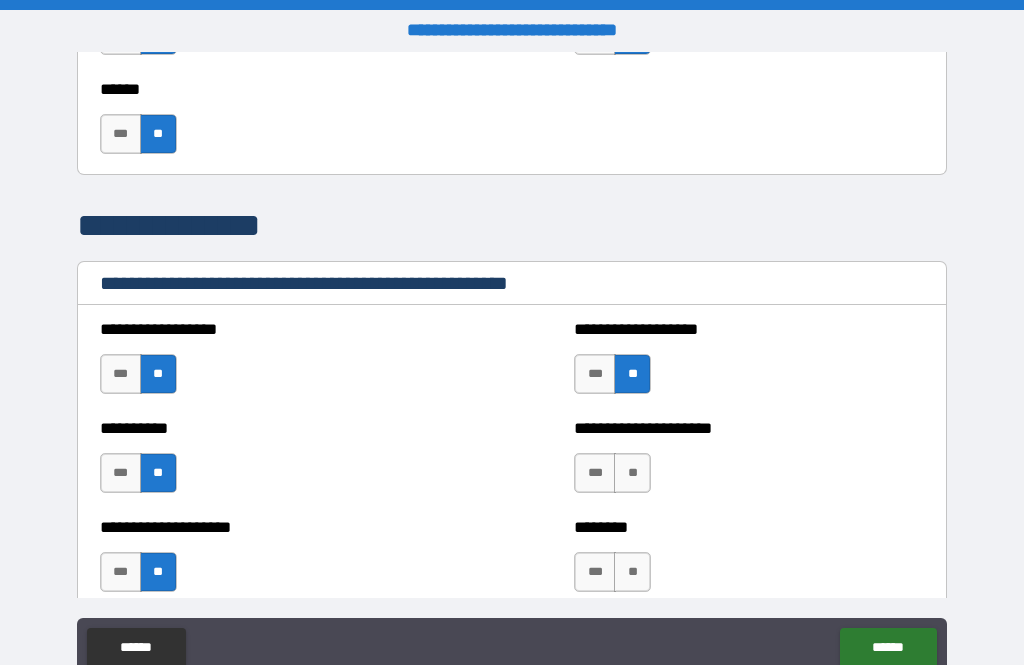 click on "**" at bounding box center (632, 473) 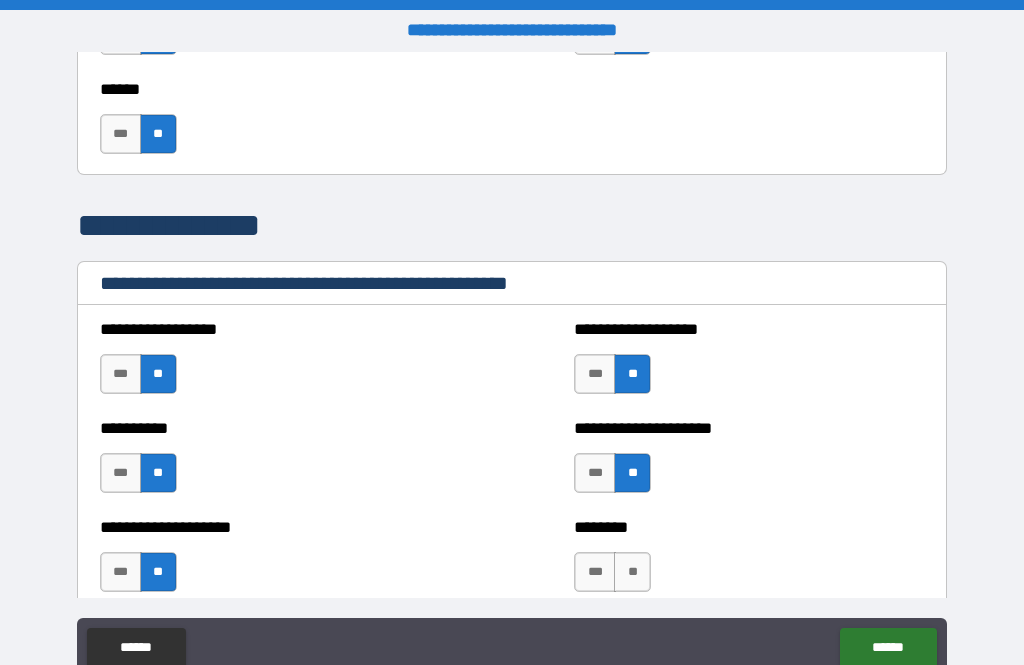 click on "**" at bounding box center (632, 572) 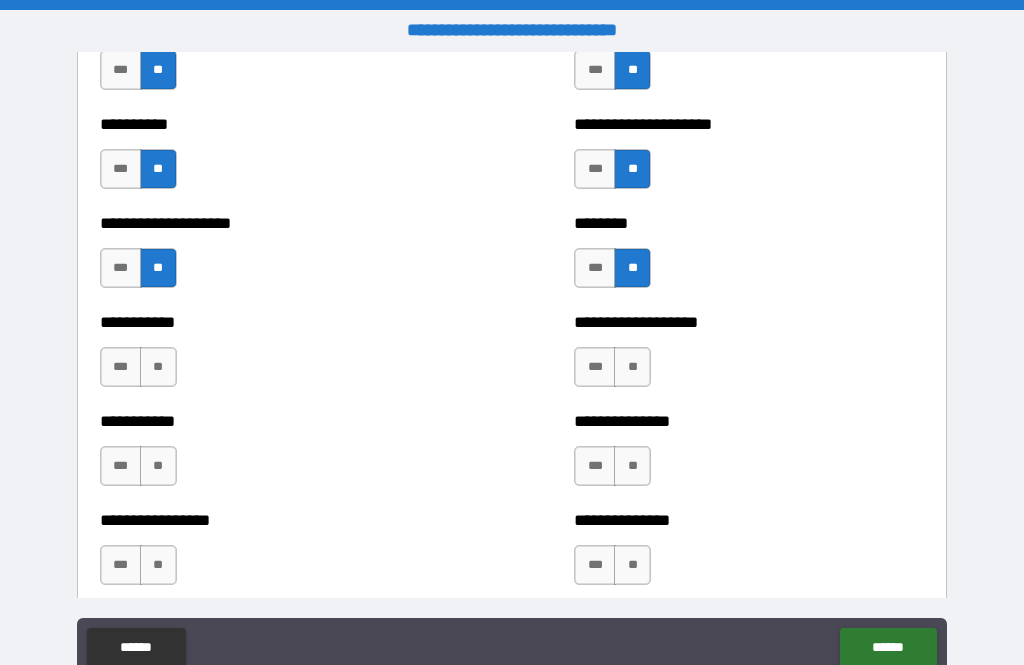 scroll, scrollTop: 2549, scrollLeft: 0, axis: vertical 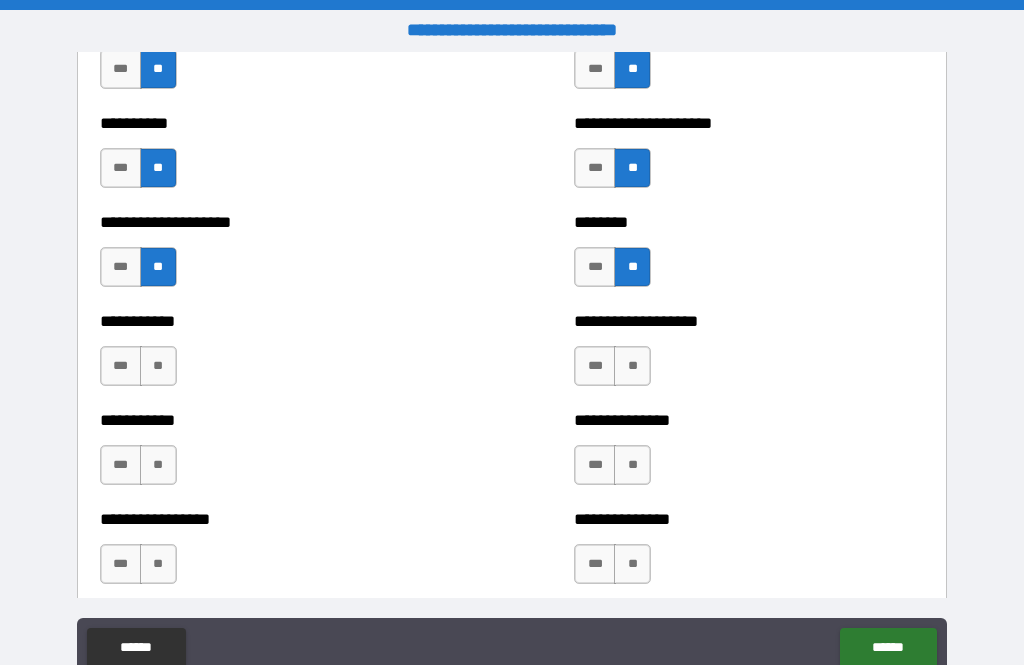 click on "**" at bounding box center (632, 366) 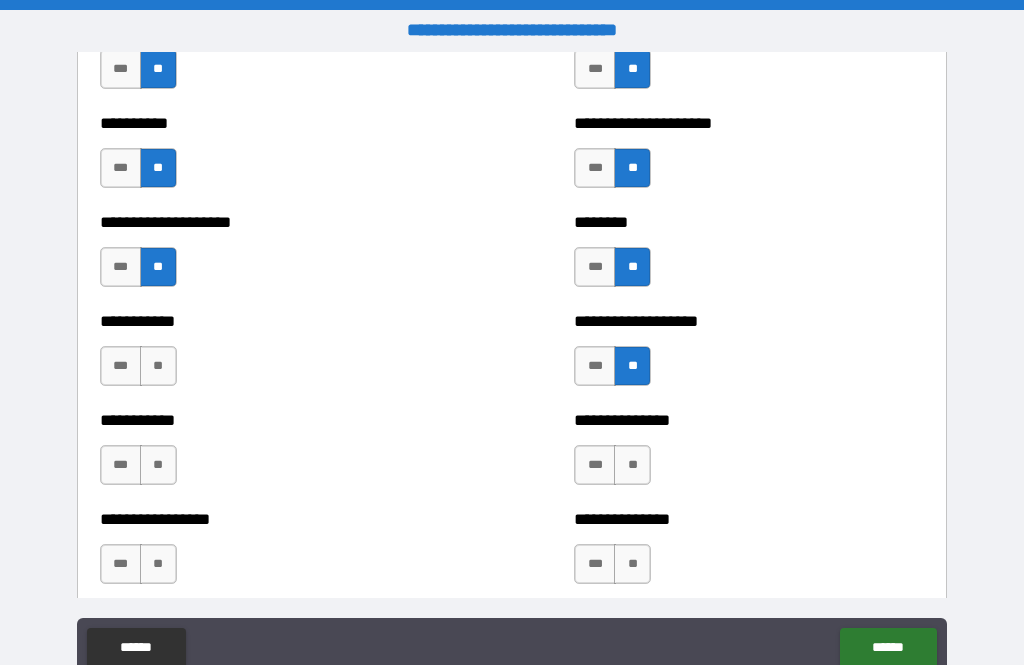 click on "**" at bounding box center [632, 465] 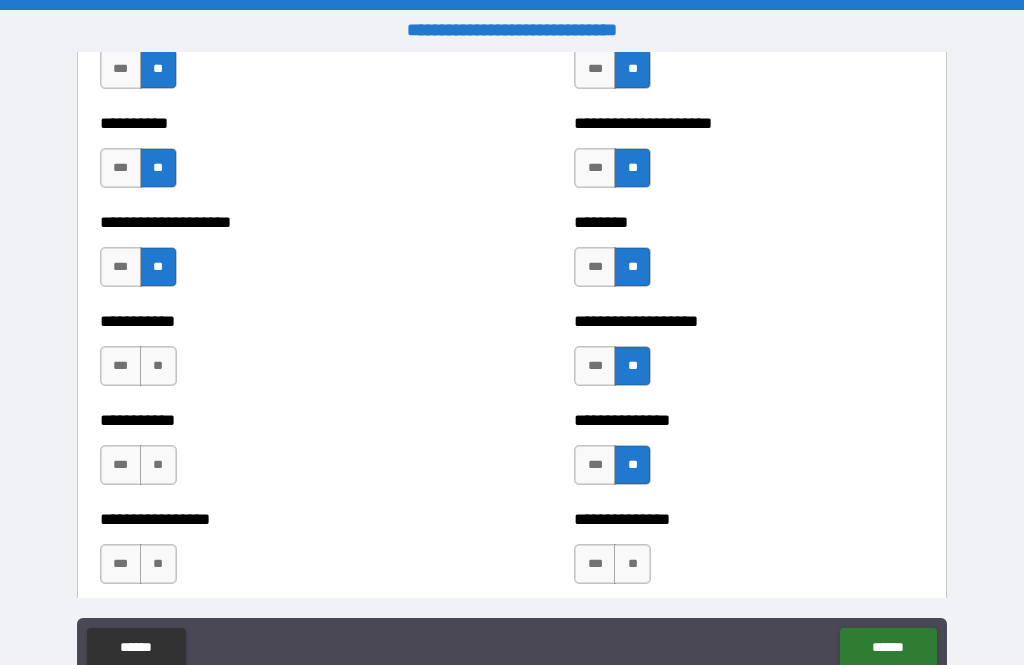 click on "**" at bounding box center [632, 564] 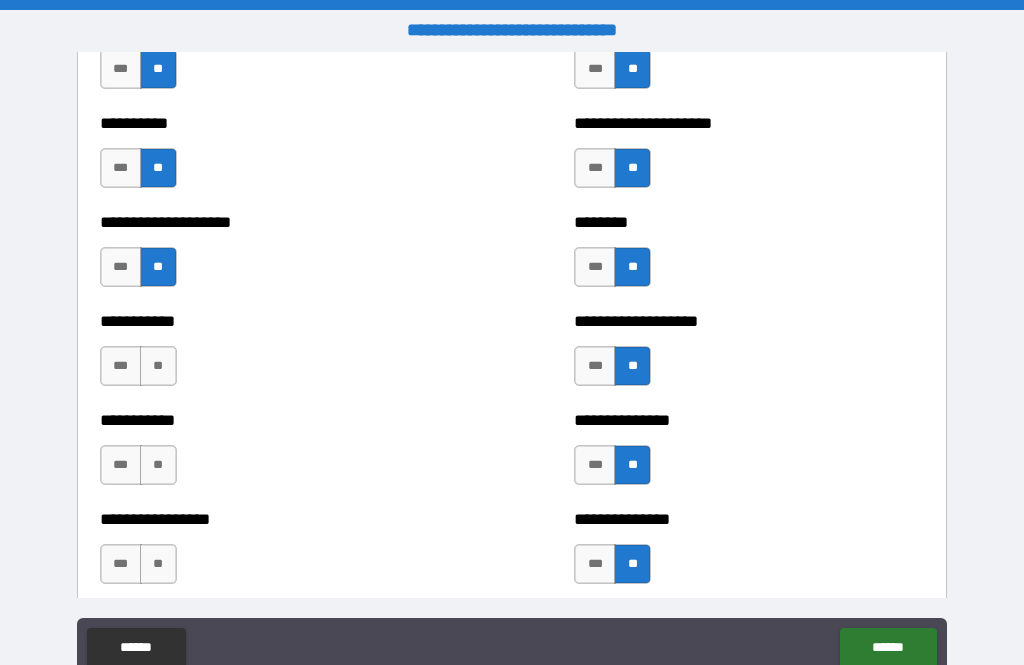 click on "**" at bounding box center (158, 366) 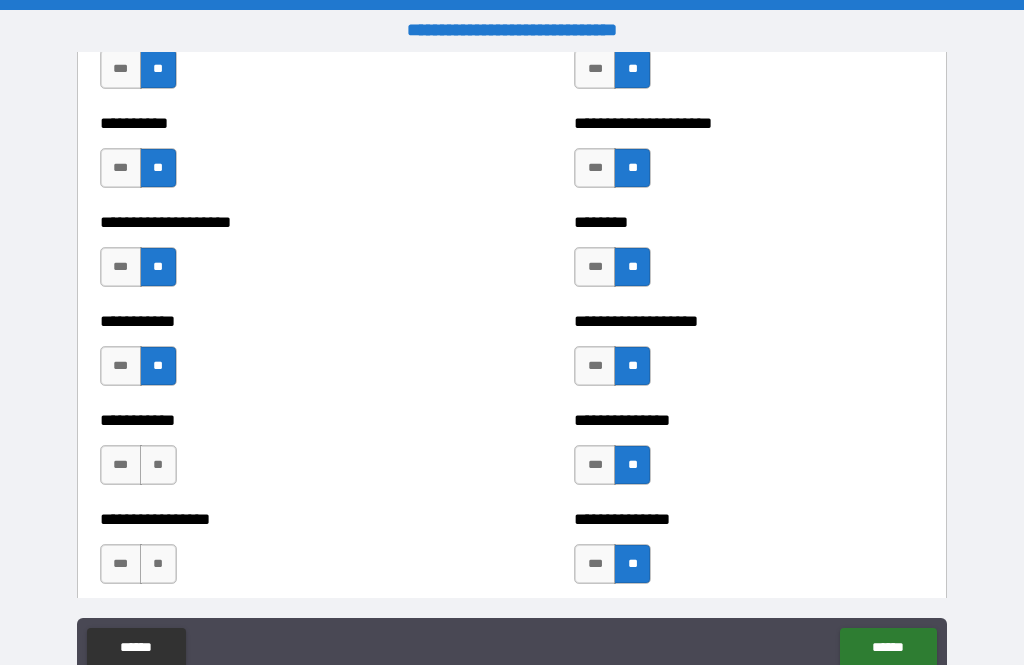 click on "**" at bounding box center [158, 465] 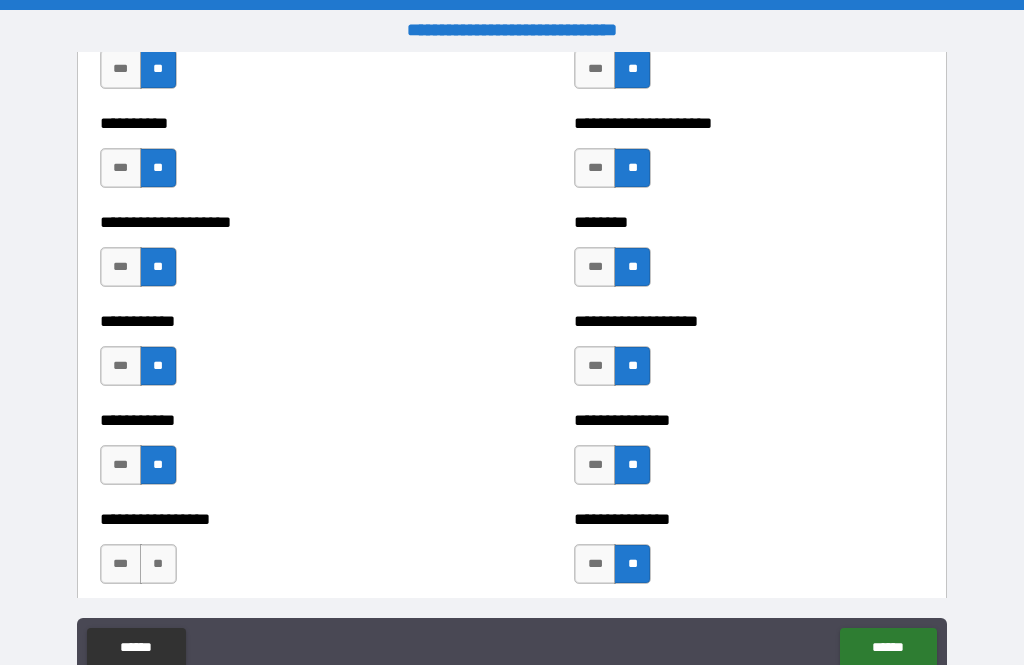 click on "**" at bounding box center [158, 564] 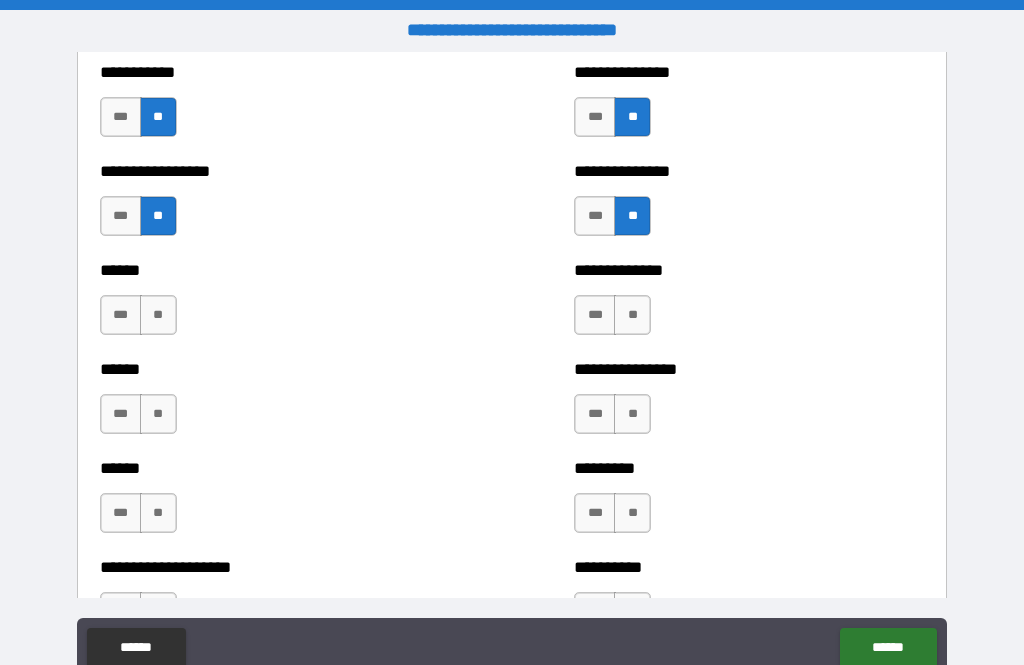 scroll, scrollTop: 2914, scrollLeft: 0, axis: vertical 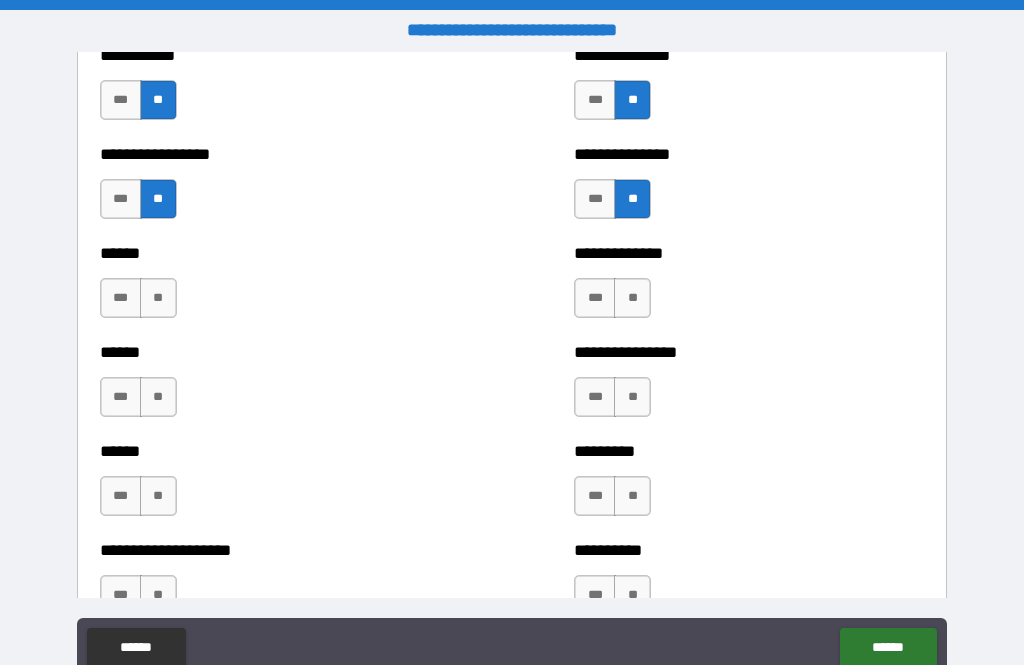 click on "**" at bounding box center (632, 298) 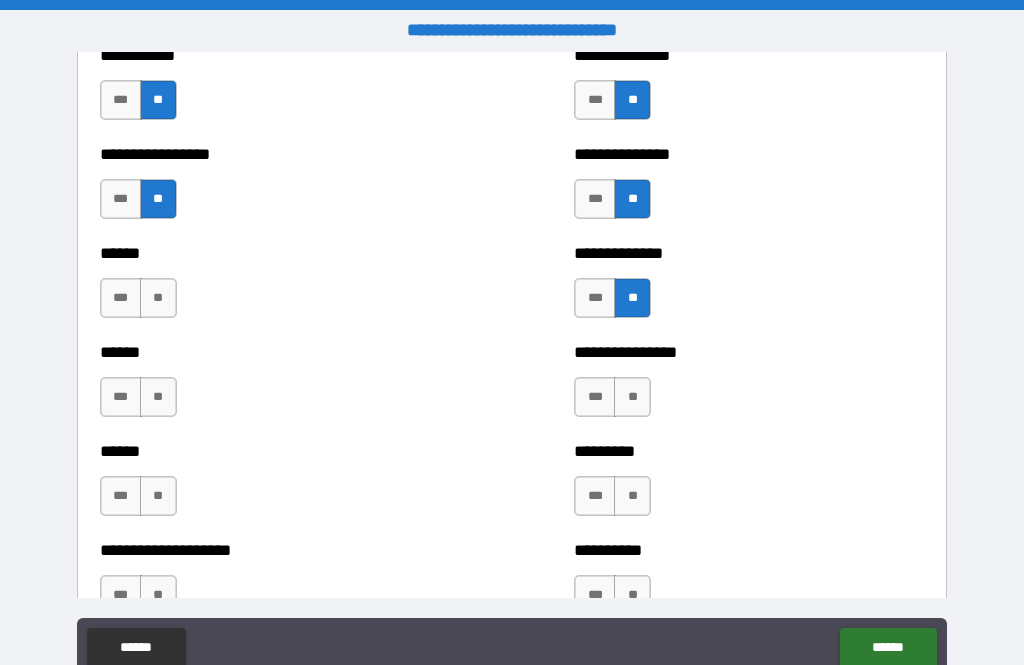 click on "**" at bounding box center [632, 397] 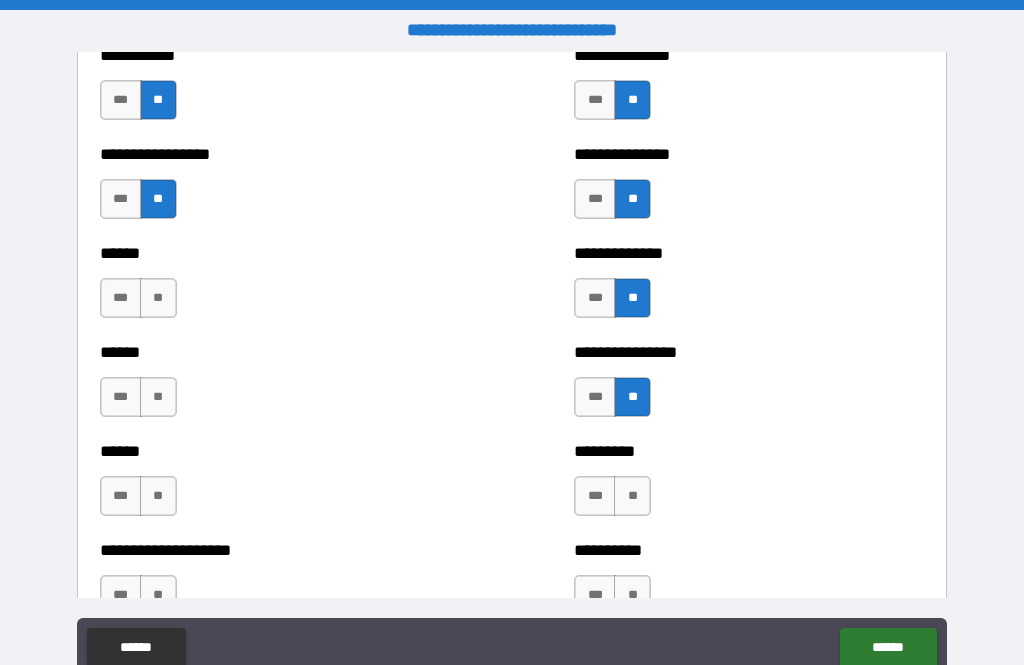 click on "**" at bounding box center [632, 496] 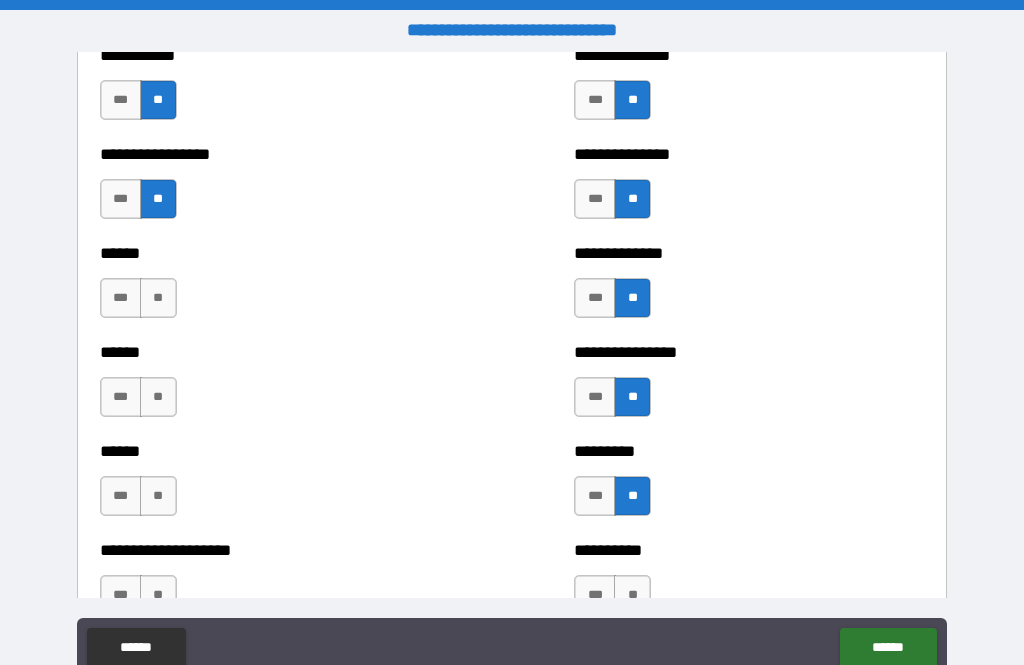click on "**" at bounding box center (158, 298) 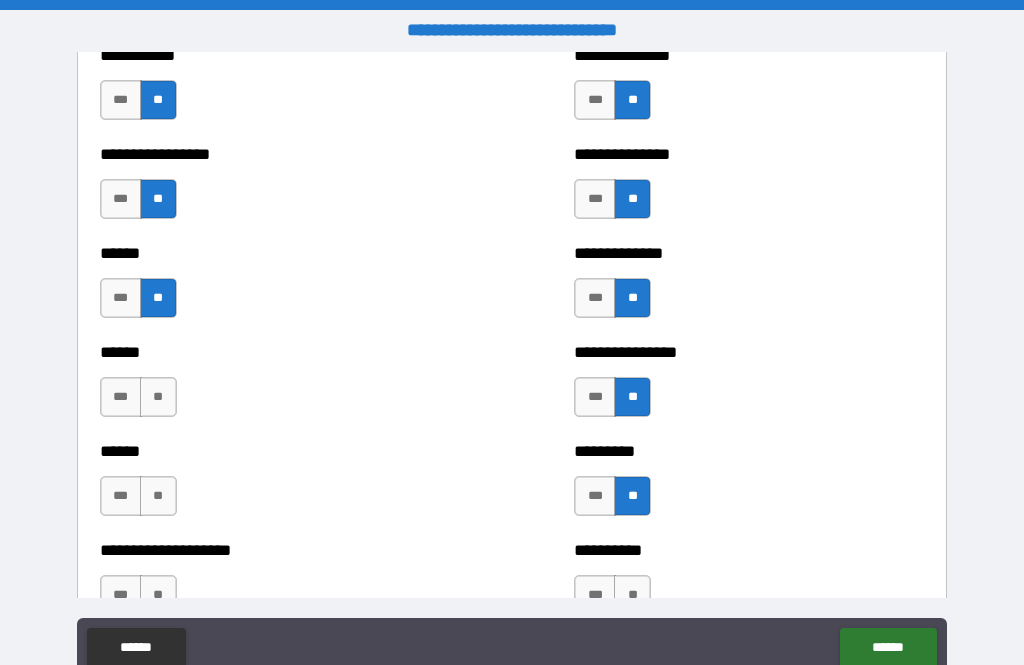 click on "**" at bounding box center (158, 397) 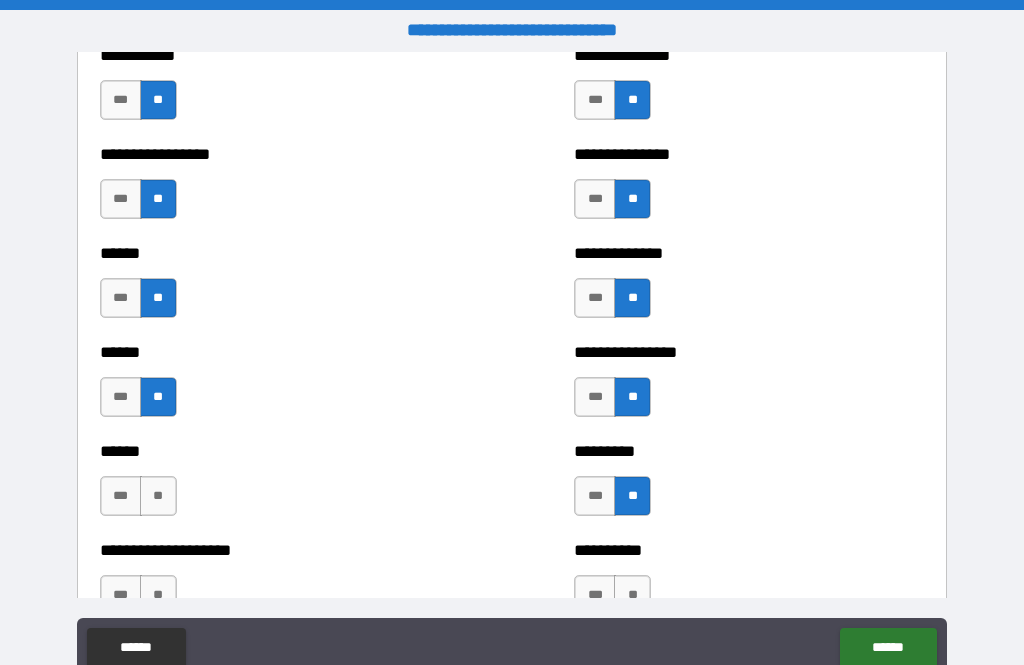 click on "**" at bounding box center [158, 496] 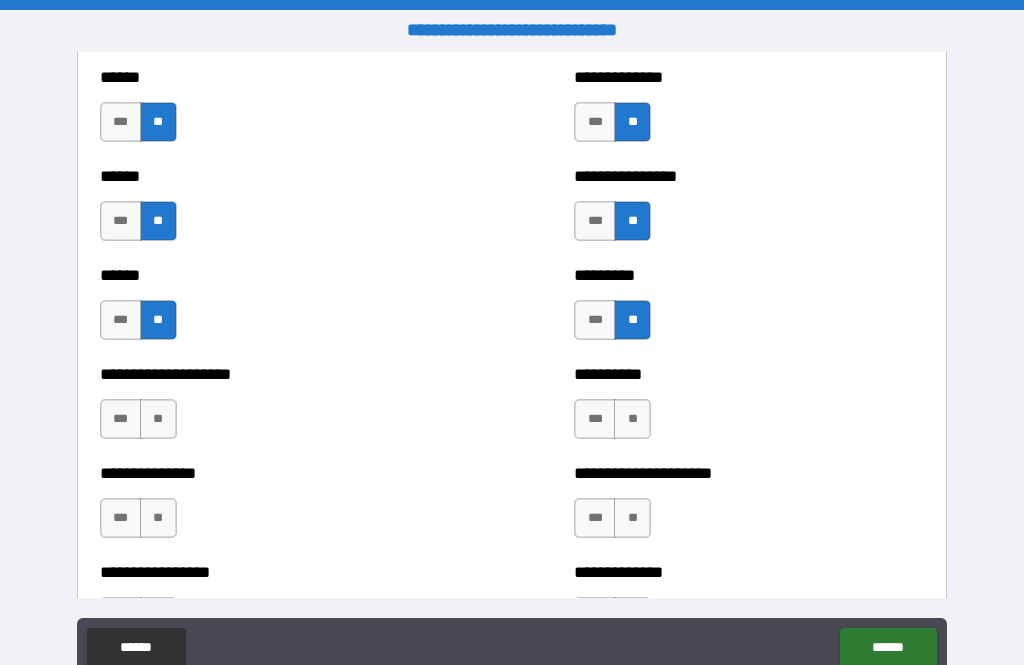 scroll, scrollTop: 3092, scrollLeft: 0, axis: vertical 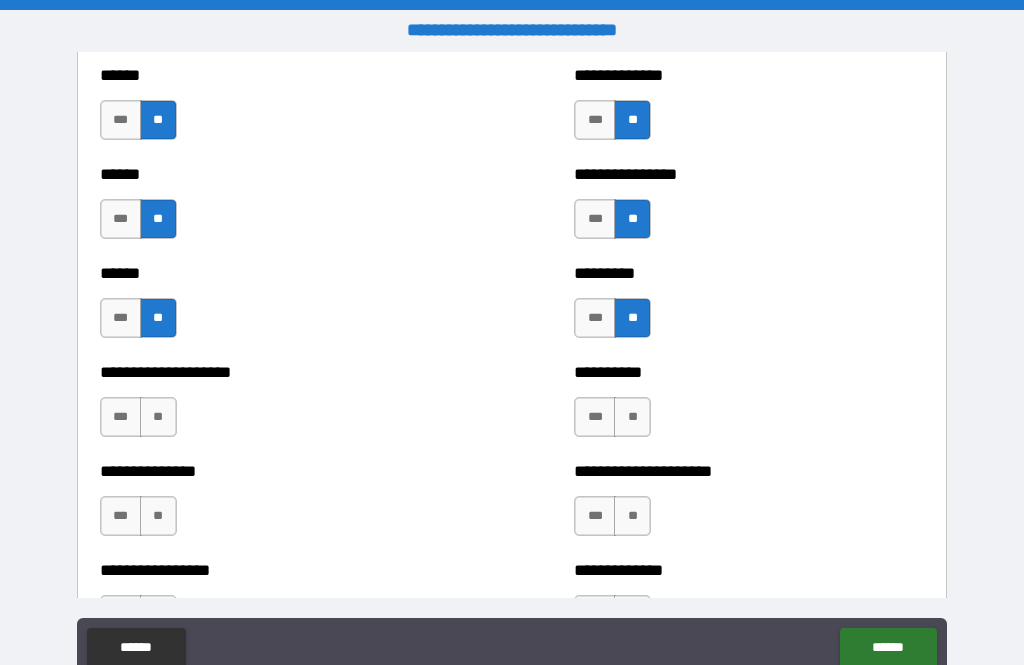 click on "**" at bounding box center (158, 417) 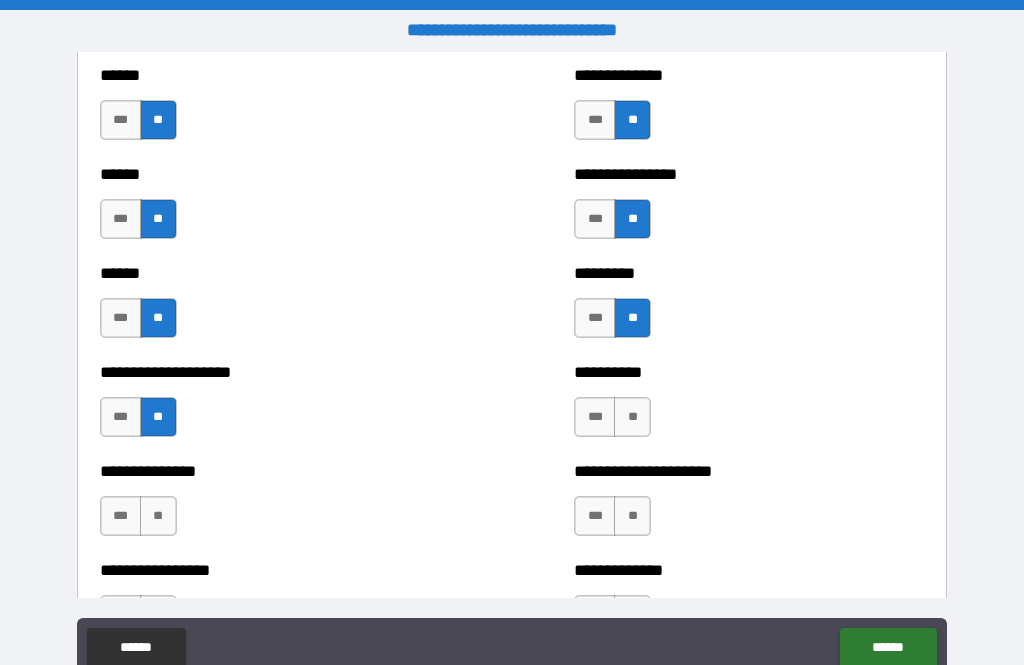 click on "**" at bounding box center (158, 516) 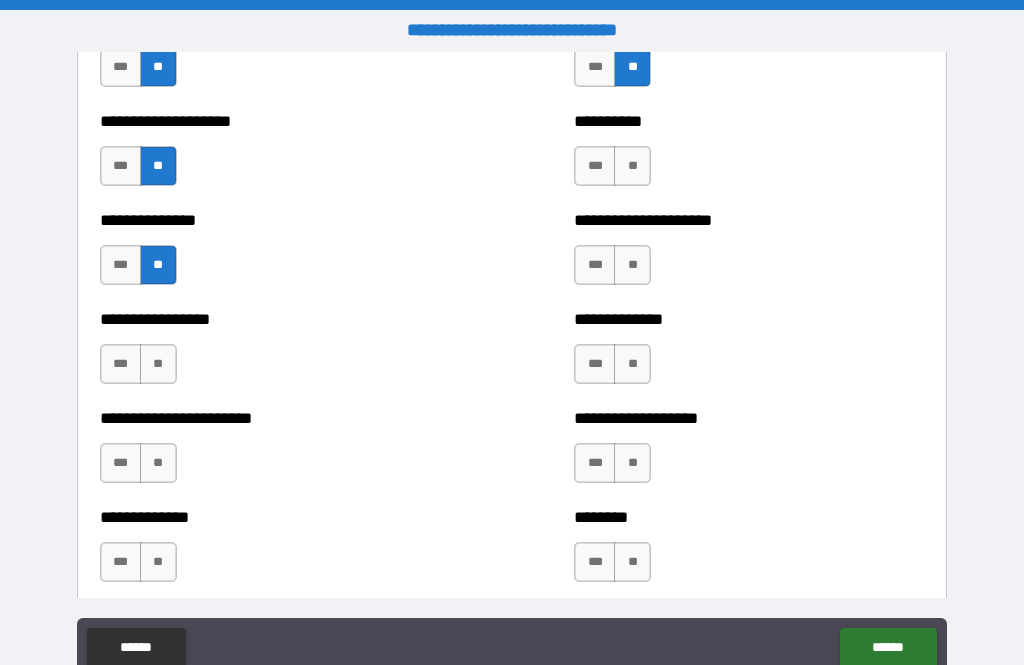 scroll, scrollTop: 3342, scrollLeft: 0, axis: vertical 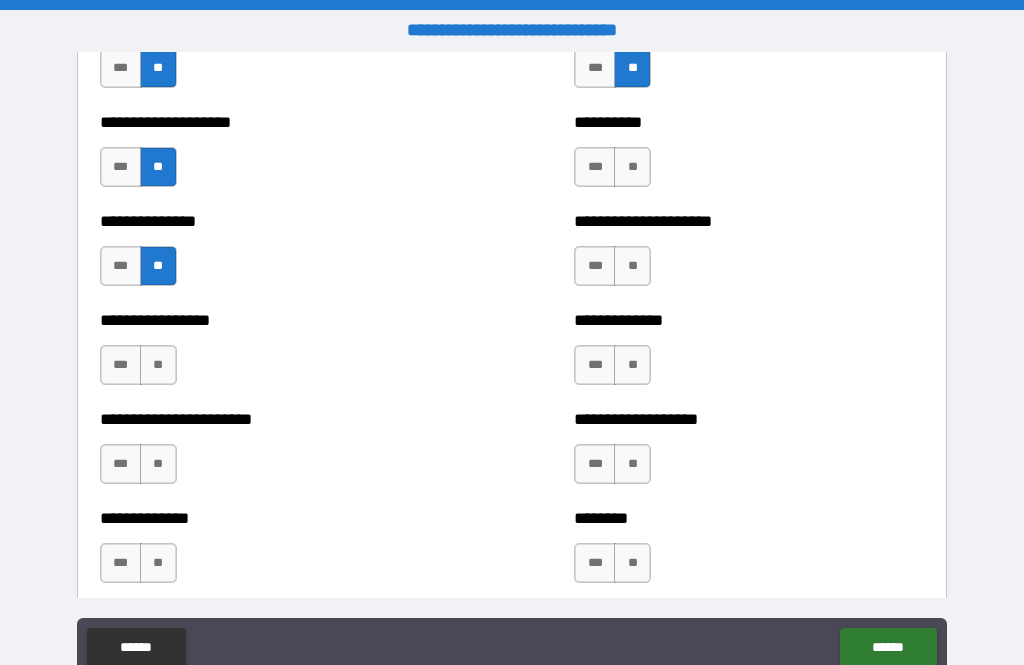 click on "**" at bounding box center (158, 365) 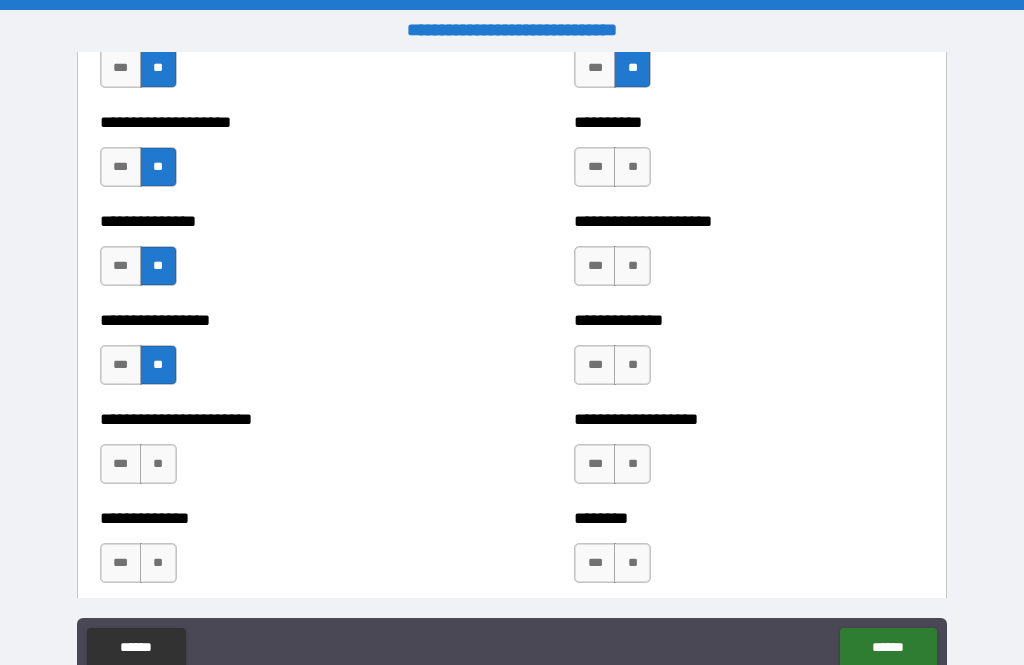 click on "**" at bounding box center (158, 464) 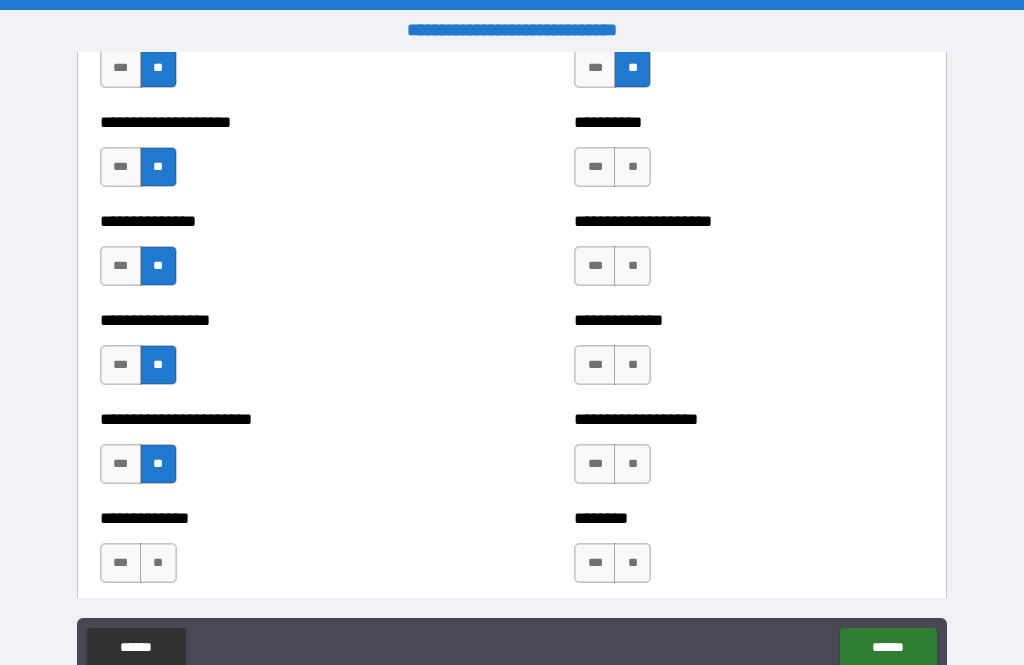 click on "**" at bounding box center [158, 563] 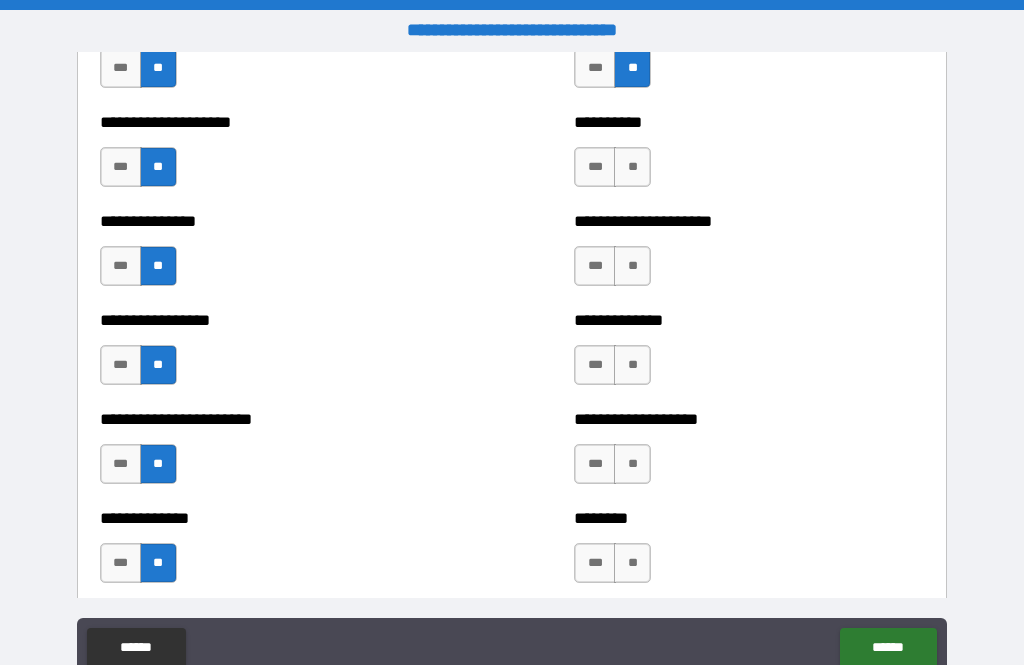 click on "**" at bounding box center (632, 266) 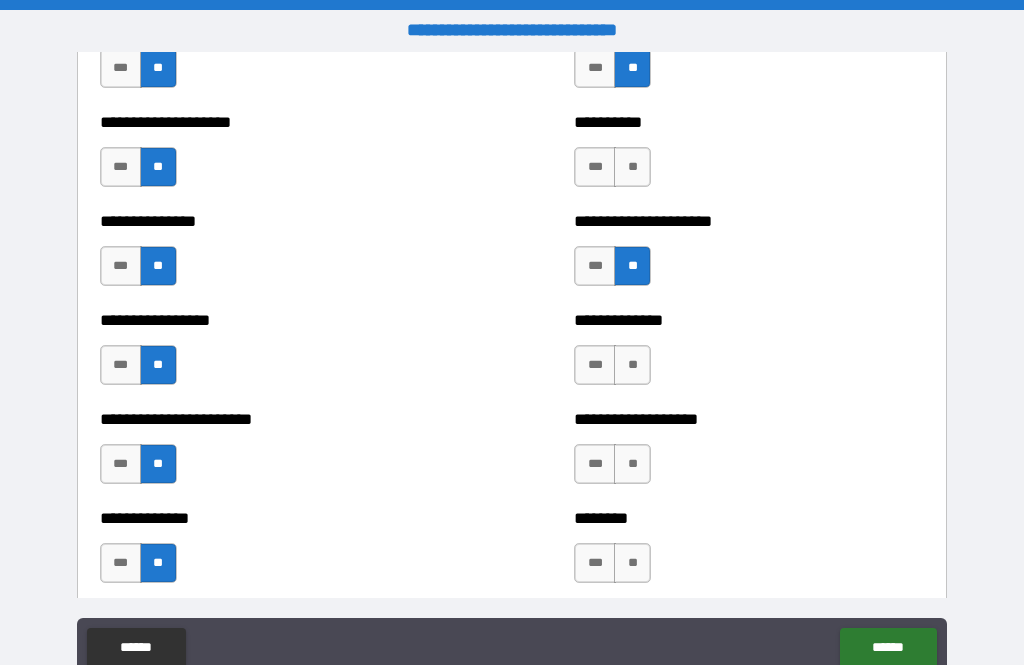 click on "**" at bounding box center (632, 167) 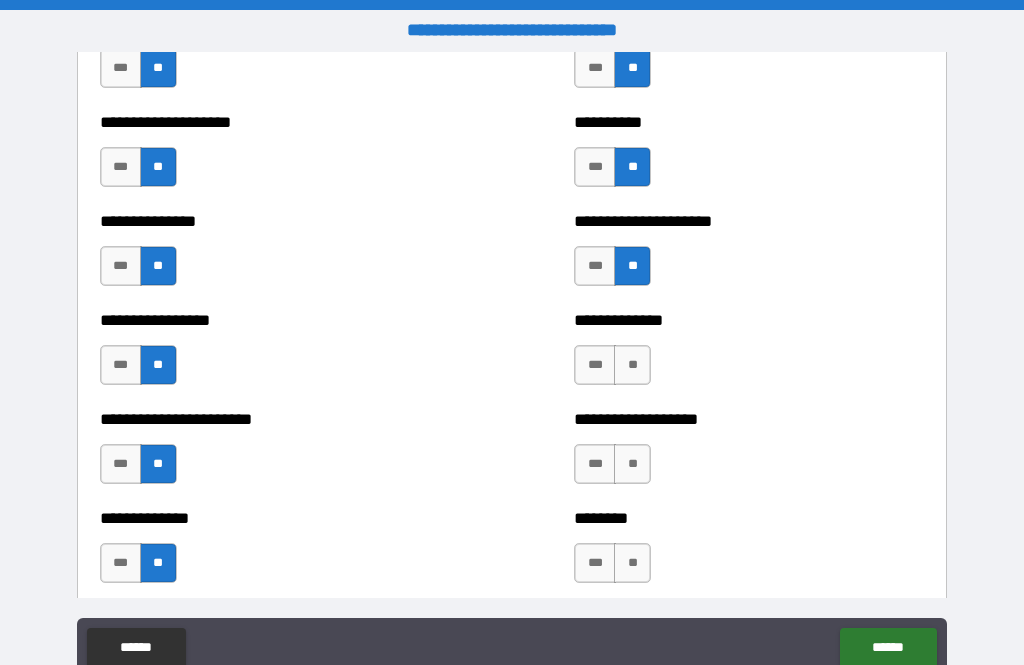 click on "**" at bounding box center [632, 365] 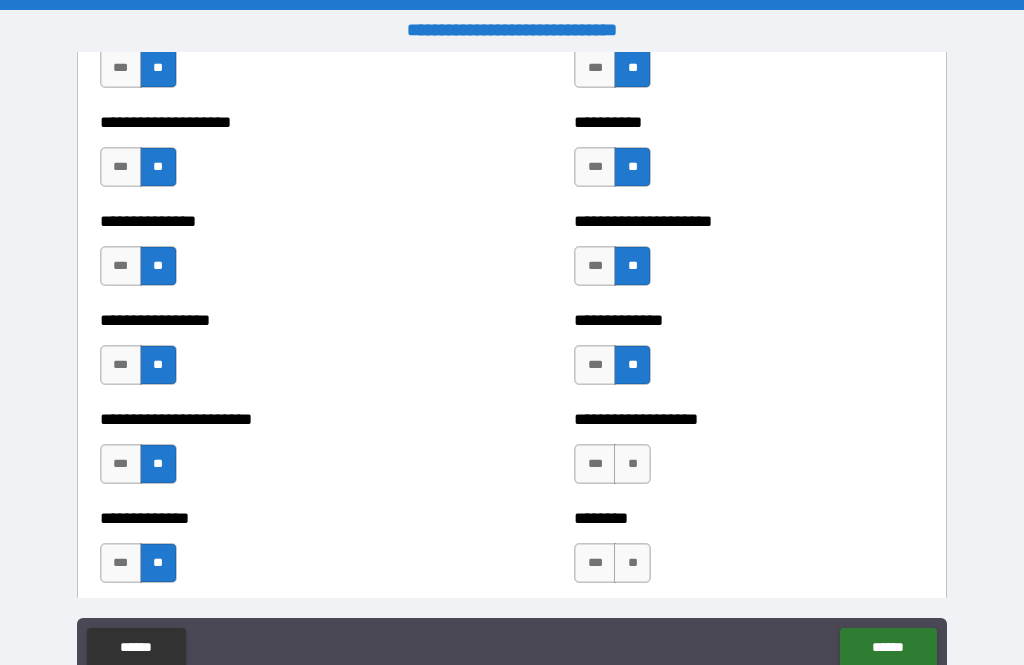 click on "**" at bounding box center [632, 464] 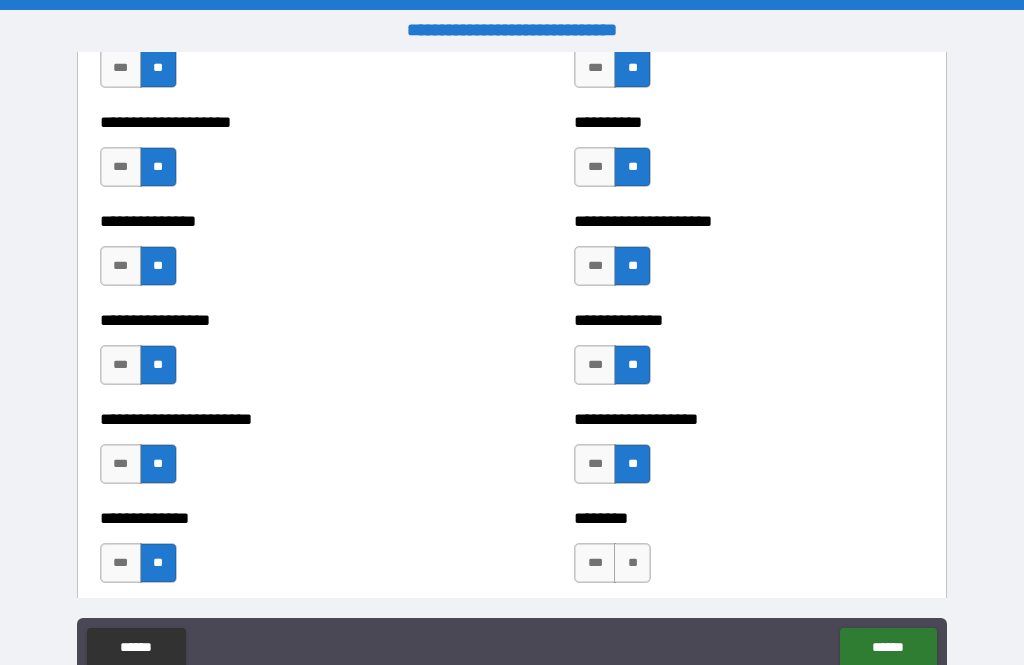 click on "**" at bounding box center [632, 563] 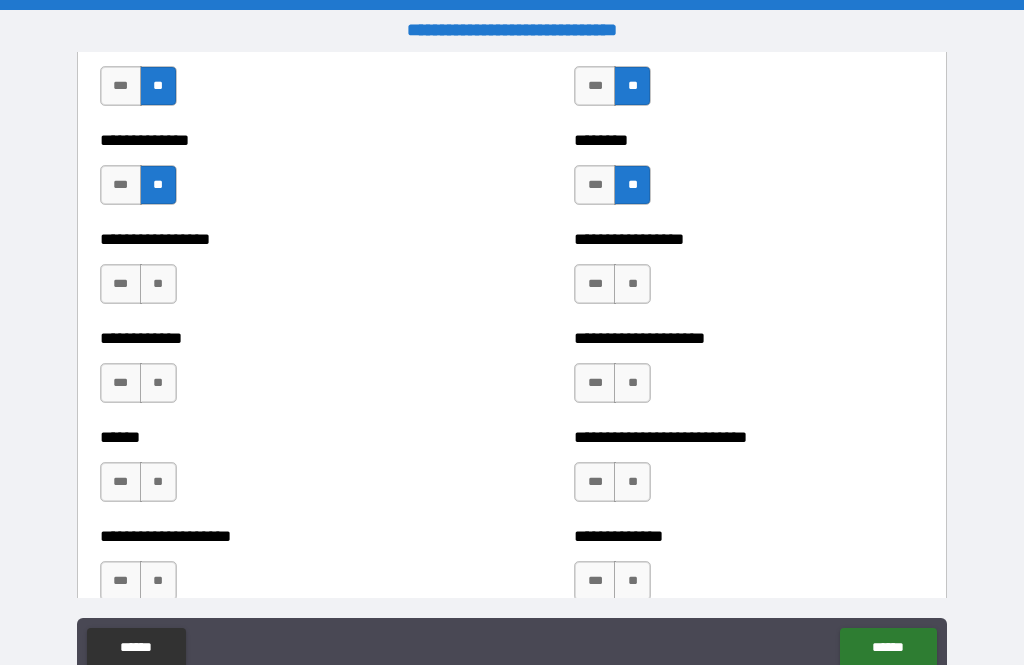 scroll, scrollTop: 3758, scrollLeft: 0, axis: vertical 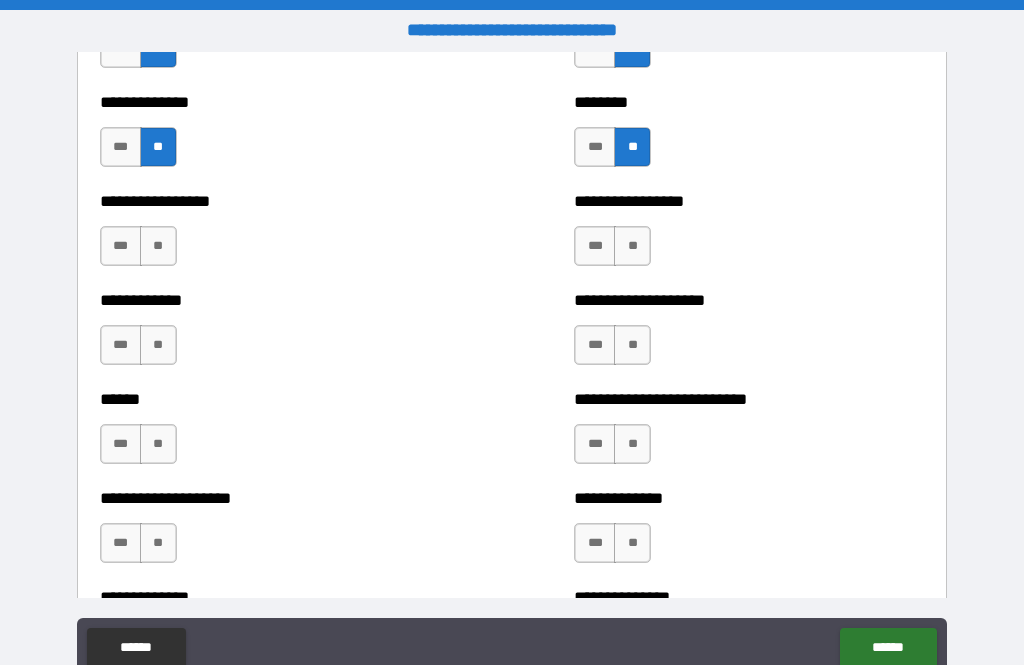 click on "**" at bounding box center [158, 246] 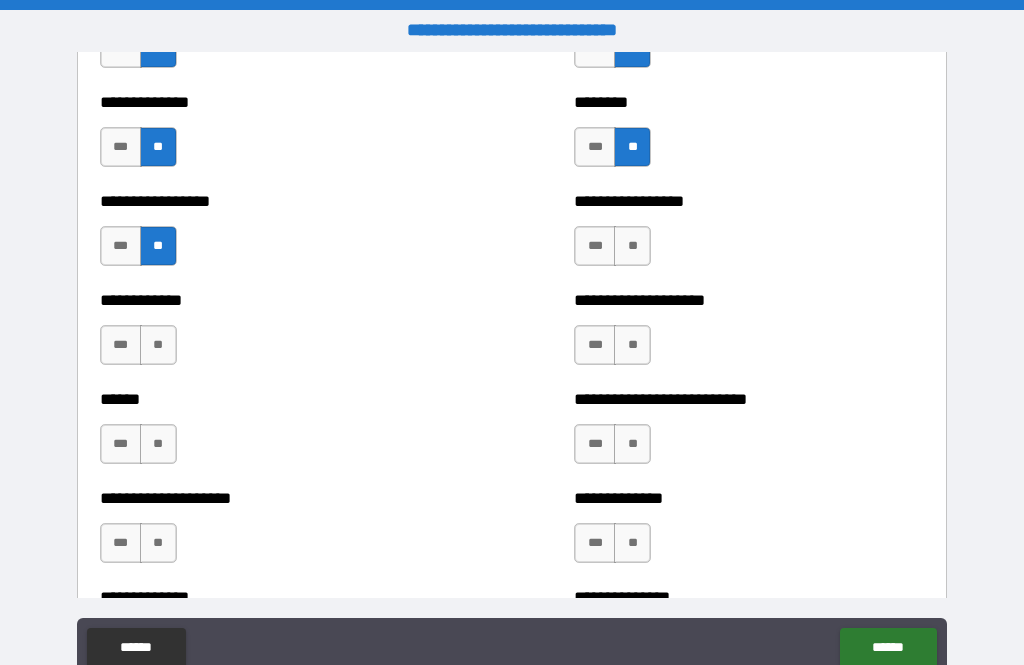 click on "**" at bounding box center [158, 345] 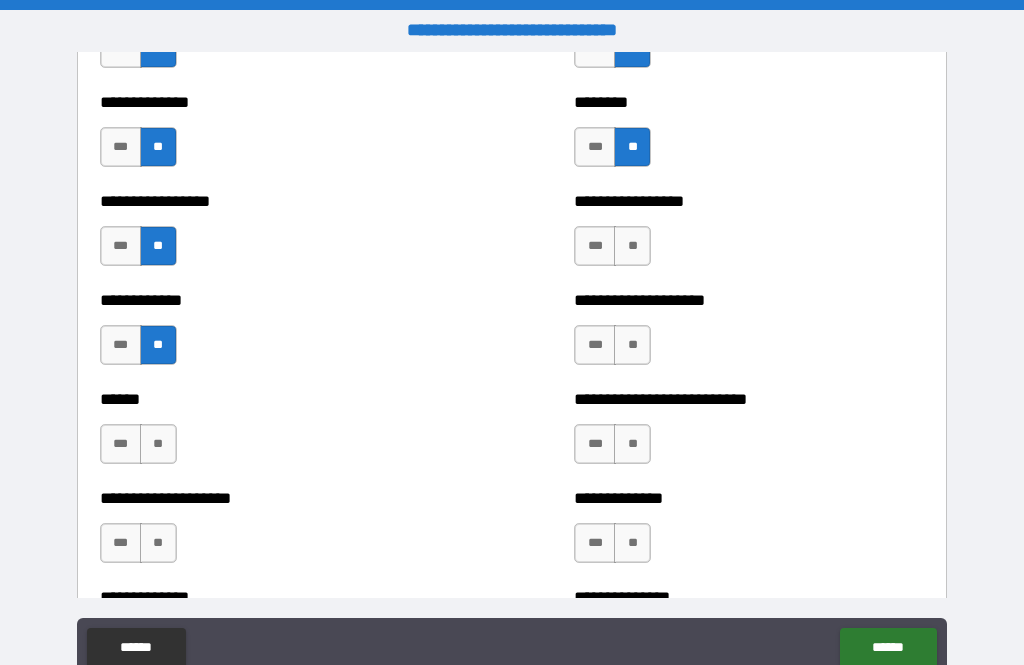 click on "**" at bounding box center [158, 444] 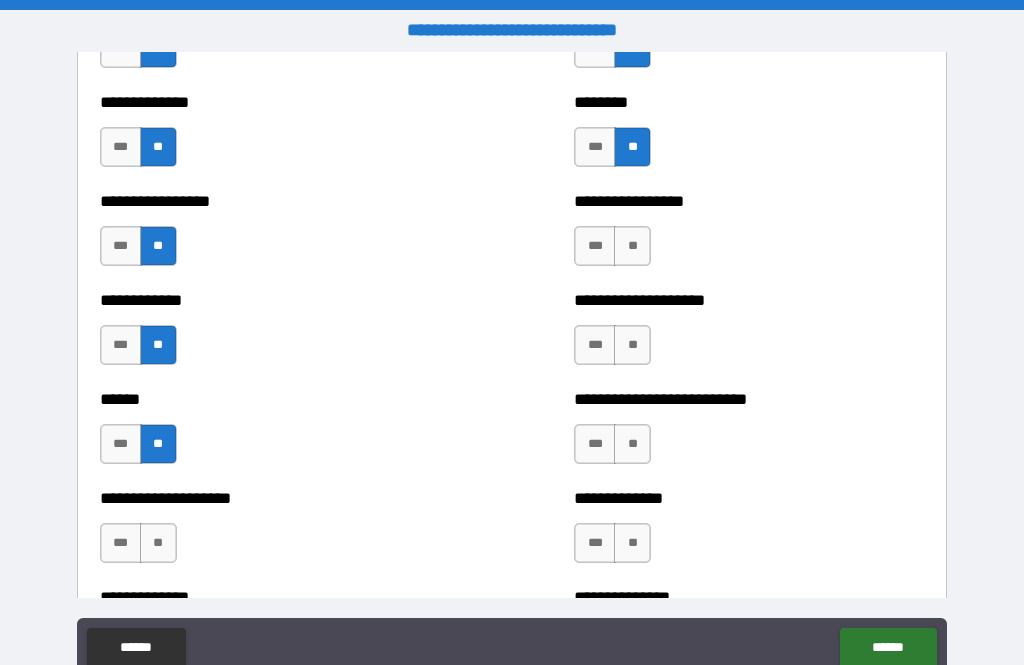 click on "**" at bounding box center (158, 543) 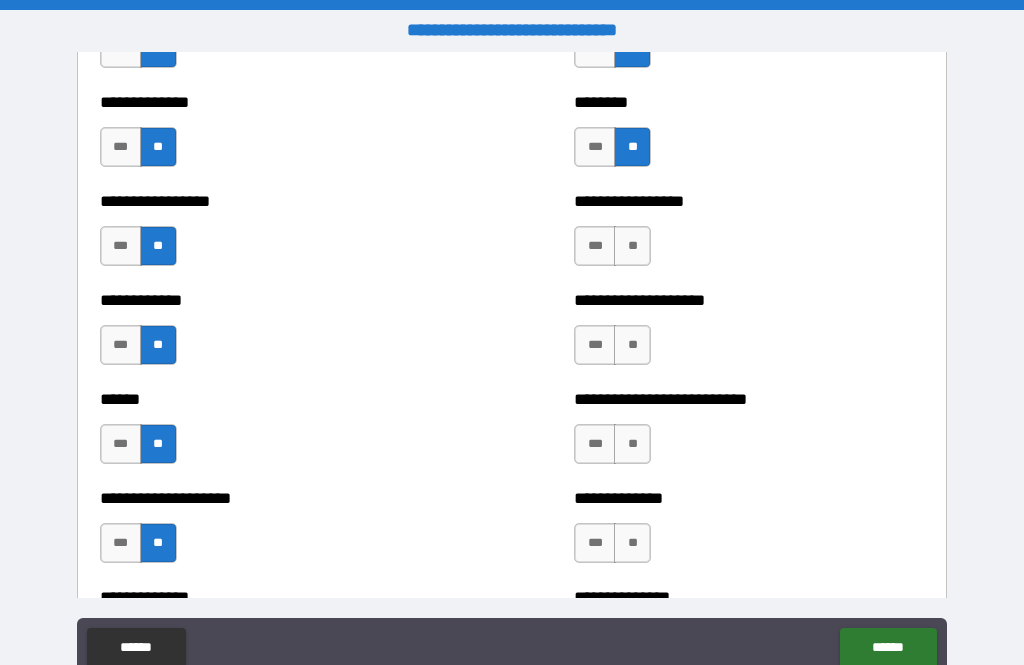 click on "**" at bounding box center (632, 246) 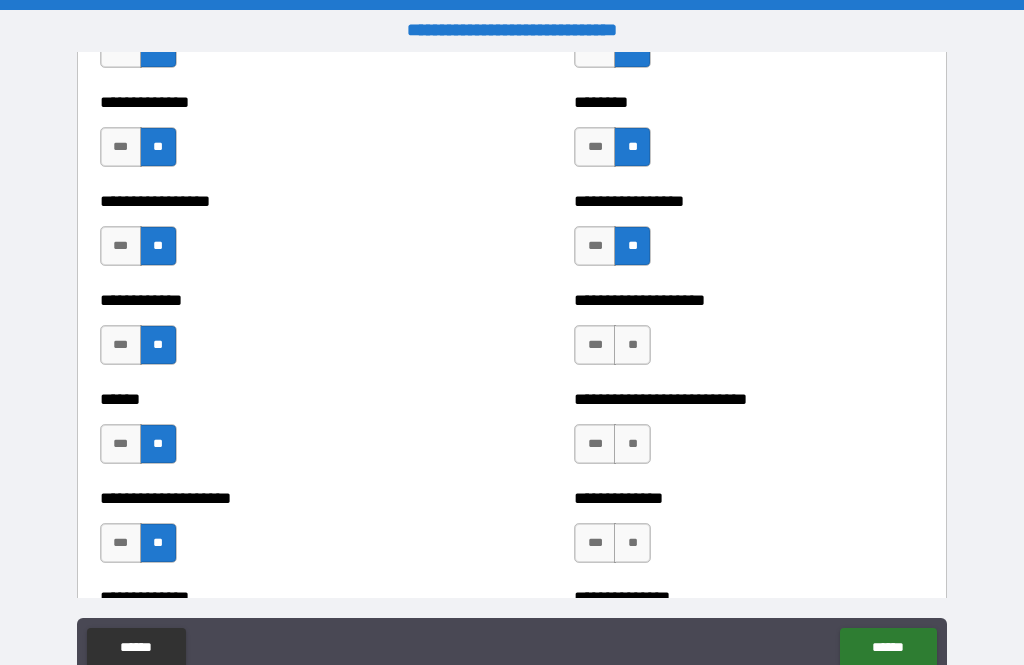 click on "**" at bounding box center (632, 345) 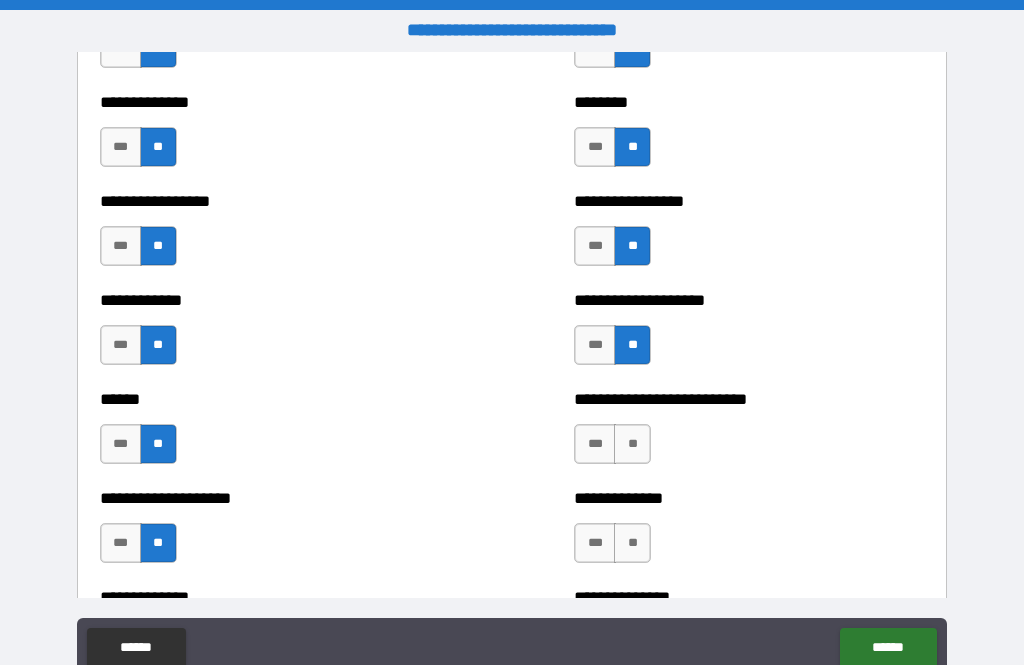 click on "**" at bounding box center [632, 444] 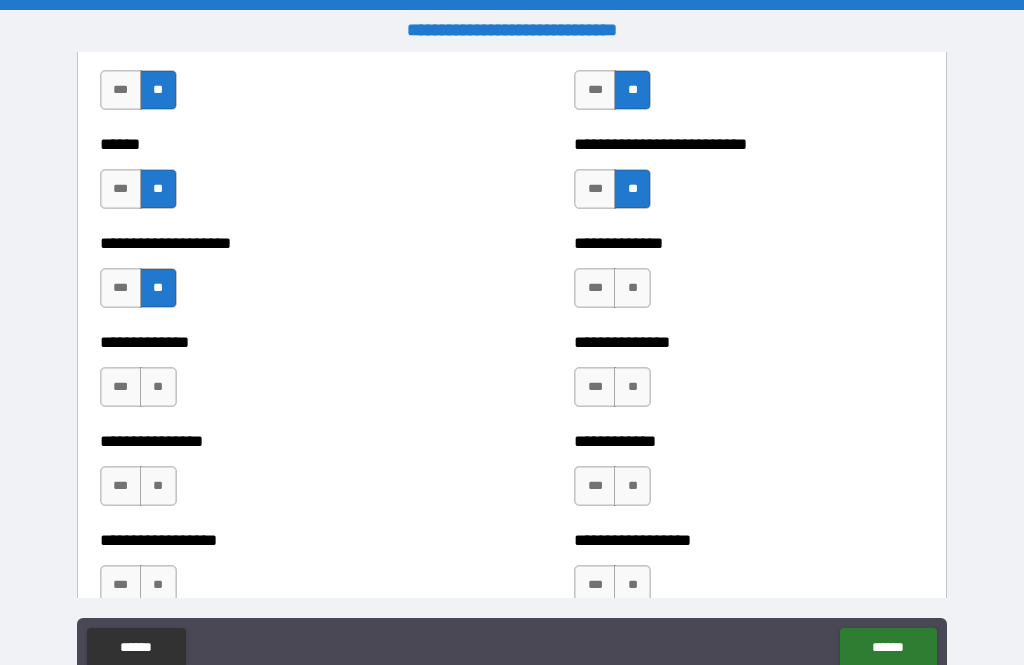 scroll, scrollTop: 4014, scrollLeft: 0, axis: vertical 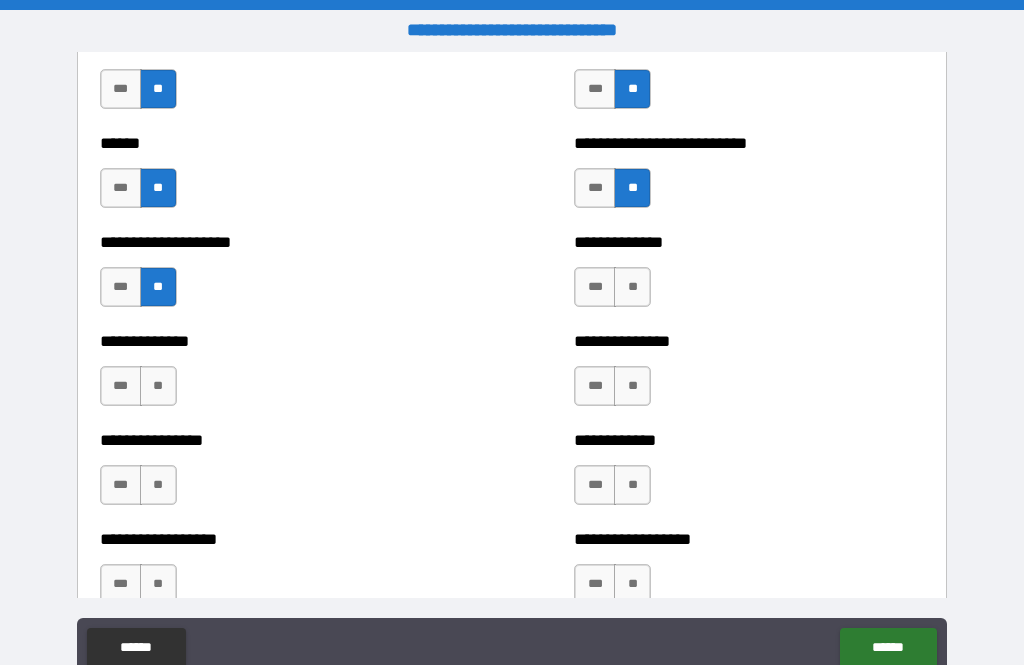 click on "**" at bounding box center [632, 287] 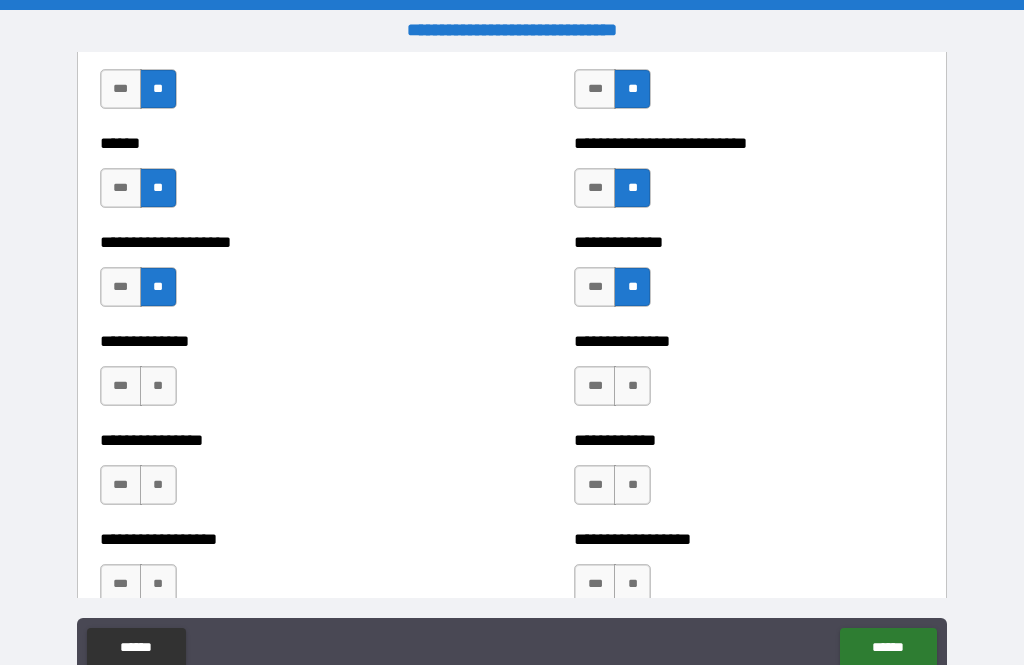 click on "**" at bounding box center [632, 386] 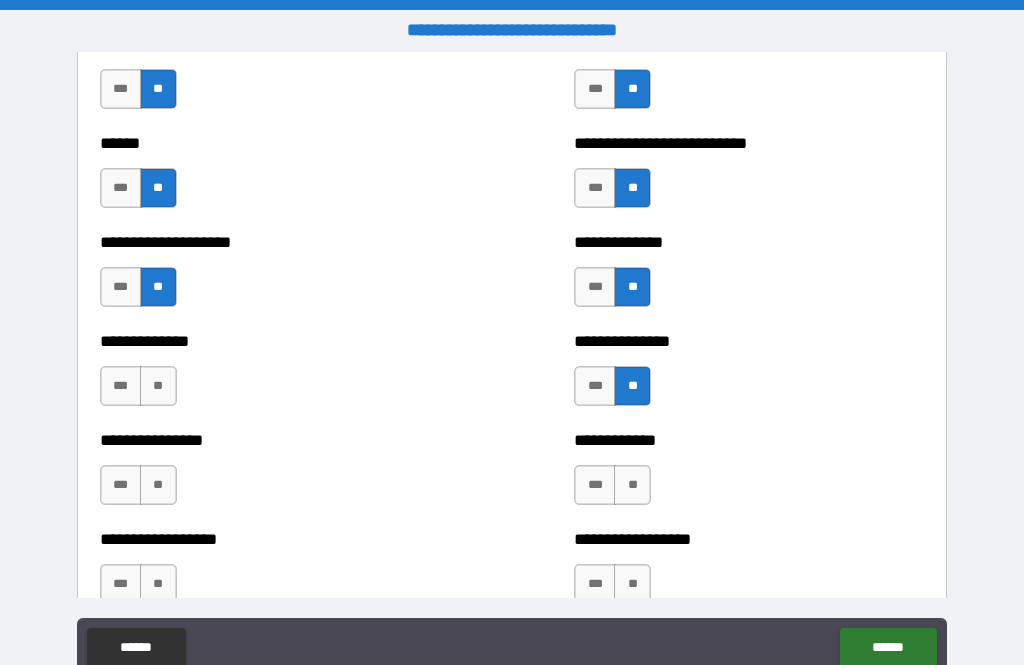 click on "**" at bounding box center (632, 485) 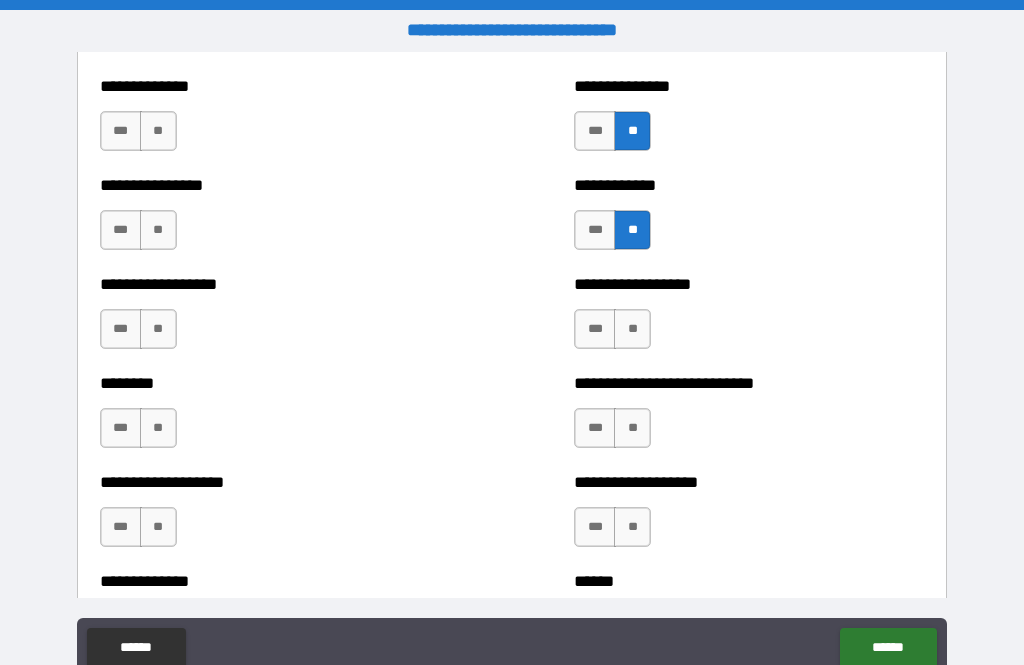 scroll, scrollTop: 4269, scrollLeft: 0, axis: vertical 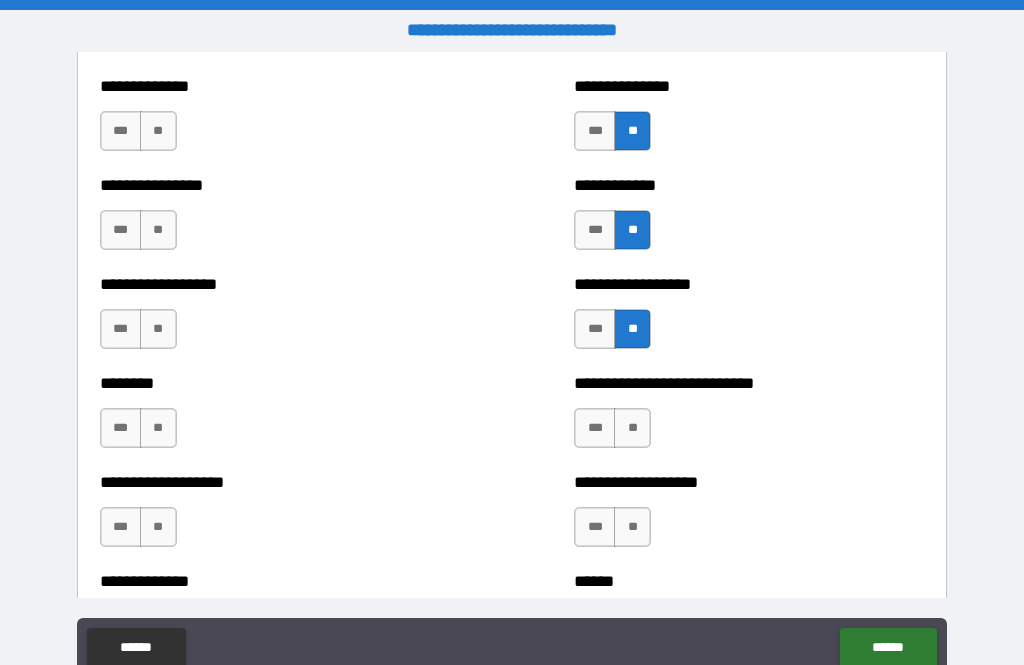 click on "**" at bounding box center [632, 428] 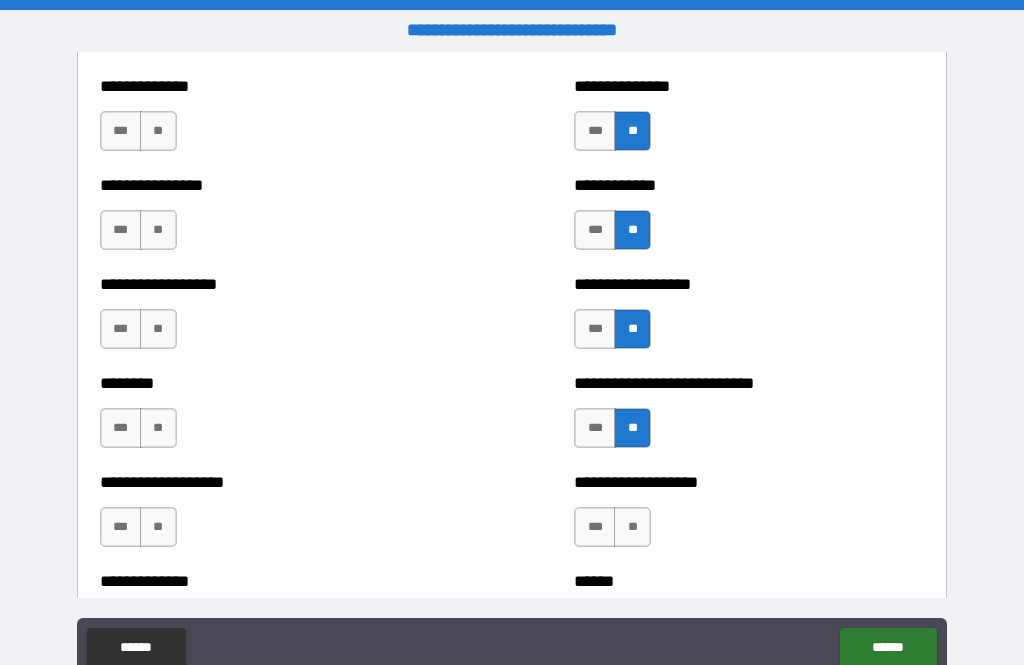 click on "**" at bounding box center [632, 527] 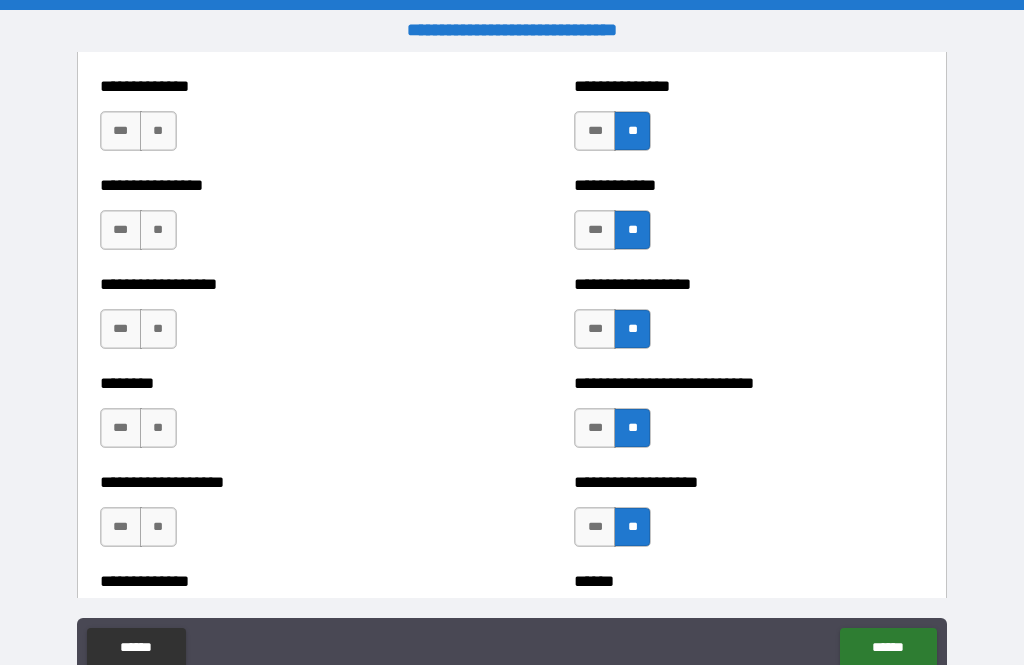 click on "**" at bounding box center [158, 230] 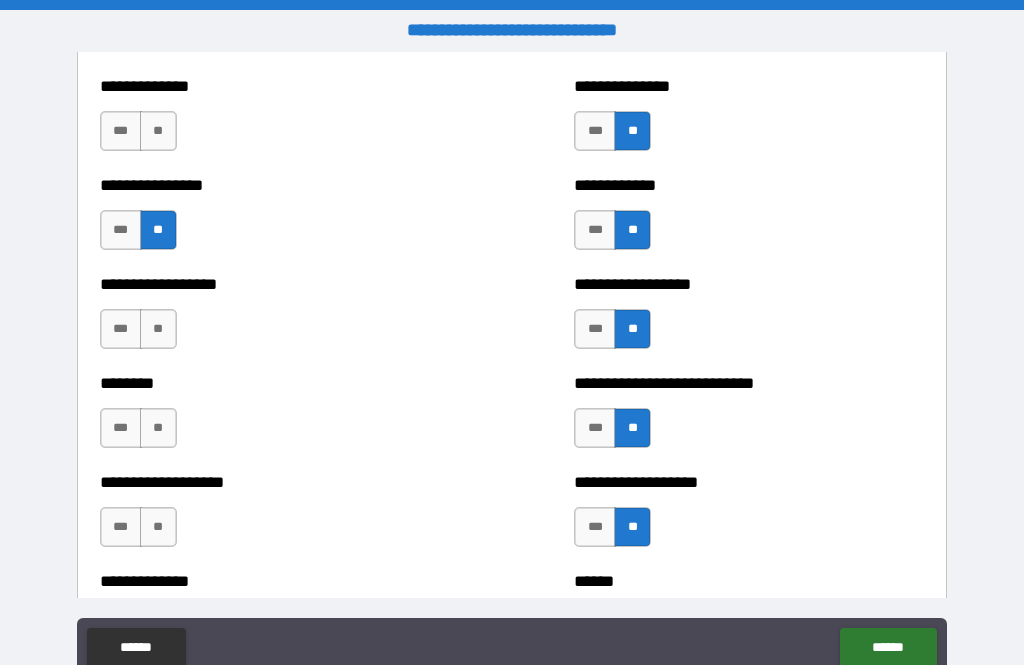 click on "**" at bounding box center [158, 329] 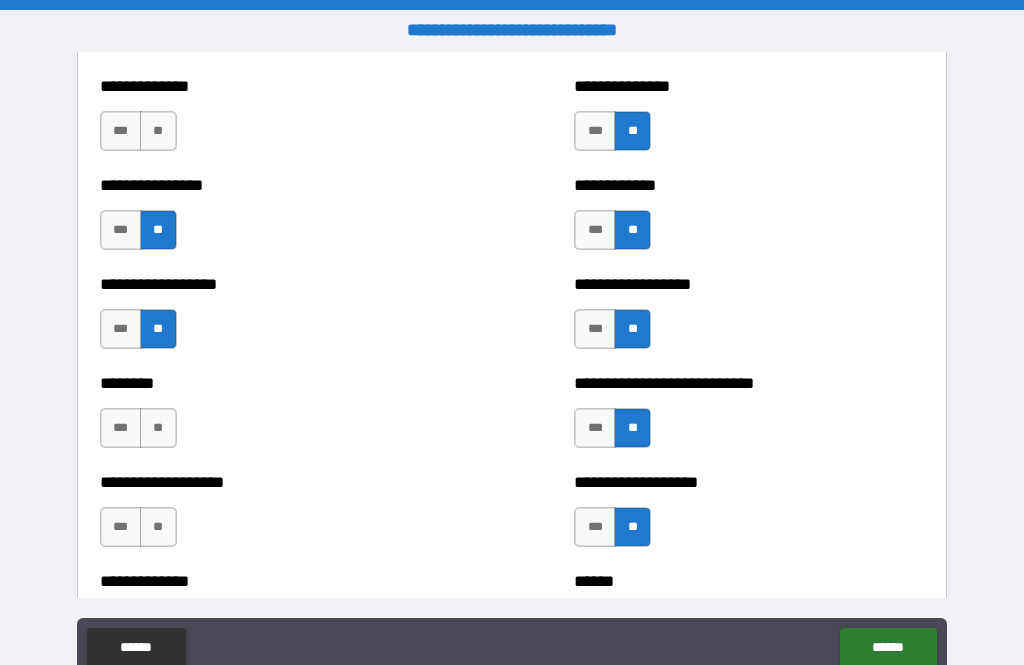 click on "**" at bounding box center (158, 131) 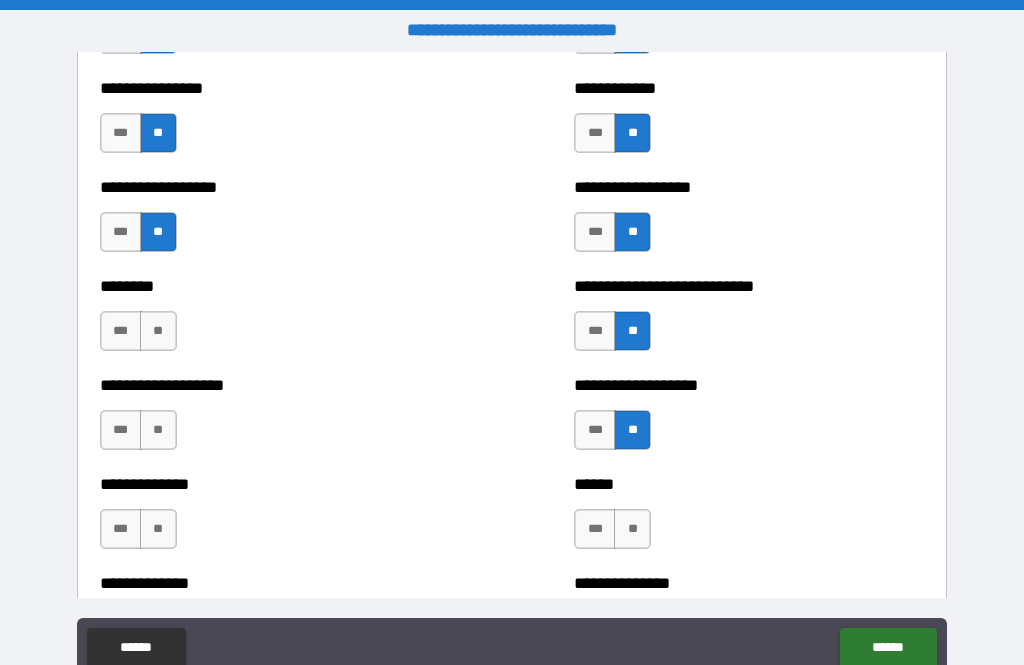 scroll, scrollTop: 4365, scrollLeft: 0, axis: vertical 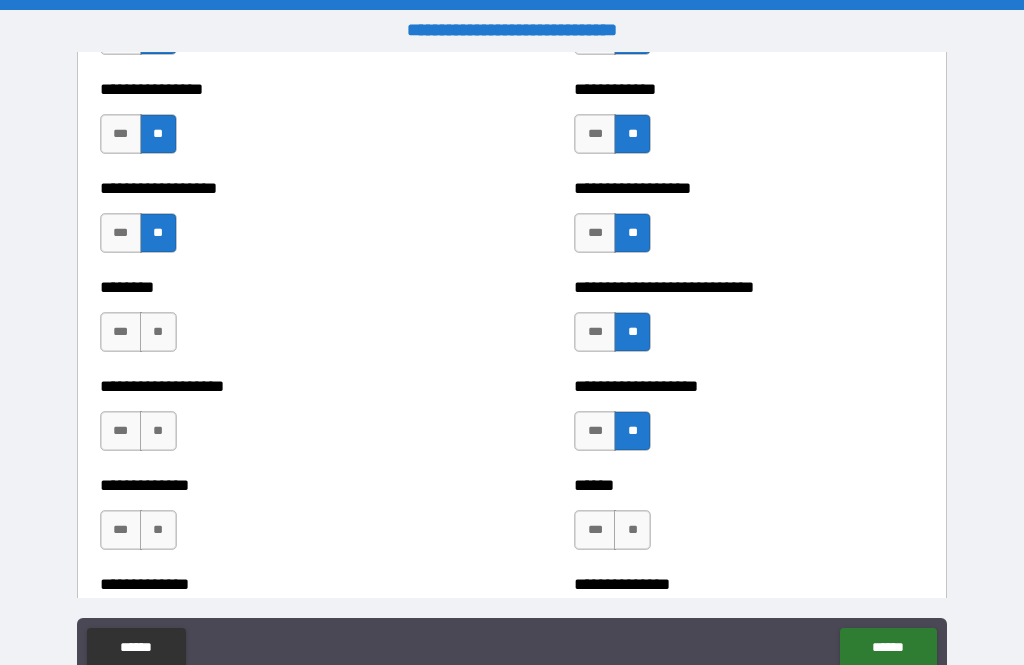 click on "**" at bounding box center (158, 332) 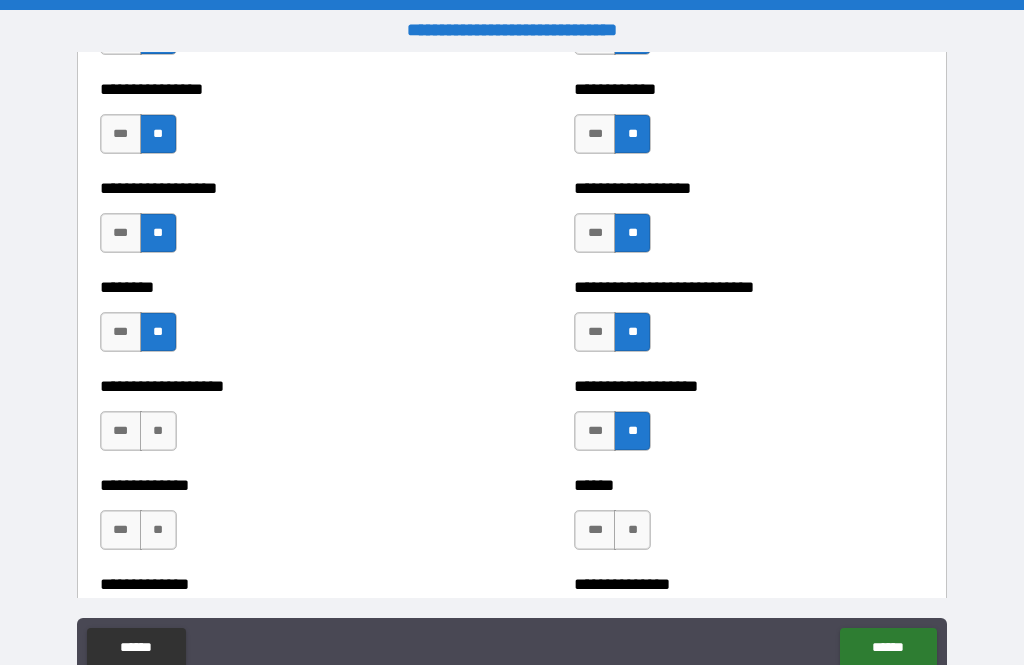 click on "**" at bounding box center [158, 431] 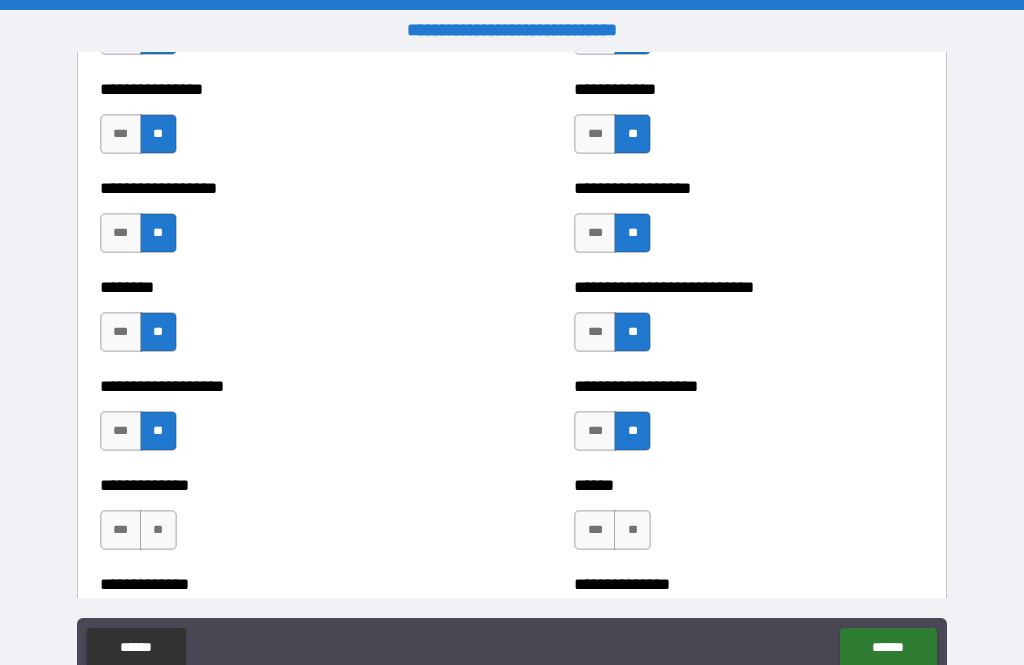 click on "**" at bounding box center (158, 530) 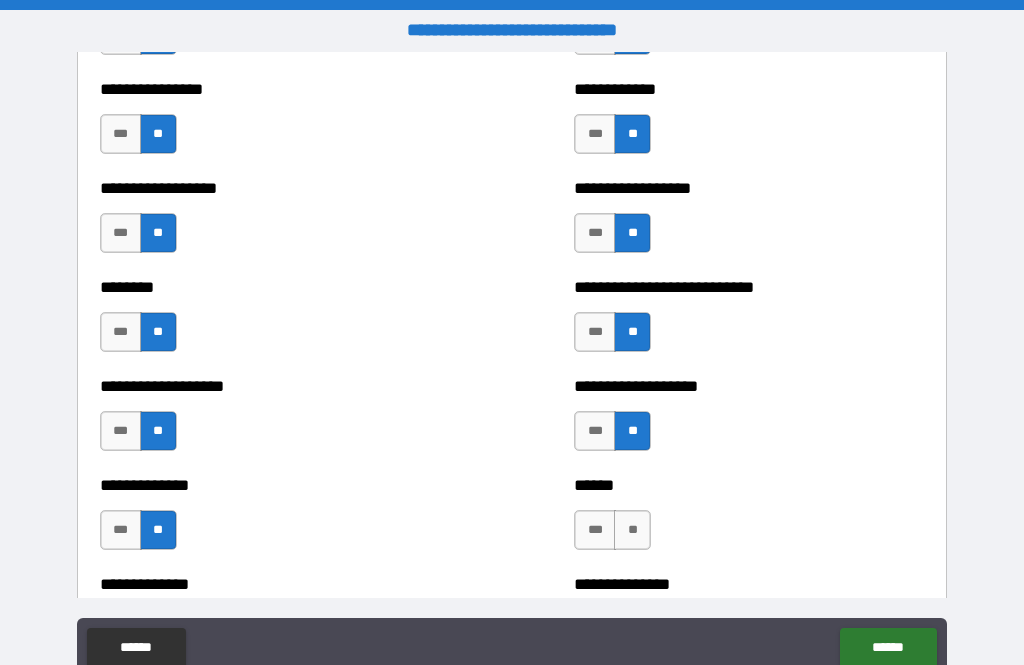 click on "**" at bounding box center [632, 530] 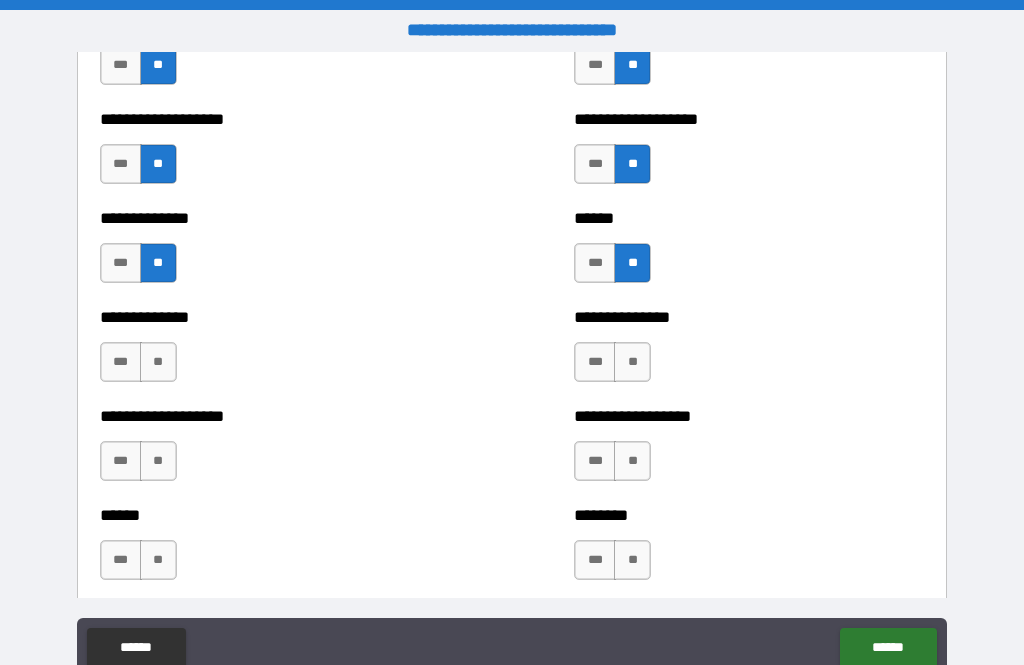 scroll, scrollTop: 4632, scrollLeft: 0, axis: vertical 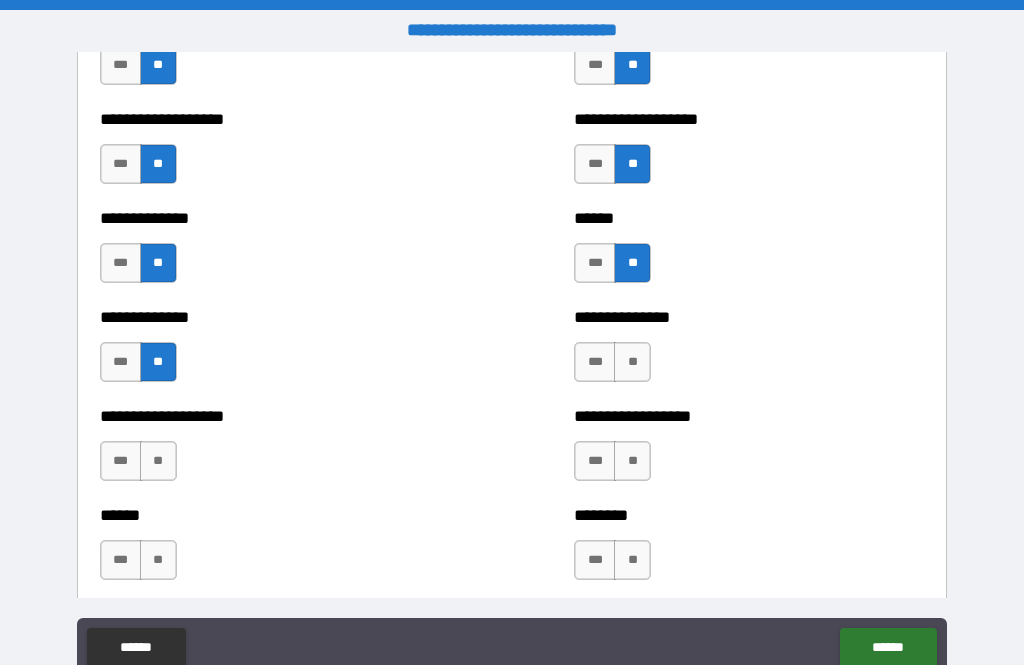 click on "**" at bounding box center [158, 461] 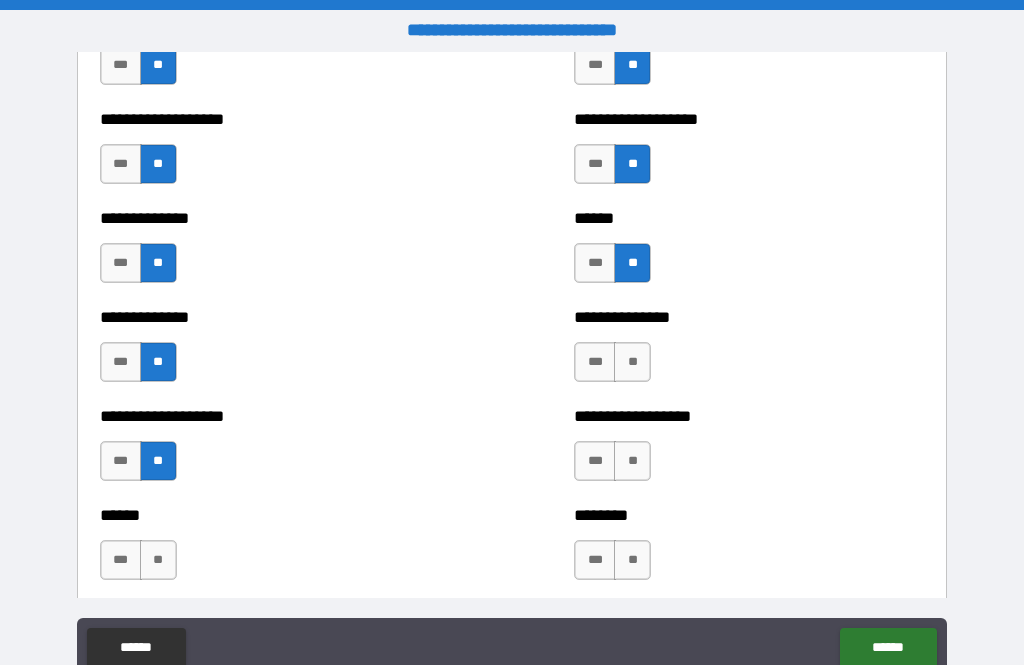 click on "**" at bounding box center (158, 560) 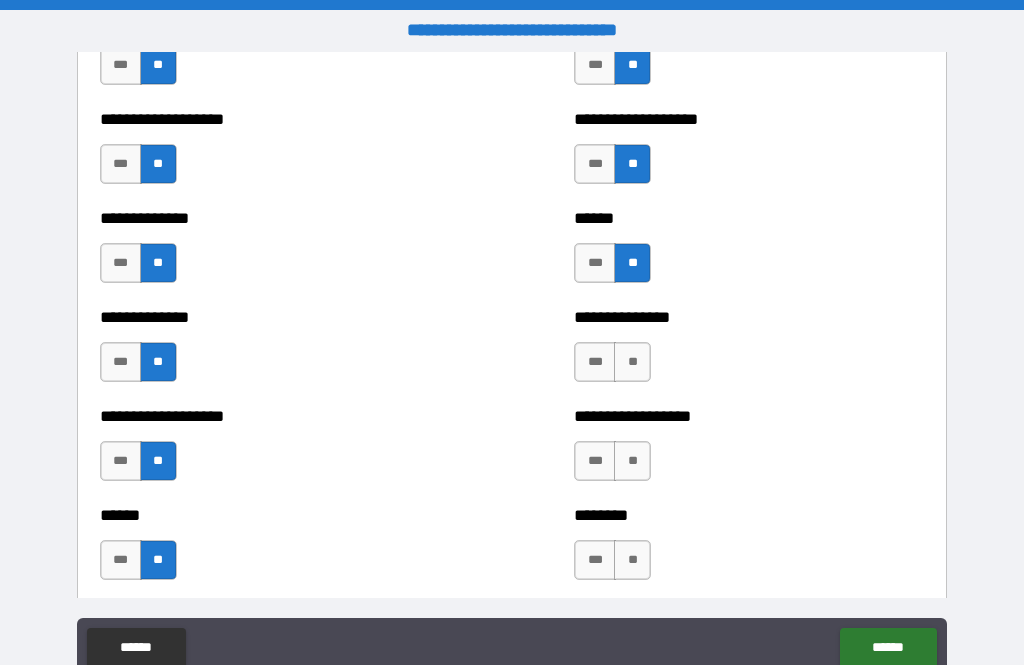 click on "**" at bounding box center [632, 362] 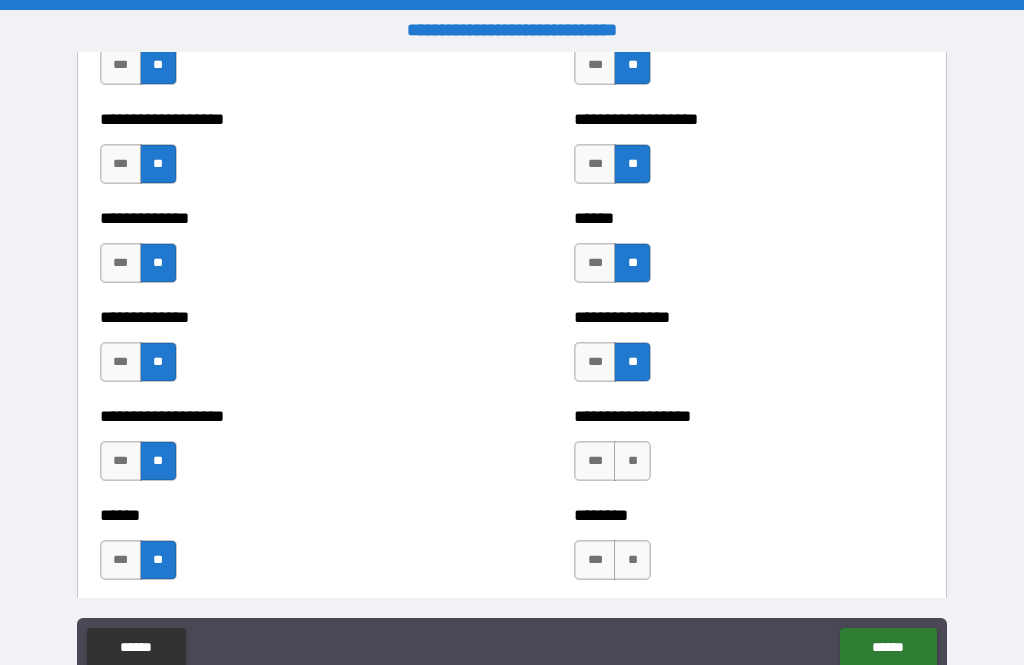 click on "**" at bounding box center [632, 461] 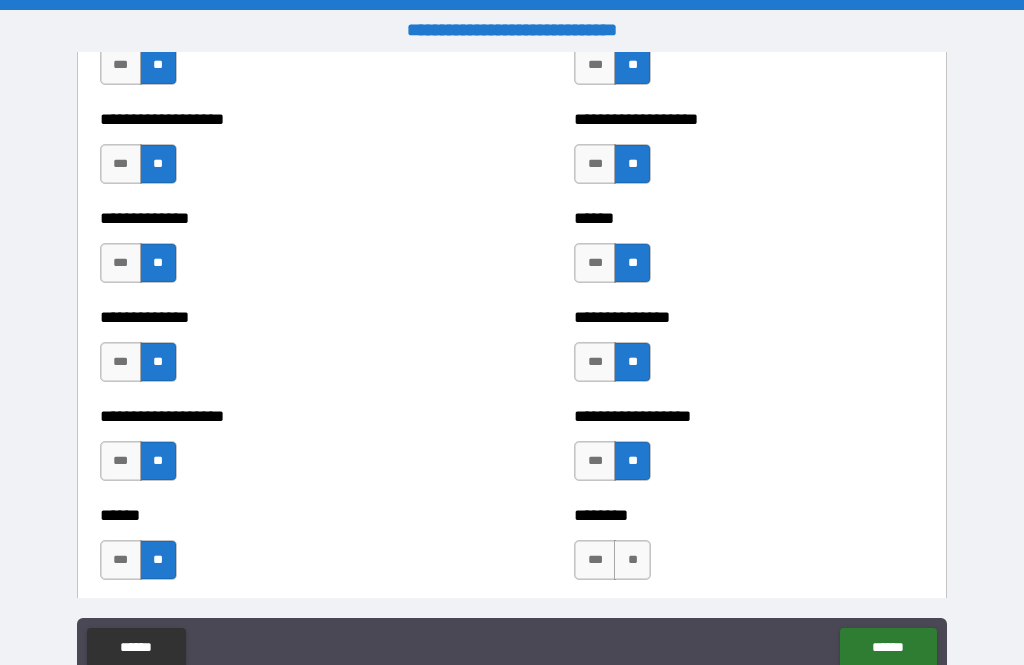 click on "**" at bounding box center [632, 560] 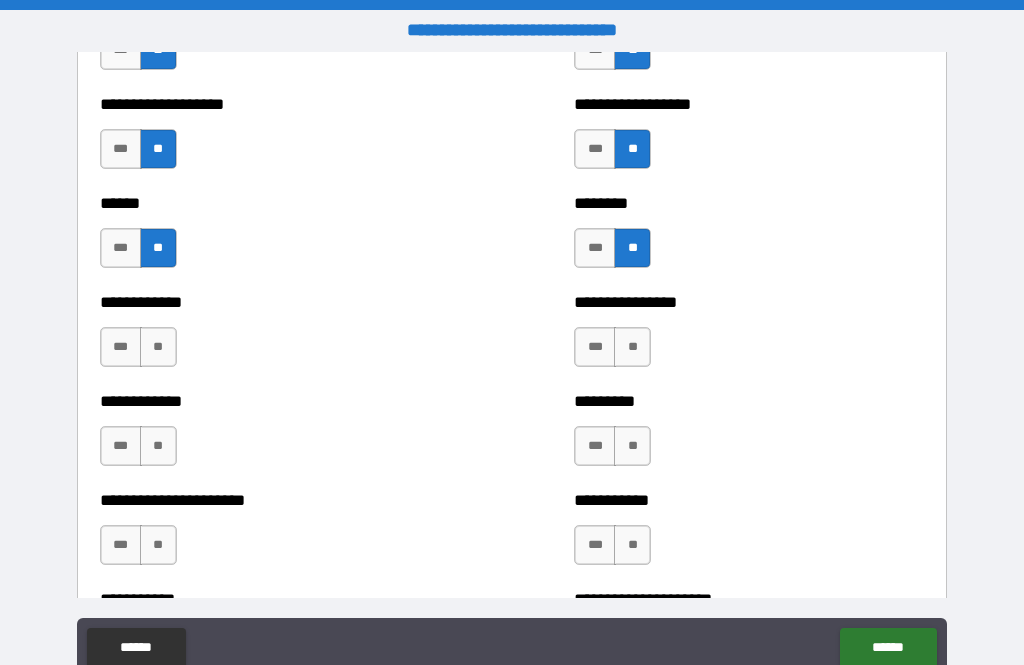 scroll, scrollTop: 4947, scrollLeft: 0, axis: vertical 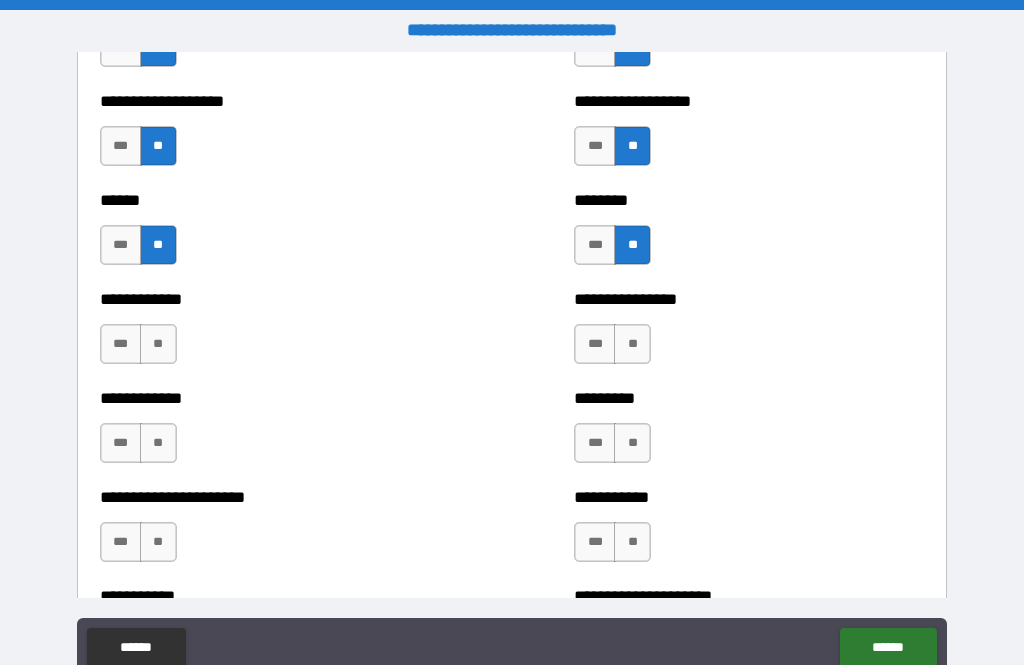 click on "**" at bounding box center [632, 344] 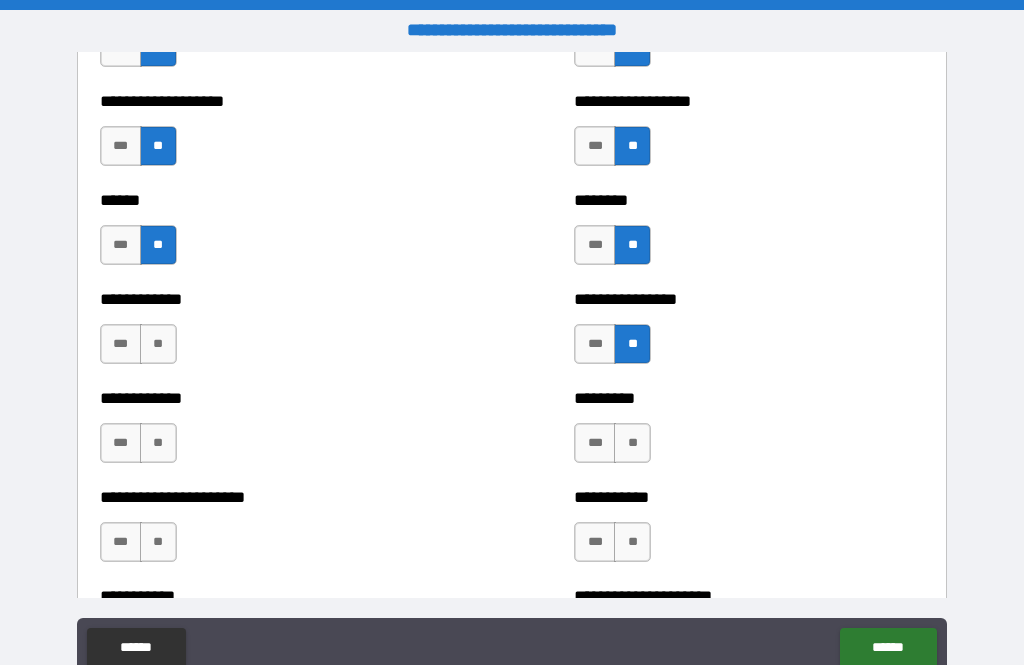 click on "**" at bounding box center [632, 443] 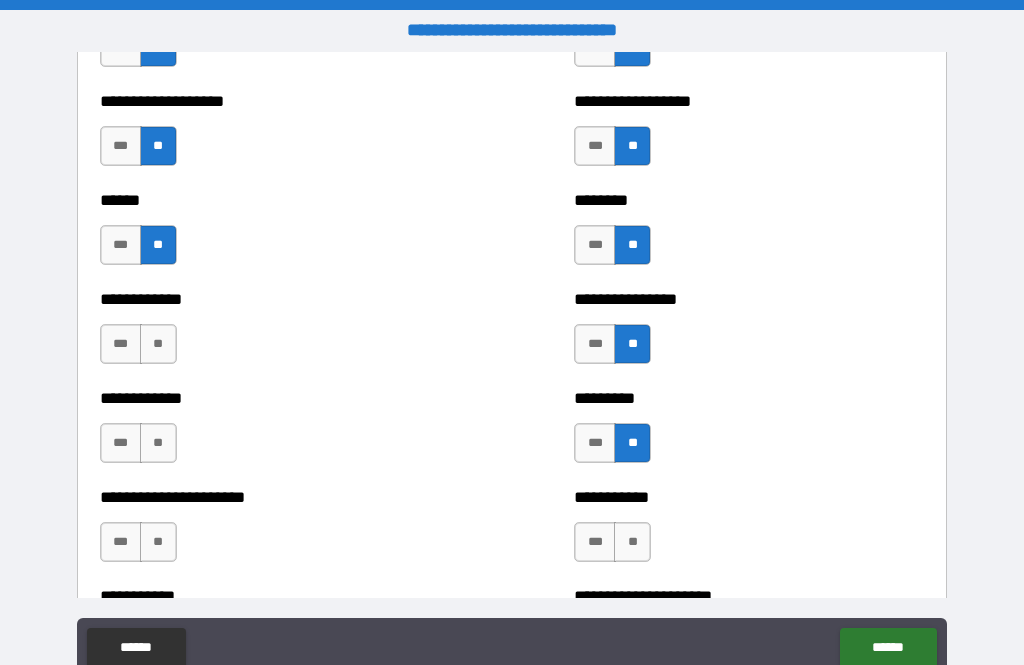 click on "**" at bounding box center (632, 542) 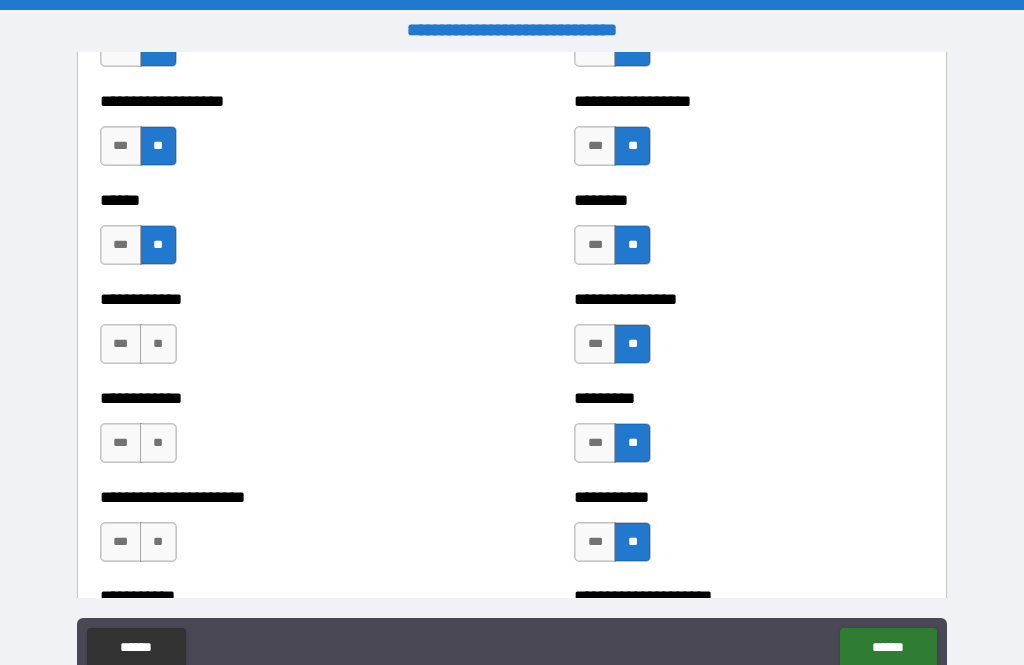 click on "**" at bounding box center (158, 344) 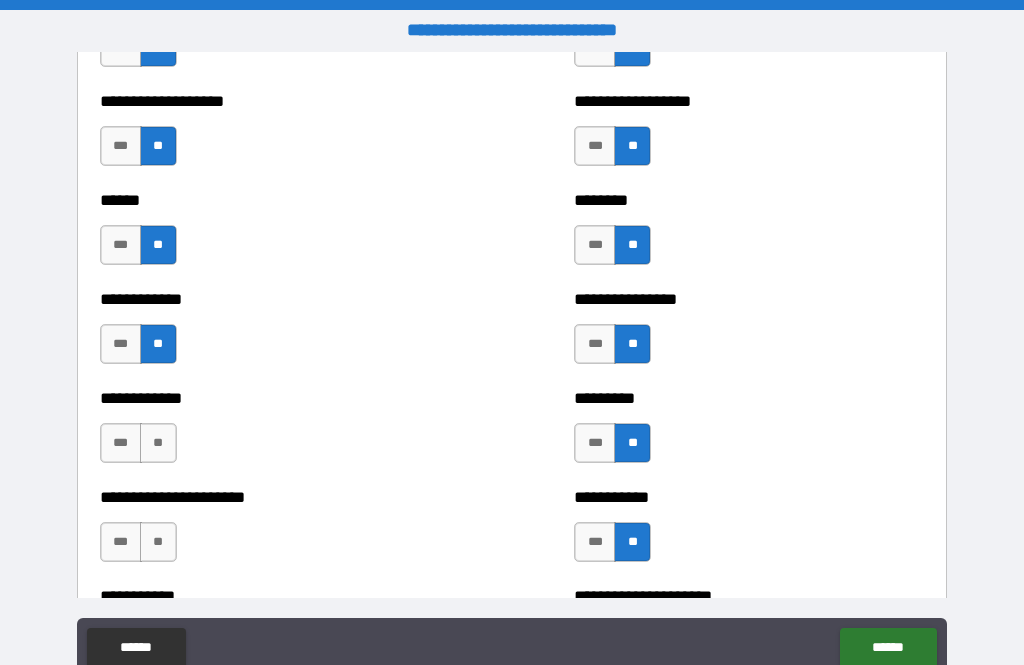 click on "**" at bounding box center (158, 443) 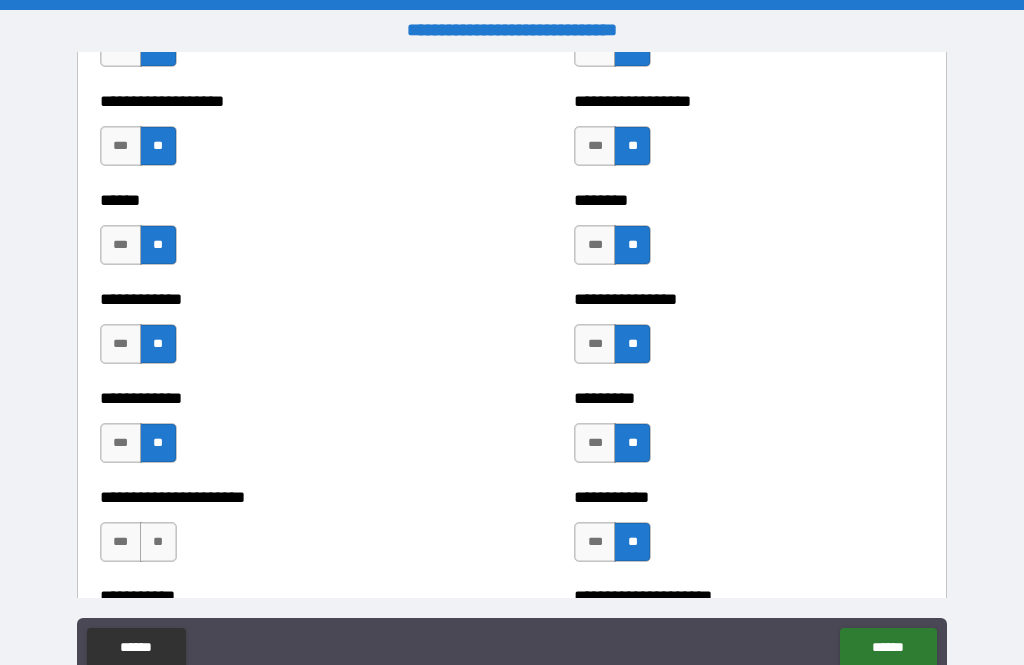 click on "**" at bounding box center (158, 542) 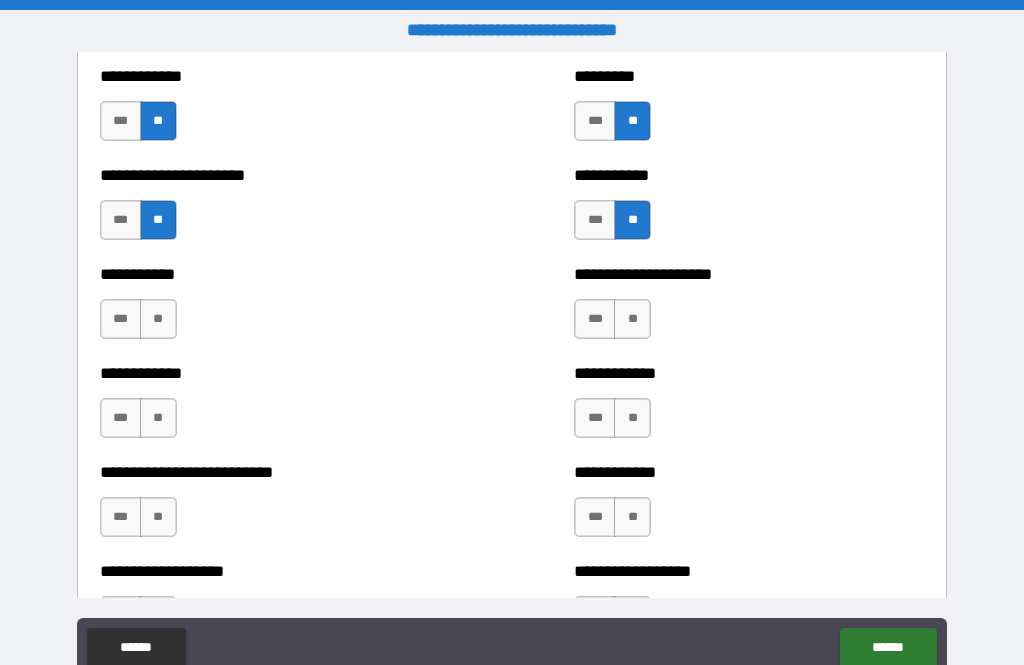 scroll, scrollTop: 5295, scrollLeft: 0, axis: vertical 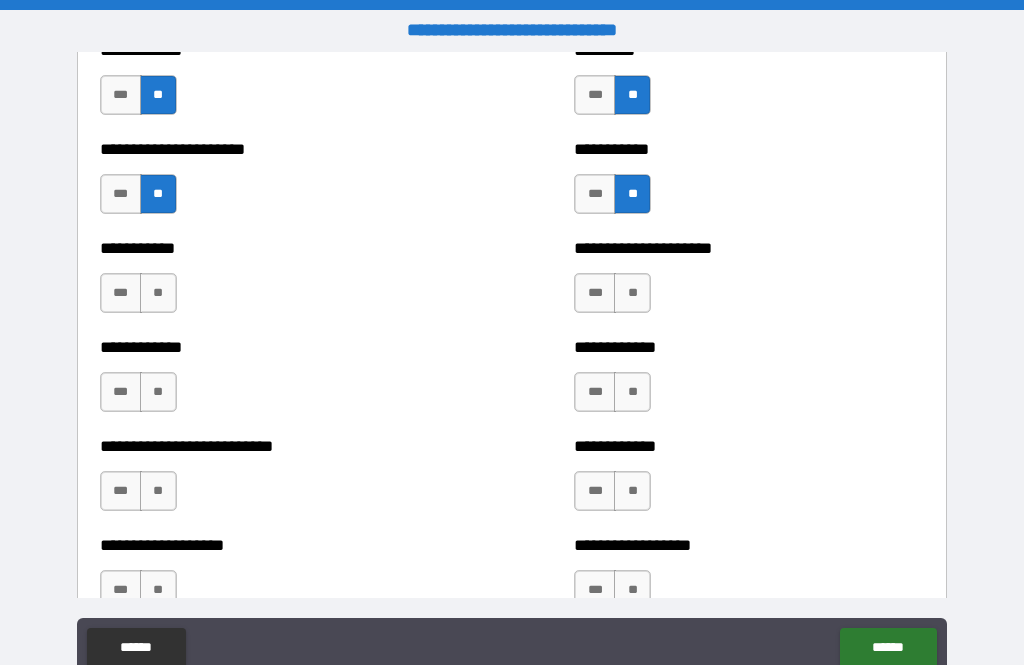 click on "**" at bounding box center [158, 293] 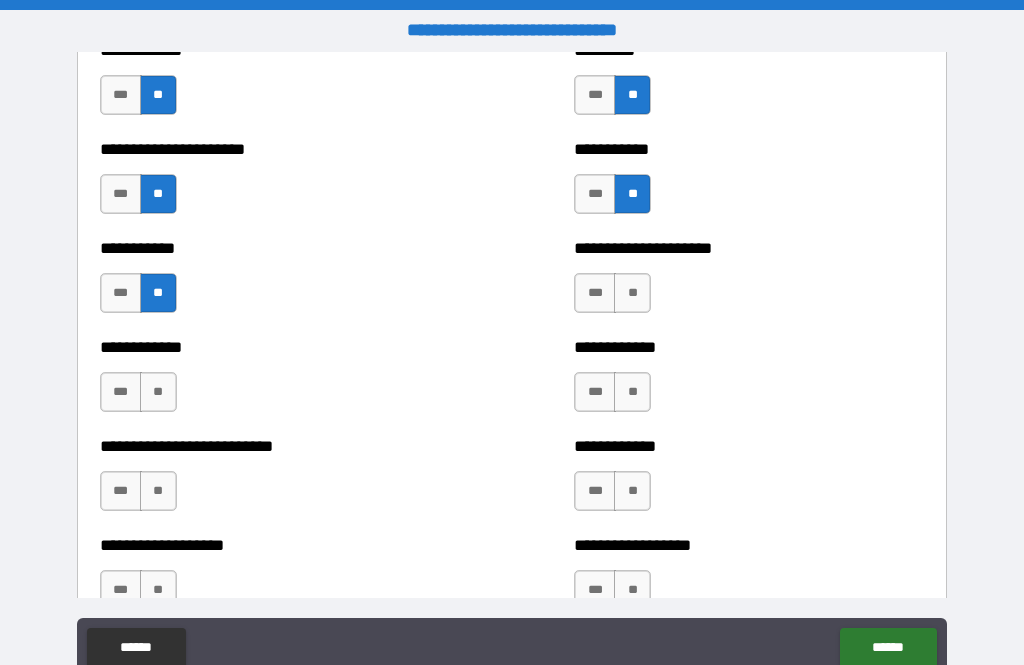 click on "**" at bounding box center [158, 392] 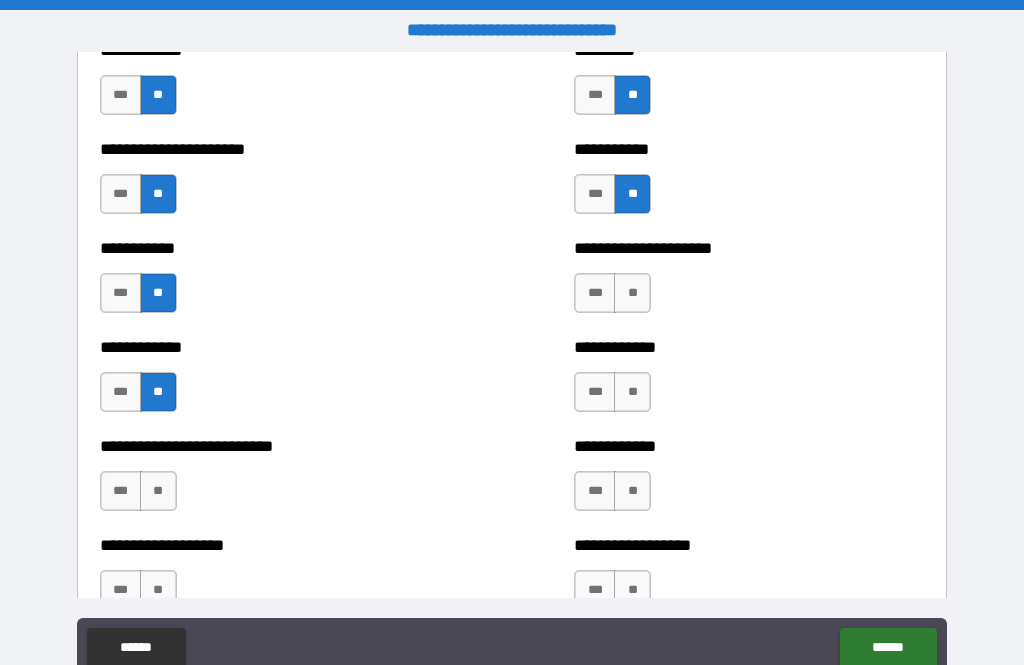 click on "**" at bounding box center [158, 491] 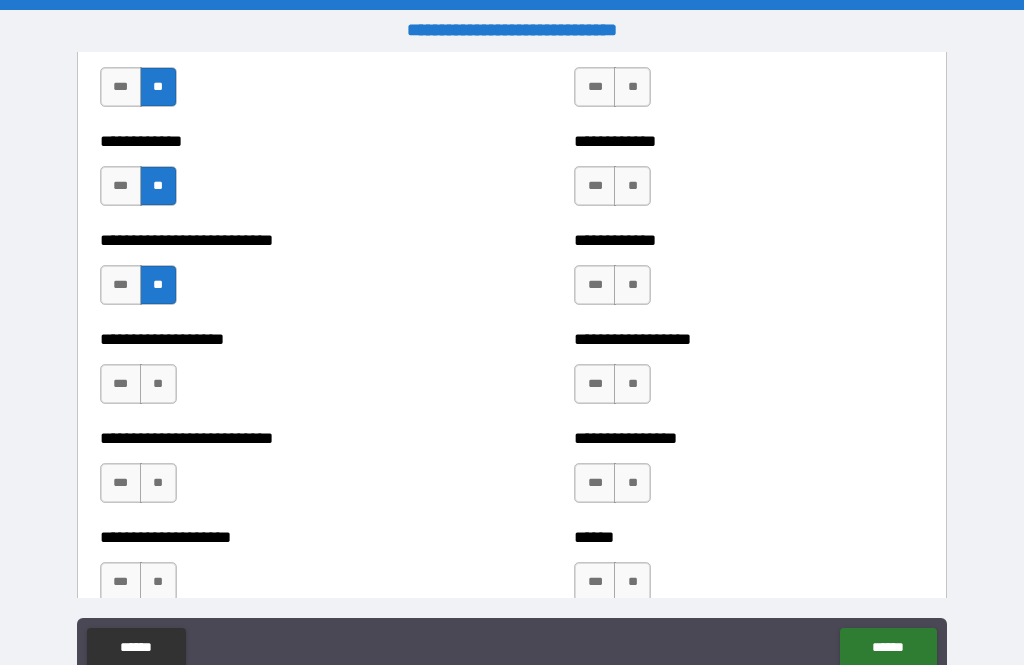 scroll, scrollTop: 5503, scrollLeft: 0, axis: vertical 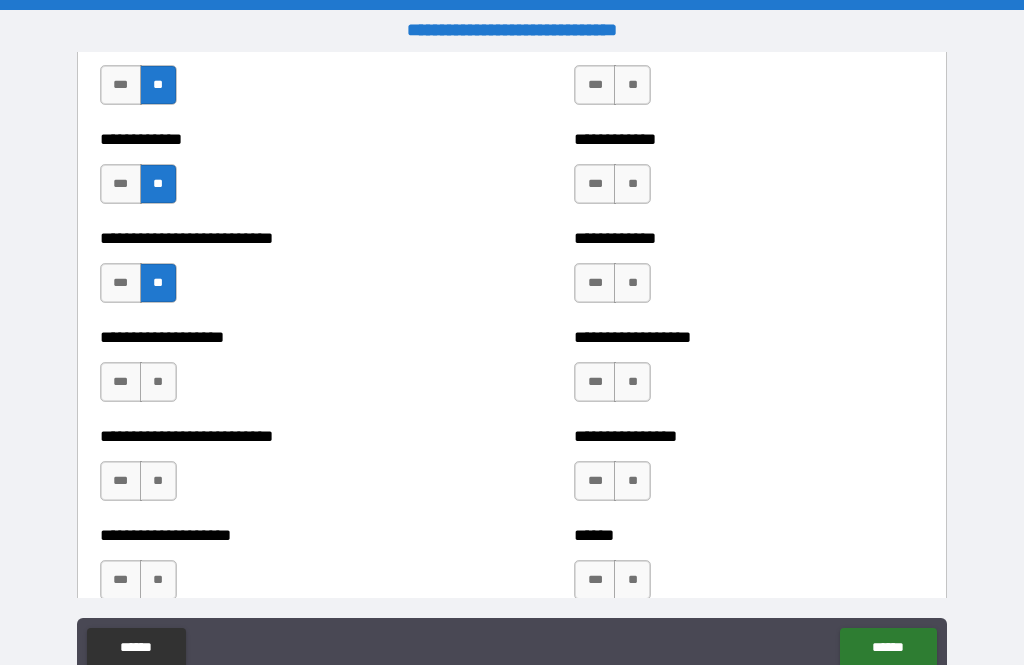 click on "**" at bounding box center [158, 382] 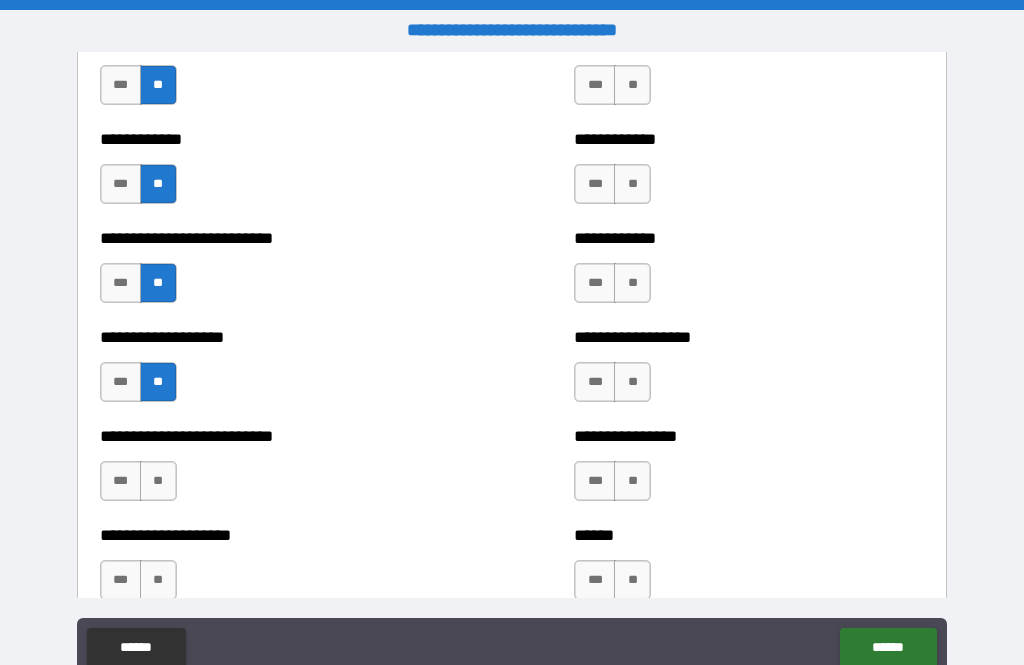click on "**" at bounding box center (158, 481) 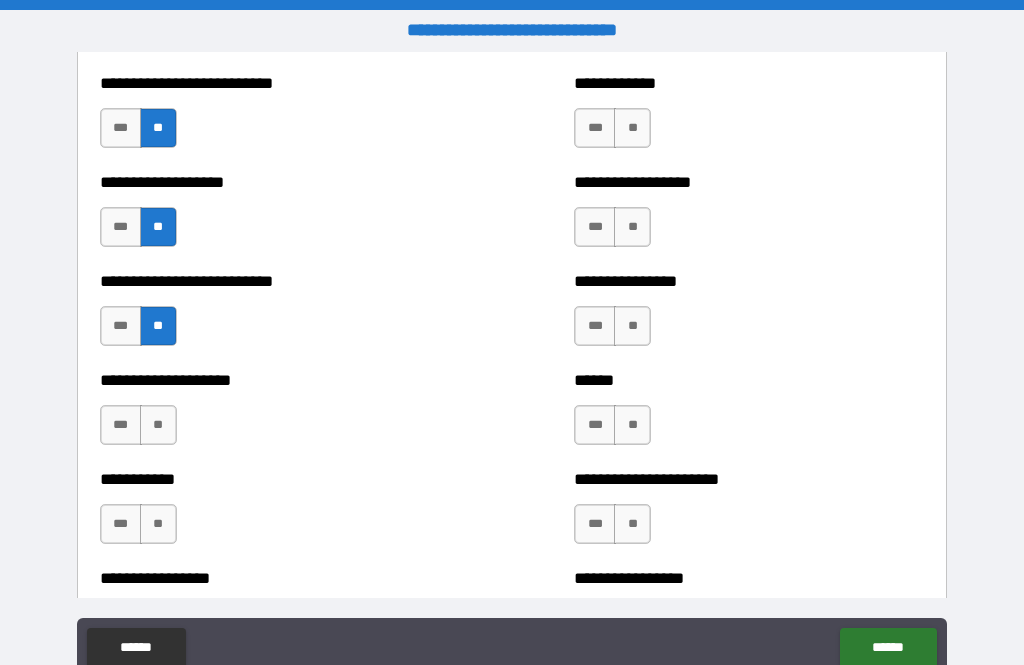 scroll, scrollTop: 5679, scrollLeft: 0, axis: vertical 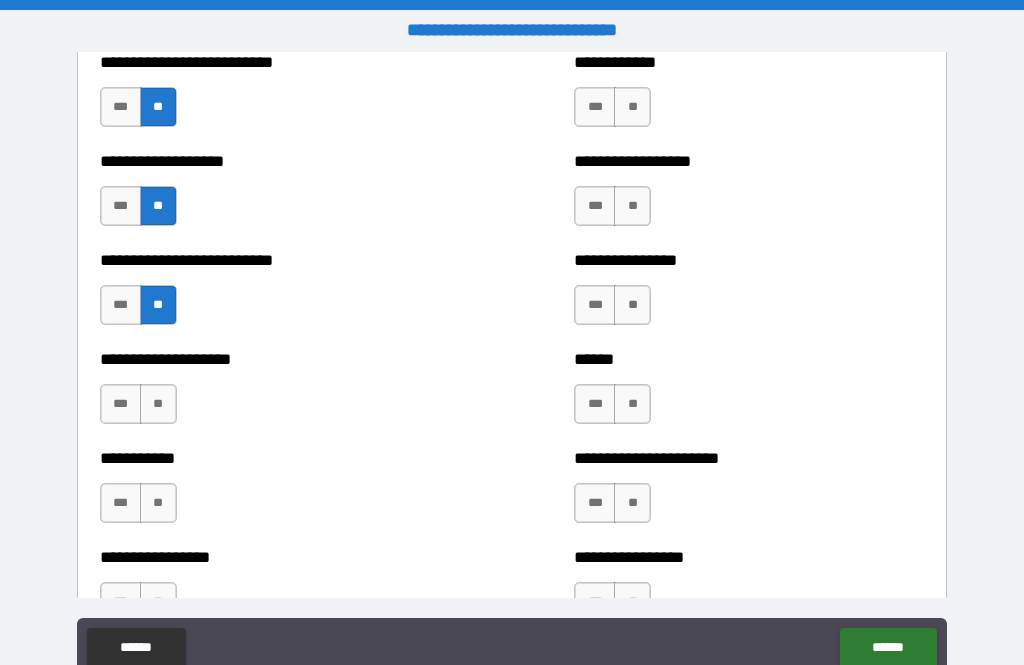 click on "**" at bounding box center [158, 404] 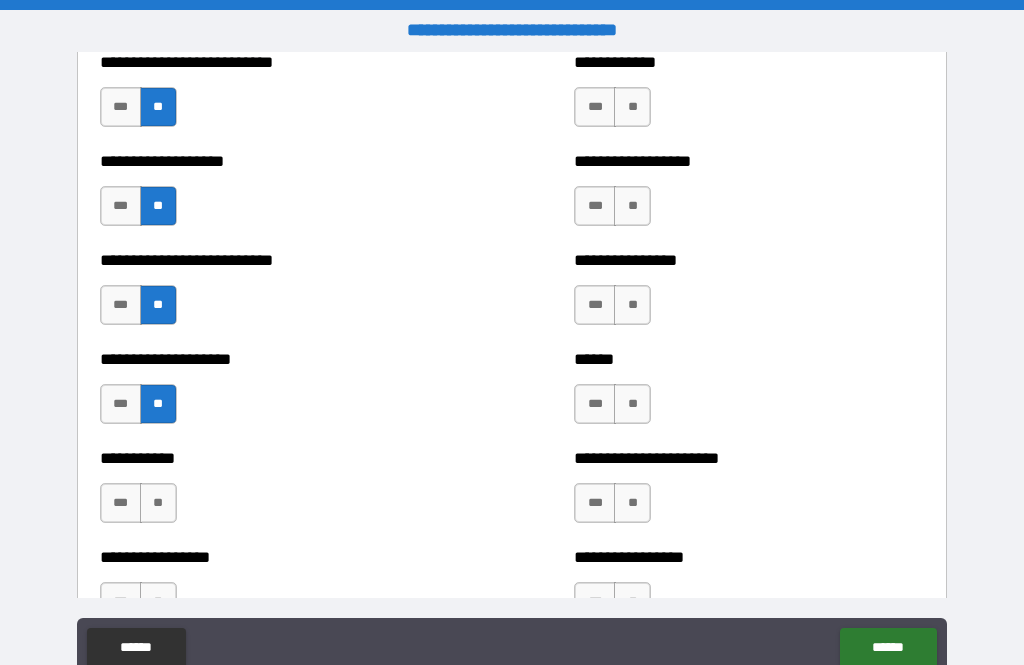 click on "**" at bounding box center [158, 503] 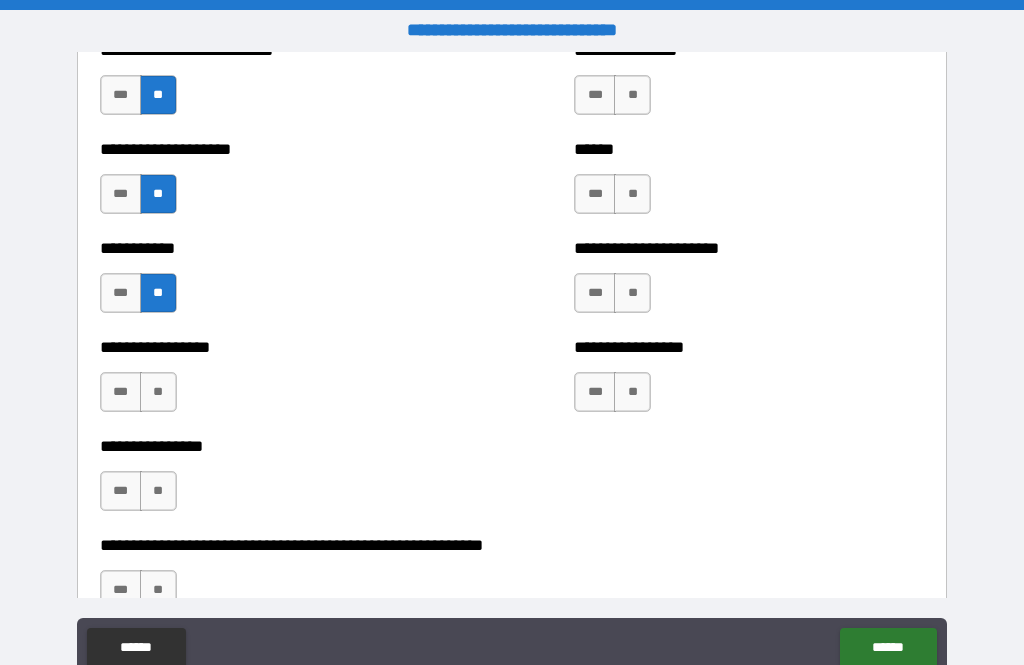 scroll, scrollTop: 5891, scrollLeft: 0, axis: vertical 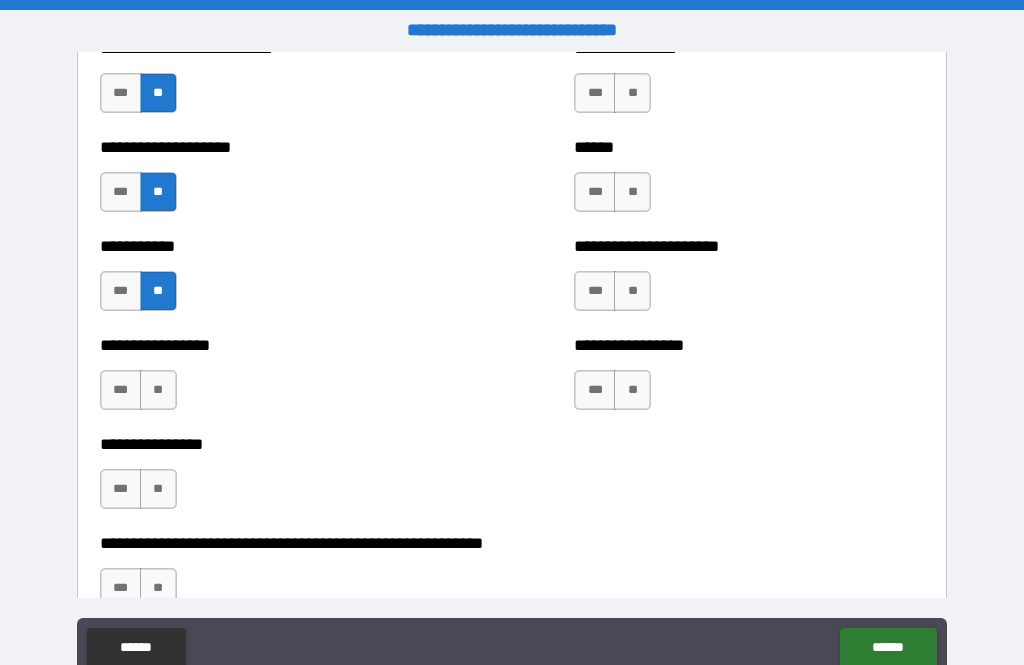 click on "**" at bounding box center [158, 390] 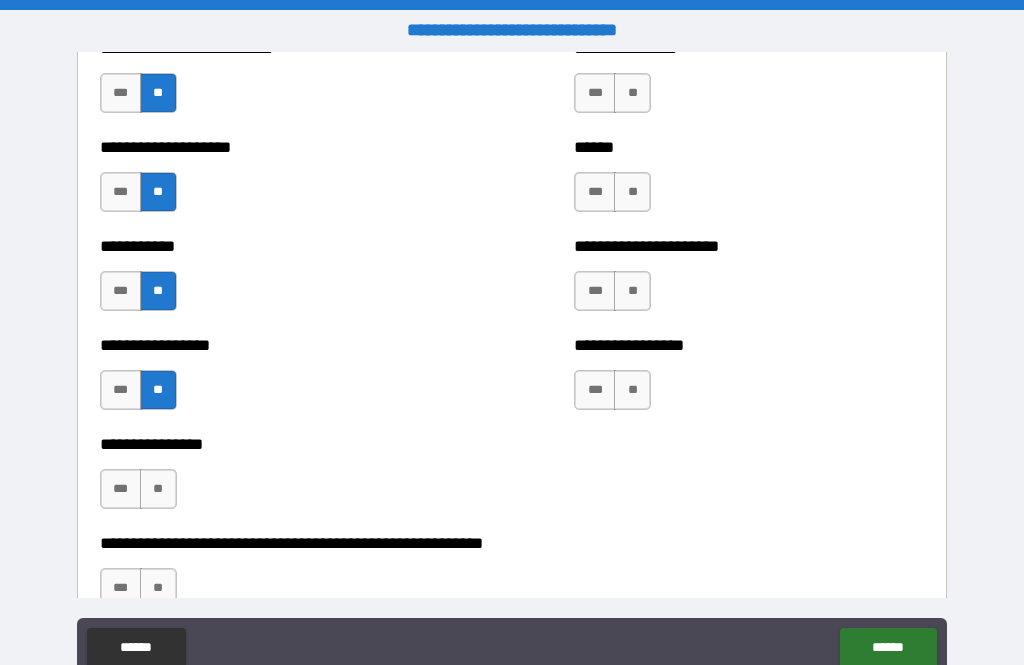 click on "**" at bounding box center (158, 489) 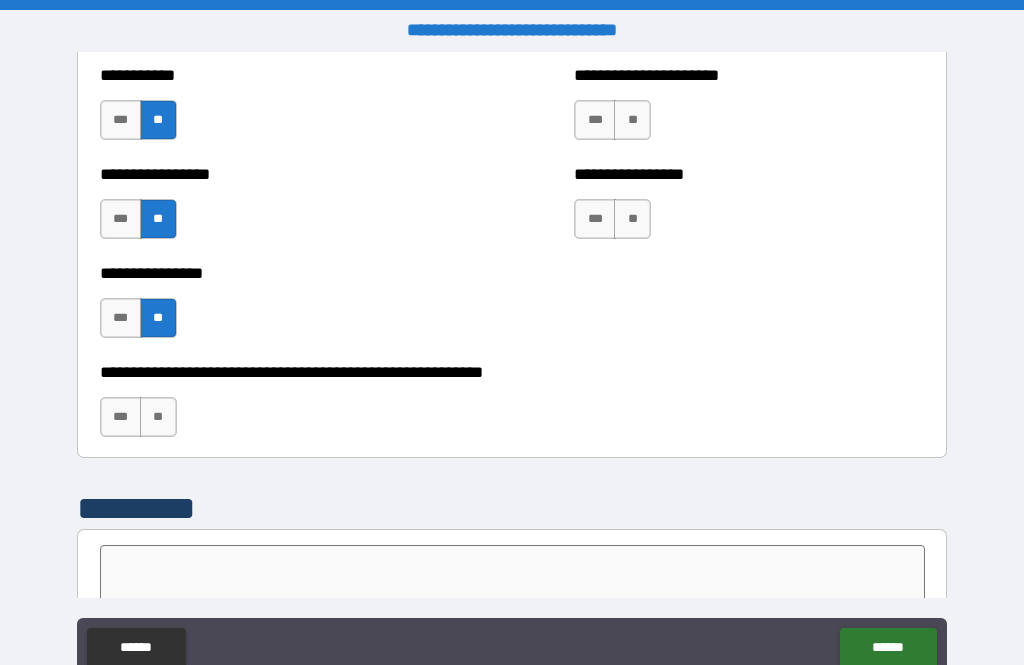 scroll, scrollTop: 6073, scrollLeft: 0, axis: vertical 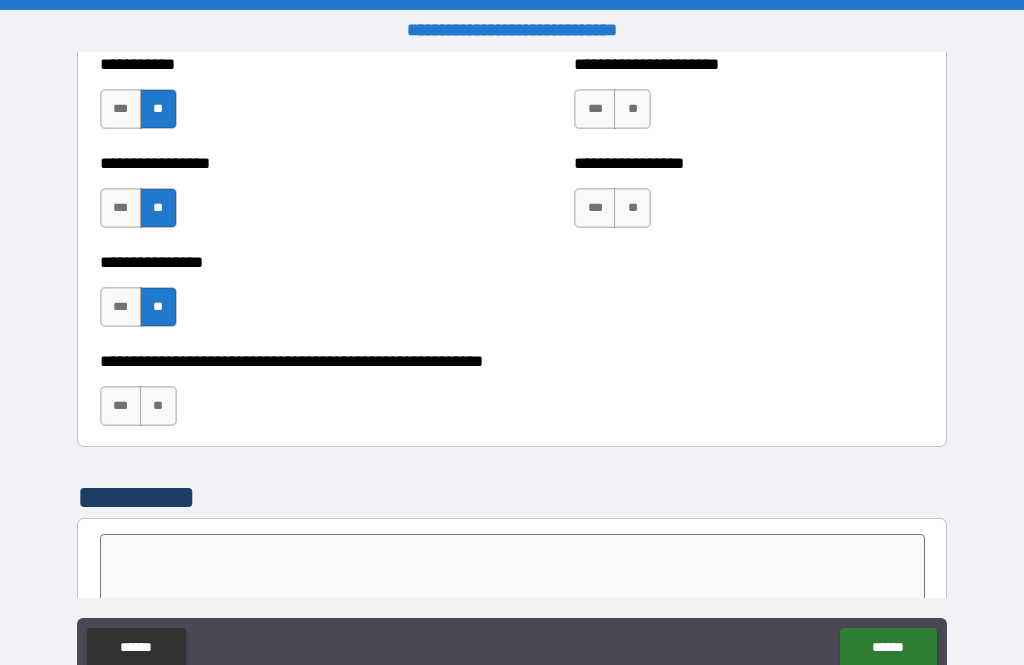 click on "**" at bounding box center [158, 406] 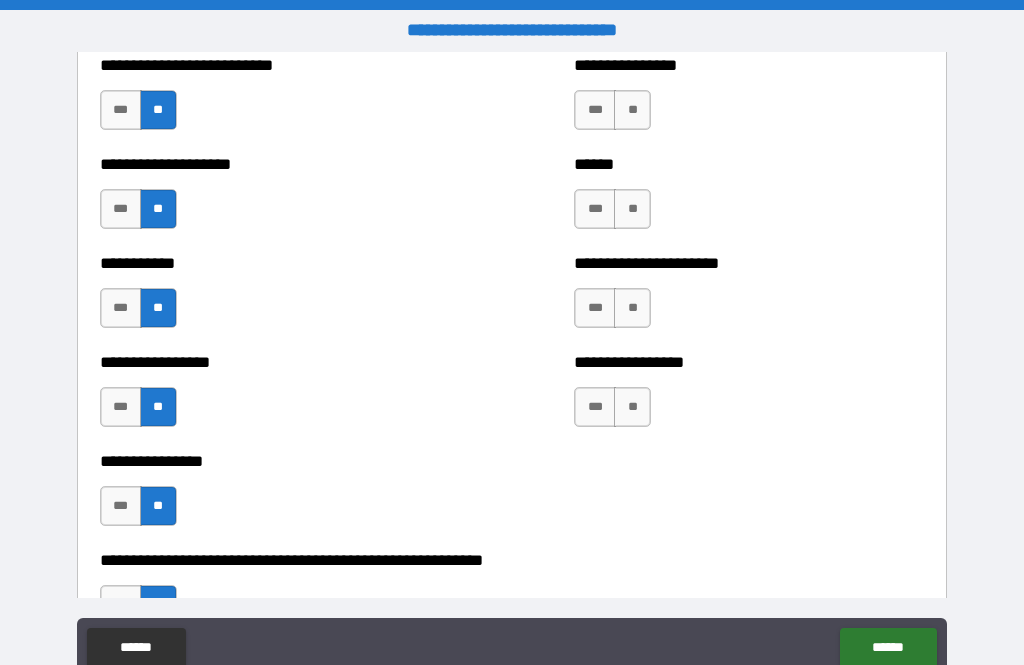 scroll, scrollTop: 5866, scrollLeft: 0, axis: vertical 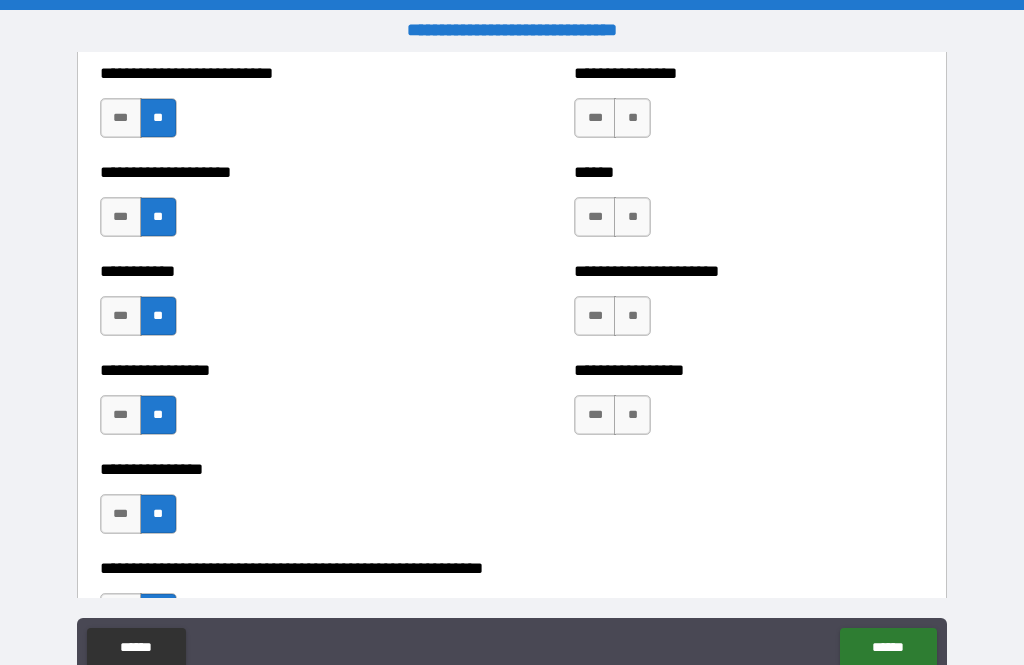 click on "**" at bounding box center (632, 415) 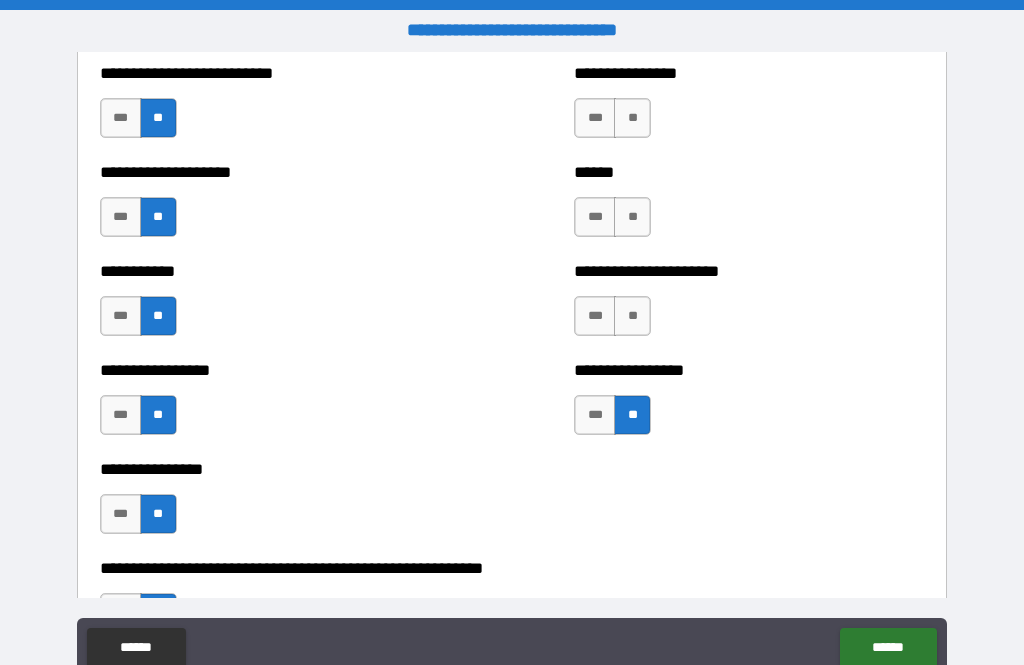 click on "**" at bounding box center (632, 316) 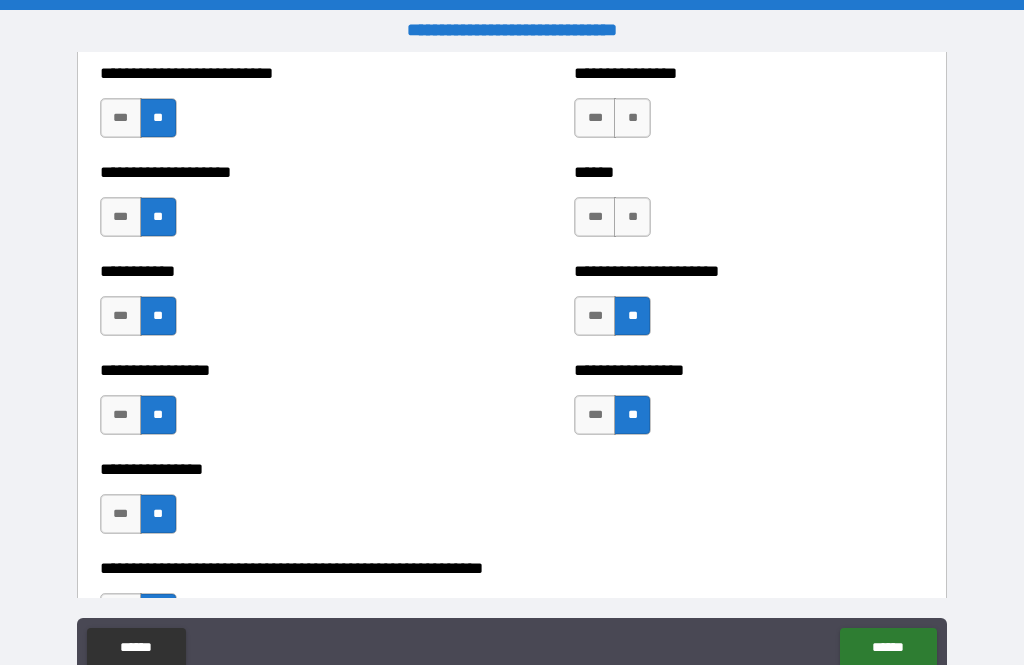 click on "**" at bounding box center [632, 217] 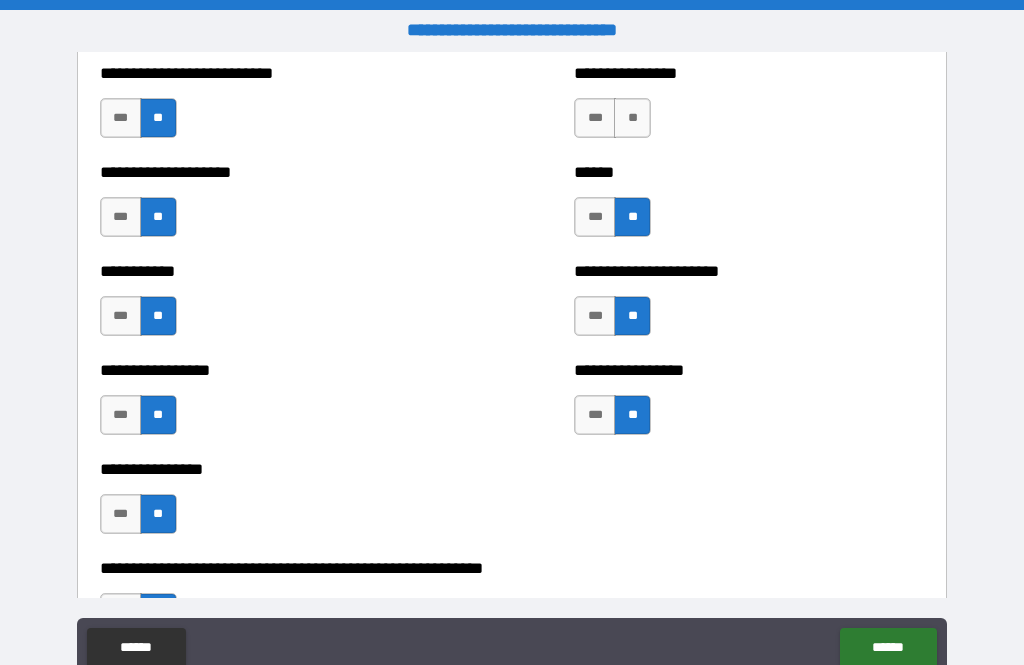 click on "**" at bounding box center [632, 118] 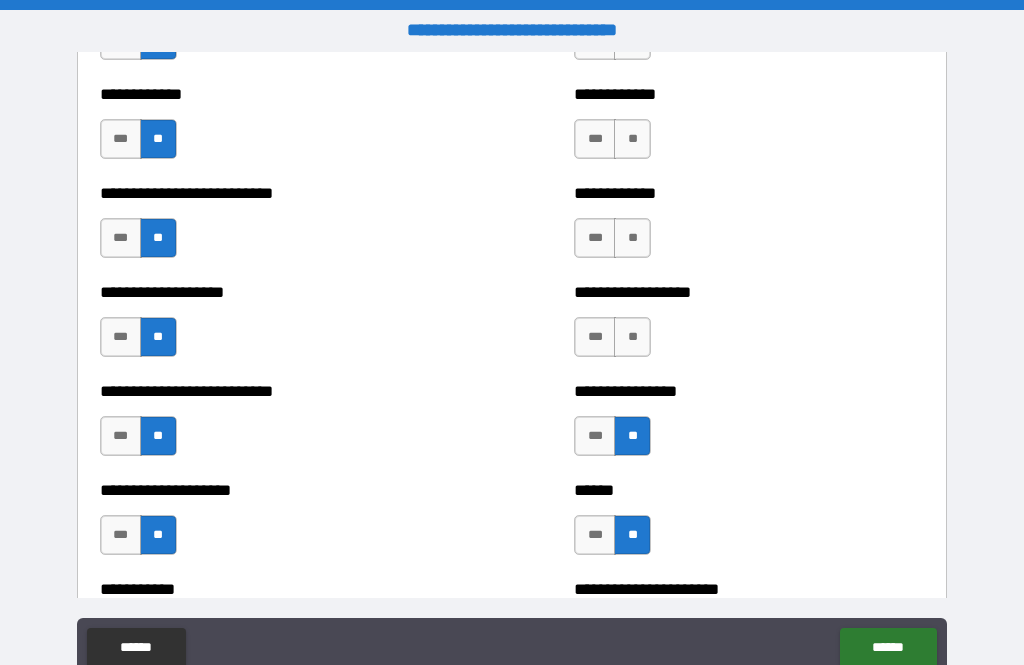 scroll, scrollTop: 5526, scrollLeft: 0, axis: vertical 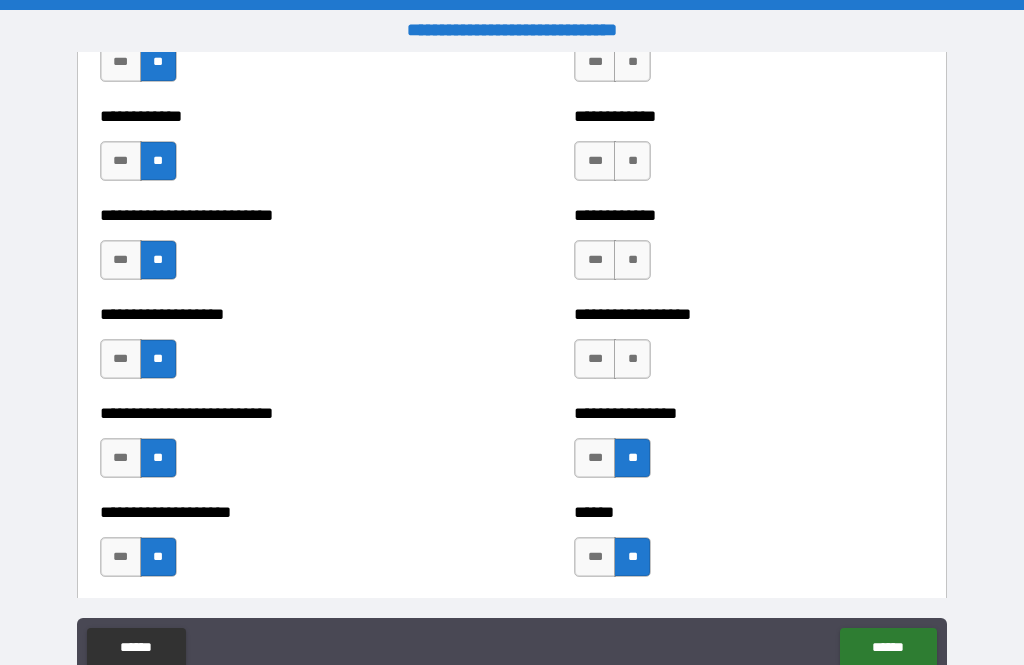 click on "**" at bounding box center [632, 359] 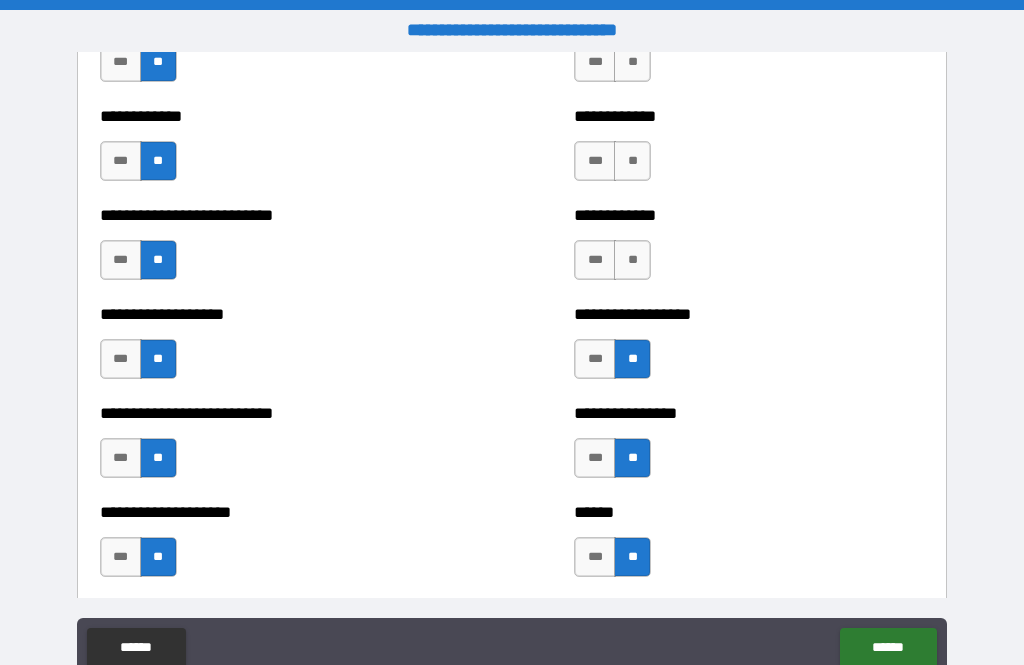click on "**" at bounding box center (632, 260) 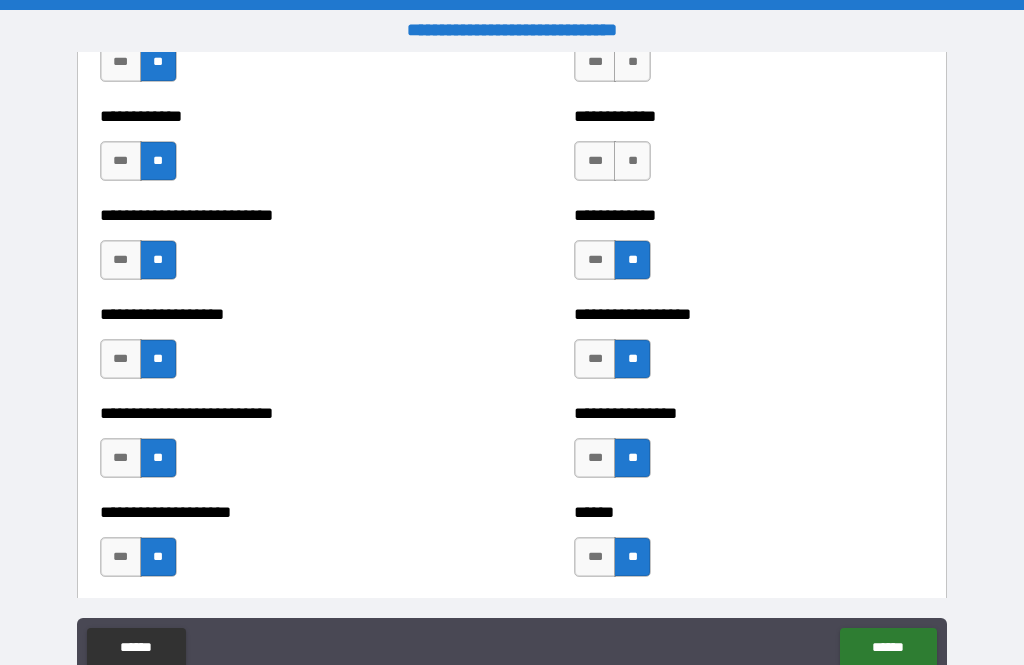 click on "**" at bounding box center (632, 161) 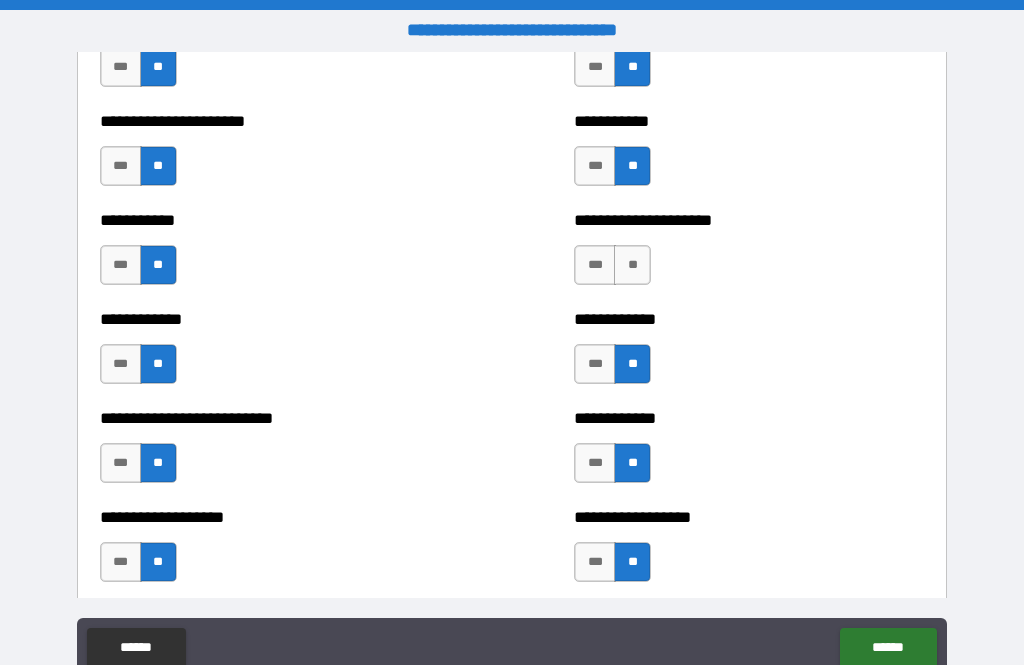scroll, scrollTop: 5270, scrollLeft: 0, axis: vertical 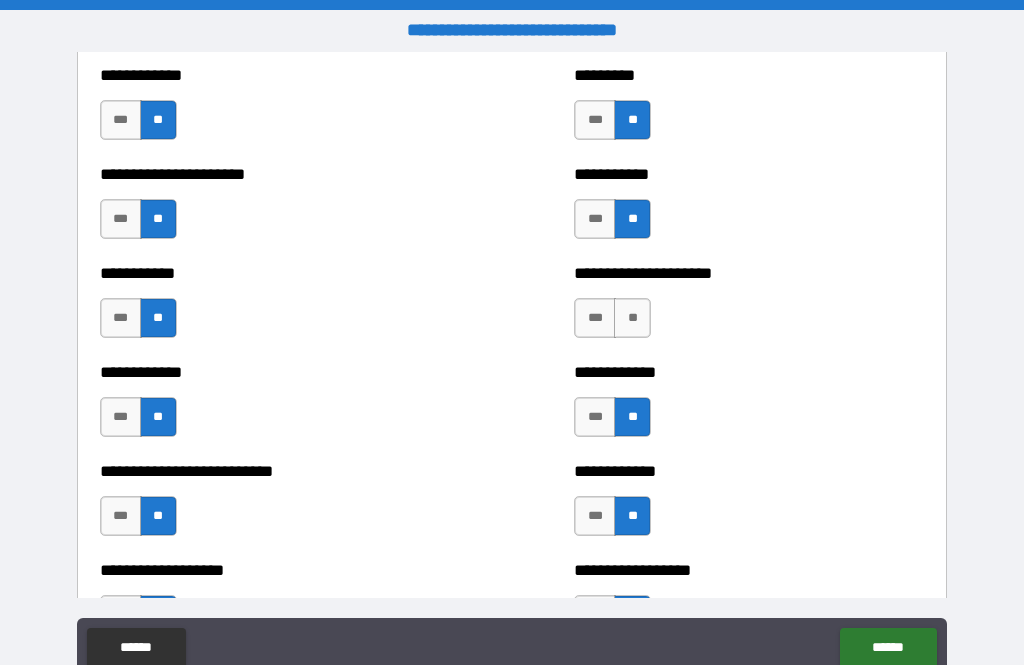 click on "**" at bounding box center (632, 318) 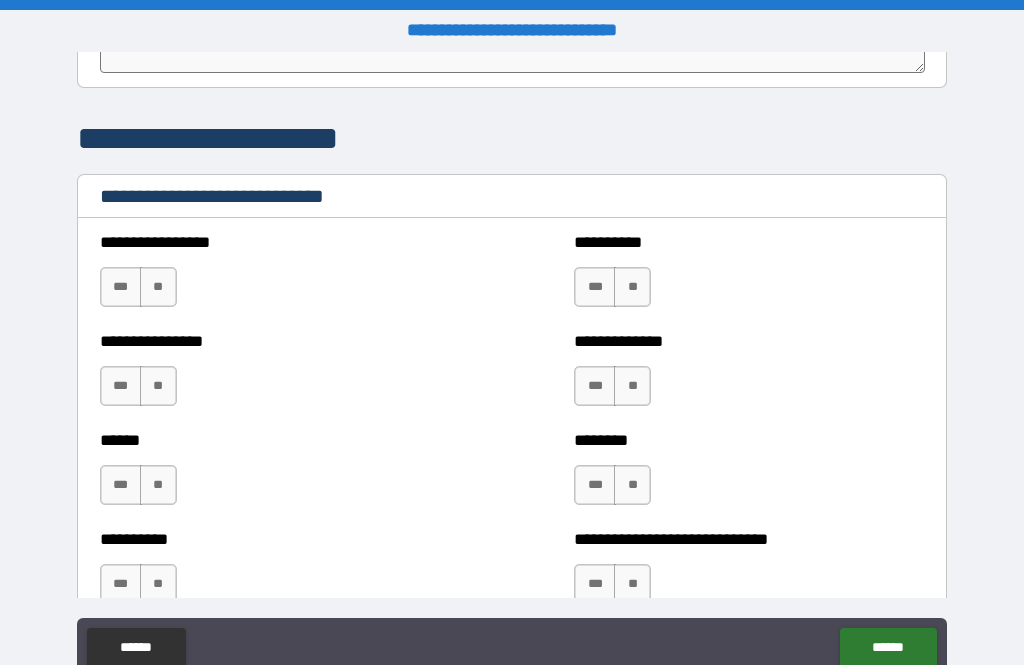 scroll, scrollTop: 6630, scrollLeft: 0, axis: vertical 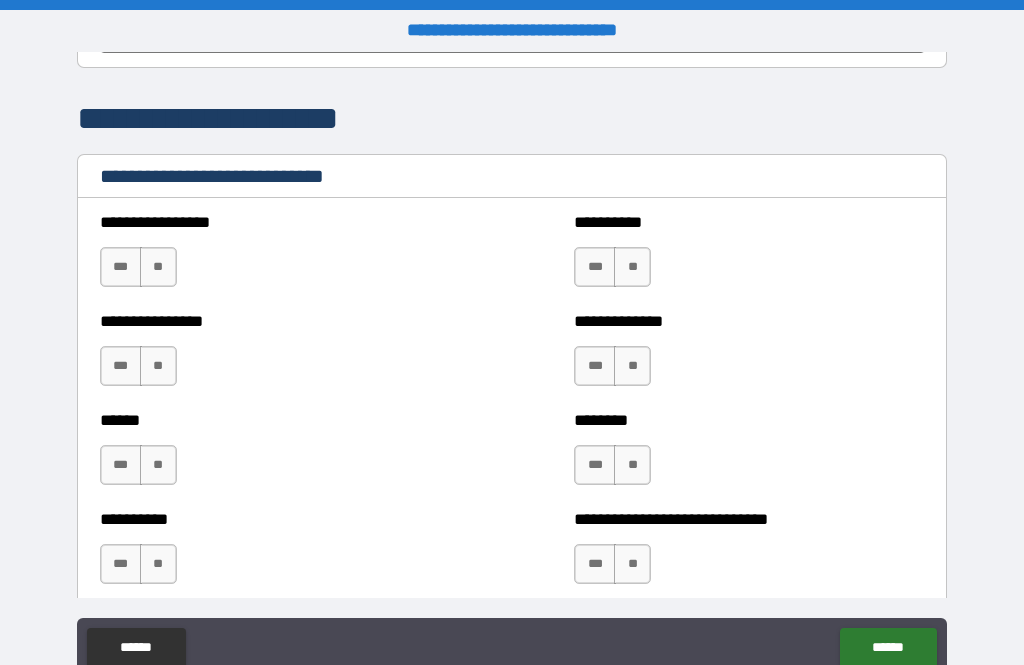 click on "**" at bounding box center [158, 267] 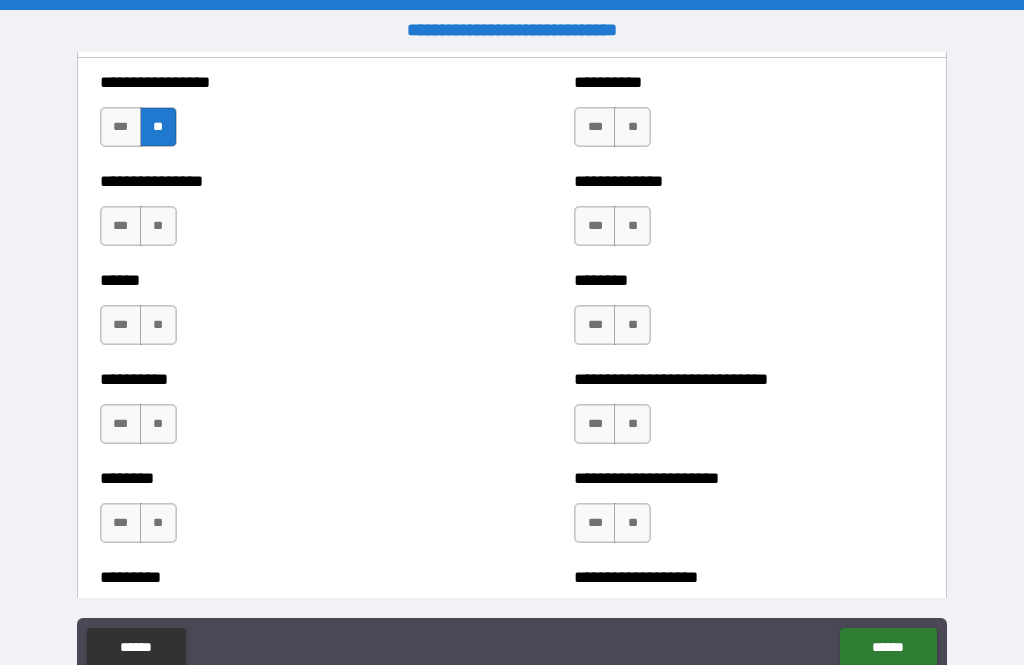 scroll, scrollTop: 6769, scrollLeft: 0, axis: vertical 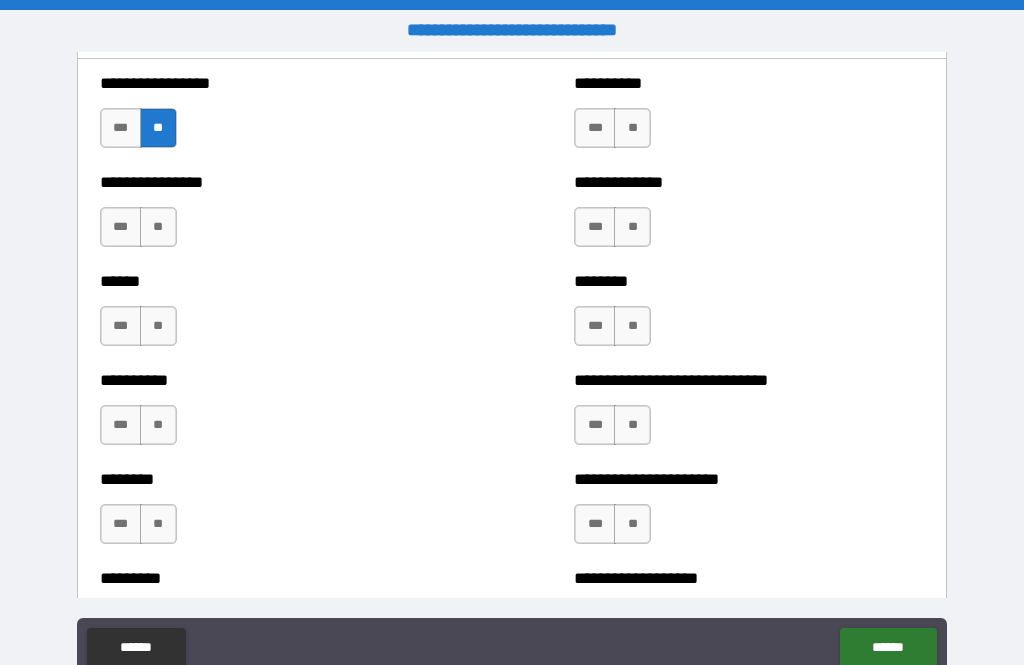 click on "**" at bounding box center (158, 227) 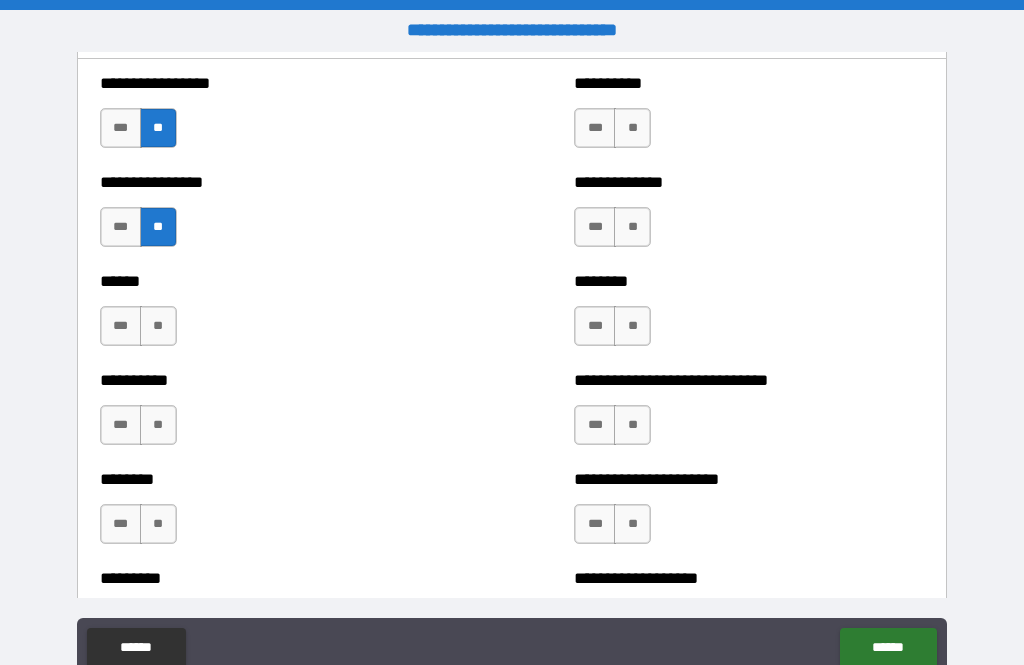 click on "**" at bounding box center (158, 326) 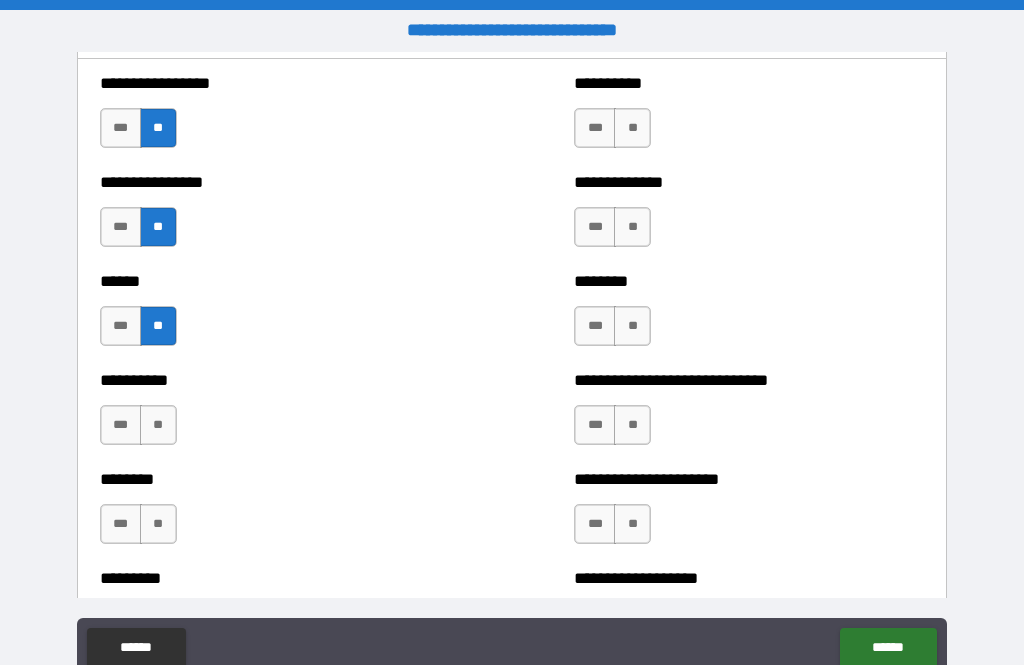 click on "***" at bounding box center [121, 326] 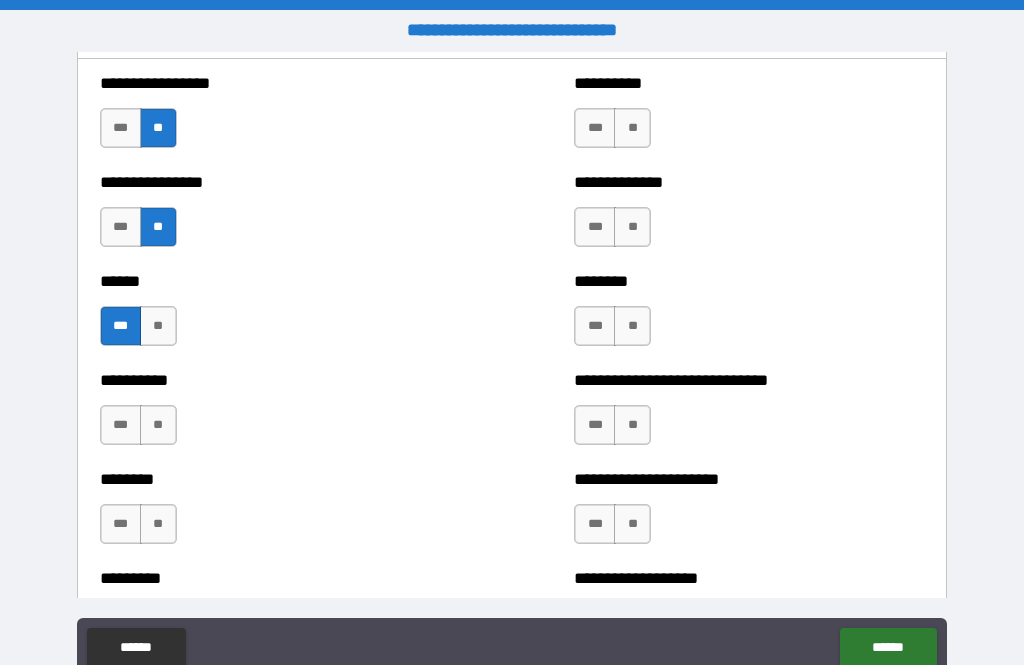 click on "**" at bounding box center [158, 425] 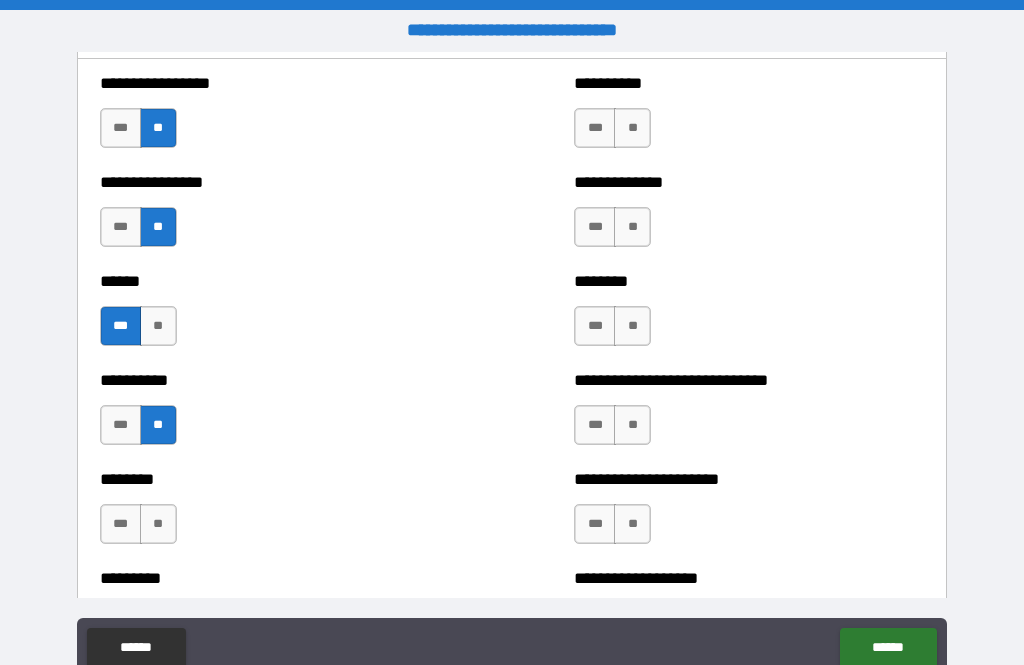 click on "**" at bounding box center [158, 524] 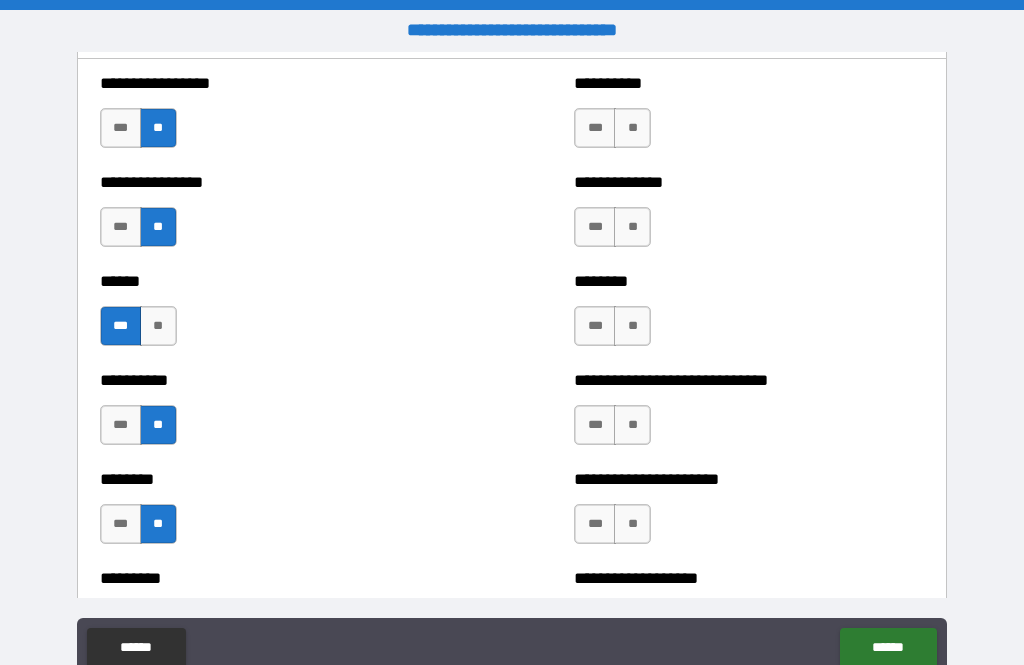 click on "**" at bounding box center [632, 128] 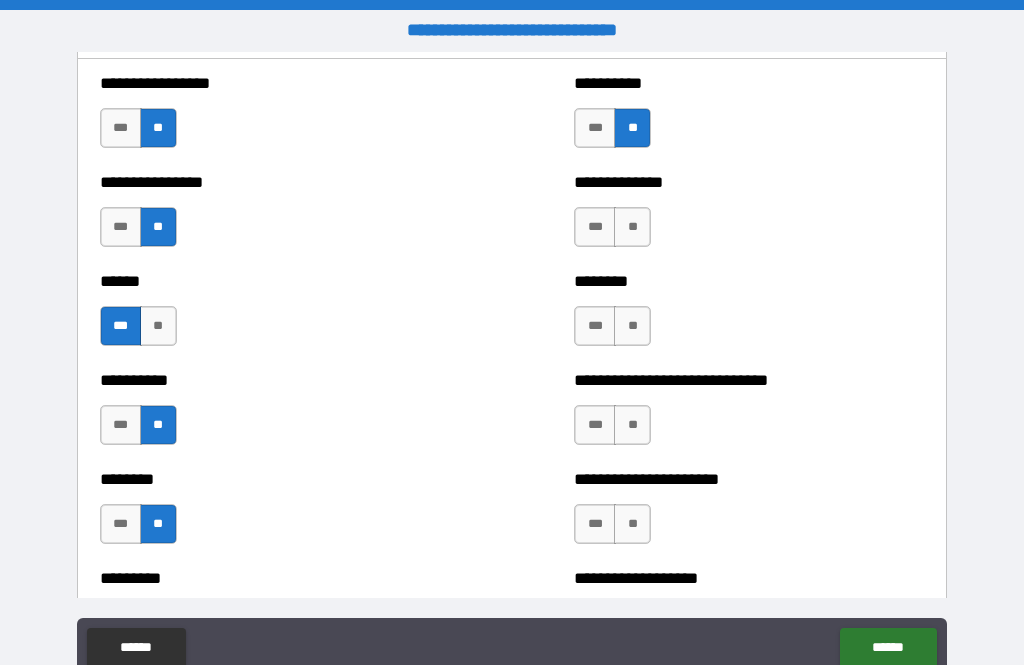 click on "**" at bounding box center [632, 227] 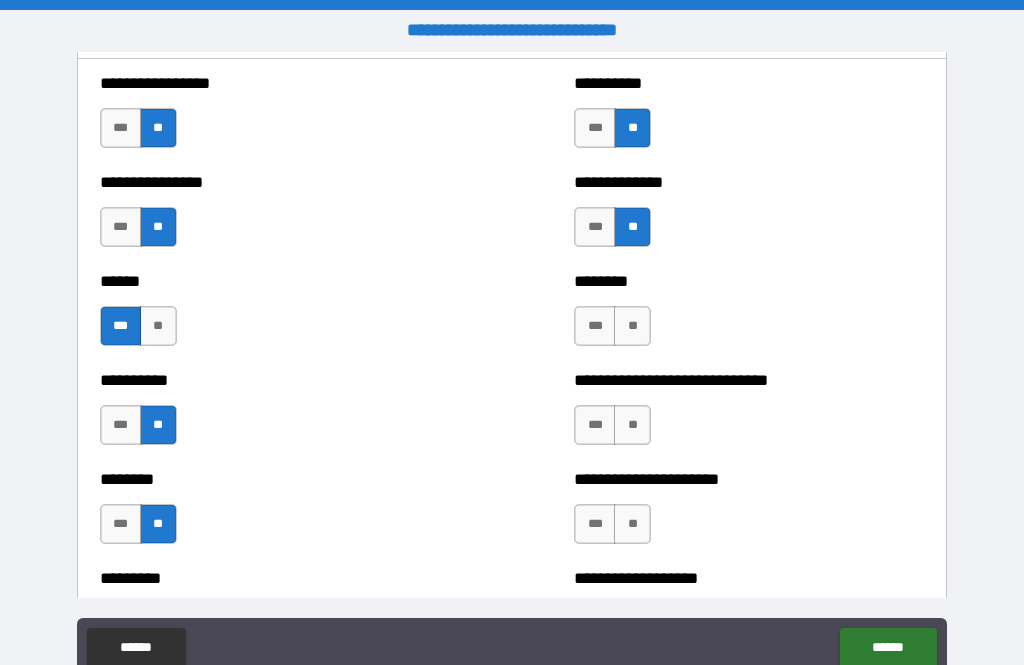 click on "**" at bounding box center (632, 326) 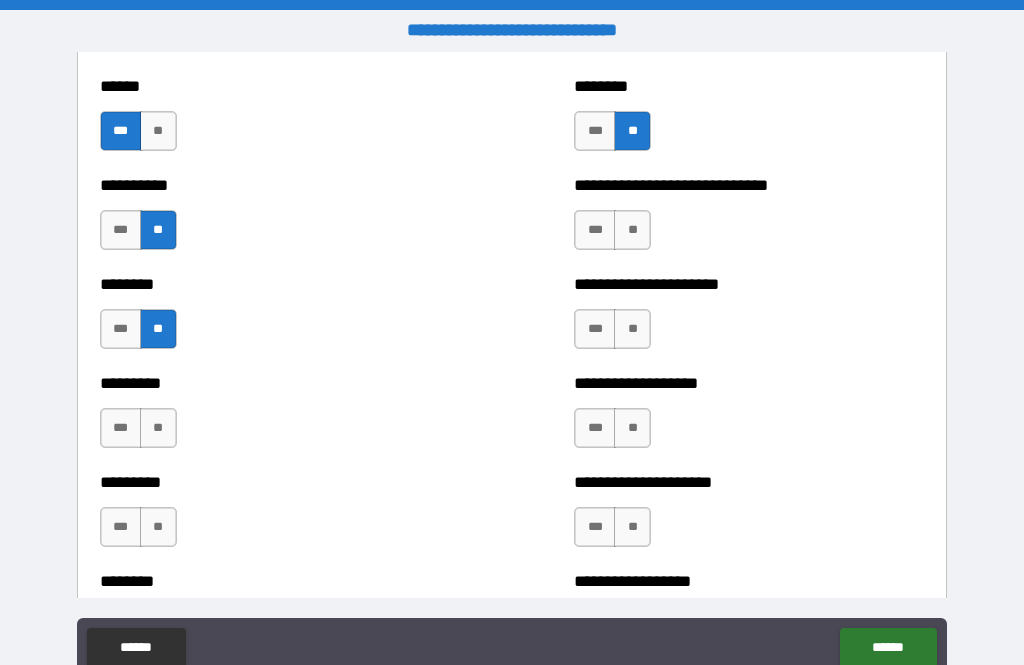 scroll, scrollTop: 6972, scrollLeft: 0, axis: vertical 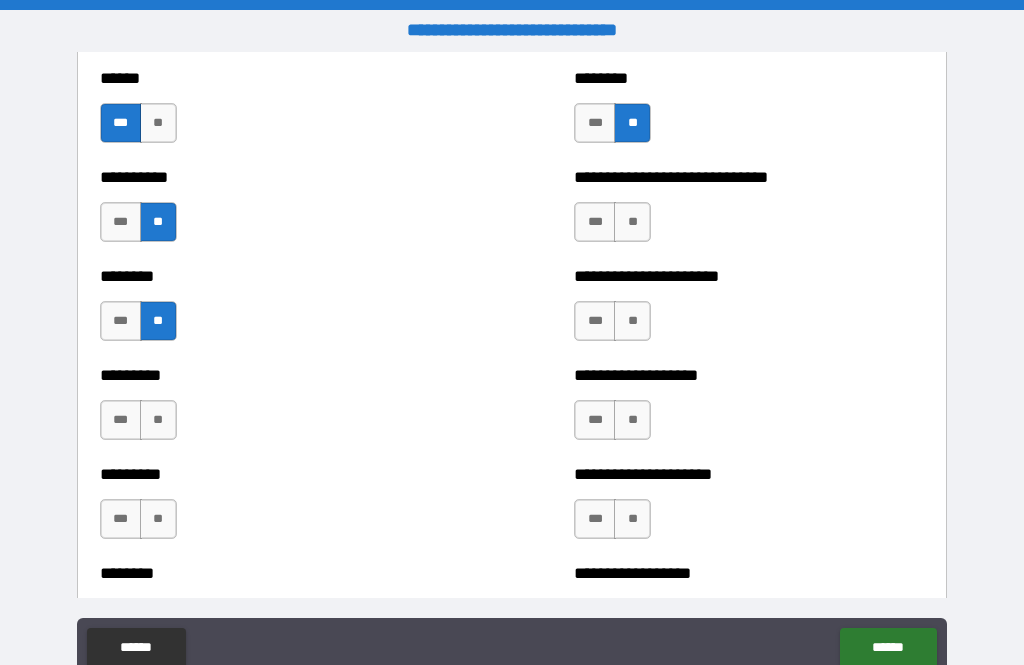 click on "**" at bounding box center (632, 222) 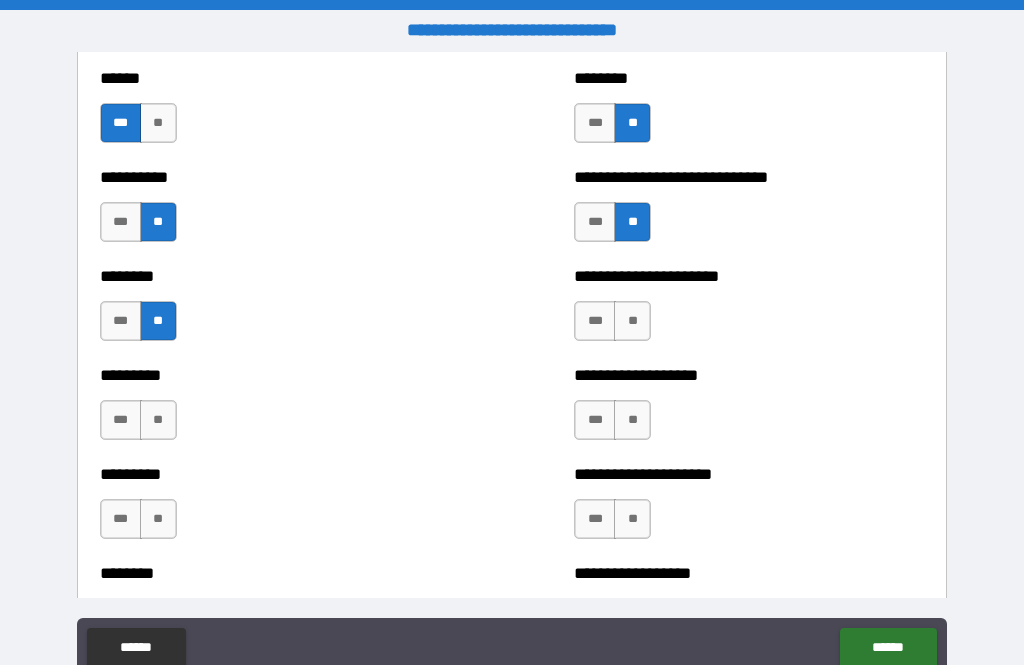 click on "**" at bounding box center [632, 321] 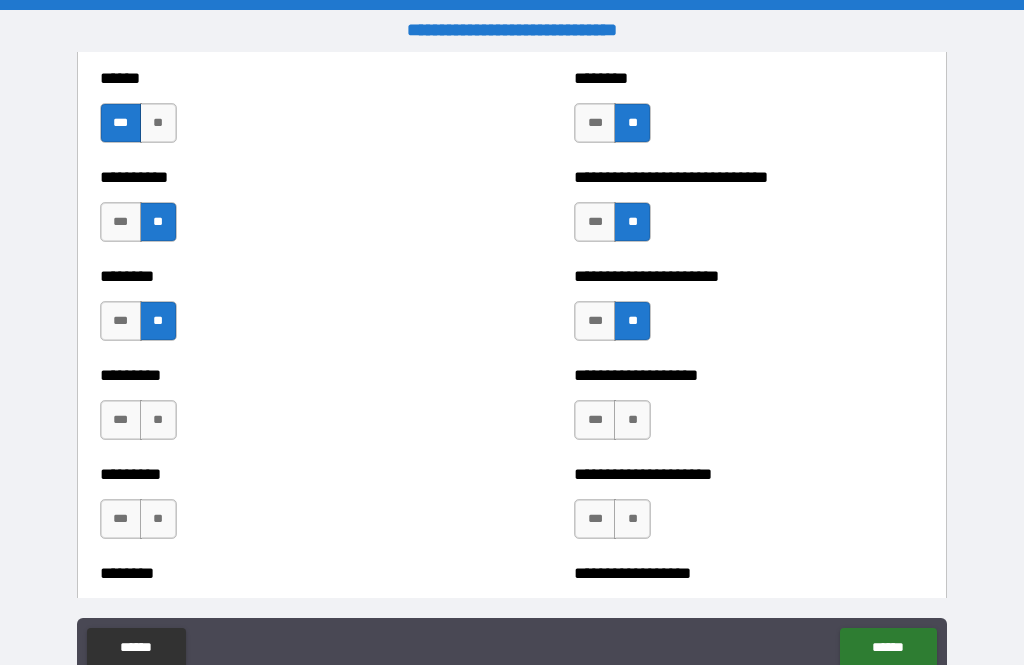 click on "**" at bounding box center [632, 420] 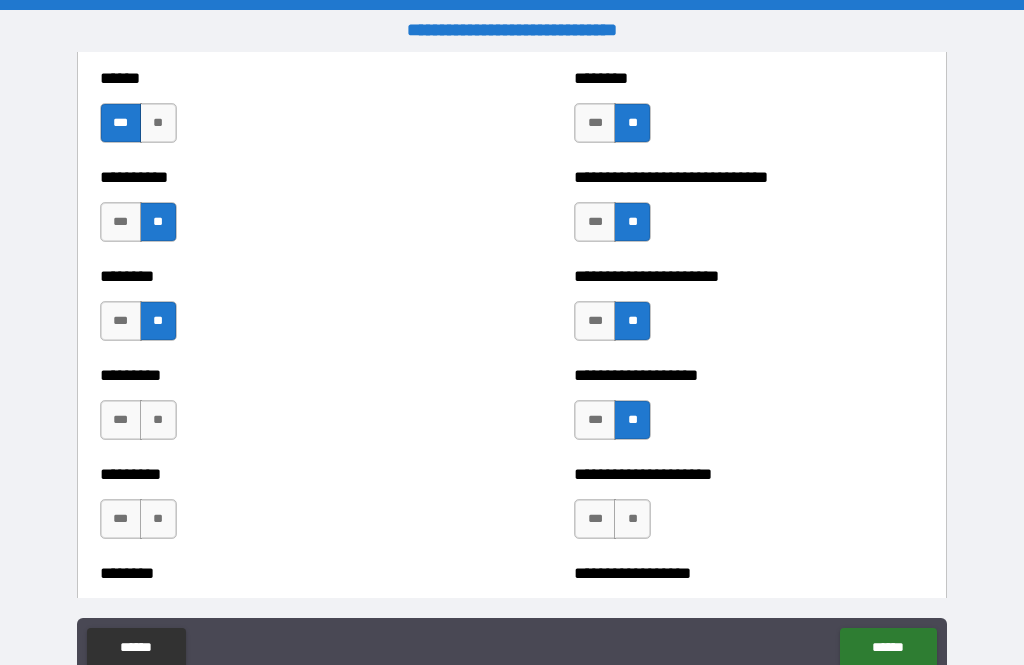 click on "**" at bounding box center [632, 519] 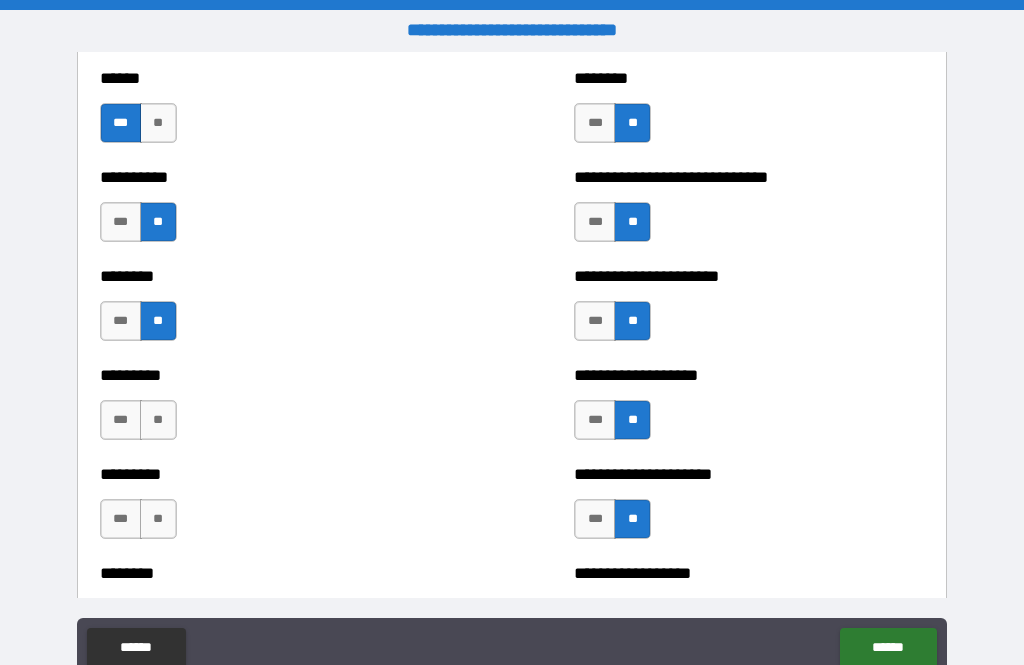 click on "**" at bounding box center [158, 420] 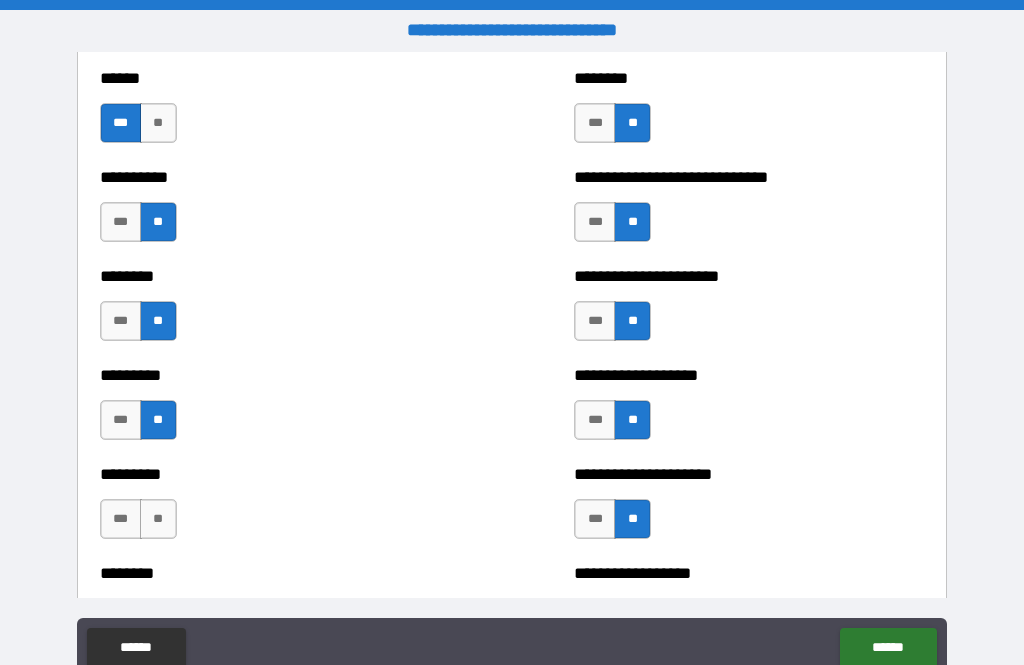 click on "**" at bounding box center [158, 519] 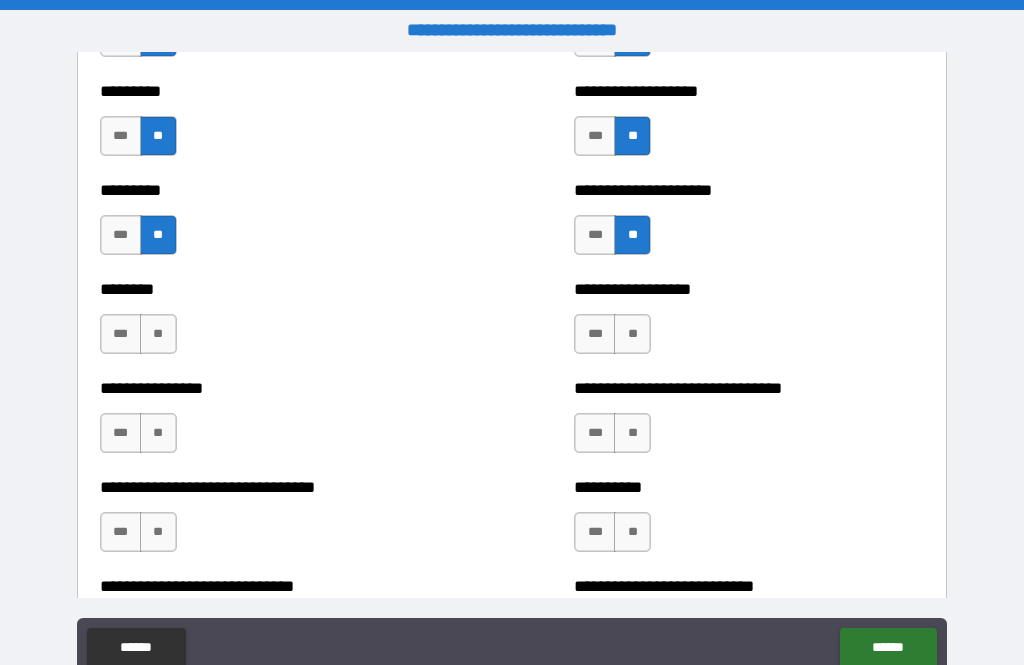 scroll, scrollTop: 7270, scrollLeft: 0, axis: vertical 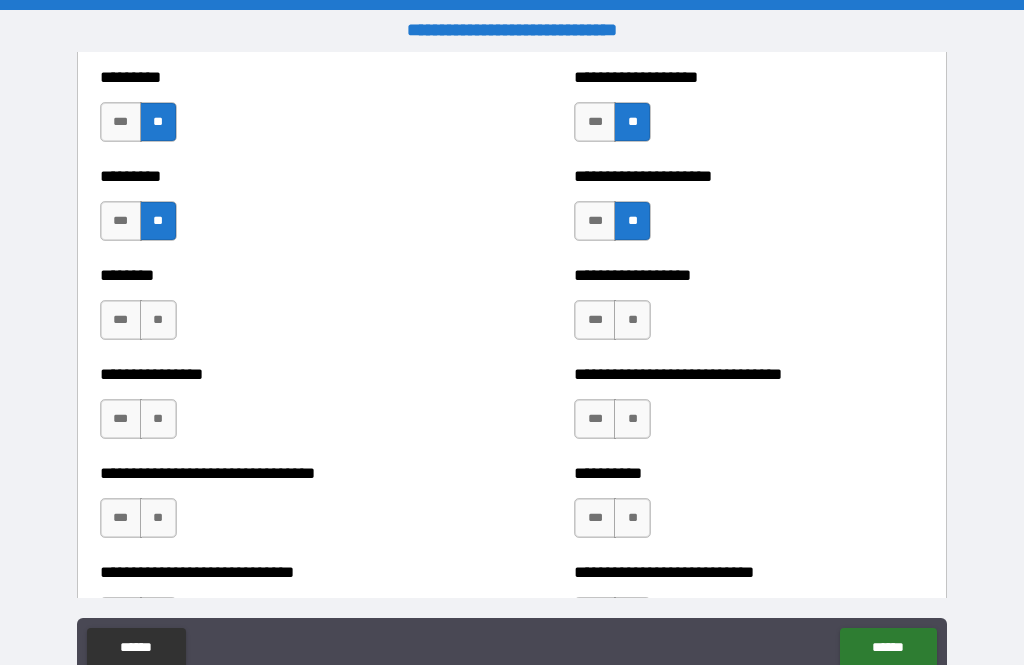 click on "**" at bounding box center [158, 320] 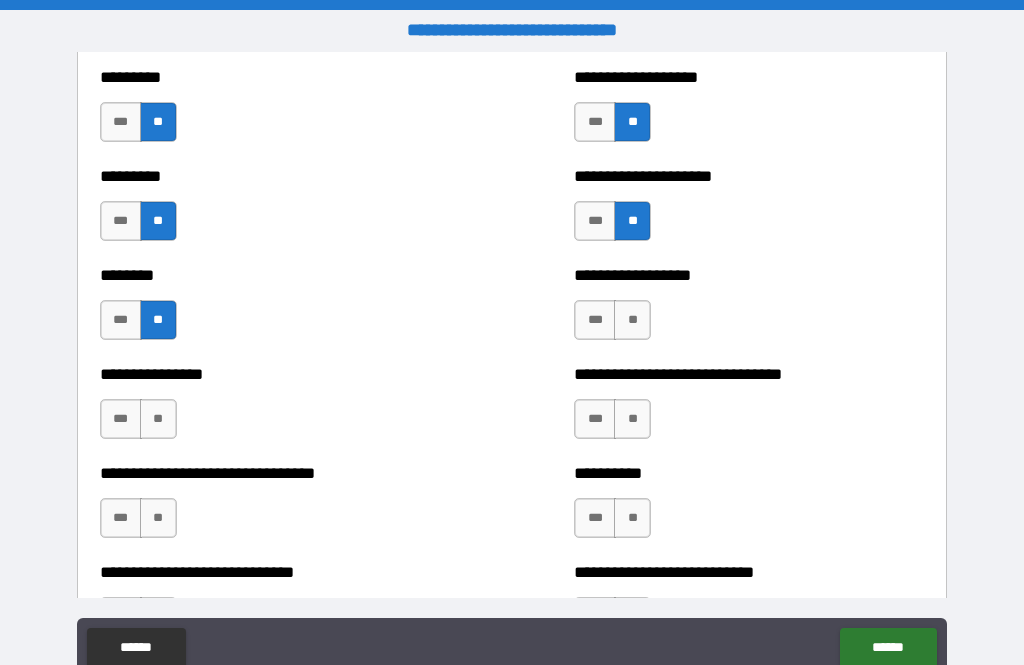 click on "**" at bounding box center [158, 419] 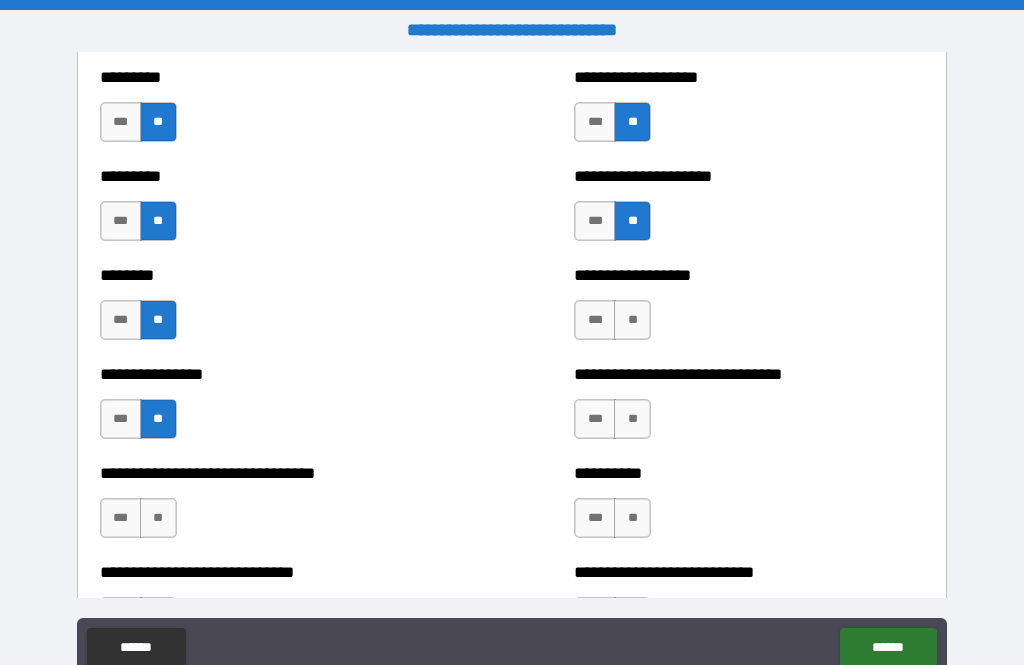click on "**" at bounding box center (158, 518) 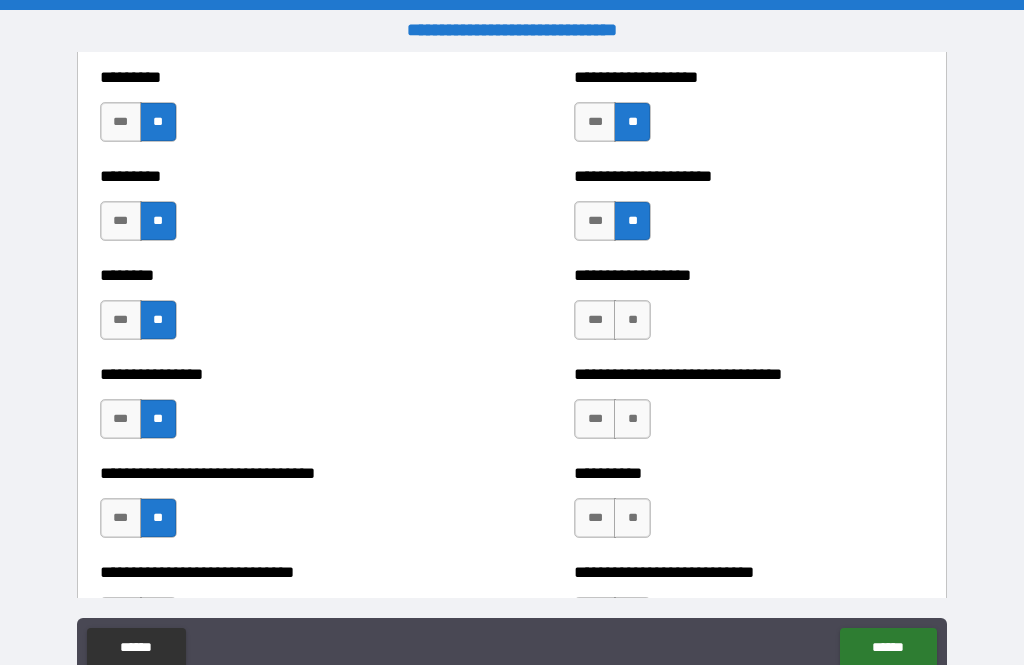 click on "**" at bounding box center [632, 320] 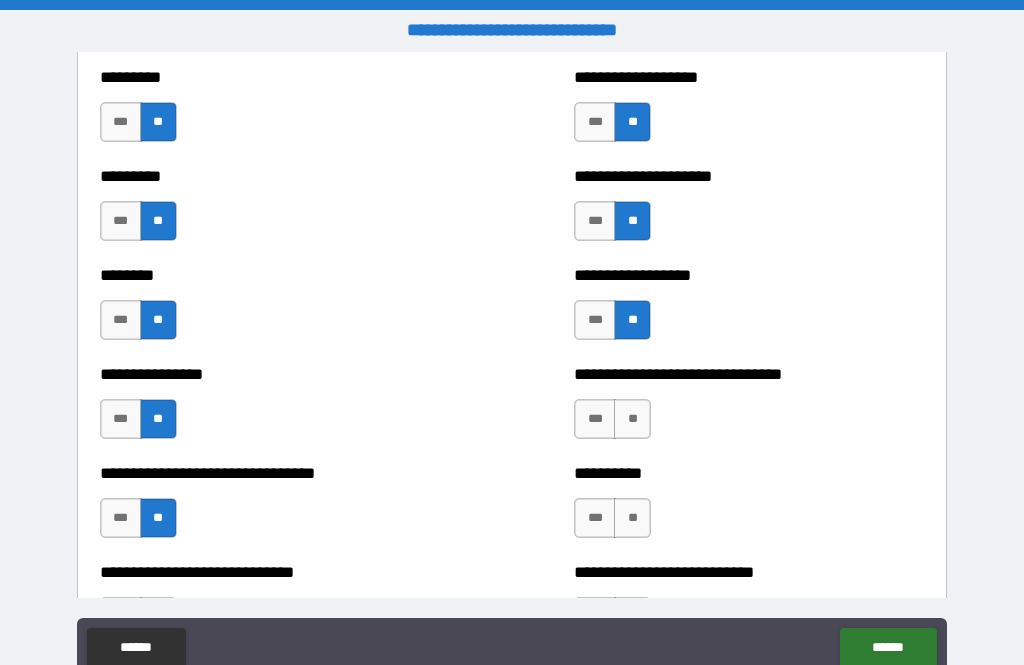 click on "**" at bounding box center (632, 419) 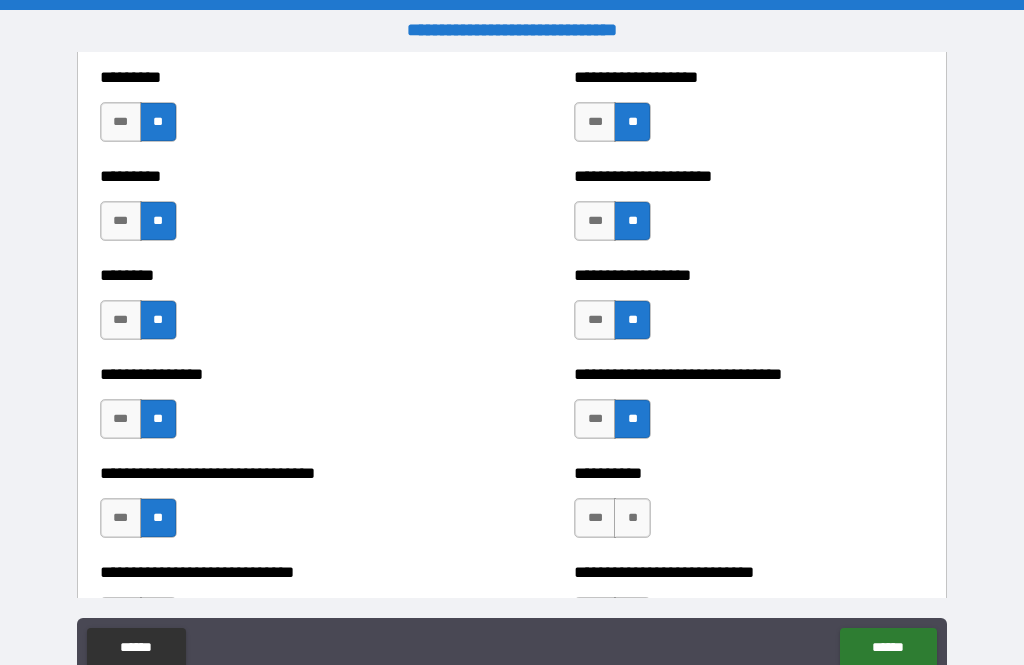 click on "**" at bounding box center (632, 518) 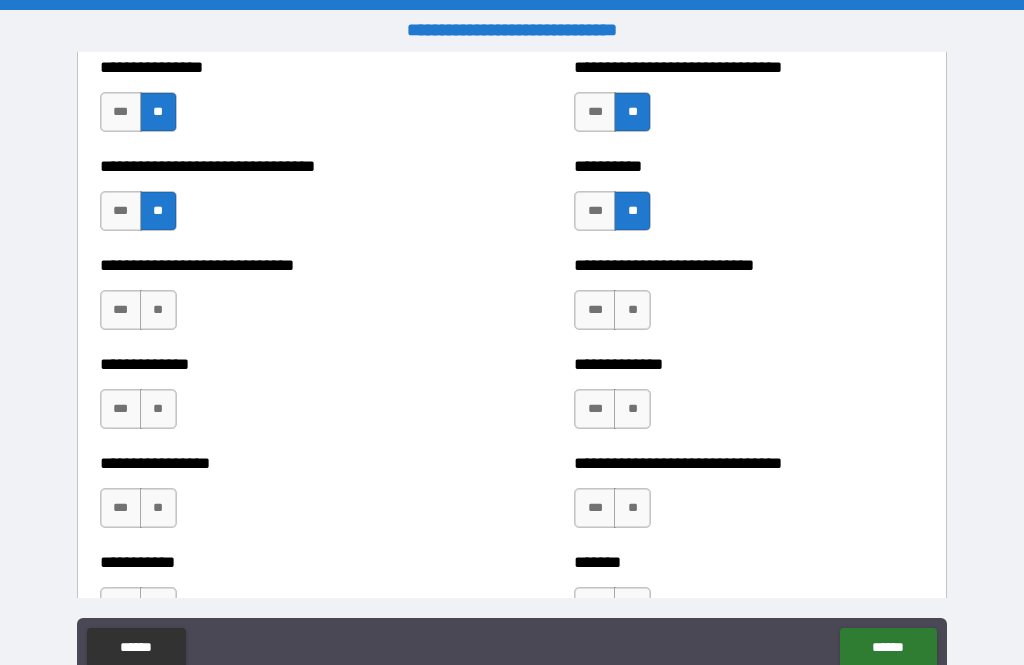 scroll, scrollTop: 7581, scrollLeft: 0, axis: vertical 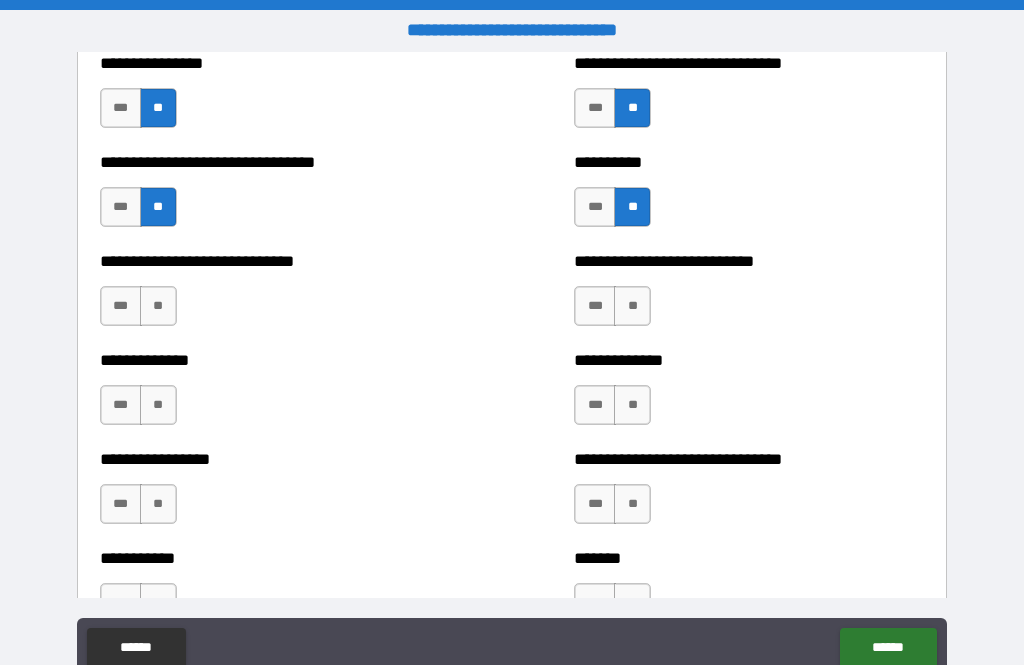 click on "**" at bounding box center (158, 306) 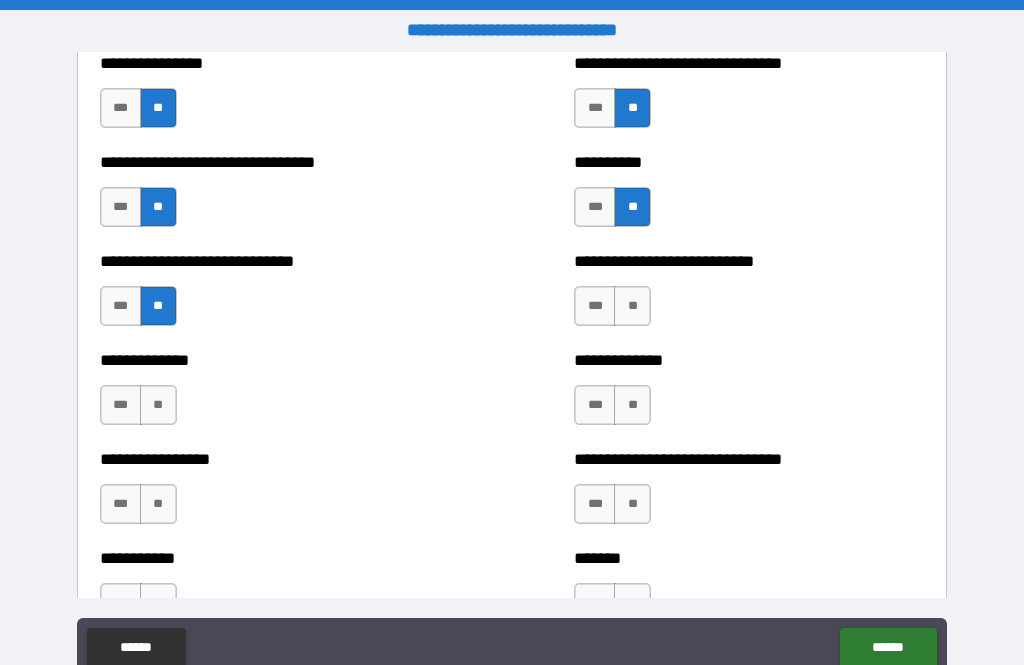 click on "**" at bounding box center (158, 405) 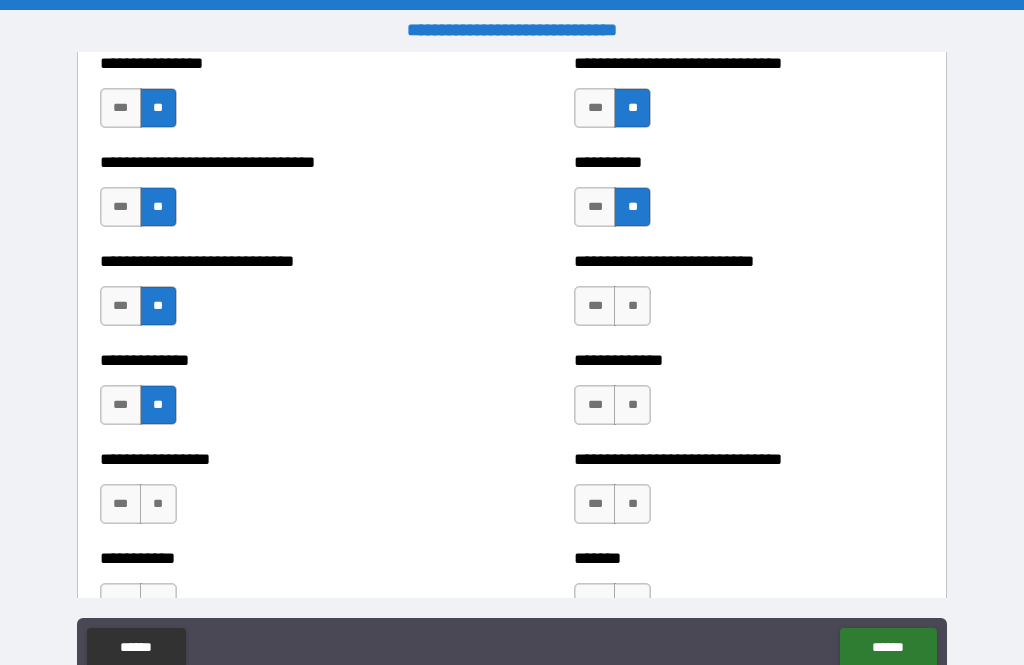 click on "**" at bounding box center [158, 504] 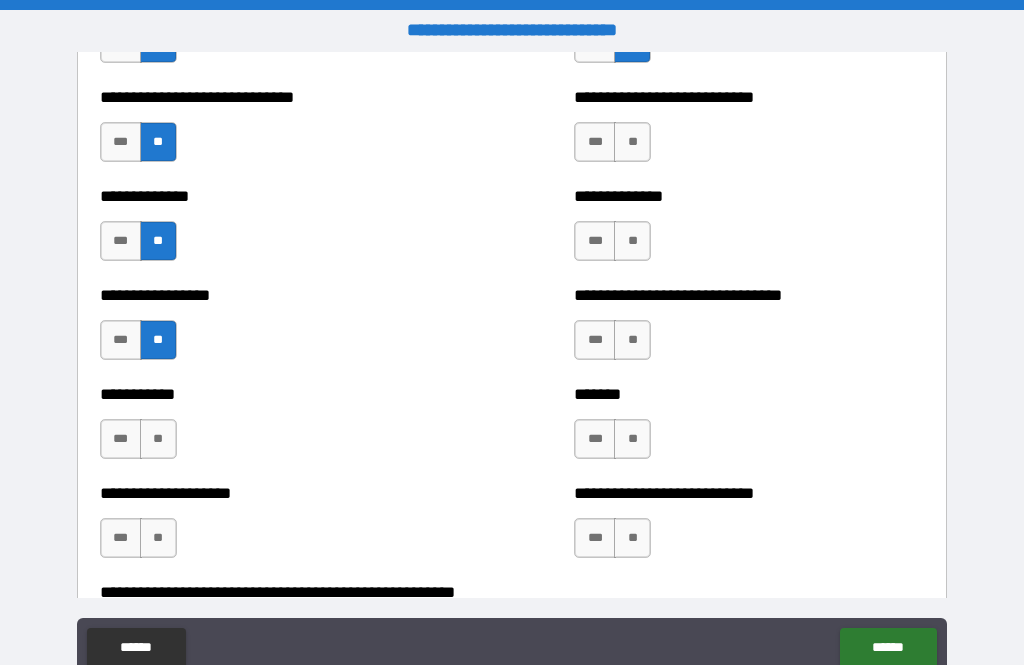 scroll, scrollTop: 7744, scrollLeft: 0, axis: vertical 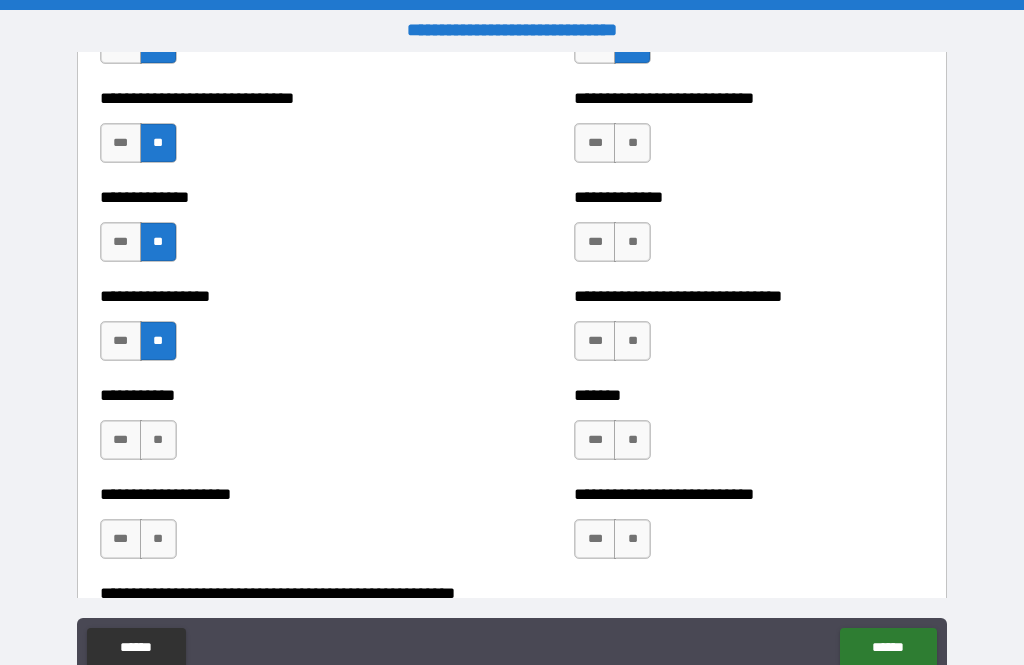 click on "**" at bounding box center (158, 440) 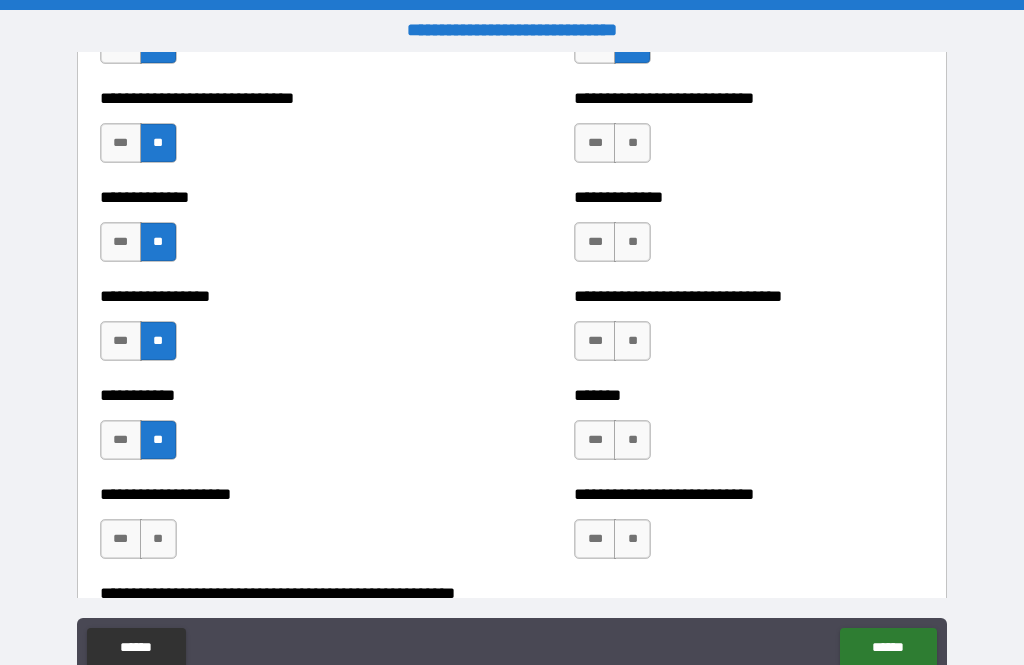 click on "**" at bounding box center [158, 539] 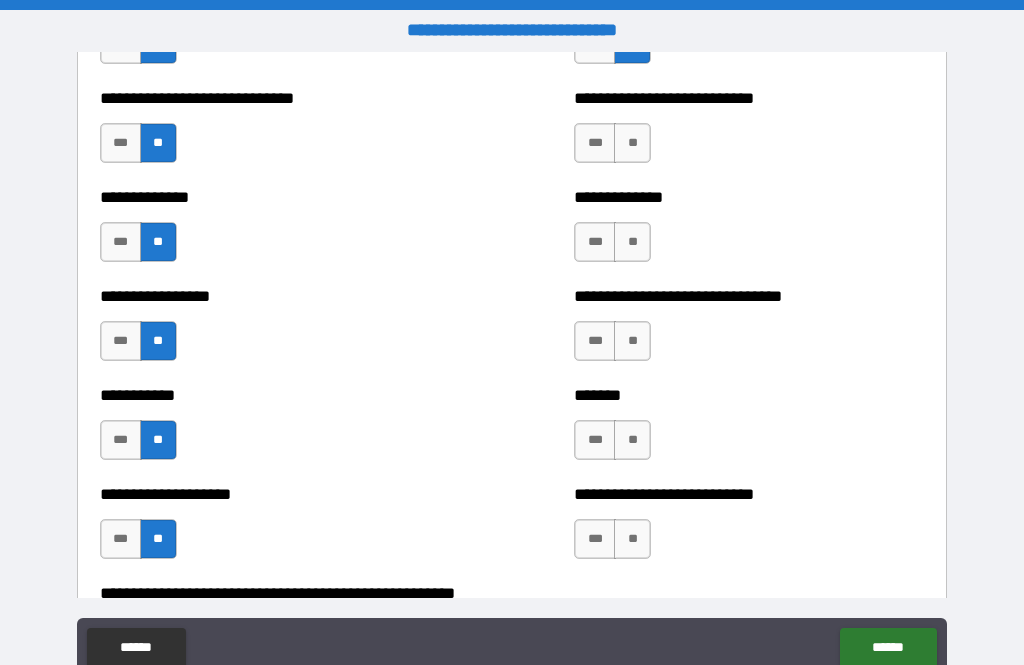 click on "**" at bounding box center (632, 143) 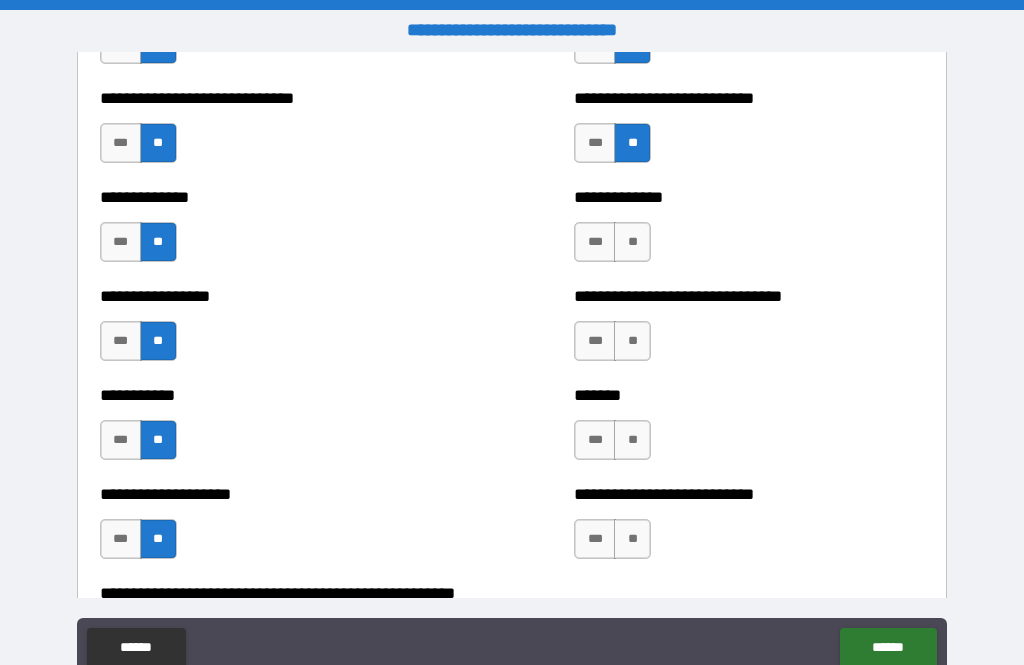 click on "**" at bounding box center (632, 242) 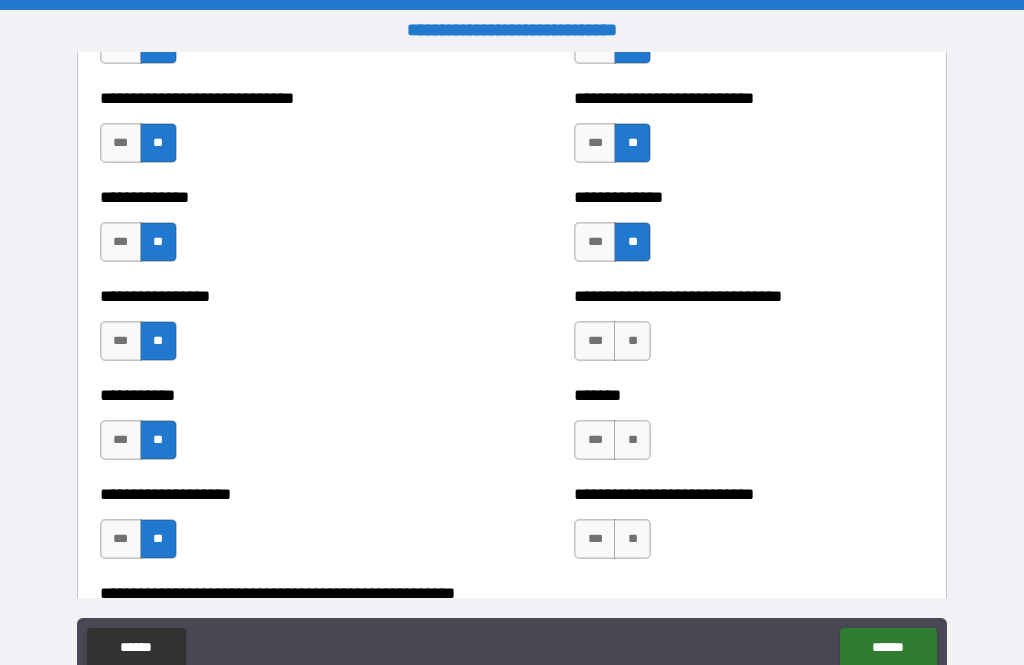 click on "**" at bounding box center (632, 341) 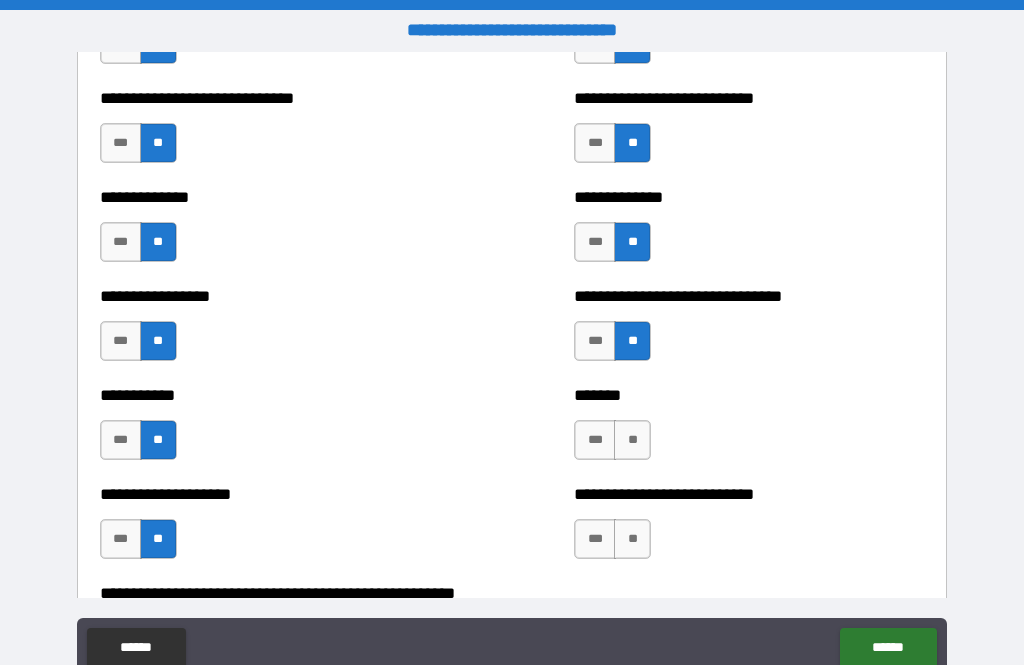 click on "**" at bounding box center [632, 440] 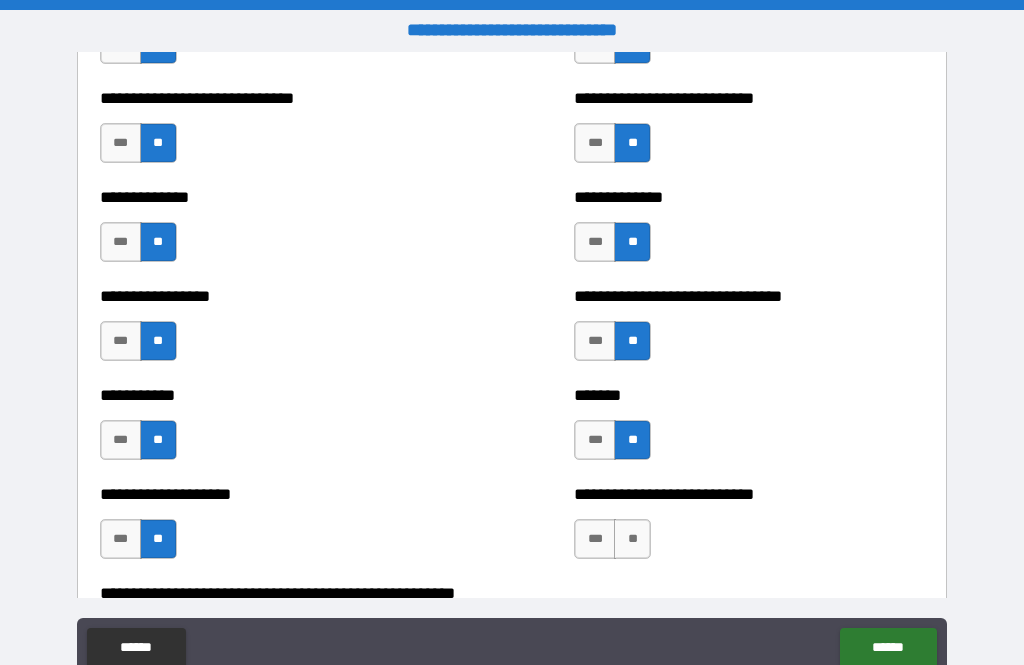 click on "**" at bounding box center (632, 539) 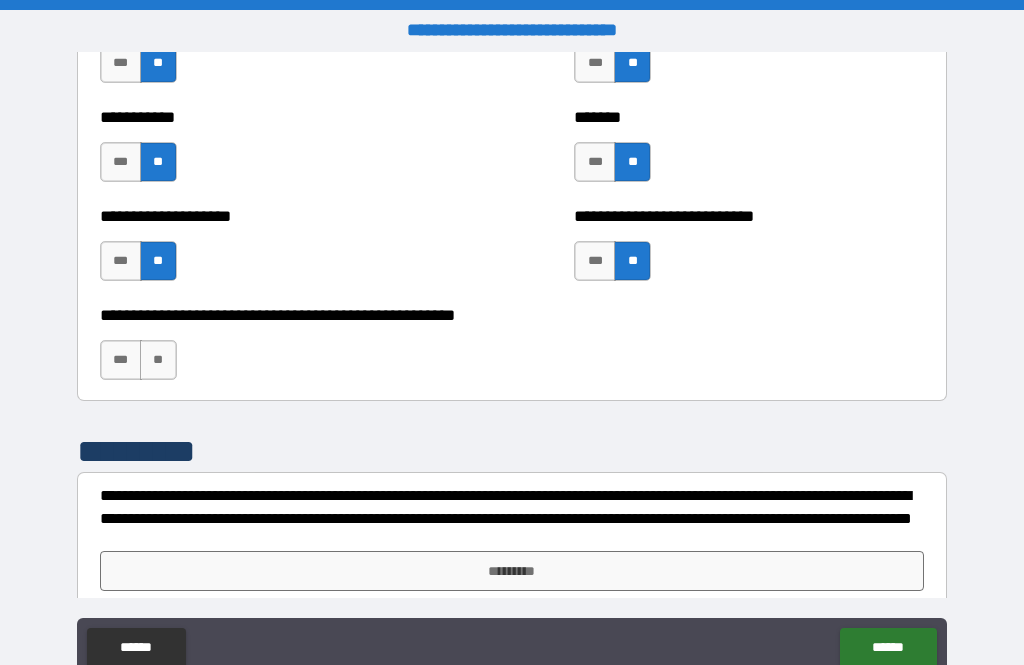 scroll, scrollTop: 8023, scrollLeft: 0, axis: vertical 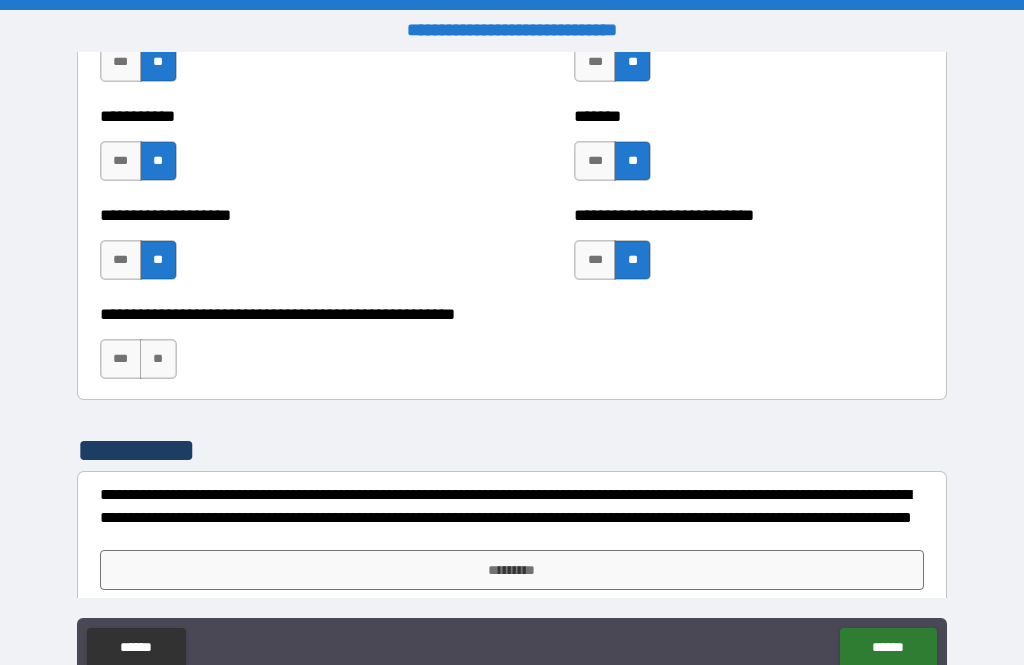 click on "**" at bounding box center [158, 359] 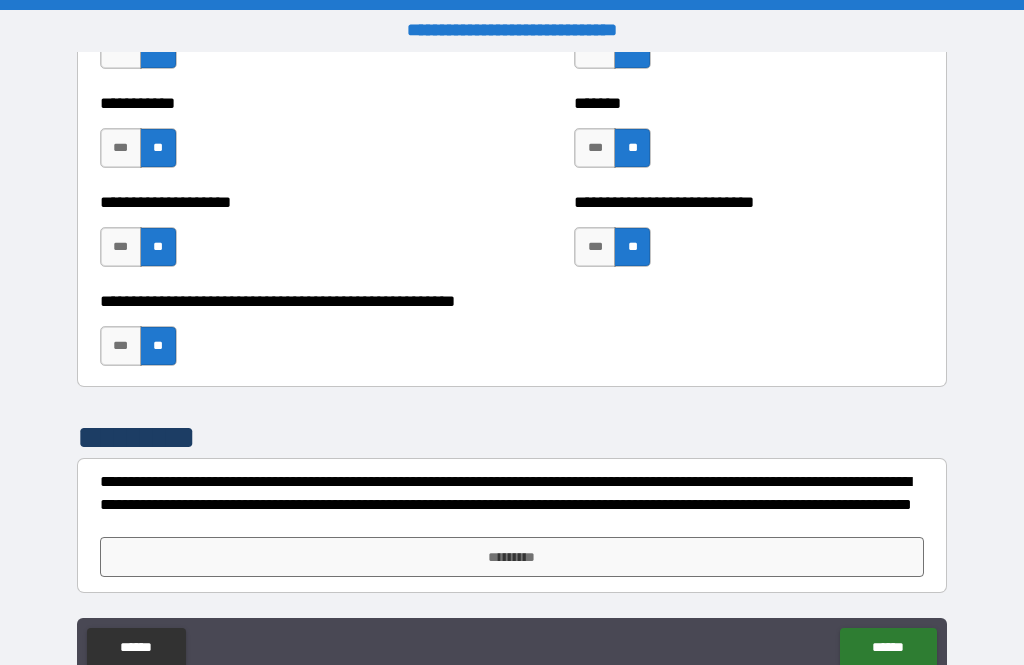 scroll, scrollTop: 8036, scrollLeft: 0, axis: vertical 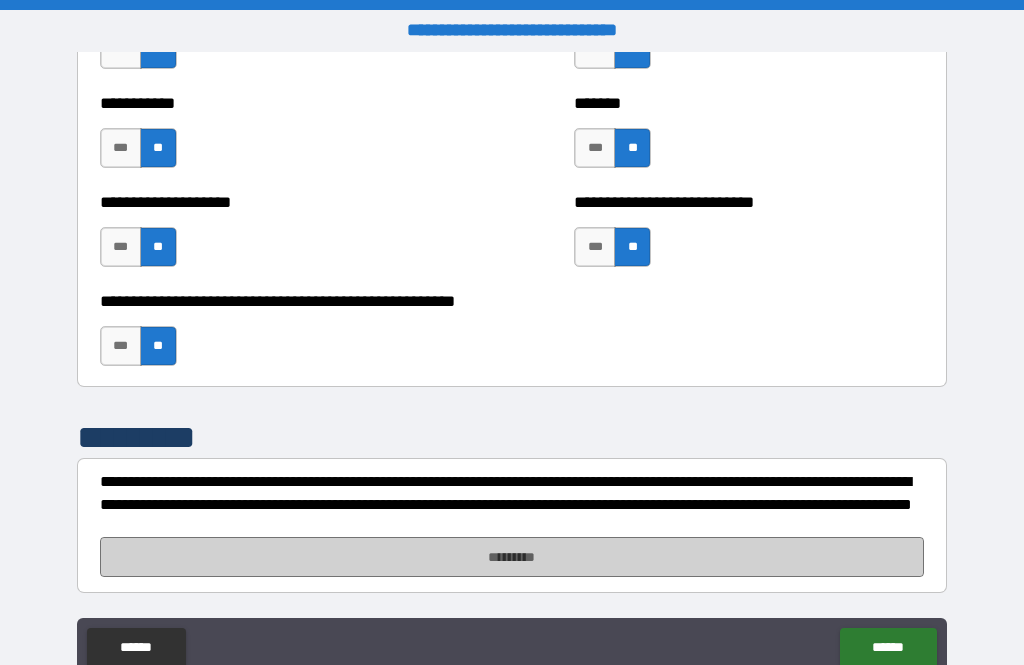 click on "*********" at bounding box center (512, 557) 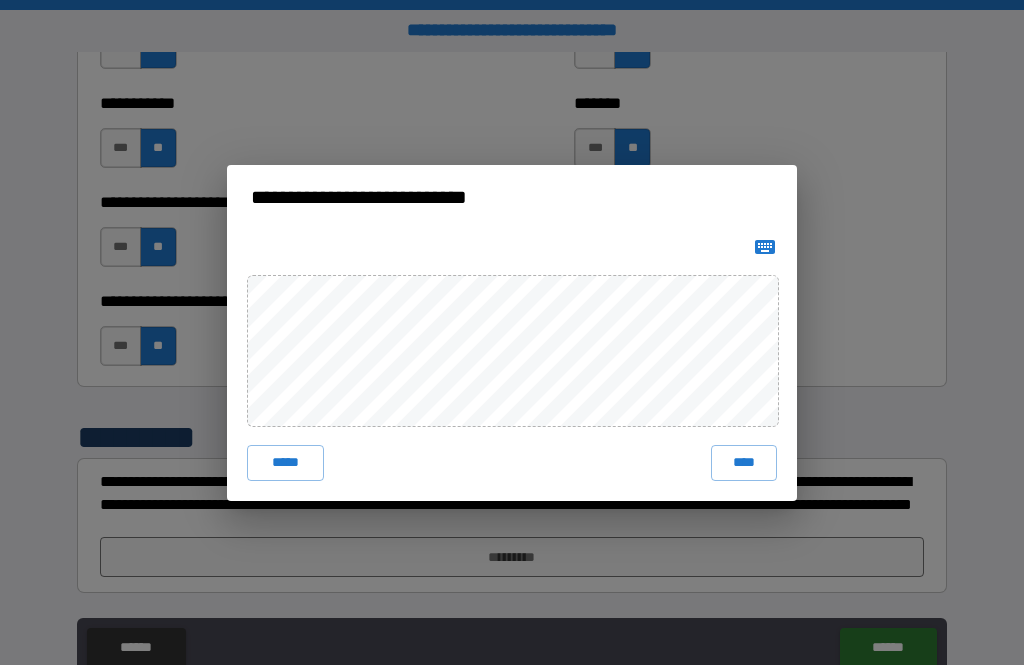 click on "****" at bounding box center (744, 463) 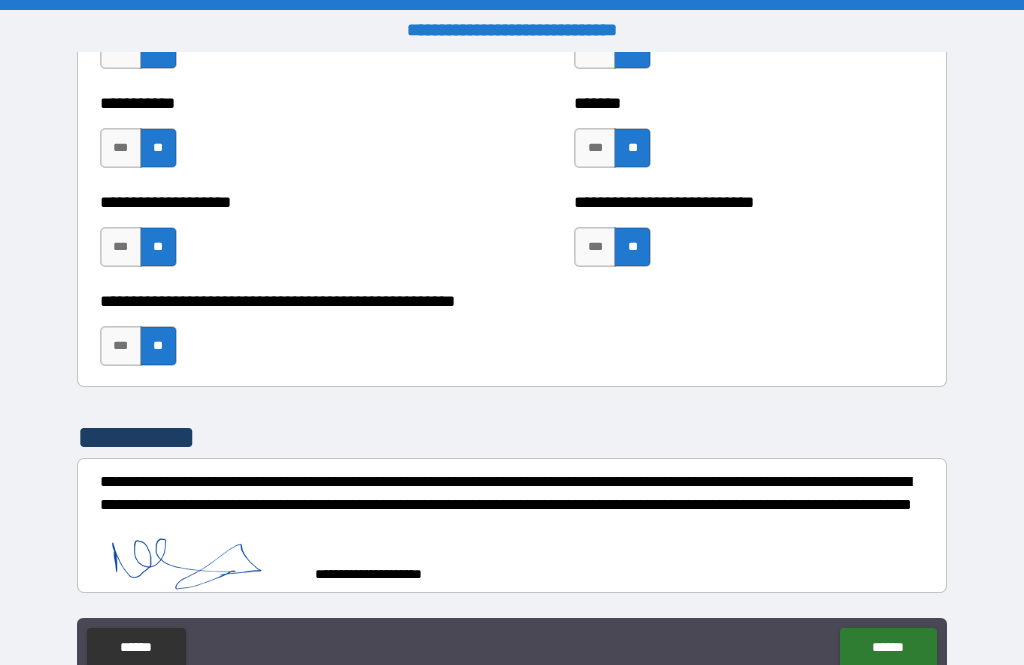 scroll, scrollTop: 8026, scrollLeft: 0, axis: vertical 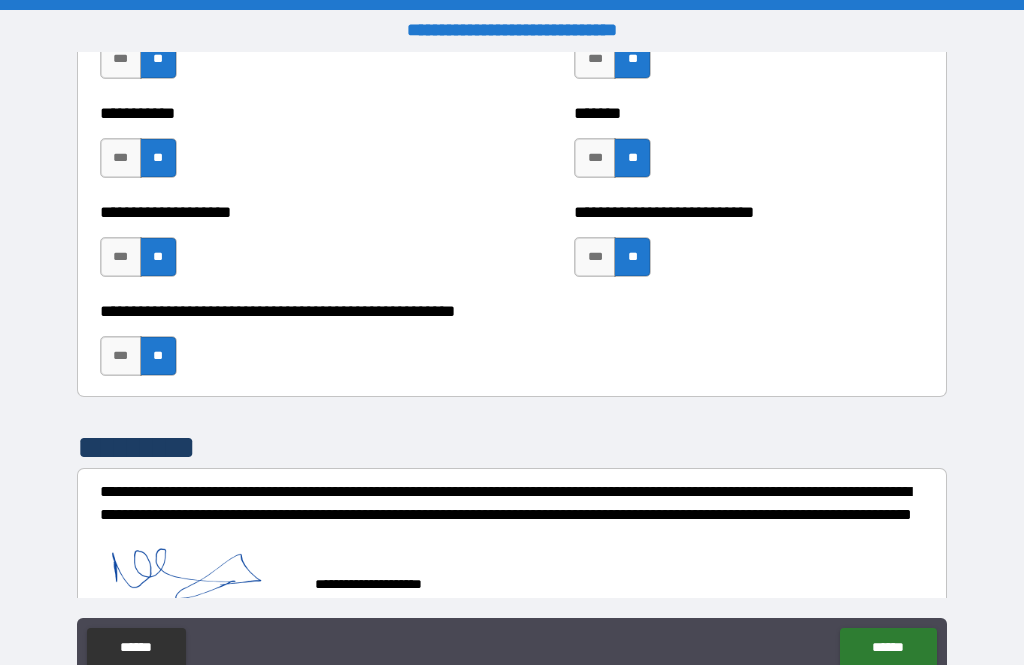 click on "******" at bounding box center (888, 648) 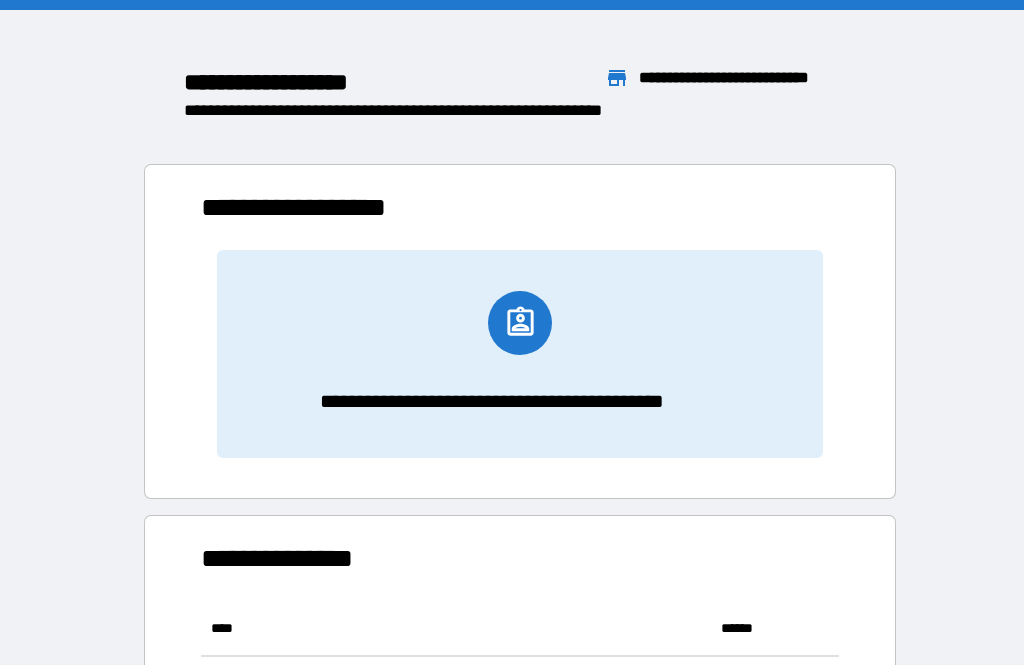 scroll, scrollTop: 1, scrollLeft: 1, axis: both 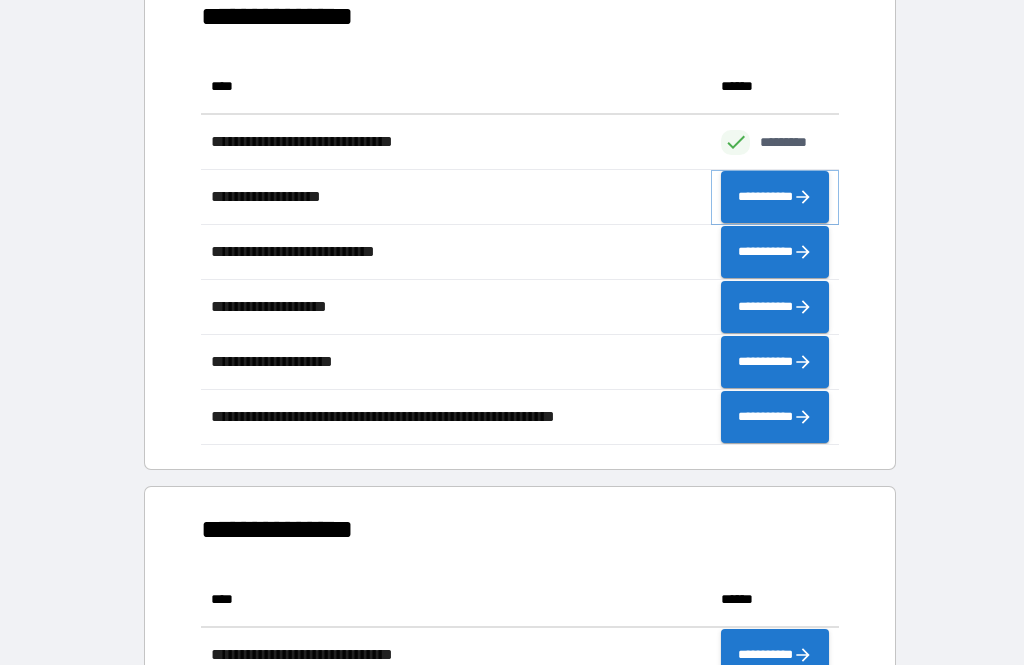 click on "**********" at bounding box center (775, 197) 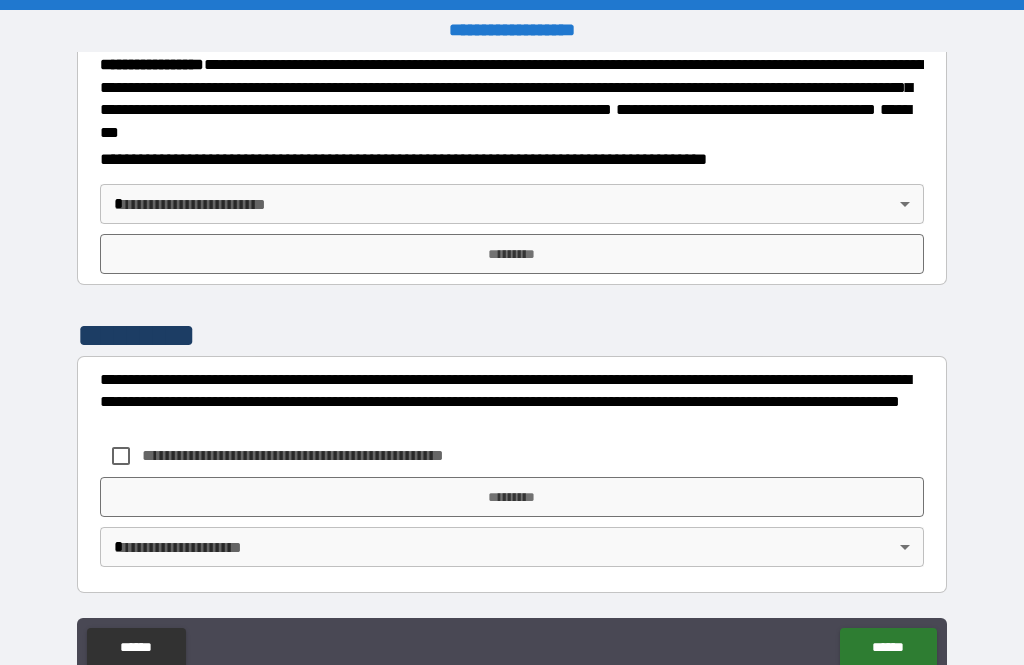 scroll, scrollTop: 2241, scrollLeft: 0, axis: vertical 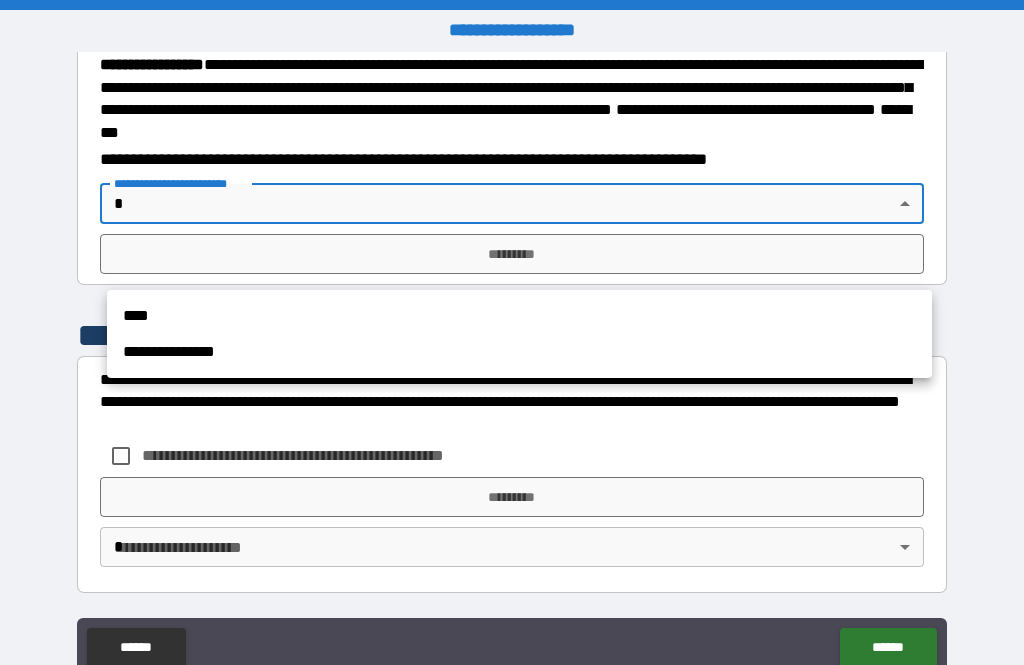 click on "**********" at bounding box center (519, 352) 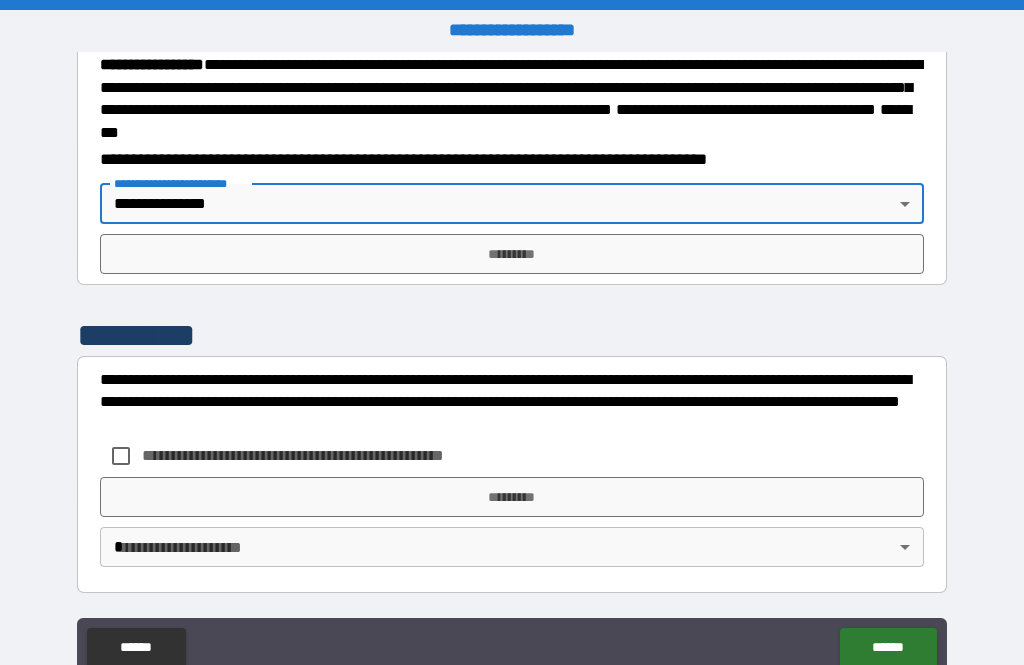 scroll, scrollTop: 2299, scrollLeft: 0, axis: vertical 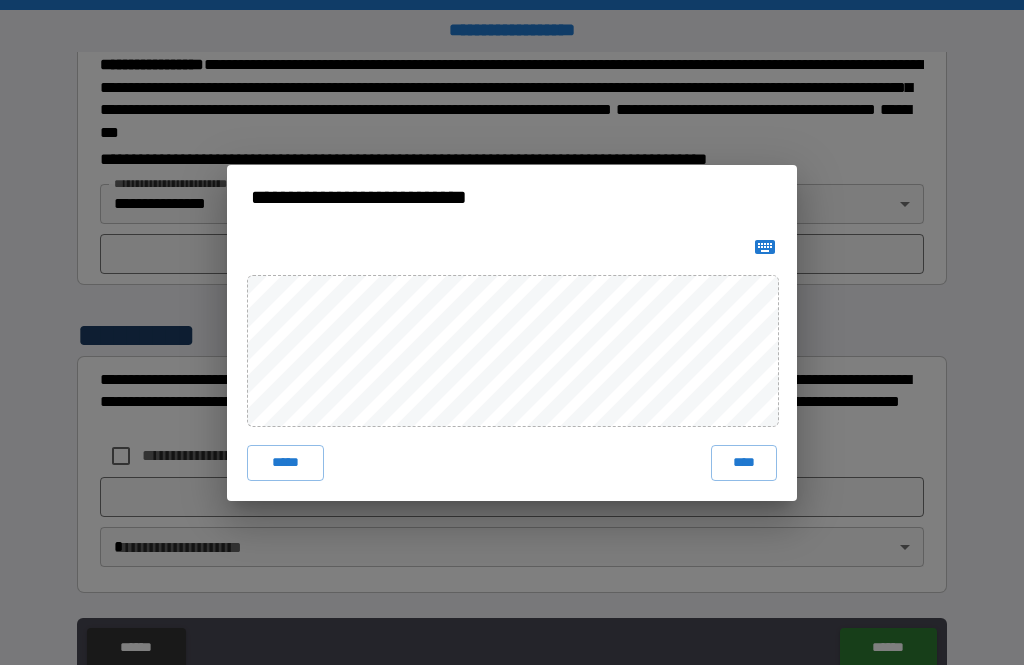 click on "**********" at bounding box center [512, 332] 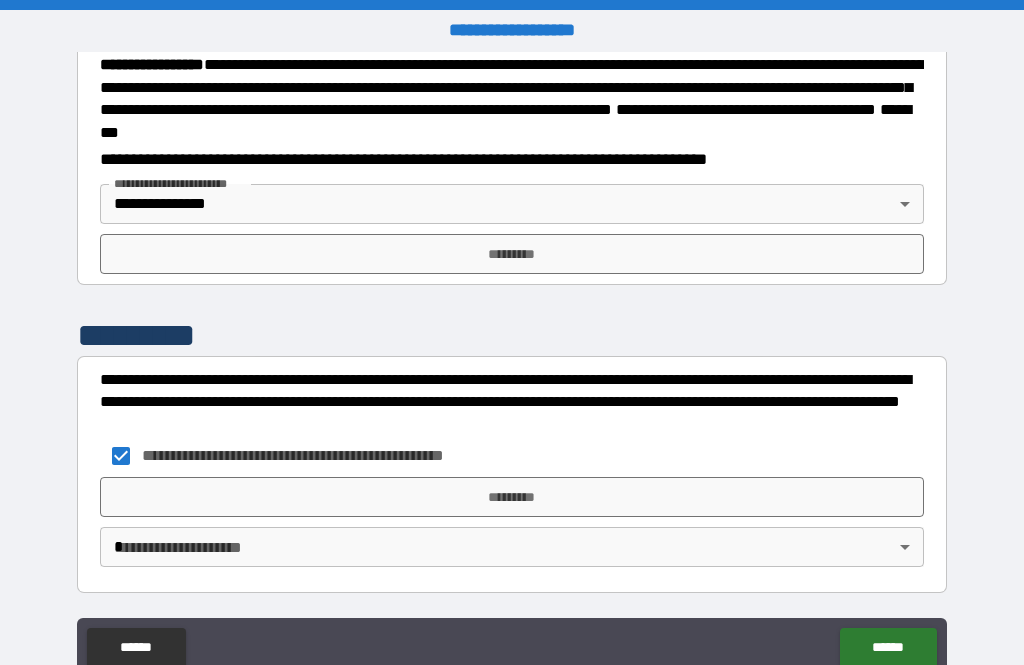 click on "*********" at bounding box center [512, 497] 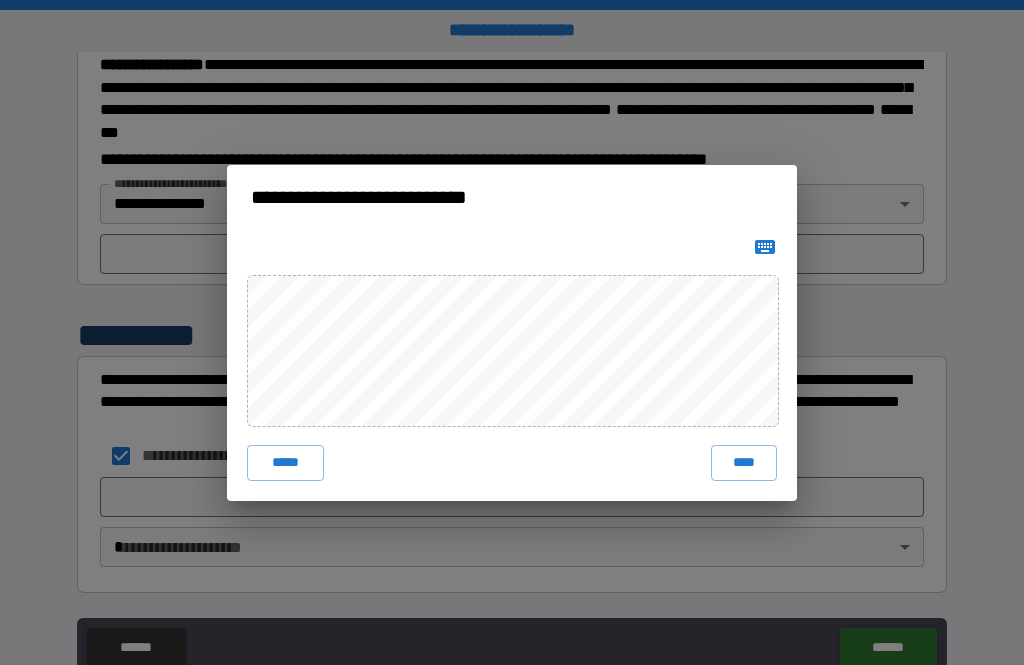 click on "****" at bounding box center (744, 463) 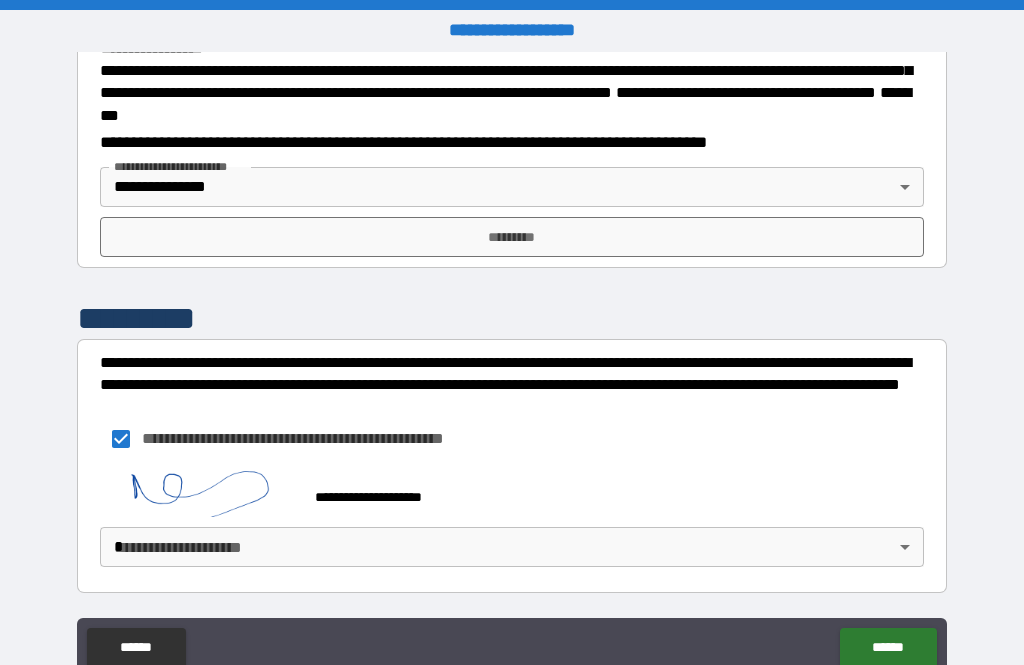 scroll, scrollTop: 2316, scrollLeft: 0, axis: vertical 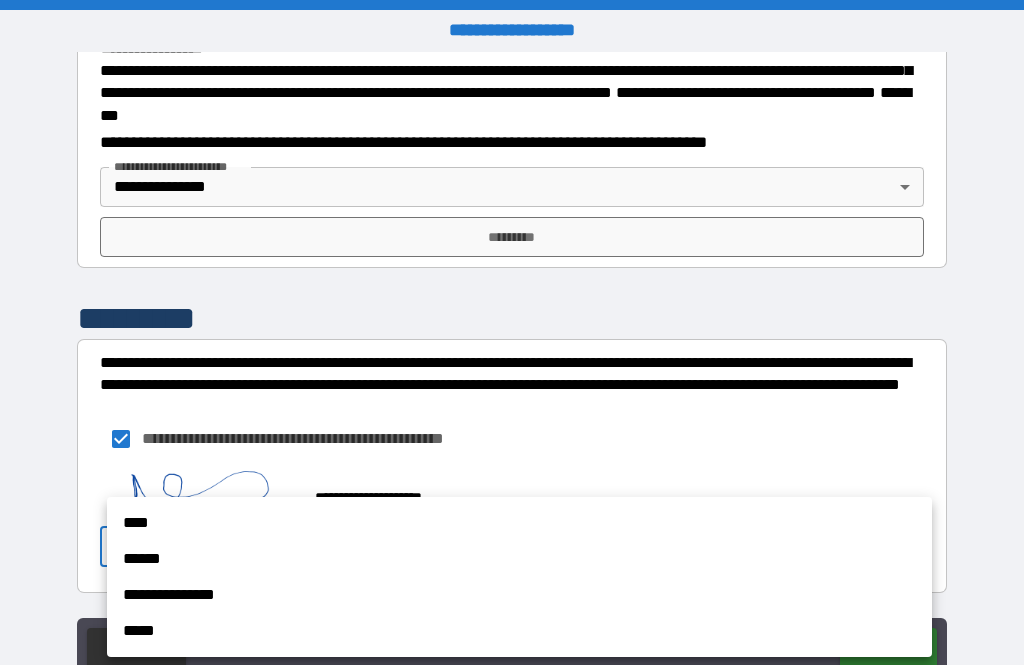 click on "**********" at bounding box center [519, 595] 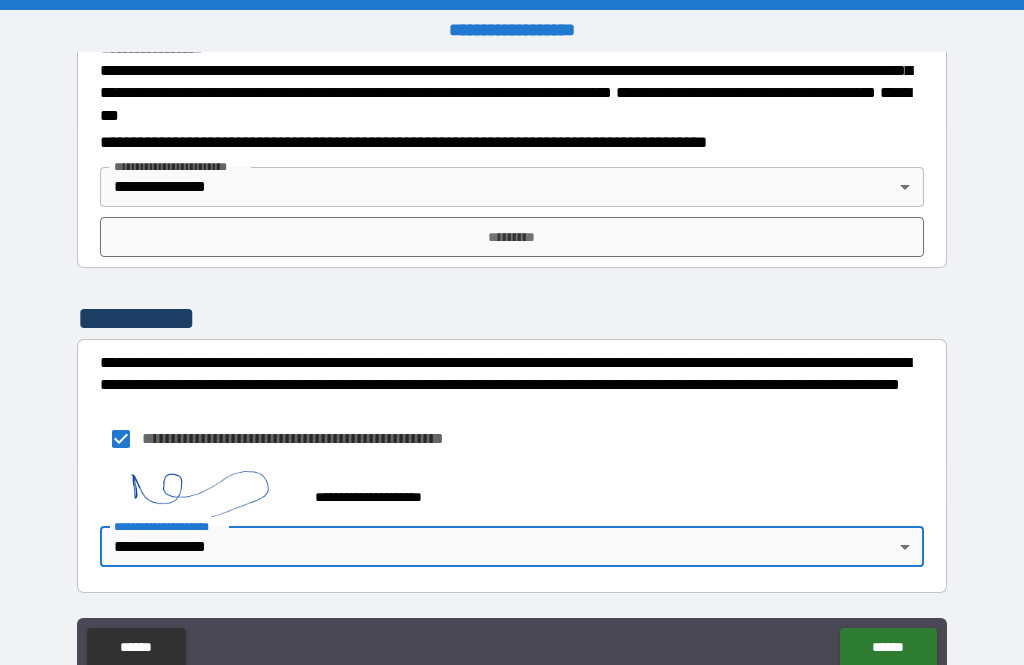 type on "**********" 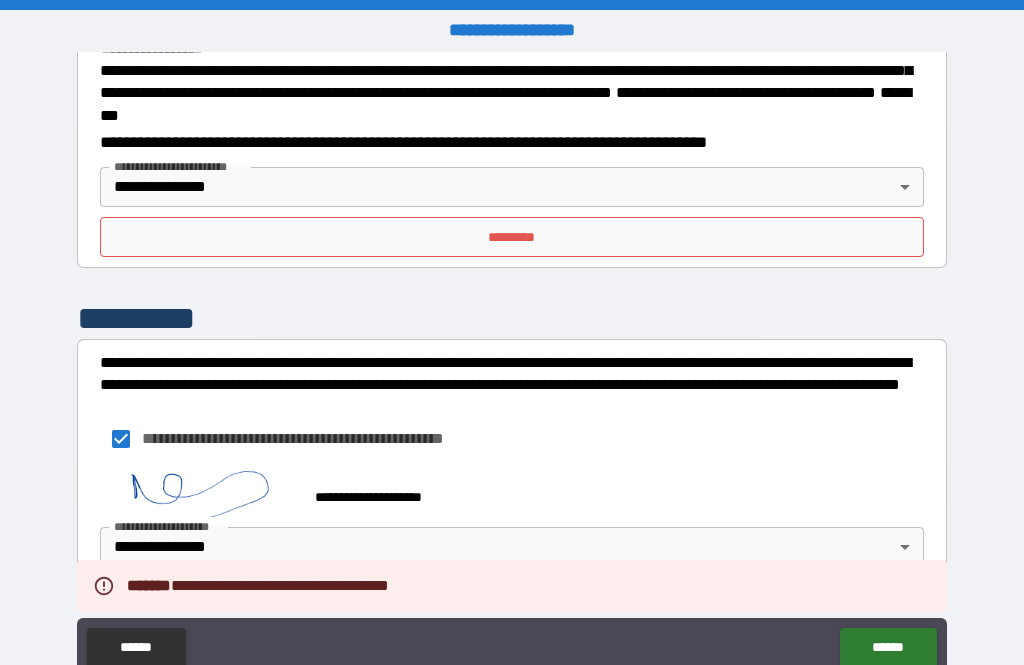 scroll, scrollTop: 2181, scrollLeft: 0, axis: vertical 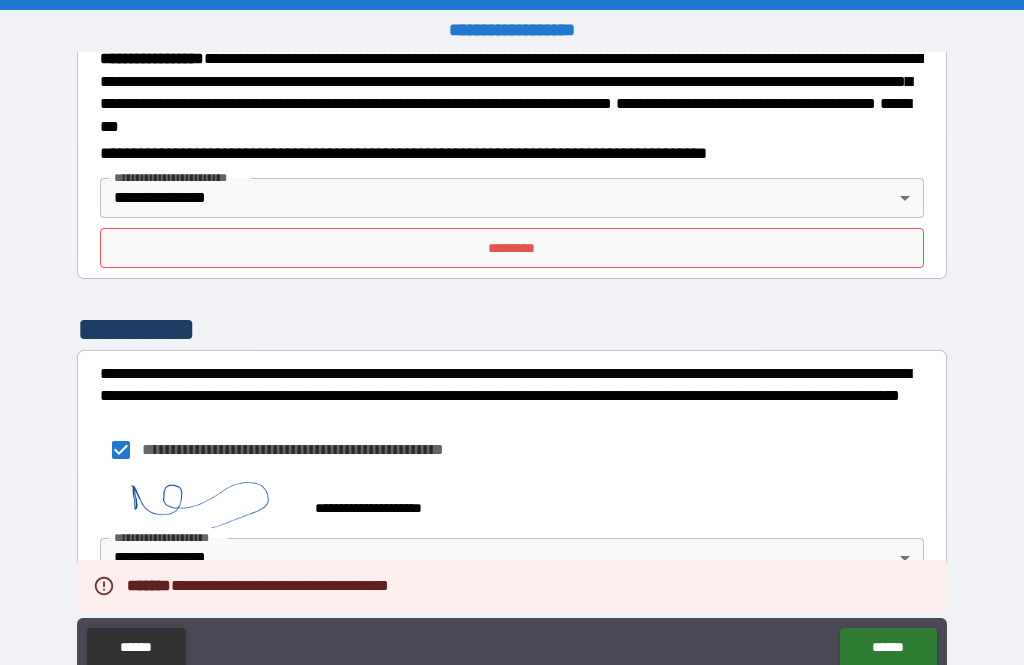 click on "**********" at bounding box center [512, 364] 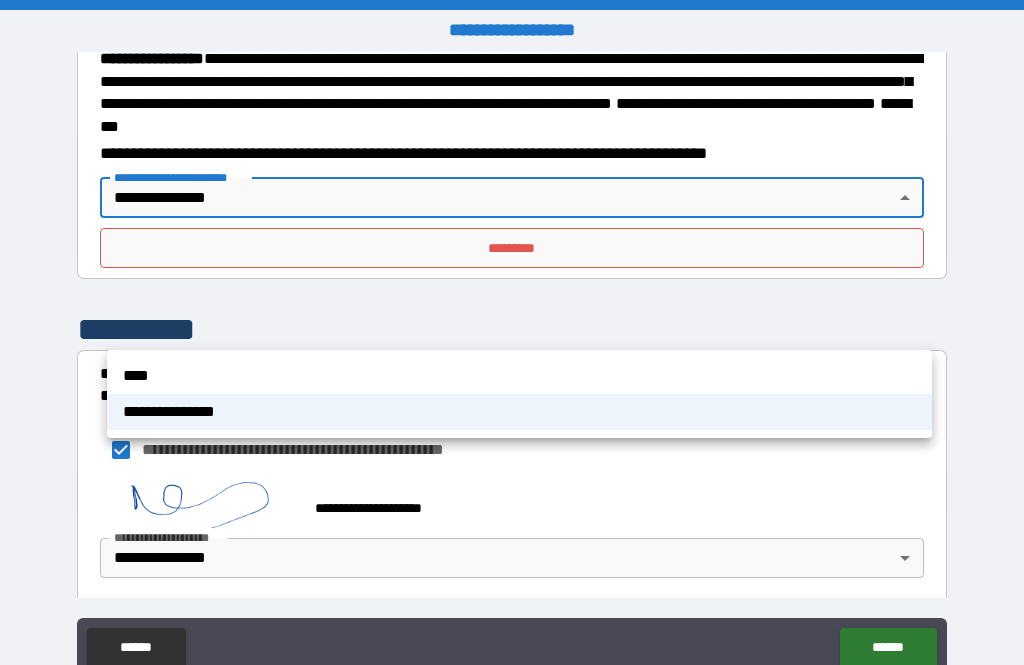 click at bounding box center [512, 332] 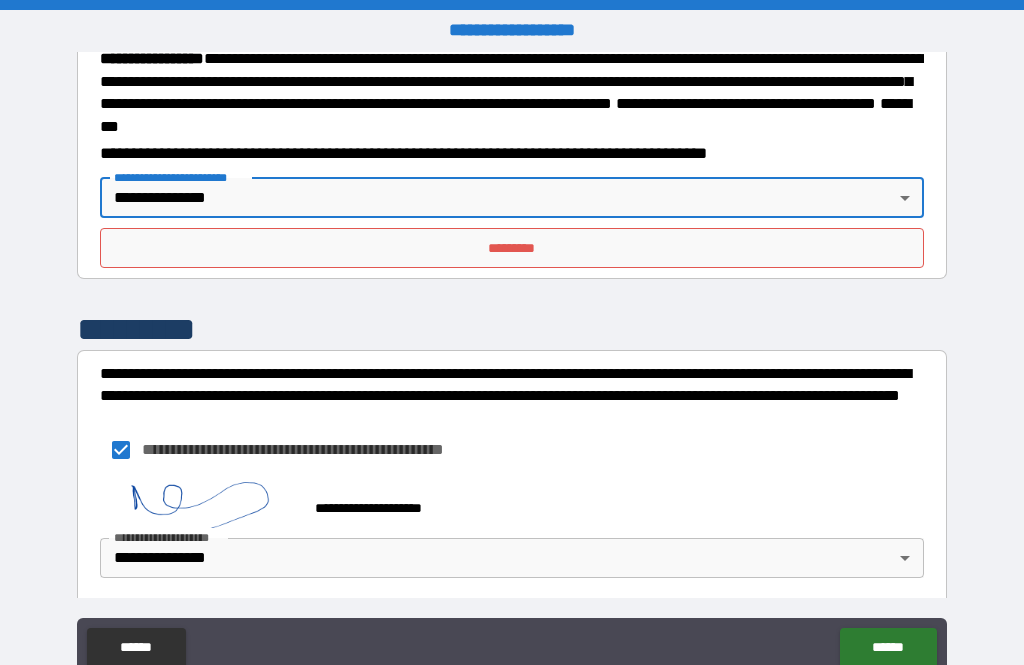 click on "*********" at bounding box center [512, 248] 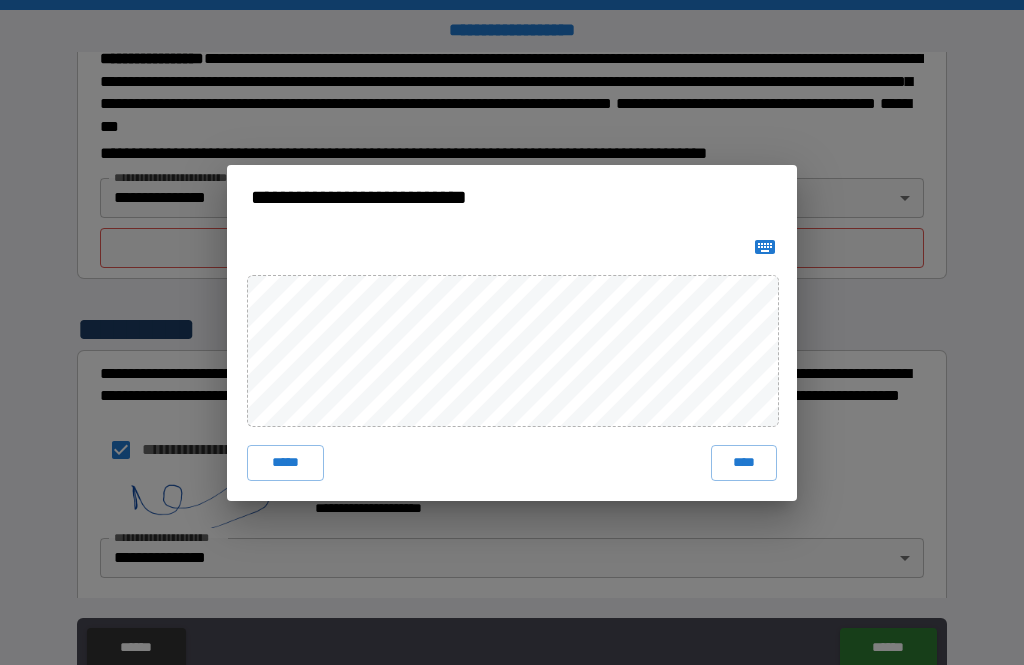 click on "****" at bounding box center [744, 463] 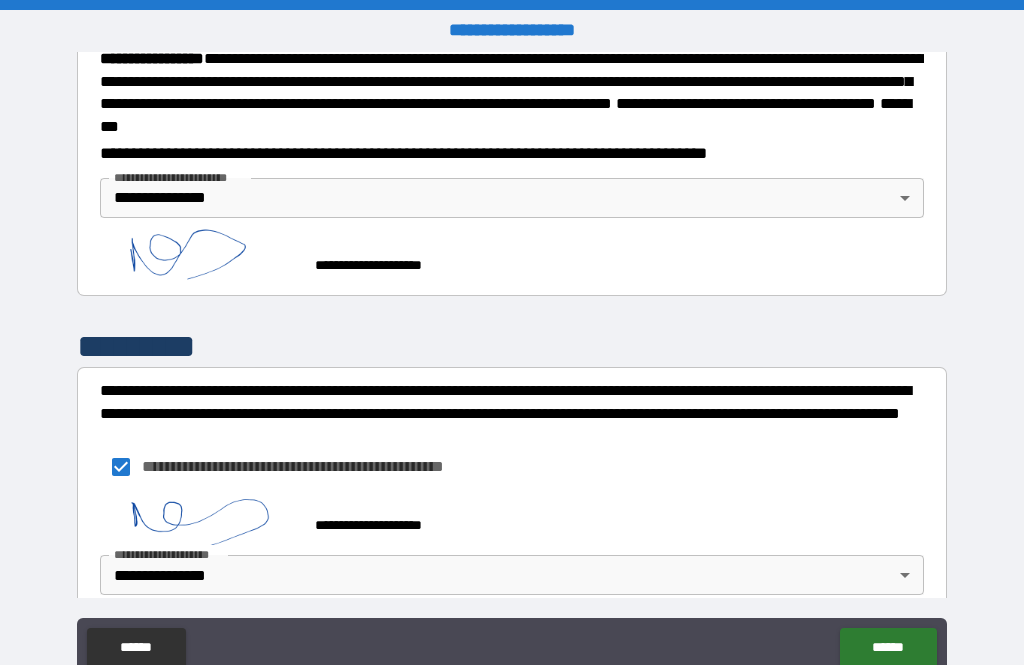 click on "******" at bounding box center [888, 648] 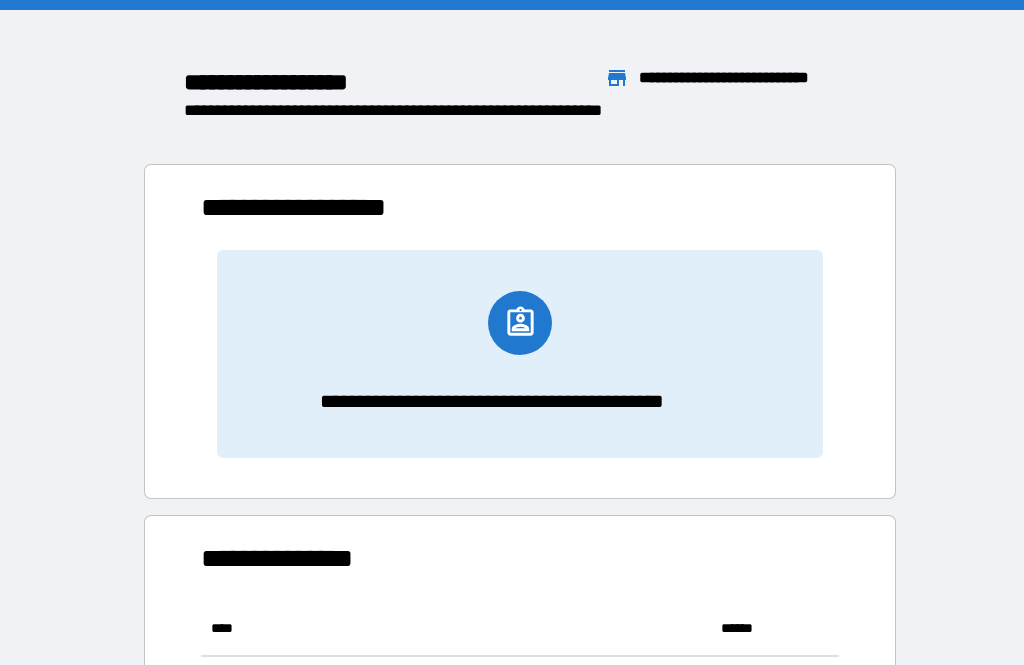 scroll, scrollTop: 1, scrollLeft: 1, axis: both 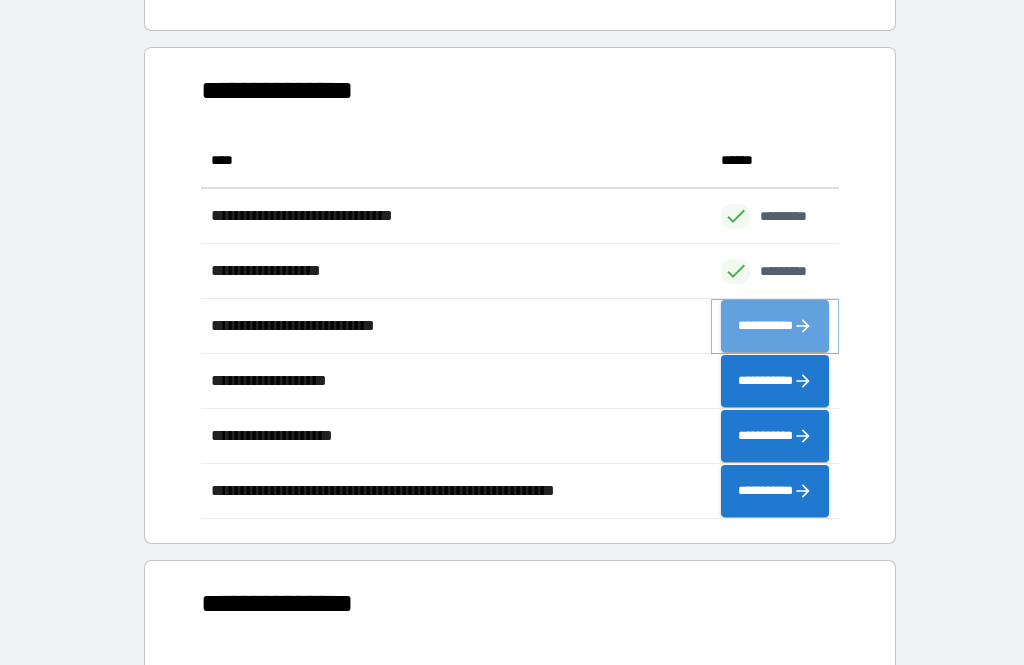 click on "**********" at bounding box center [775, 326] 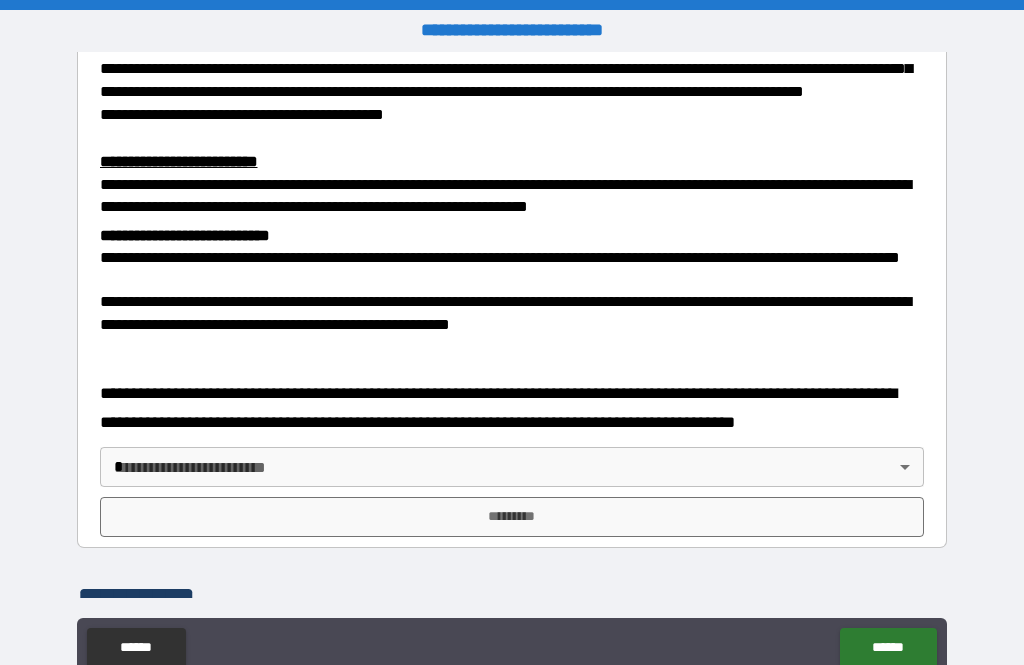 scroll, scrollTop: 520, scrollLeft: 0, axis: vertical 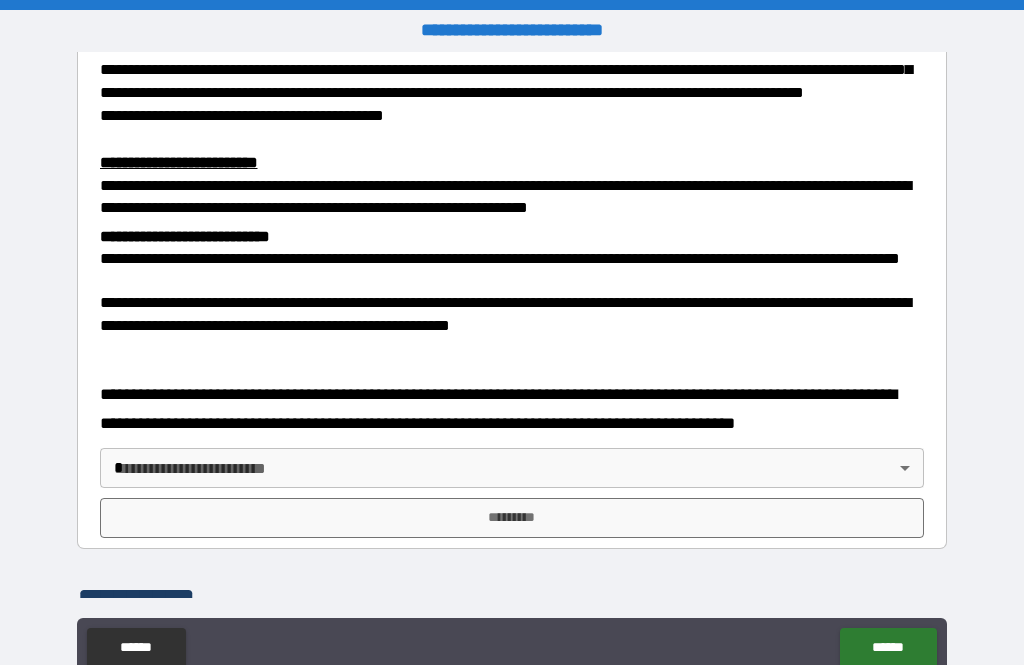 click on "**********" at bounding box center [512, 364] 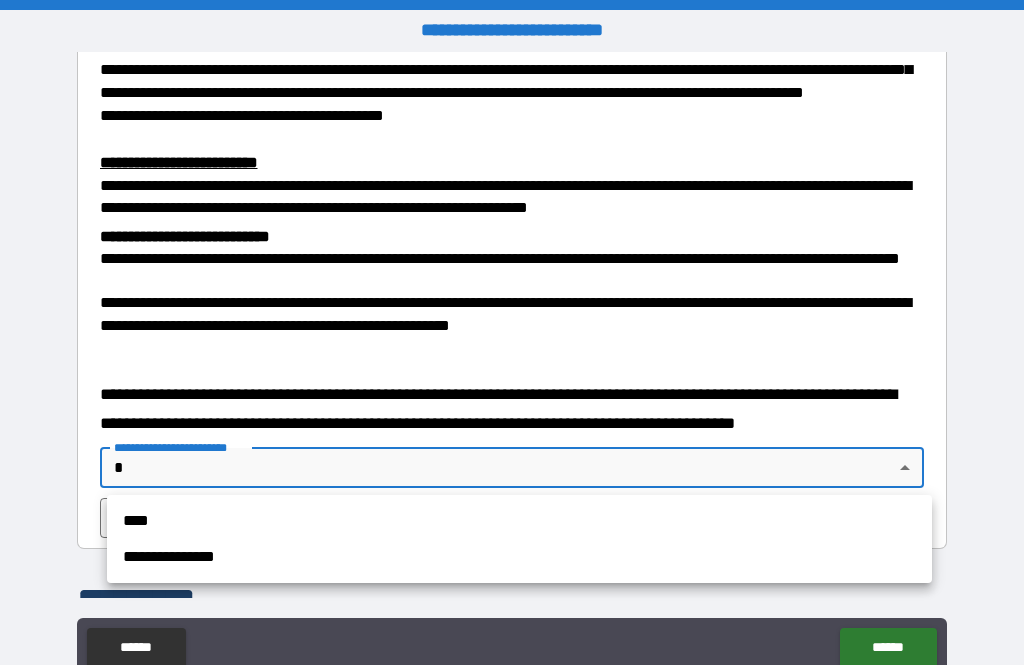 click on "**********" at bounding box center [519, 557] 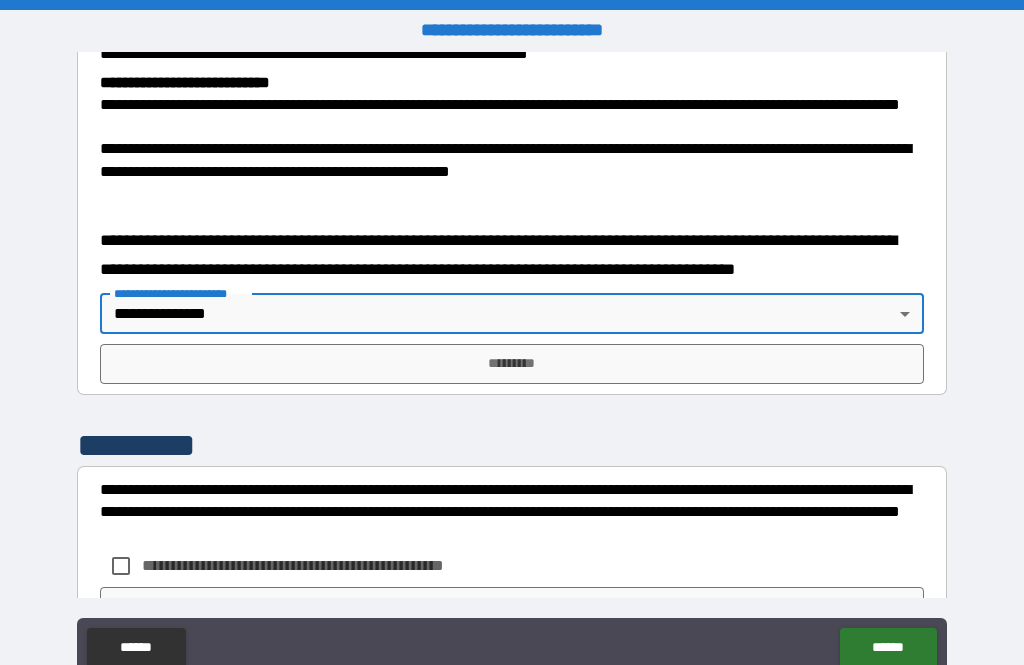 scroll, scrollTop: 674, scrollLeft: 0, axis: vertical 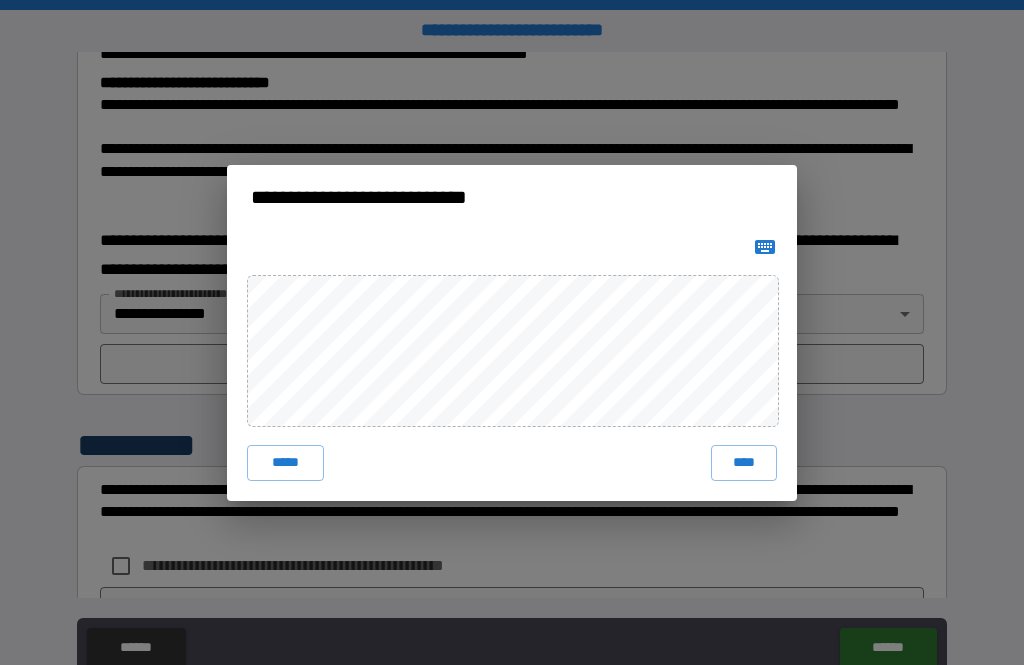 click on "****" at bounding box center [744, 463] 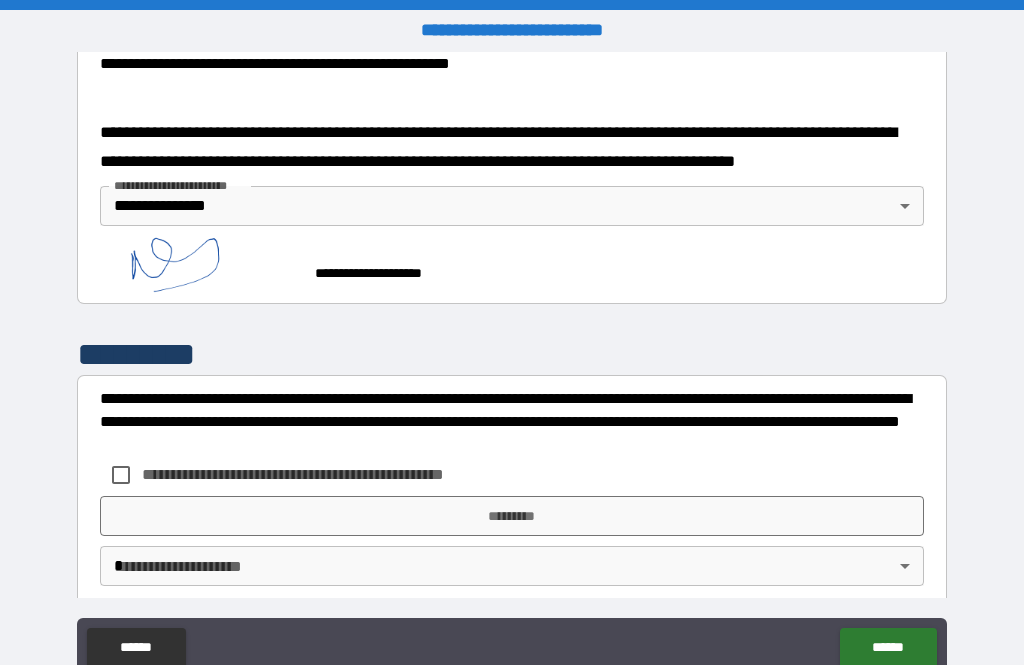 scroll, scrollTop: 786, scrollLeft: 0, axis: vertical 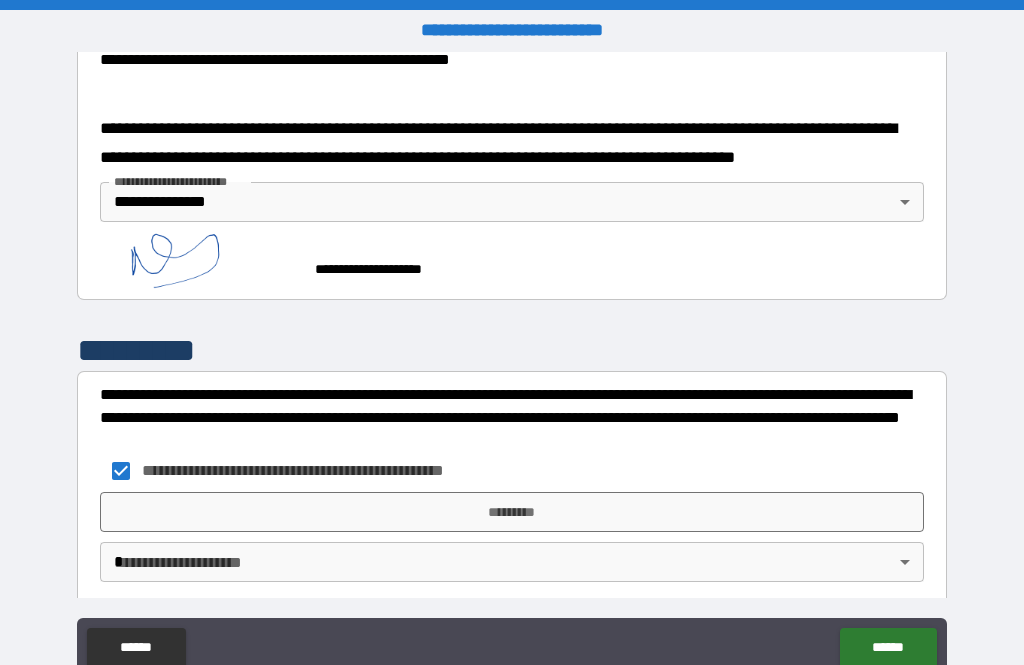click on "**********" at bounding box center [512, 364] 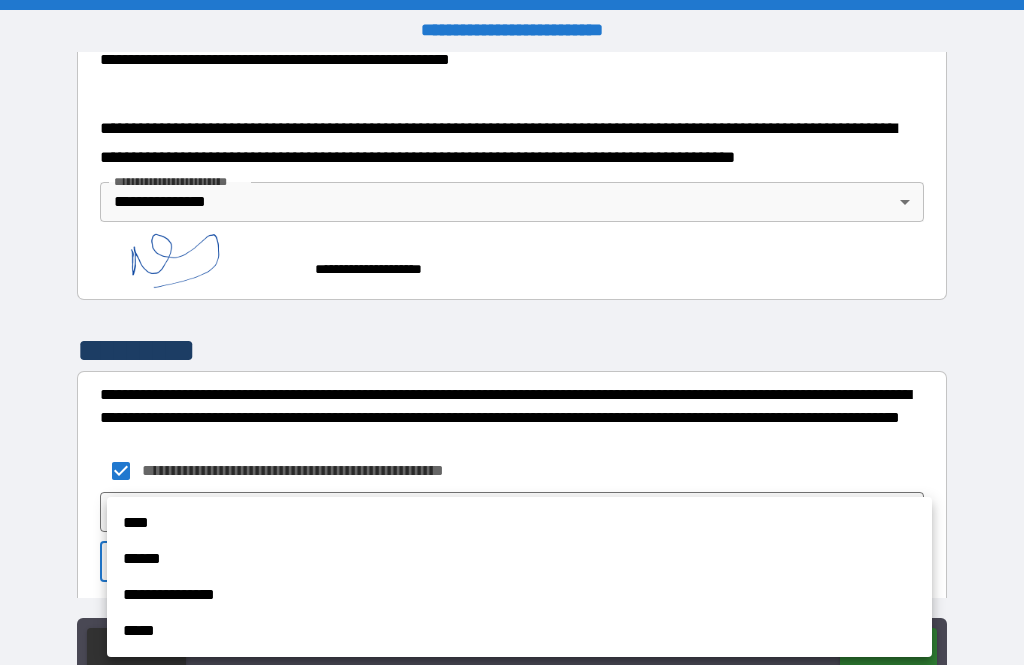 click on "**********" at bounding box center [519, 595] 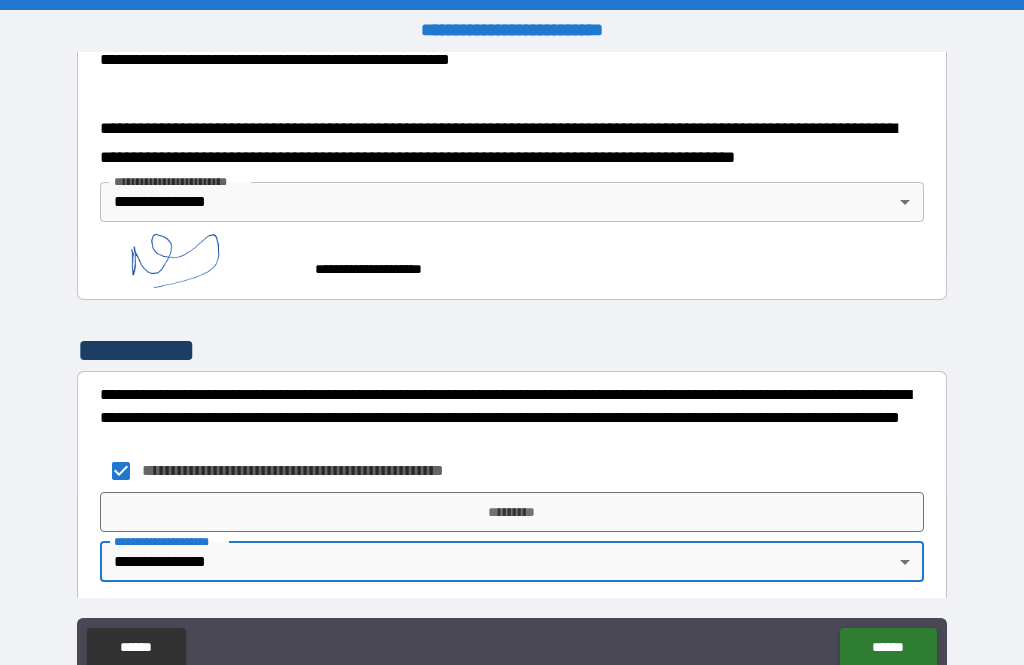 type on "**********" 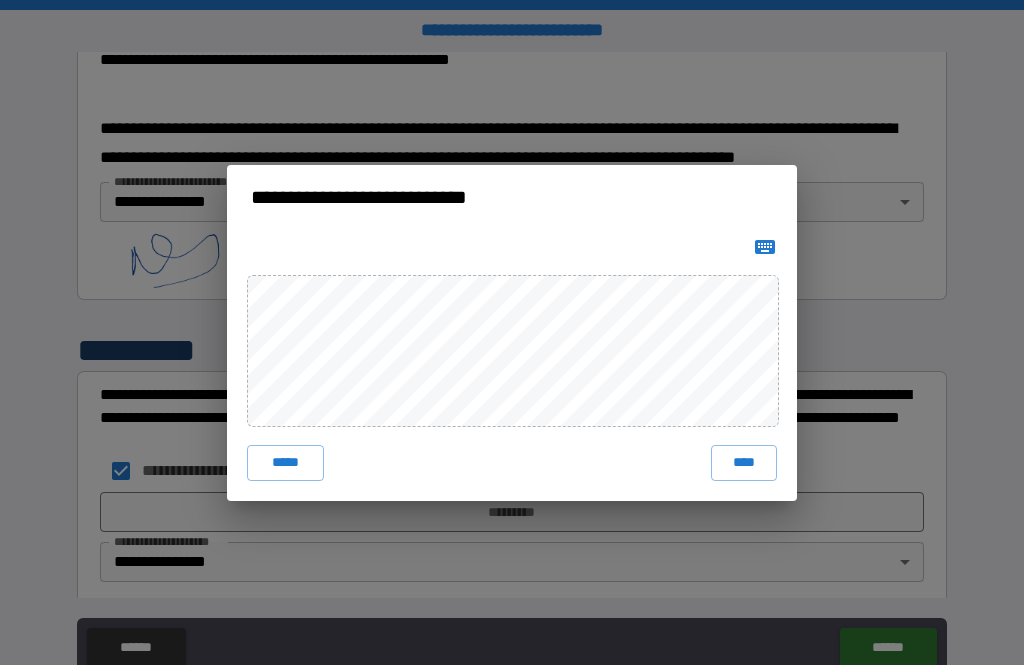 click on "****" at bounding box center [744, 463] 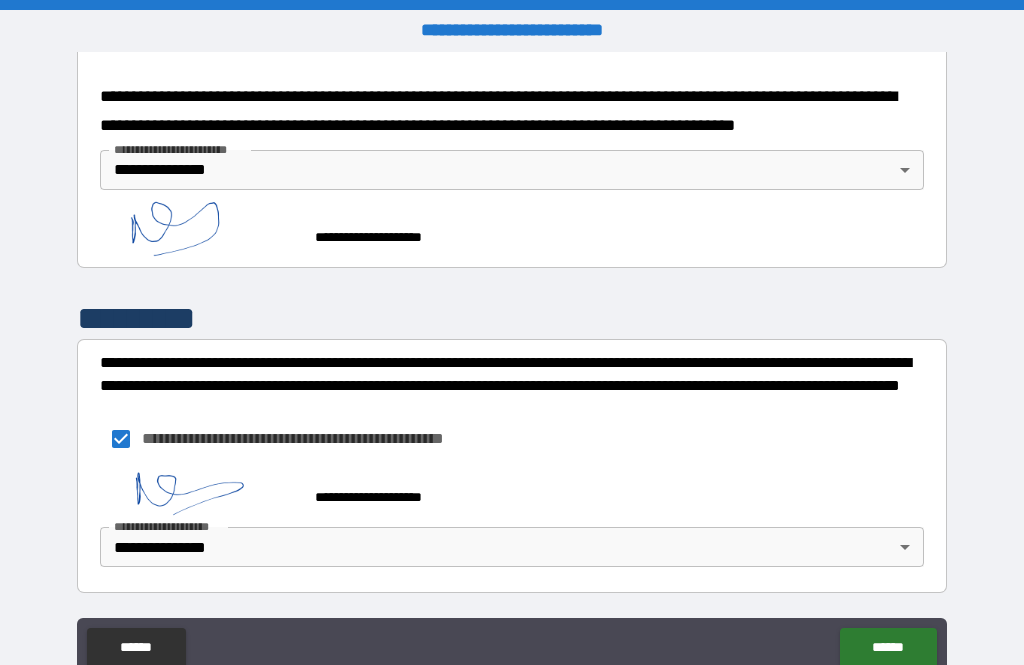 scroll, scrollTop: 818, scrollLeft: 0, axis: vertical 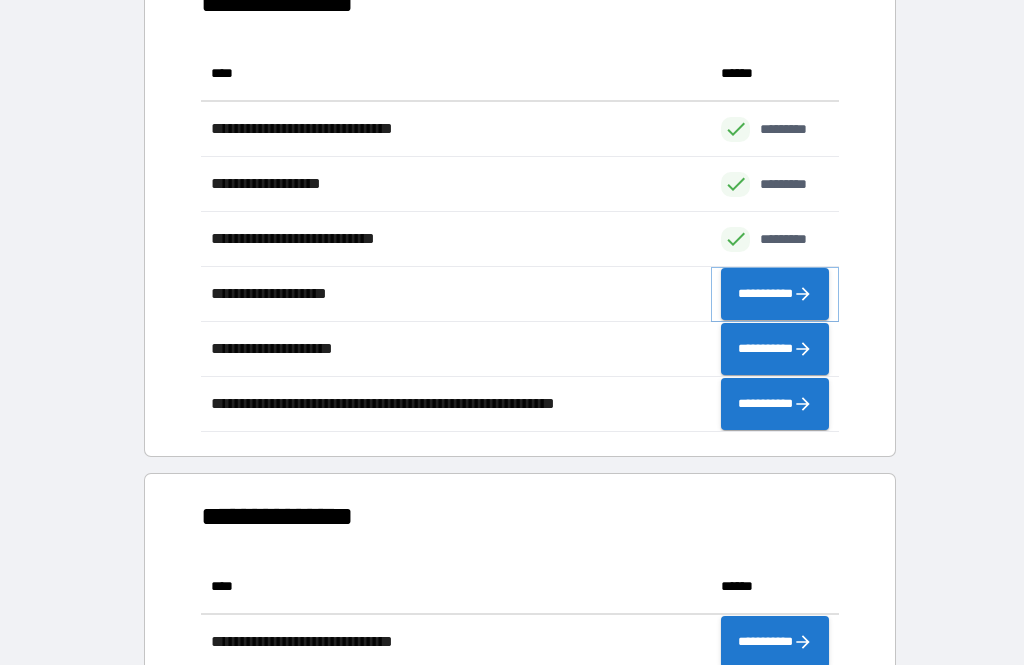 click on "**********" at bounding box center [775, 294] 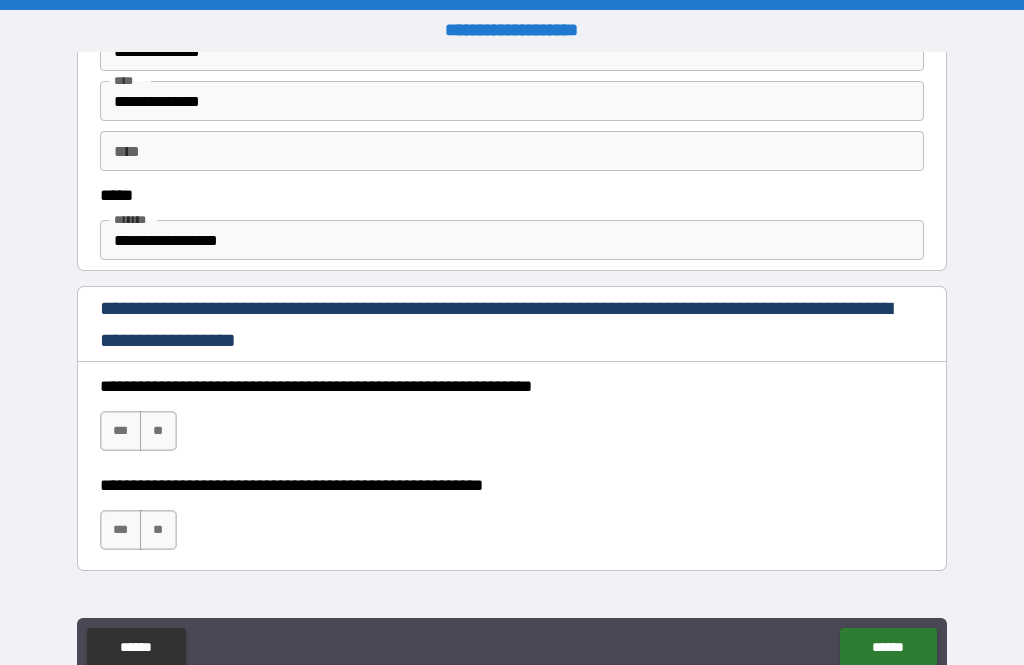 scroll, scrollTop: 1120, scrollLeft: 0, axis: vertical 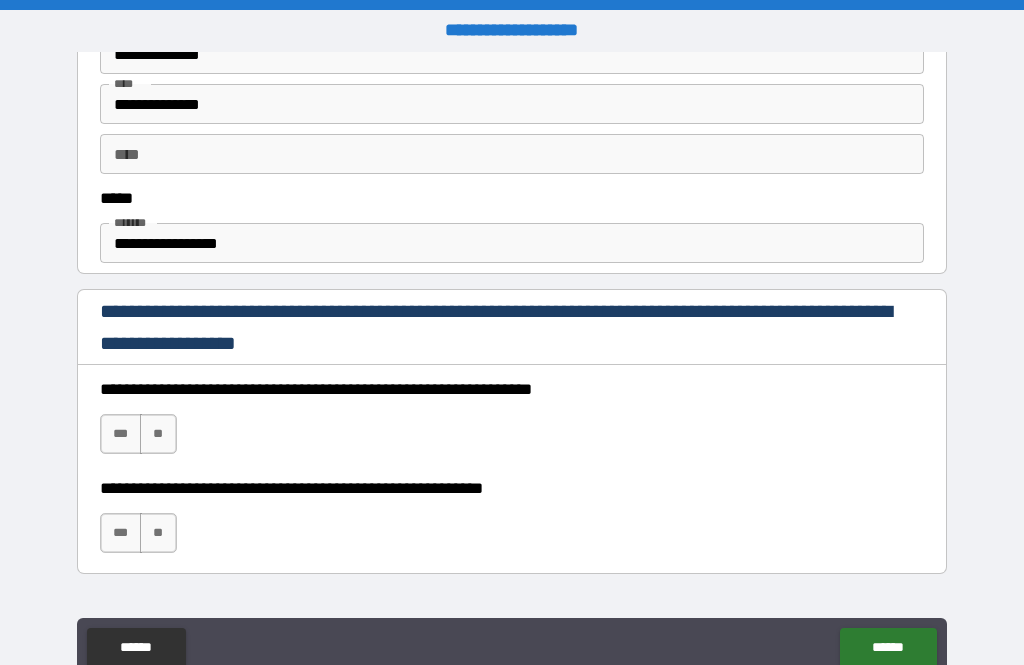 click on "***" at bounding box center [121, 434] 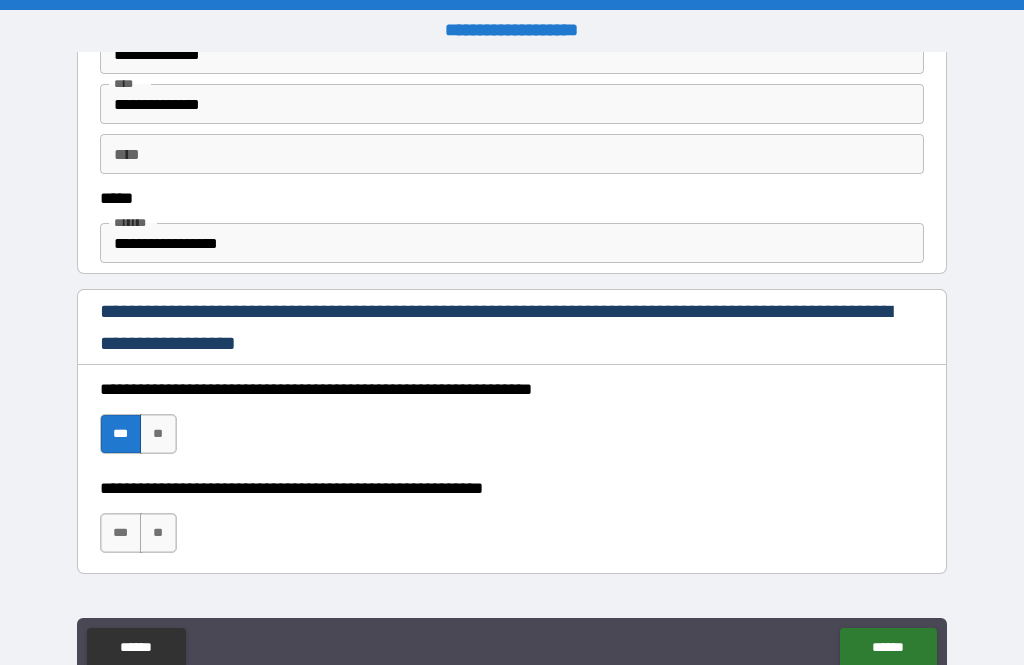click on "***" at bounding box center (121, 533) 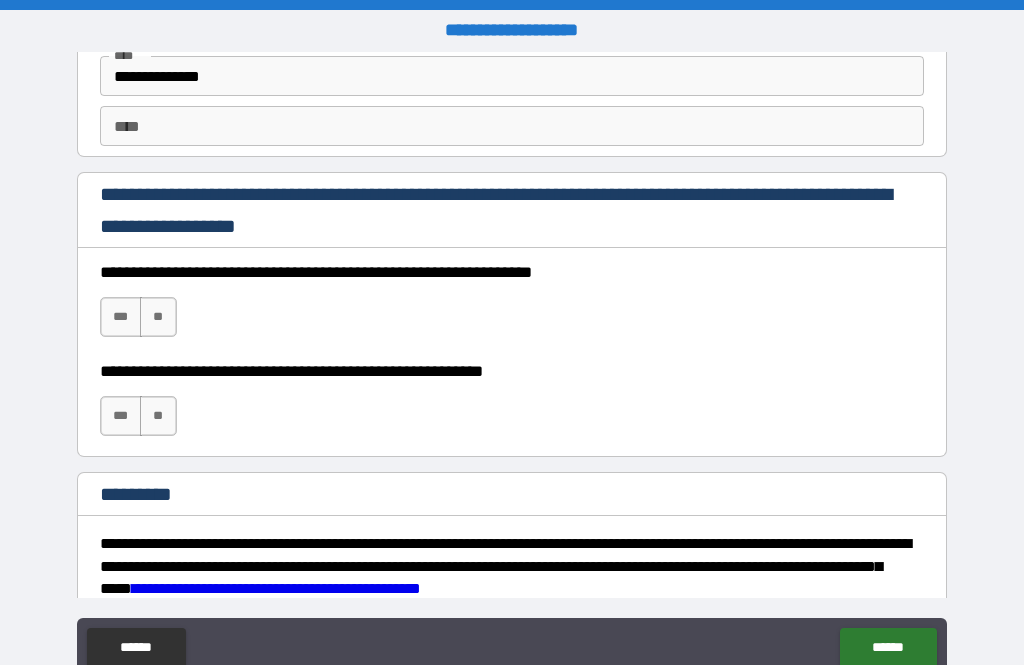 scroll, scrollTop: 2874, scrollLeft: 0, axis: vertical 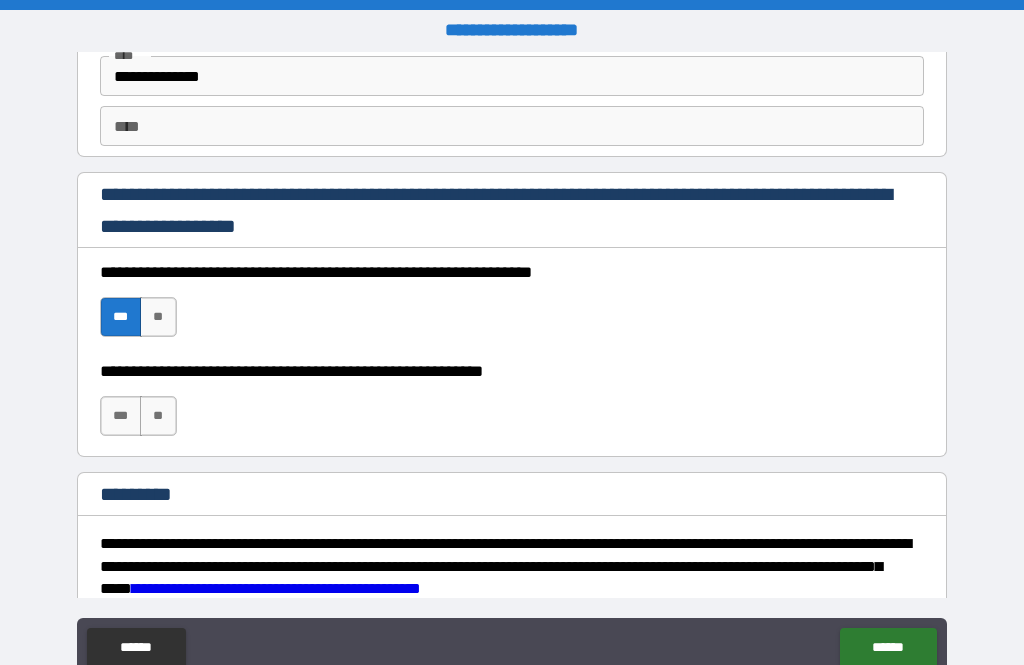 click on "***" at bounding box center (121, 416) 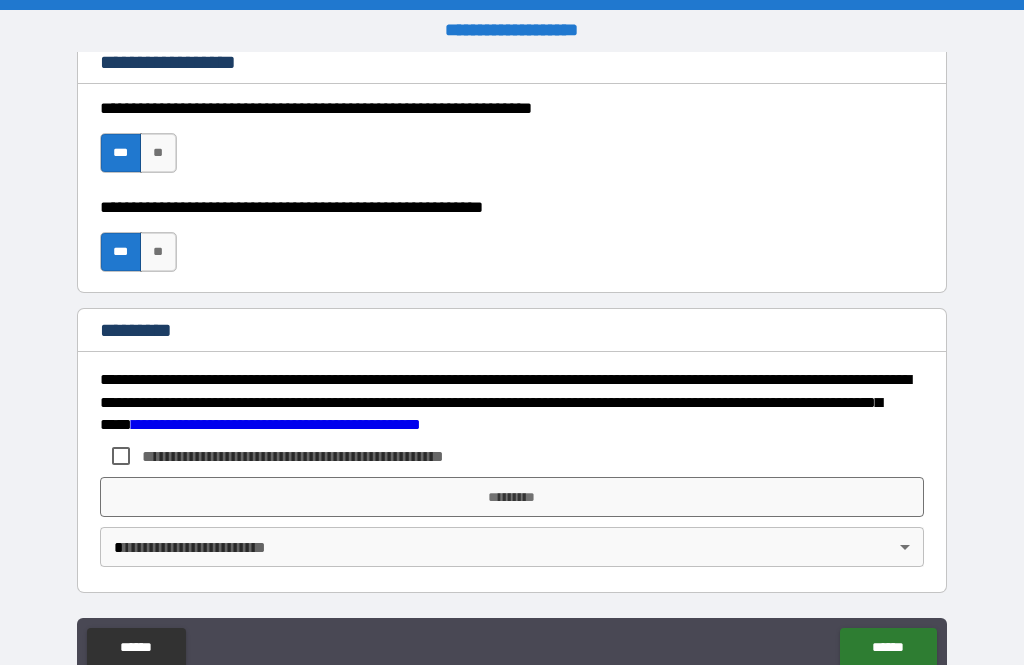 scroll, scrollTop: 3038, scrollLeft: 0, axis: vertical 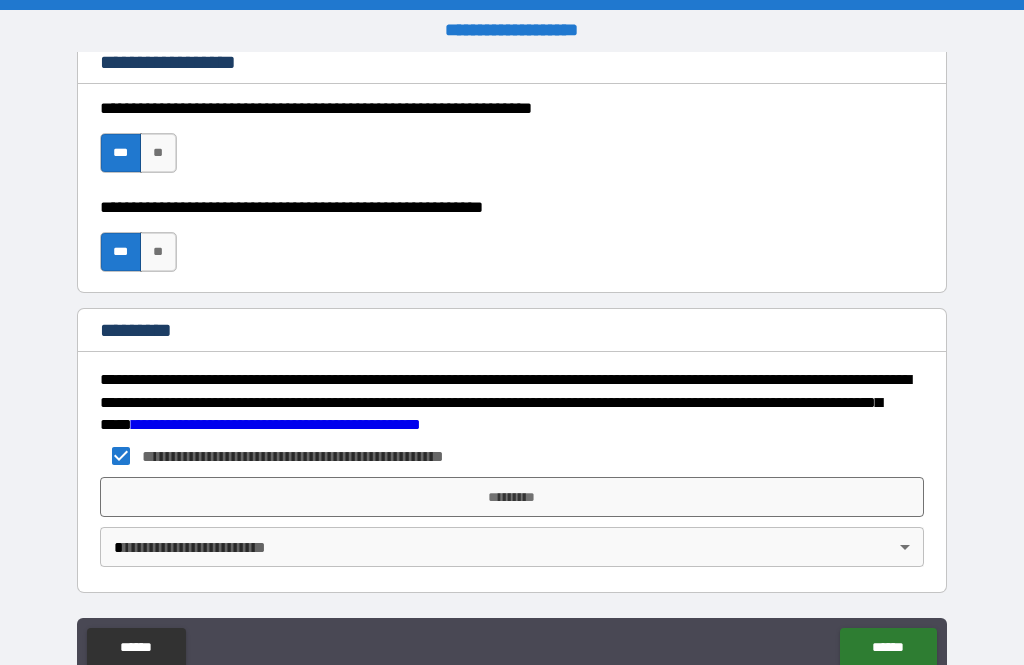 click on "**********" at bounding box center [512, 364] 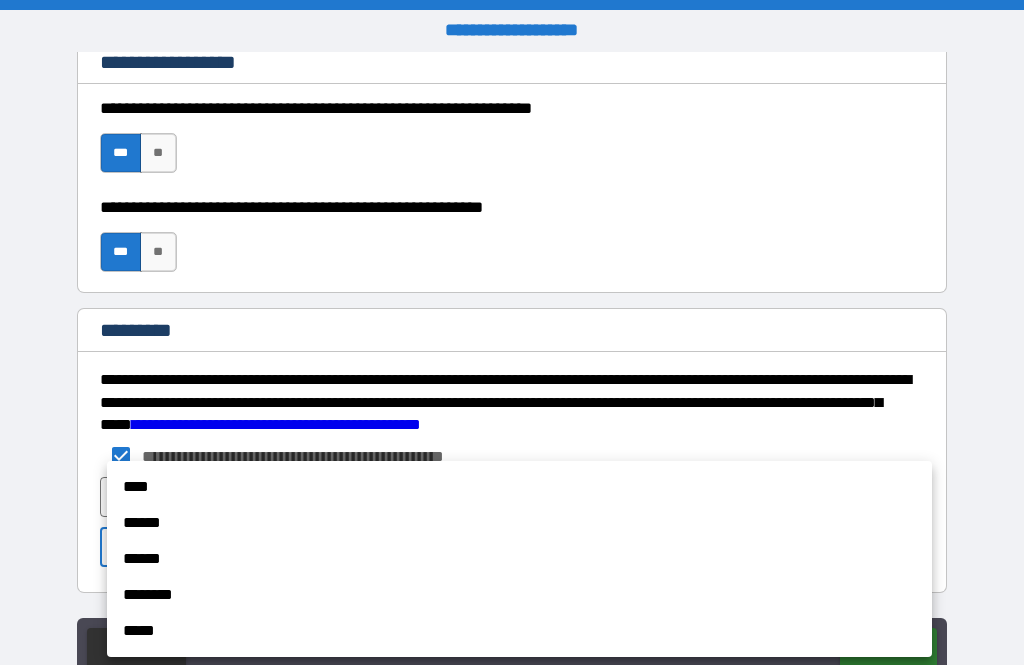 click on "******" at bounding box center (519, 523) 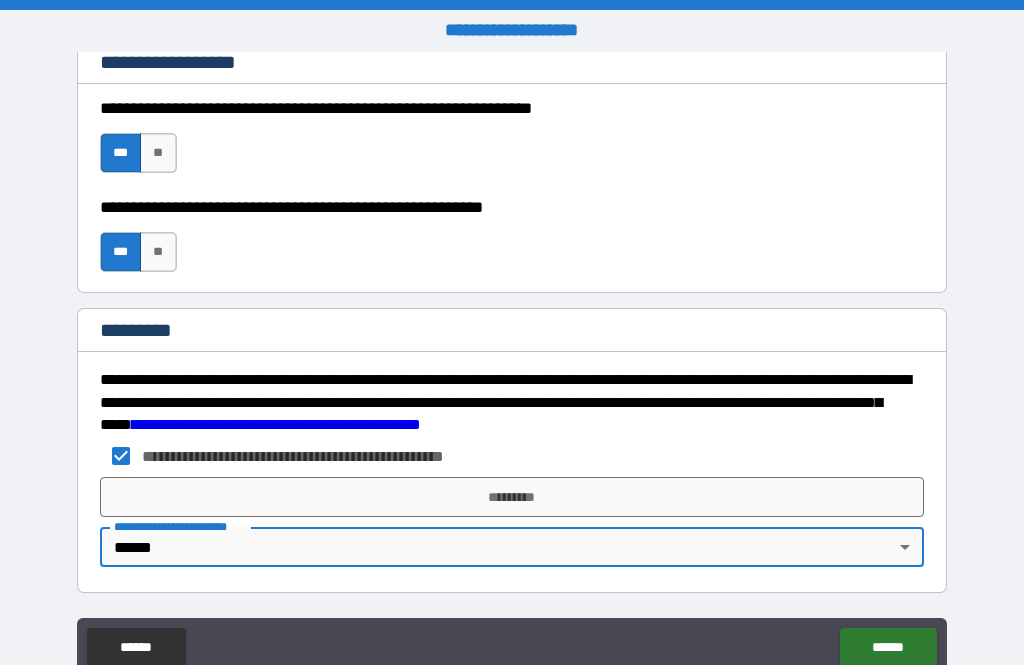 click on "*********" at bounding box center [512, 497] 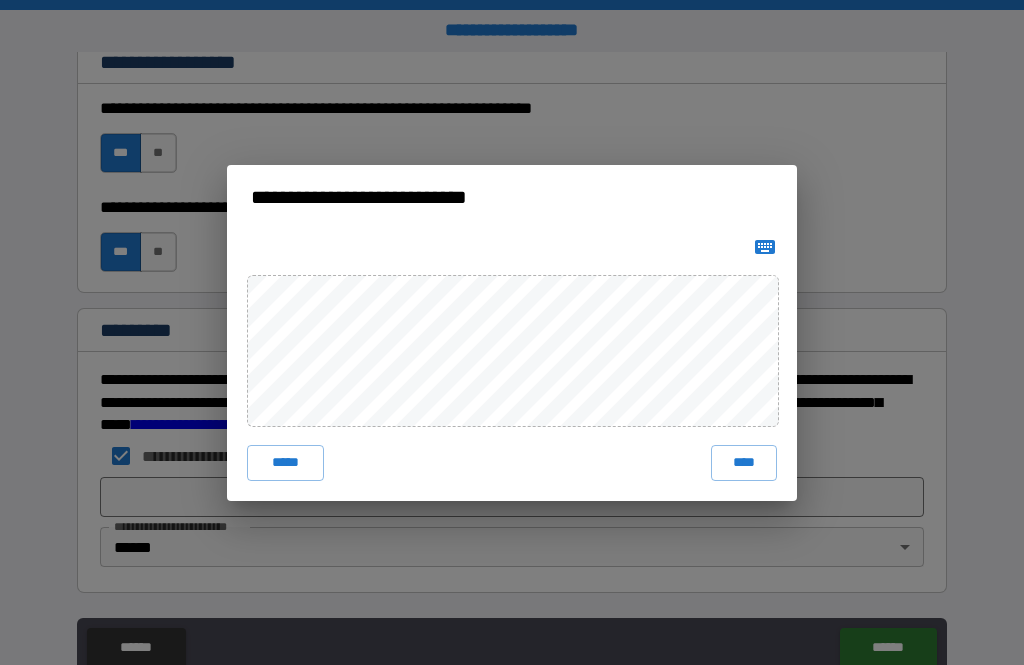 click on "****" at bounding box center [744, 463] 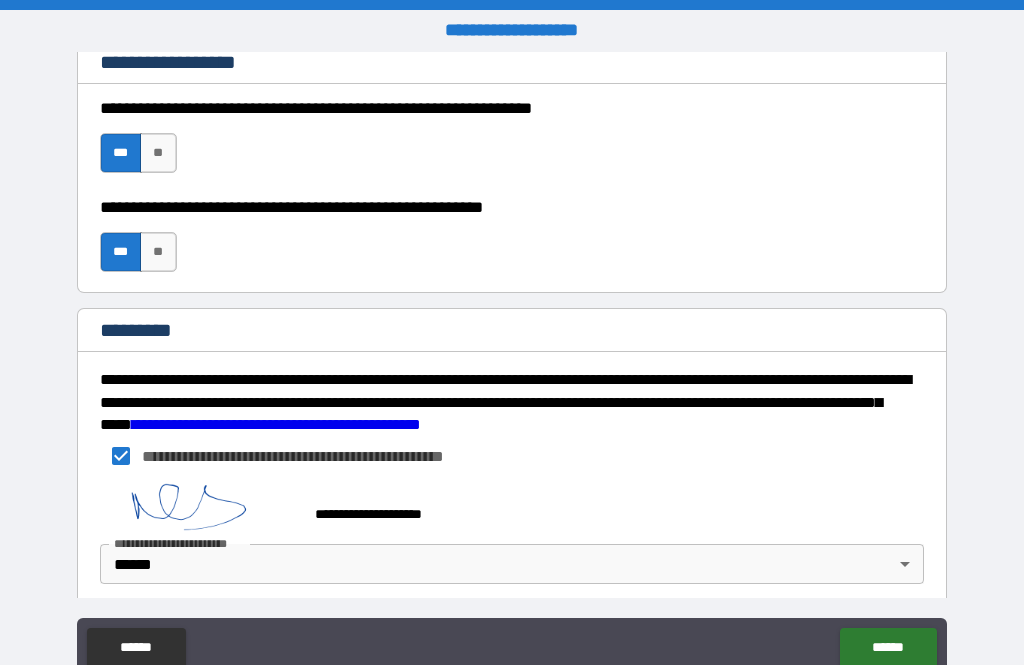 click on "******" at bounding box center [888, 648] 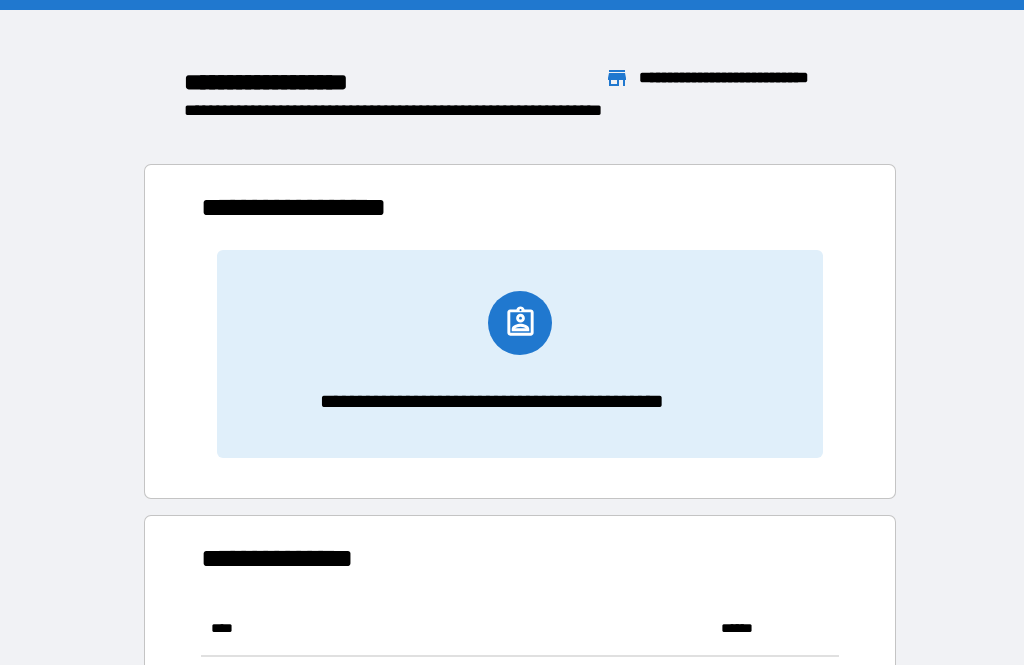 scroll, scrollTop: 386, scrollLeft: 638, axis: both 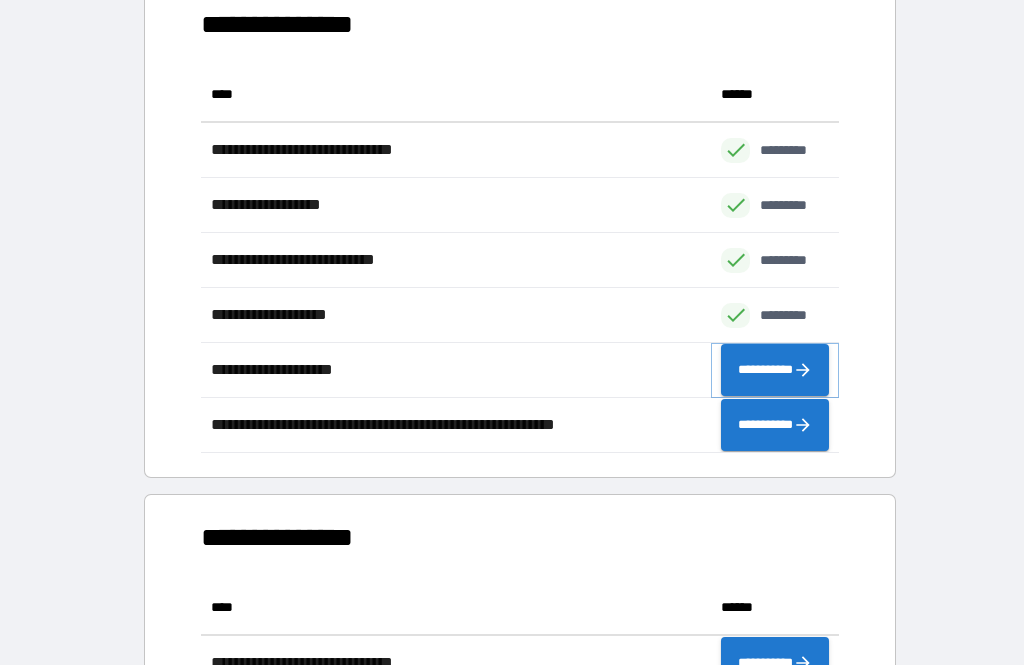 click on "**********" at bounding box center [775, 370] 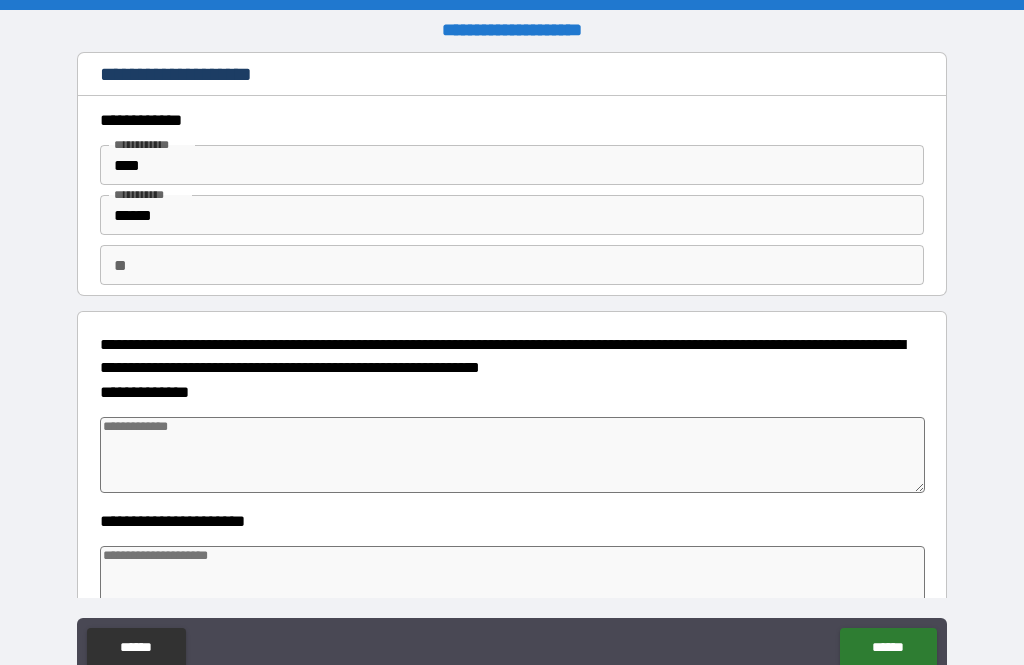 type on "*" 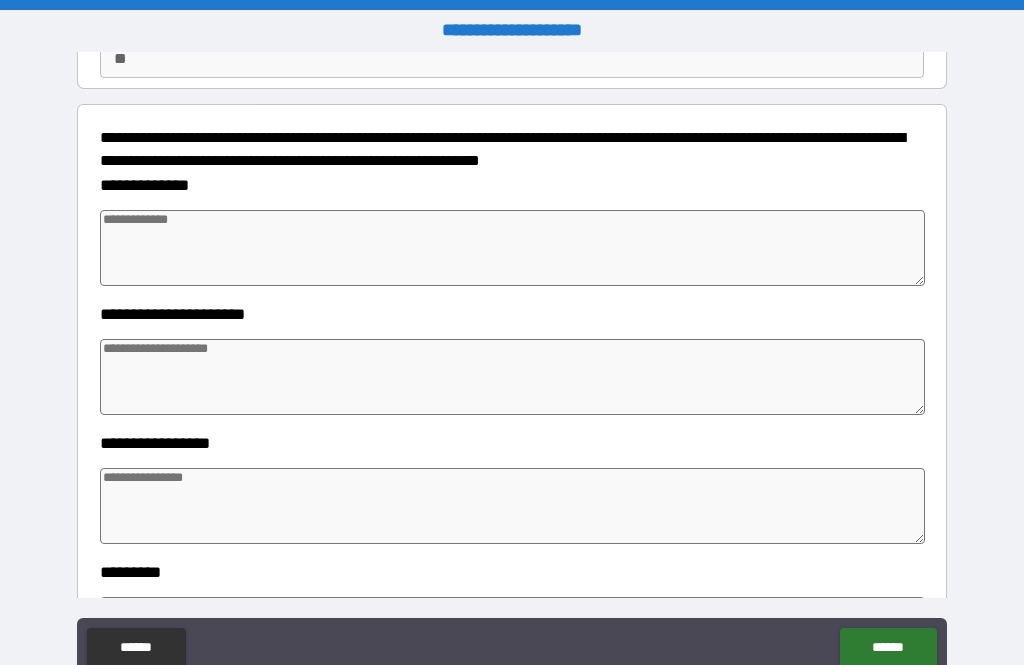 scroll, scrollTop: 210, scrollLeft: 0, axis: vertical 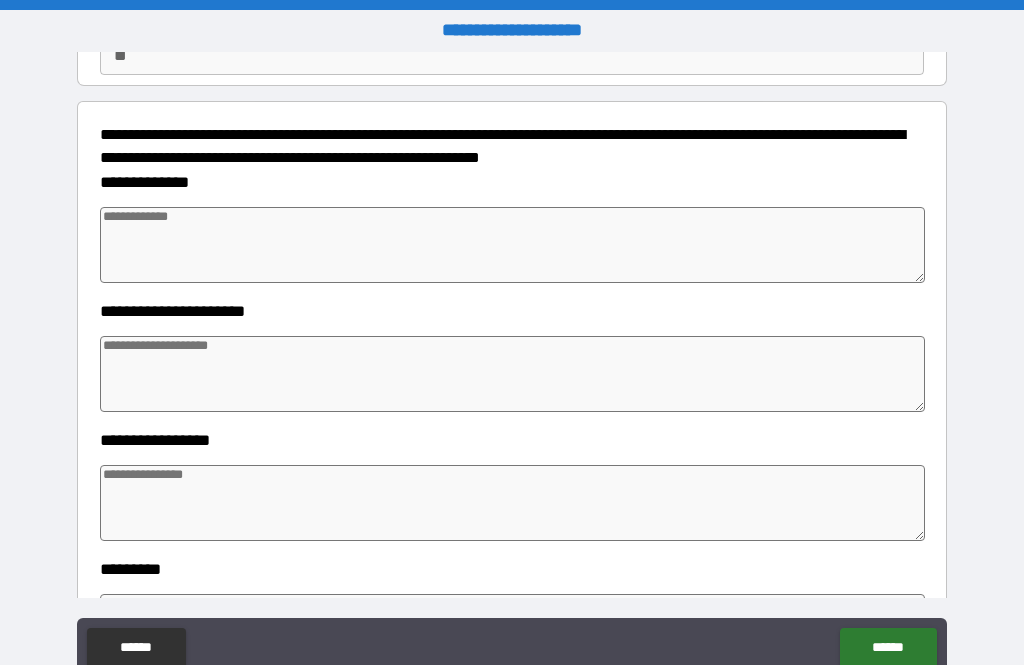 click at bounding box center (513, 245) 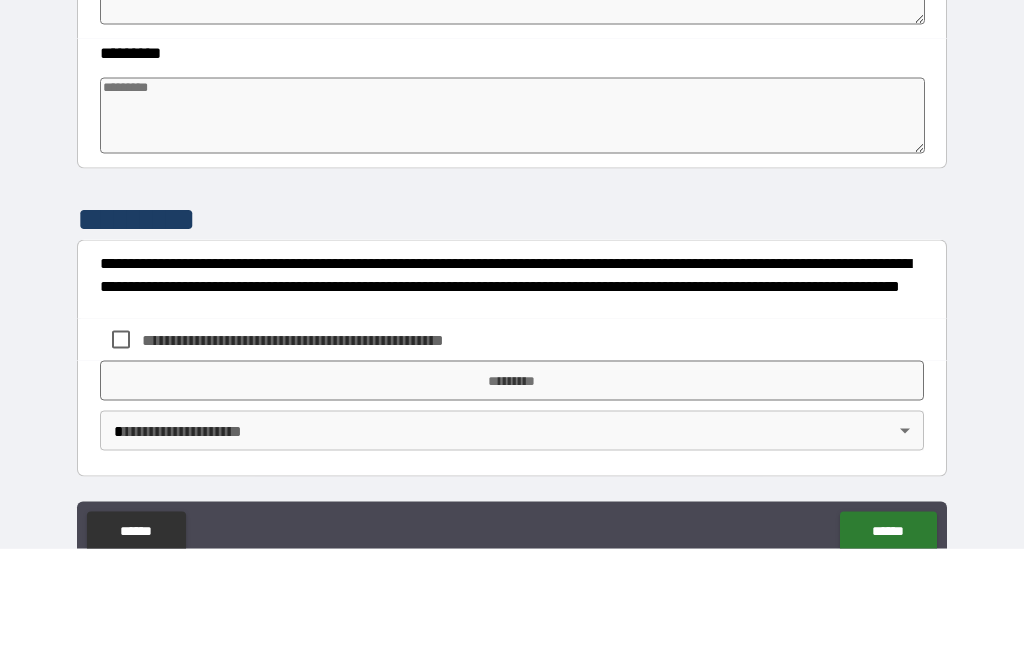 scroll, scrollTop: 610, scrollLeft: 0, axis: vertical 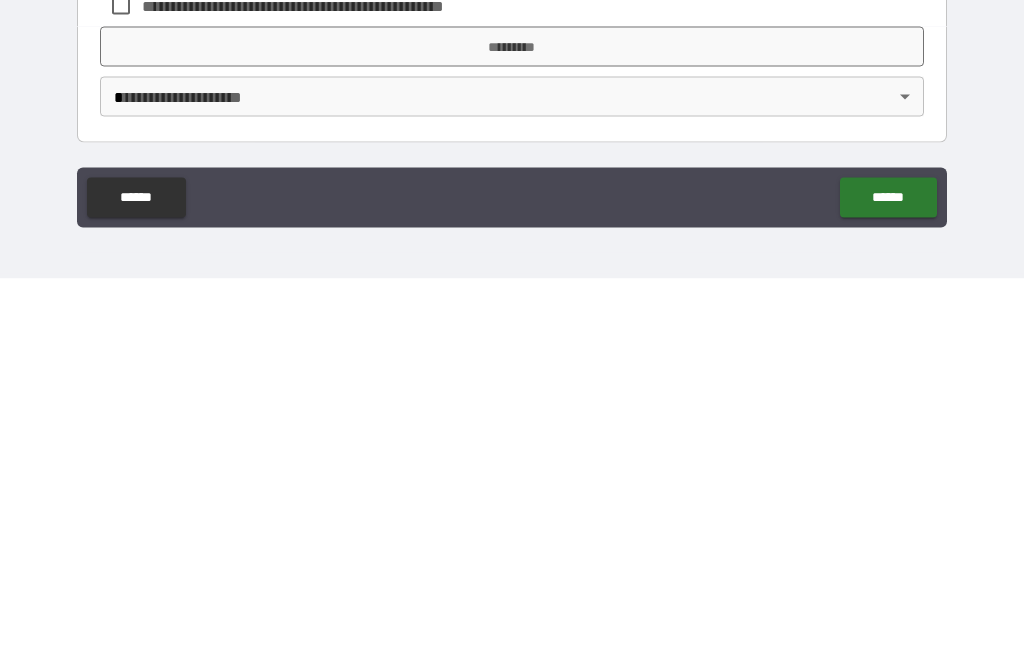 click on "**********" at bounding box center [512, 300] 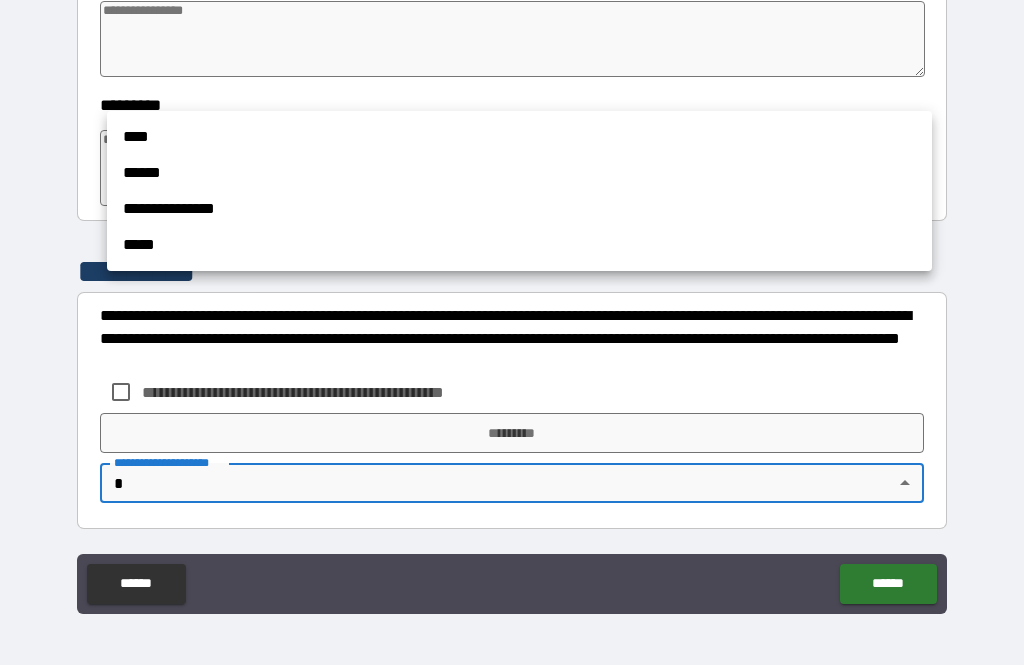click on "**********" at bounding box center [519, 209] 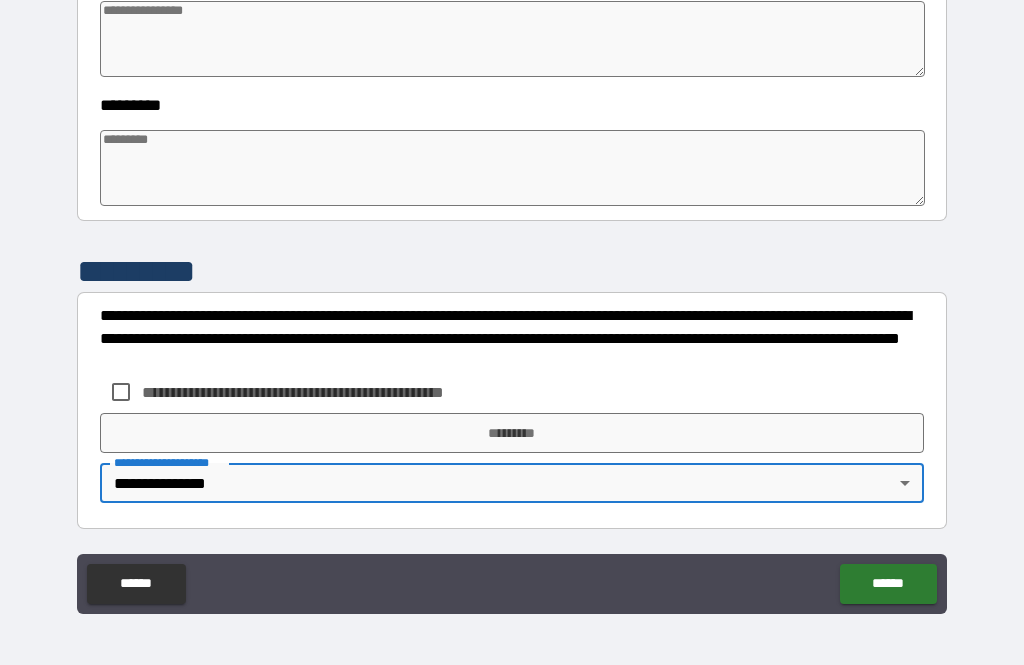 type on "*" 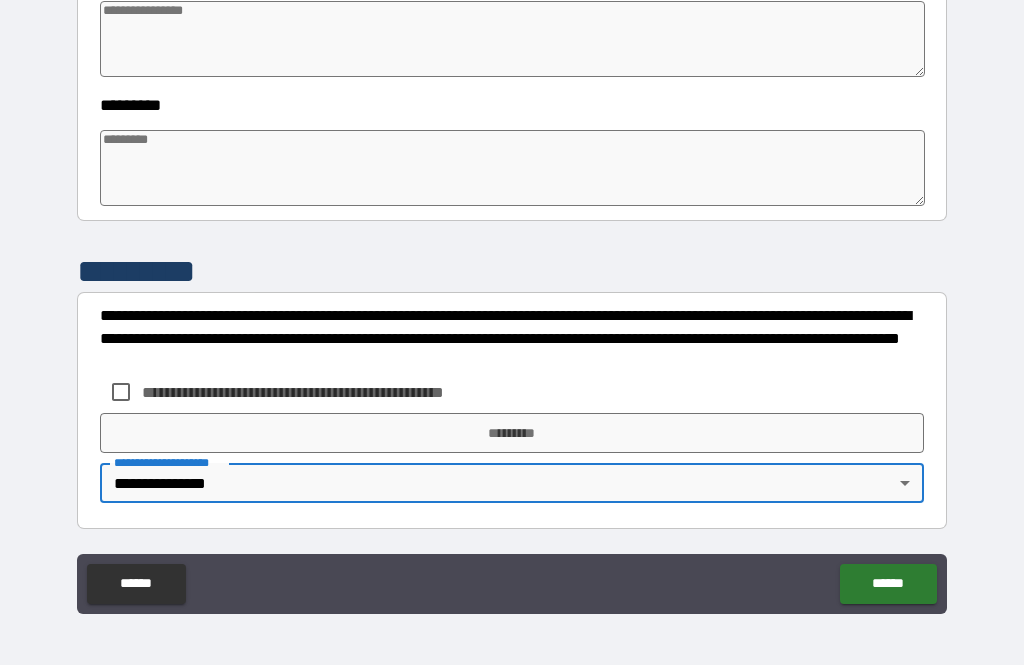type on "*" 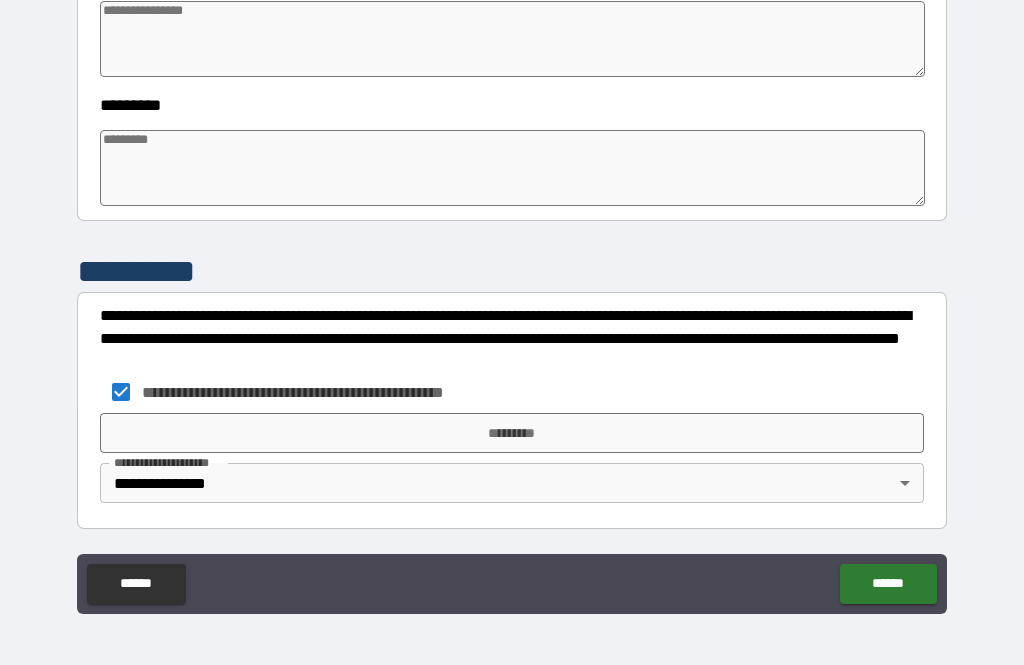 type on "*" 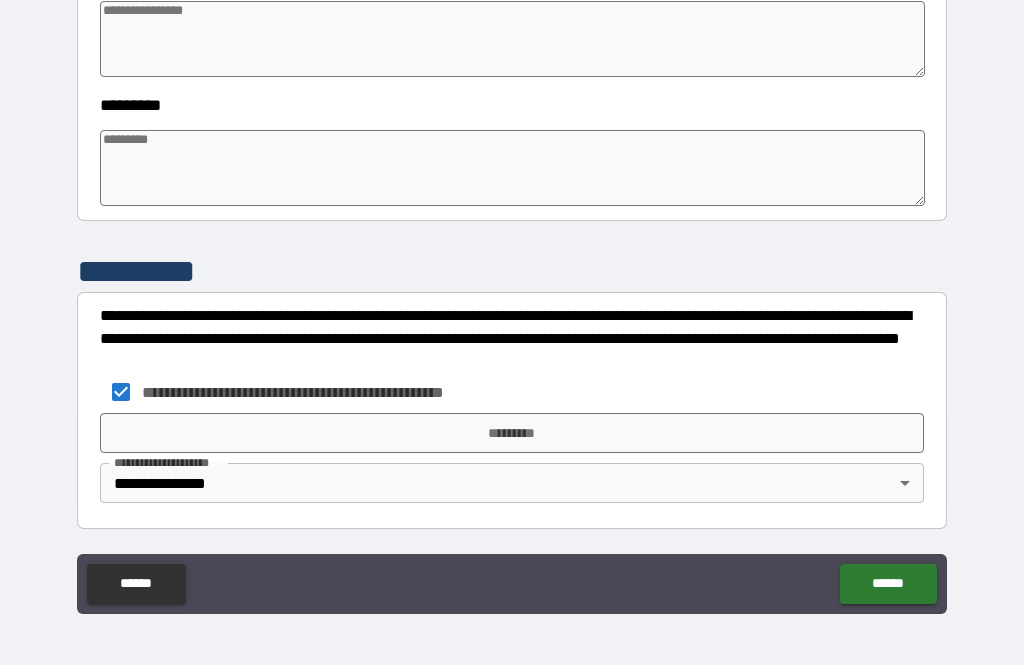type on "*" 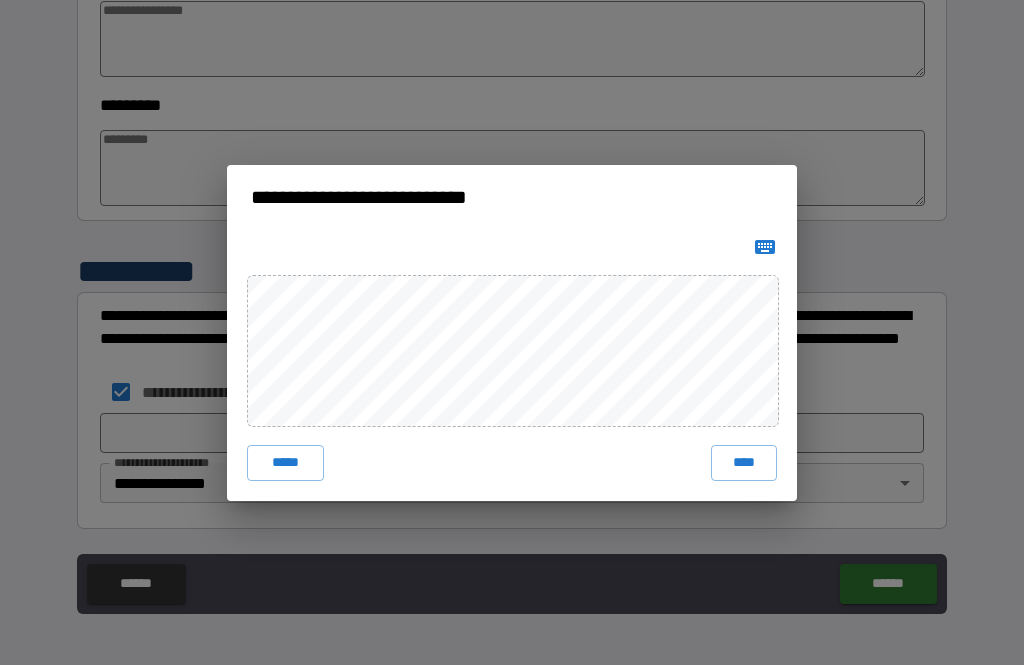 click on "****" at bounding box center [744, 463] 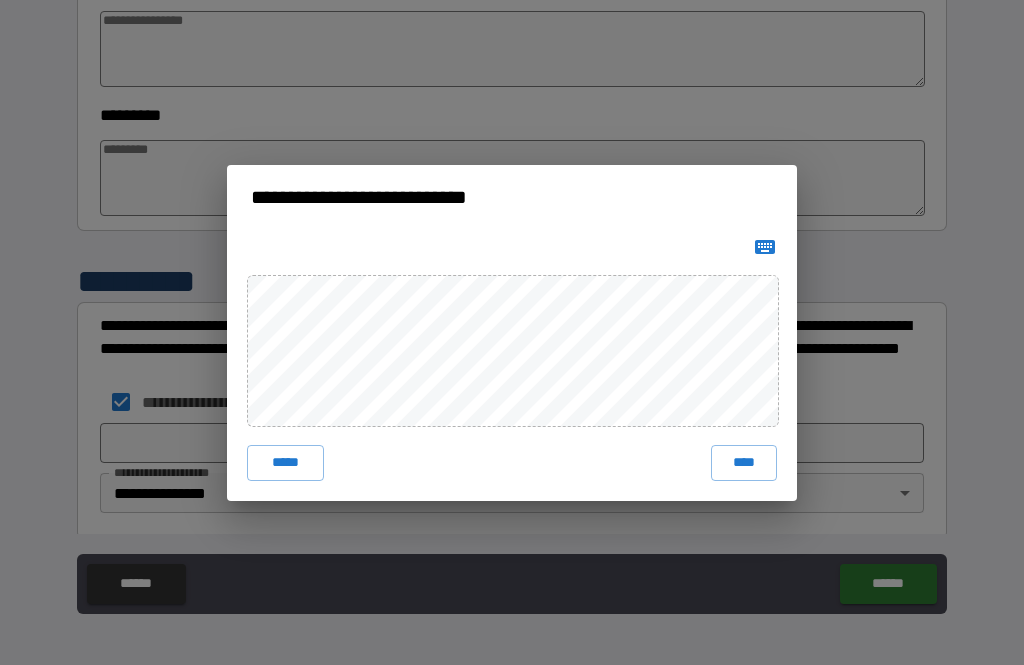 type on "*" 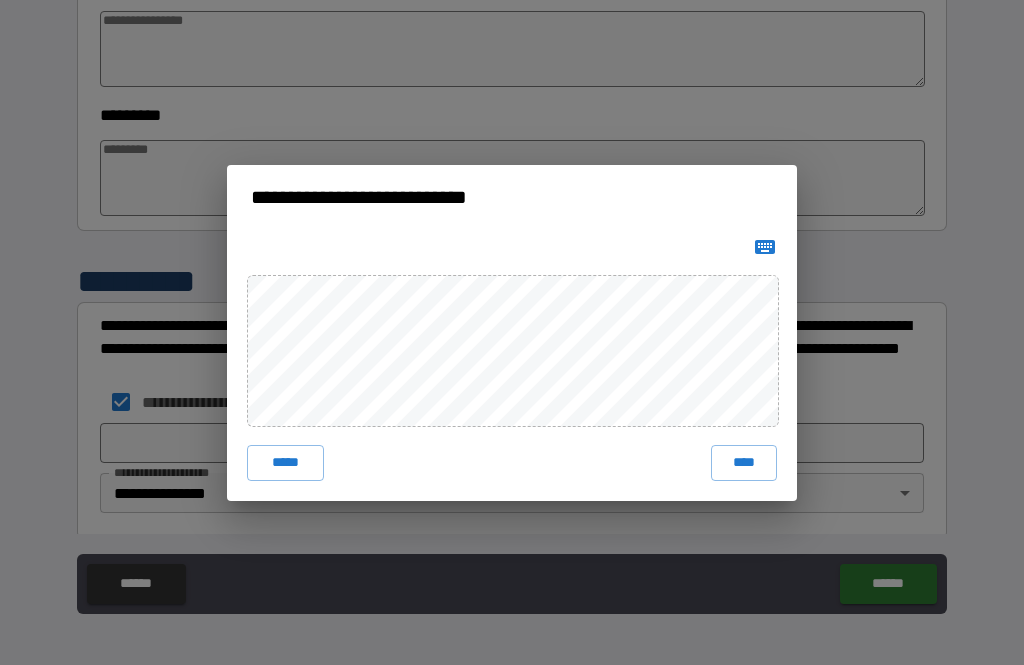 type on "*" 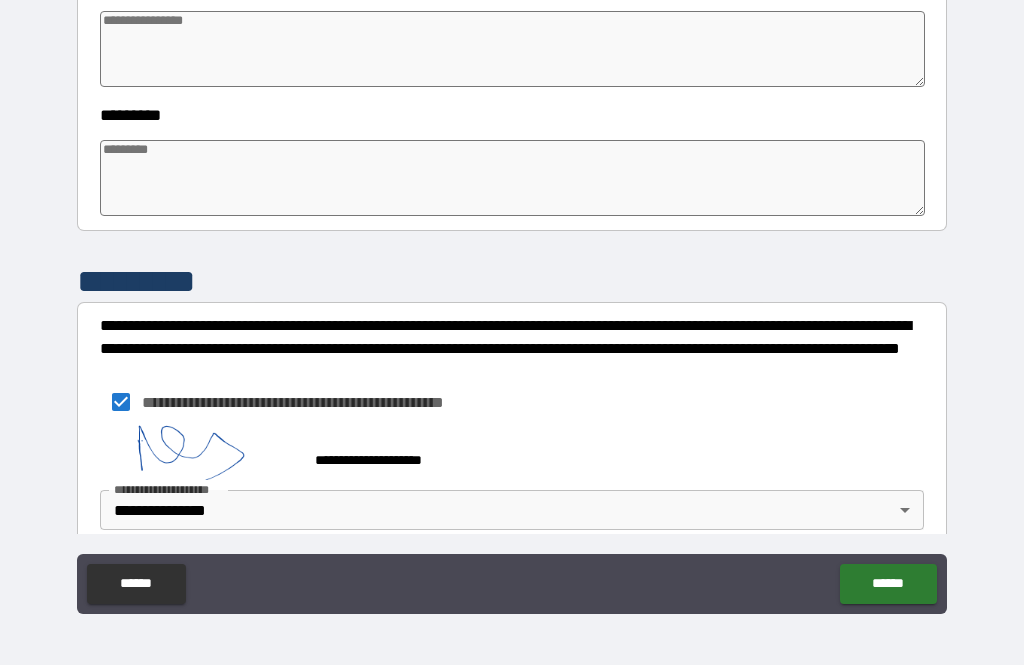 click on "******" at bounding box center [888, 584] 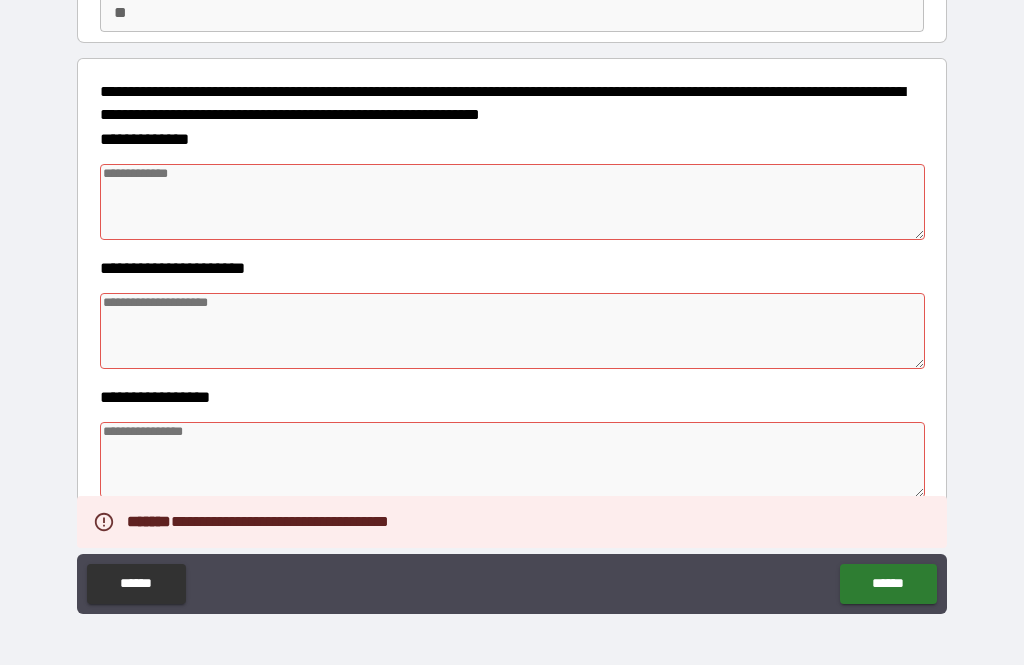 scroll, scrollTop: 102, scrollLeft: 0, axis: vertical 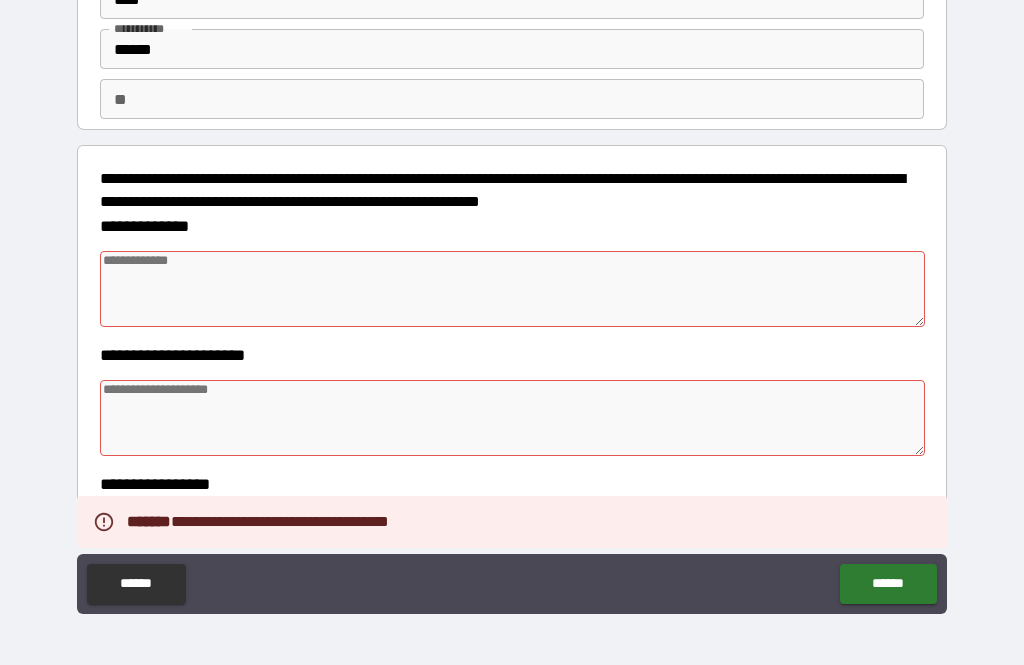 click at bounding box center [513, 289] 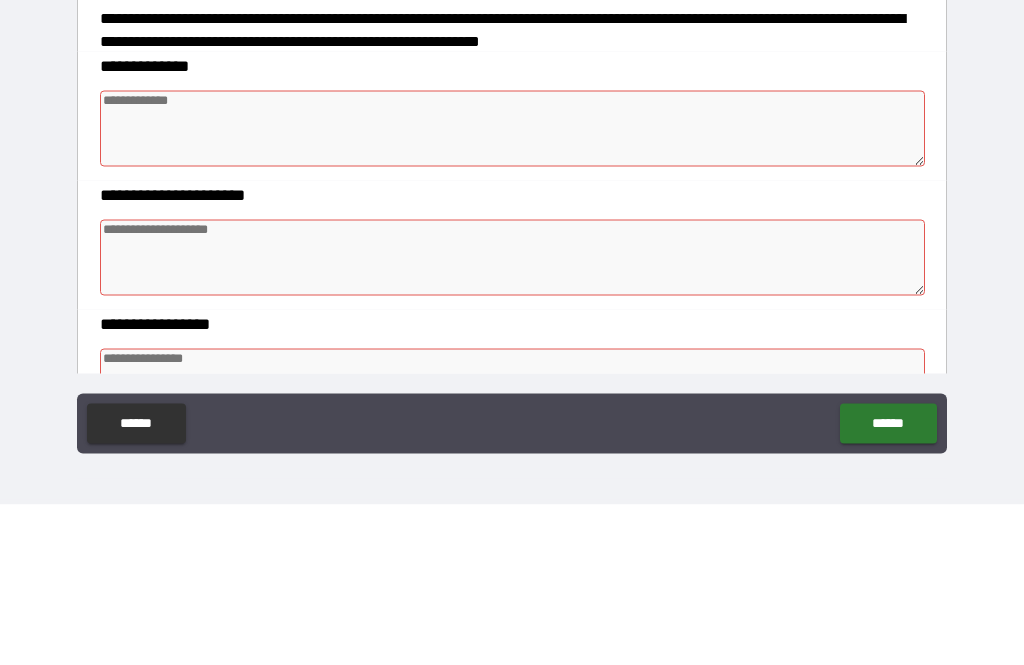 type on "*" 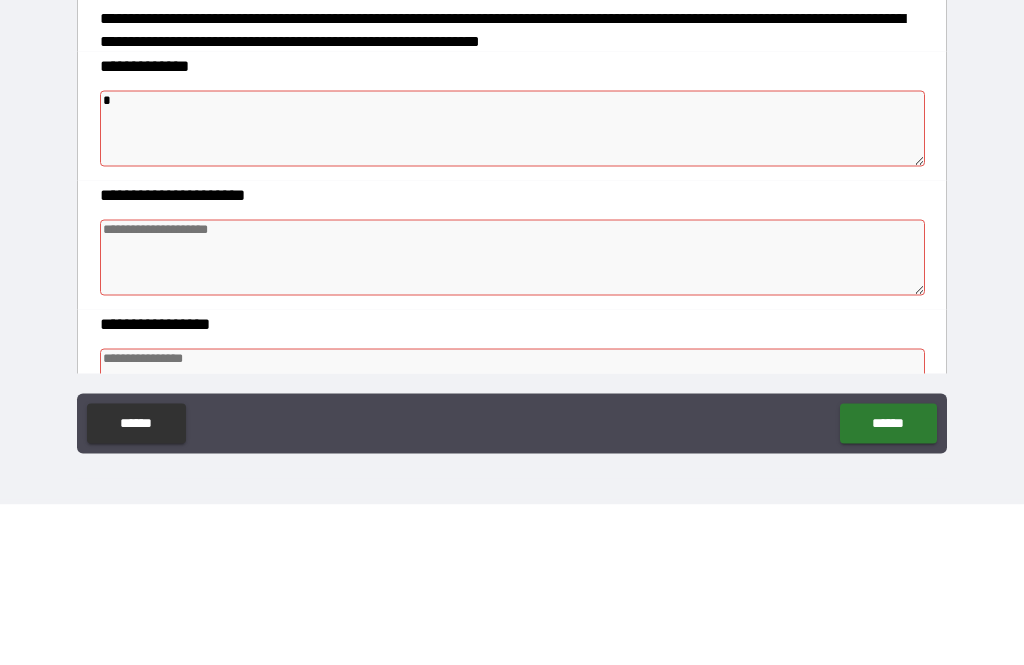 type on "*" 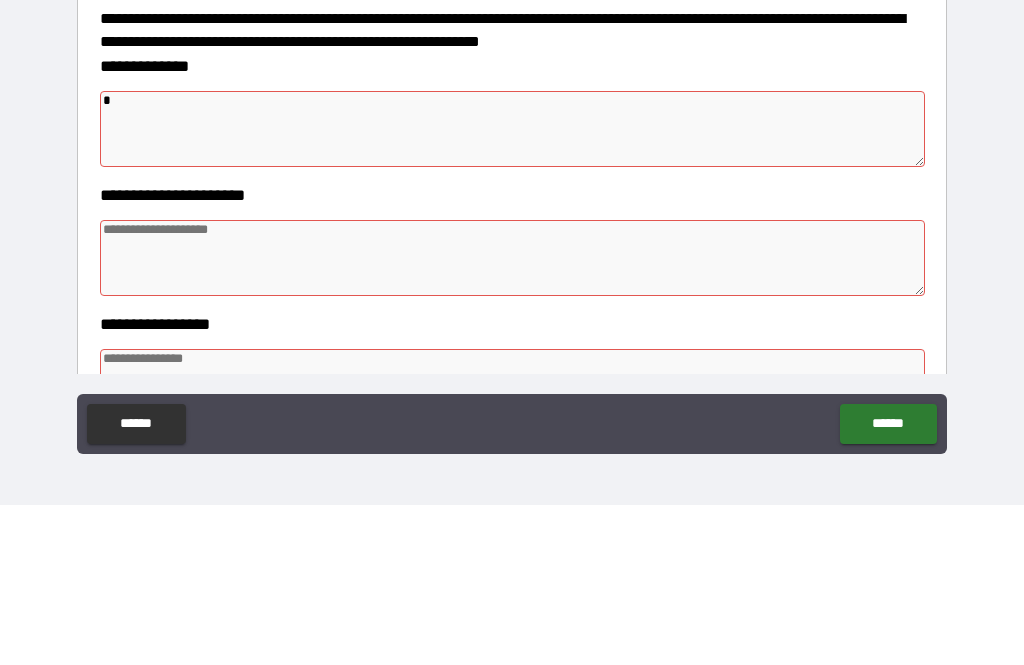 type on "**" 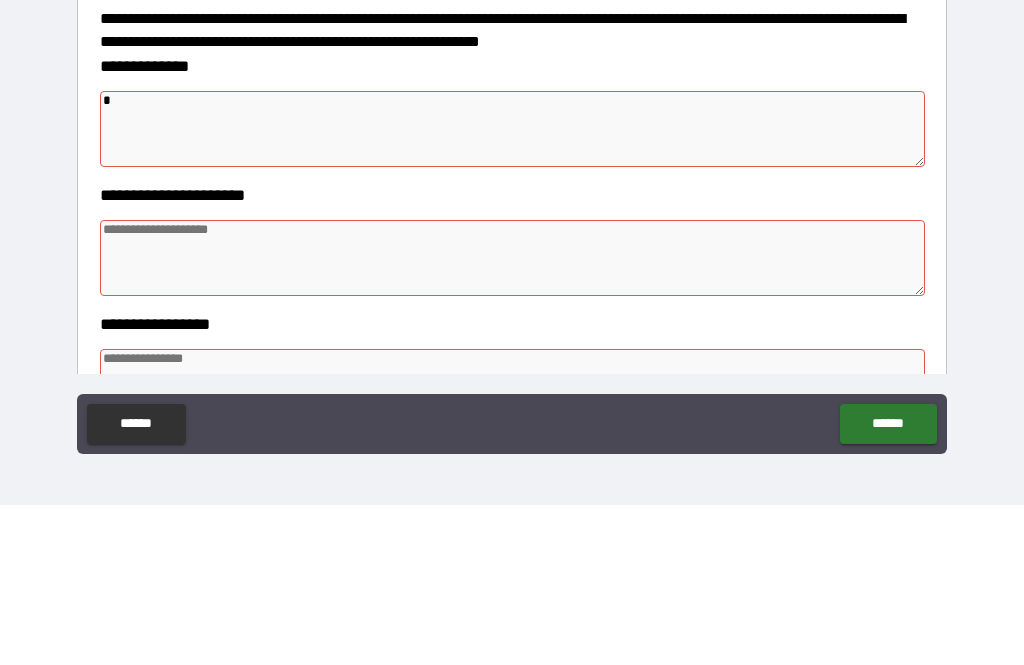 type on "*" 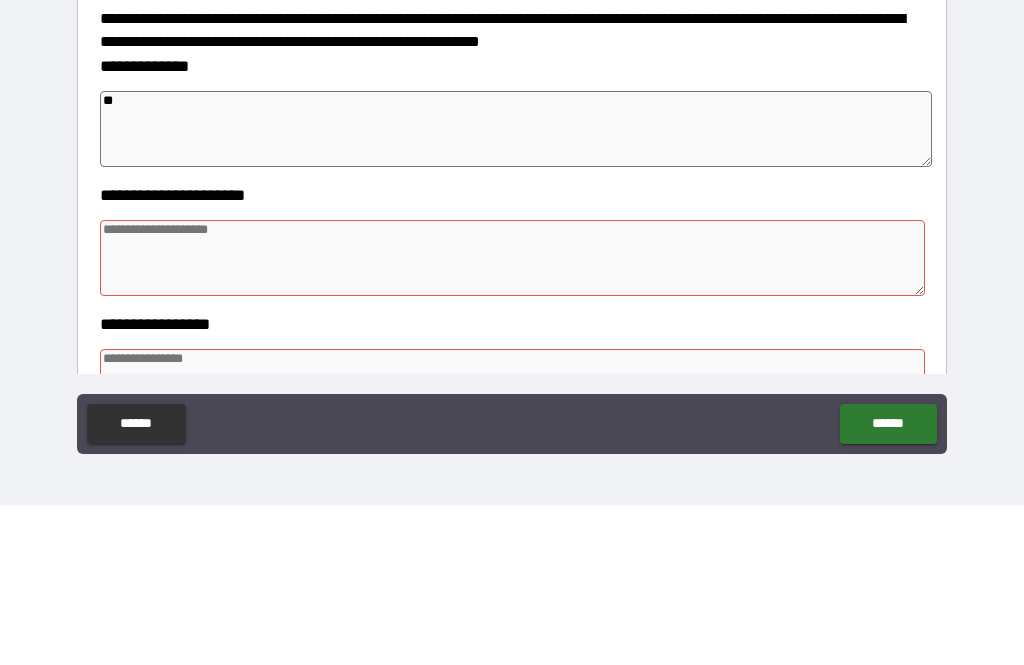 type on "*" 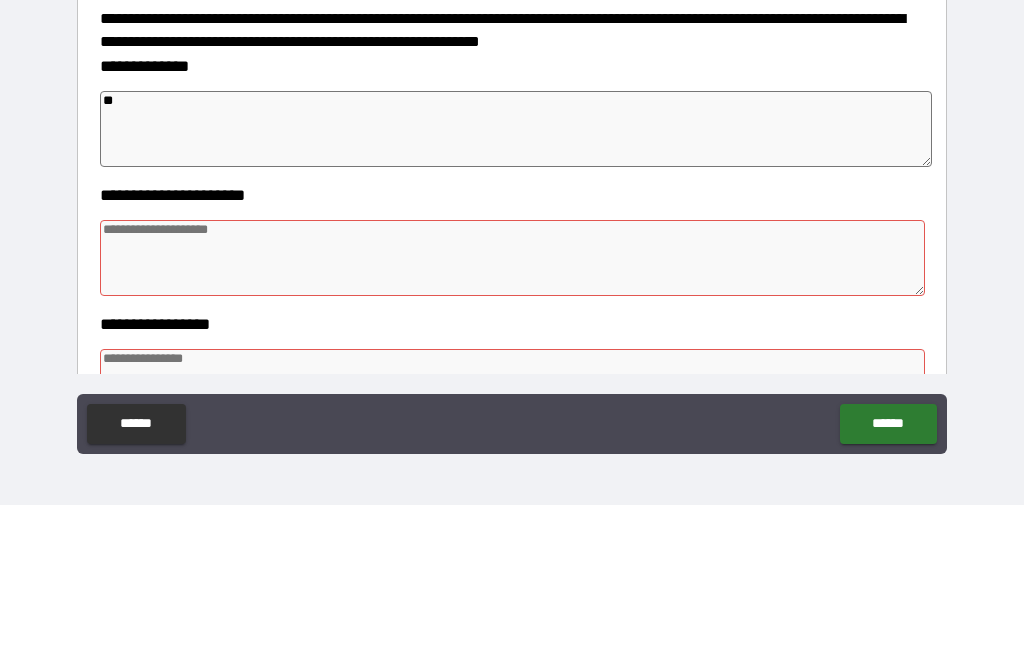 type on "*" 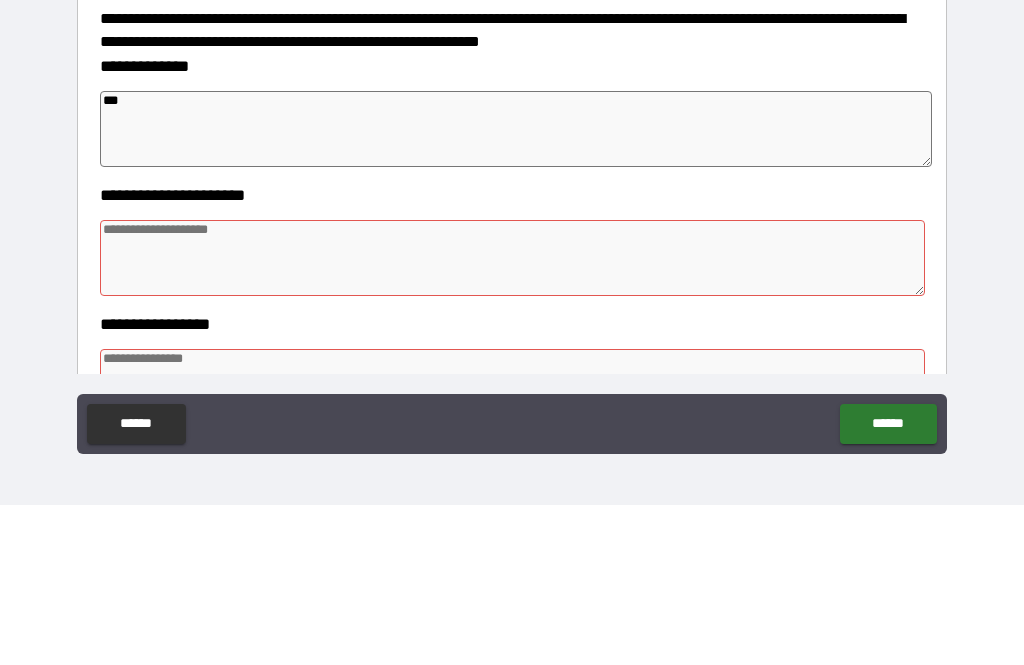 type on "*" 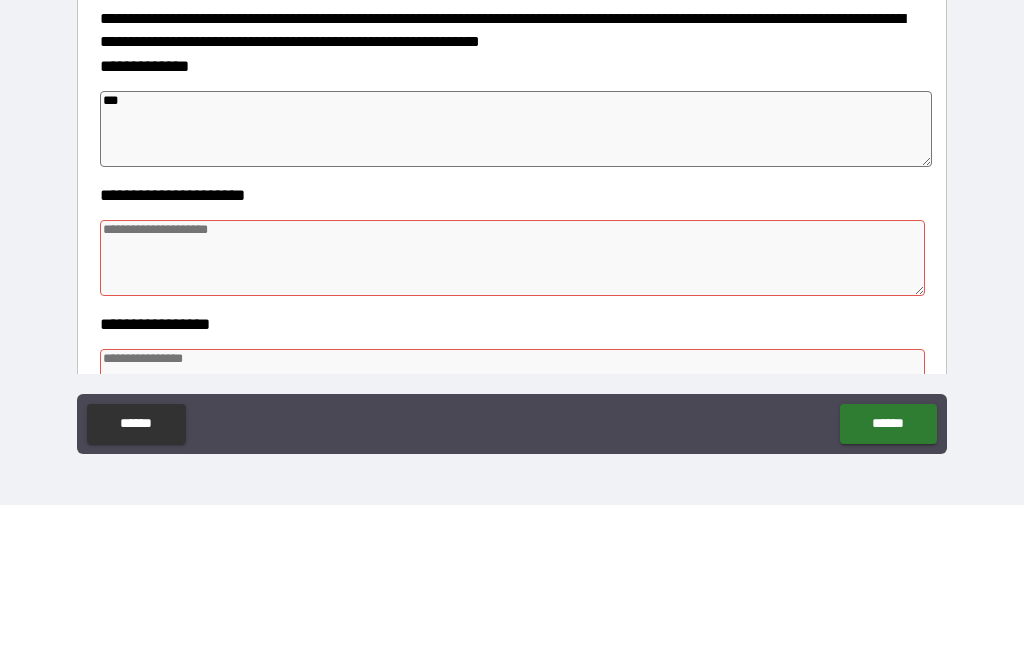 type on "*" 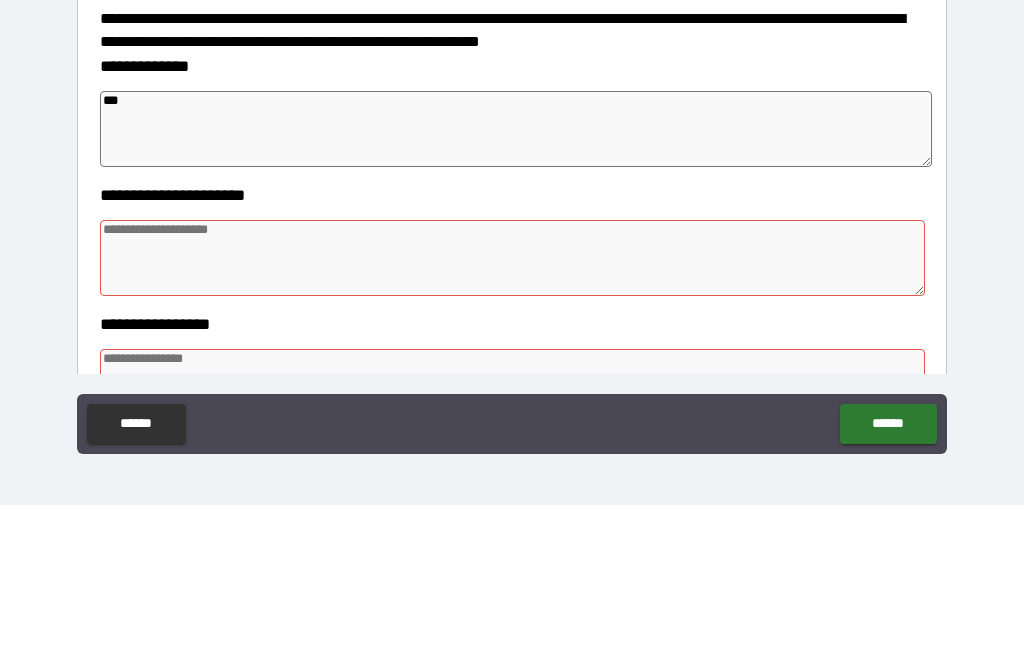 type on "*" 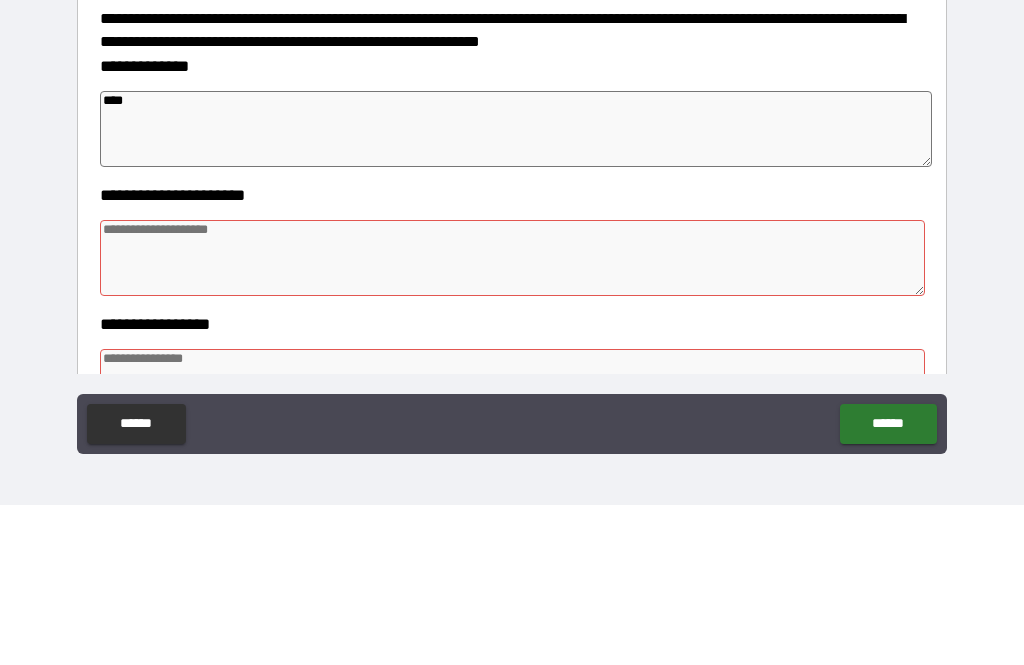 type on "*" 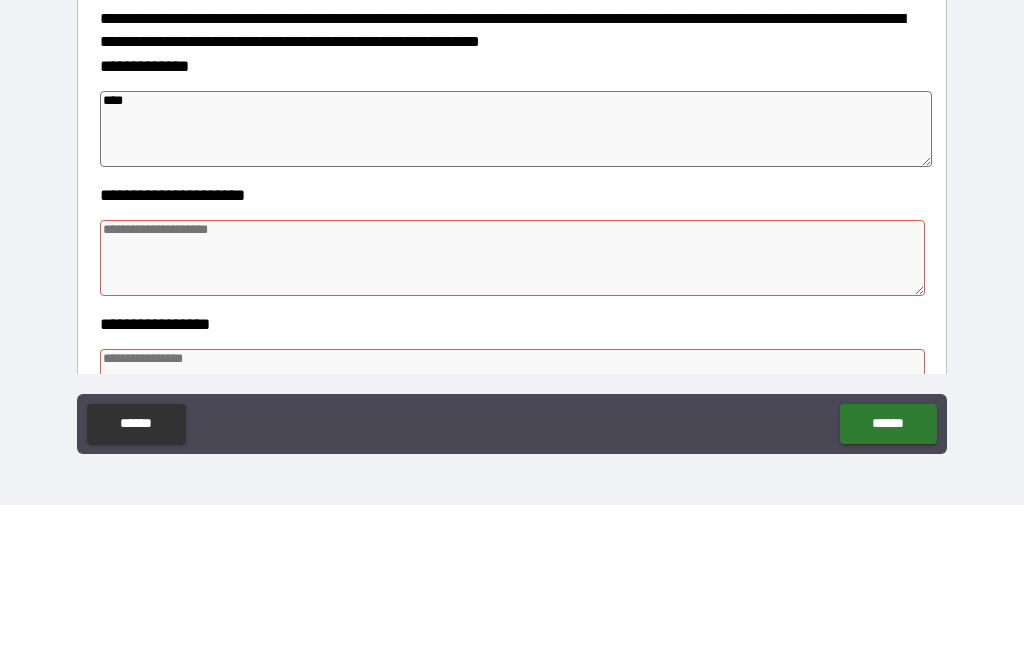 type on "*" 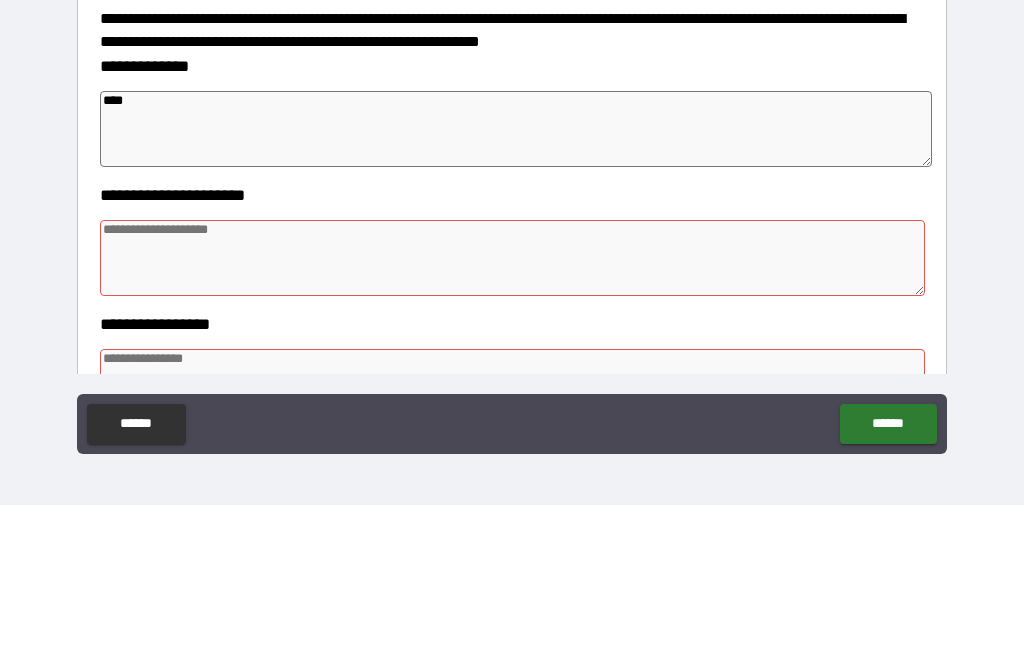 type on "*" 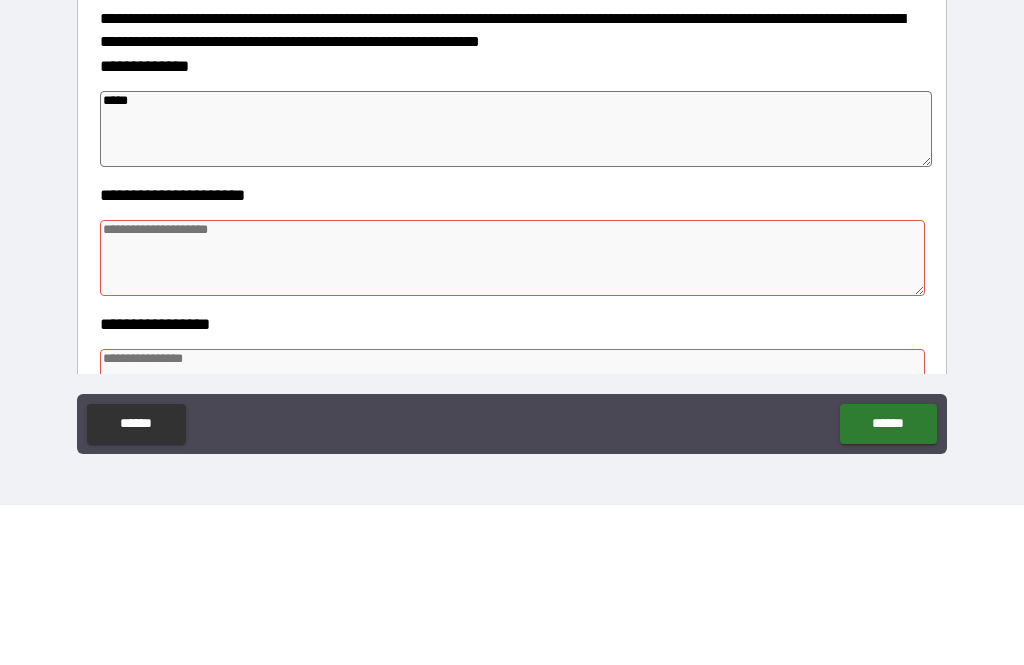 type on "*" 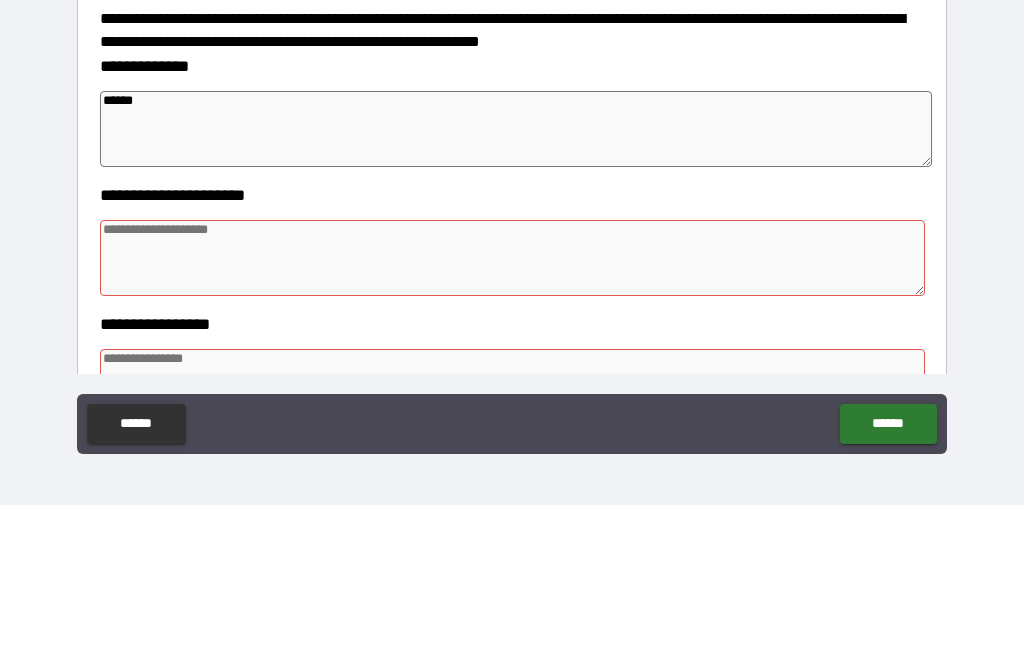 type on "*" 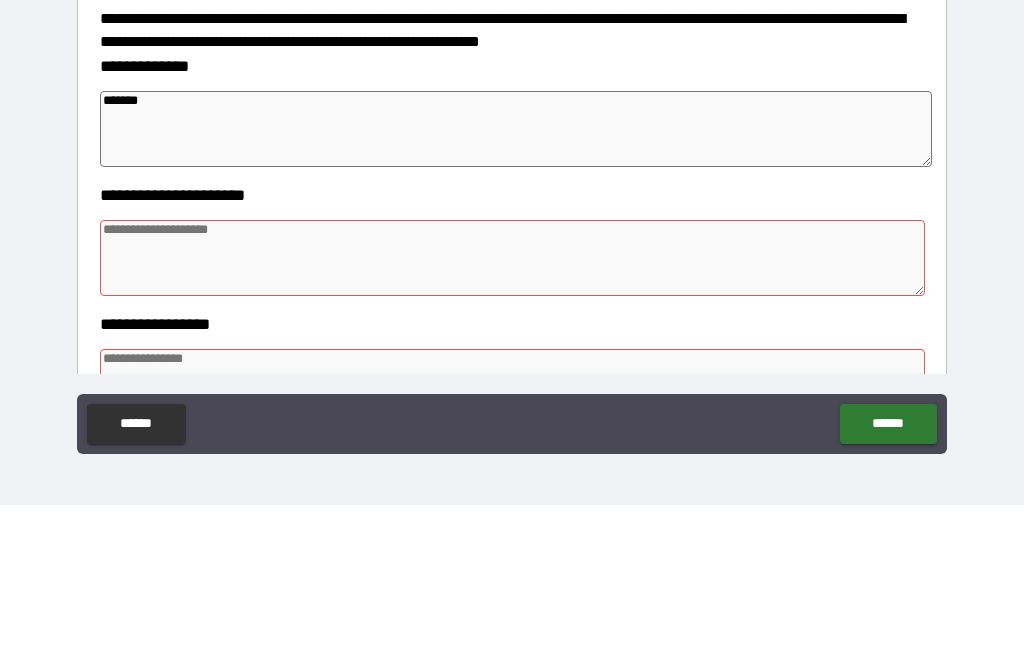 type on "*" 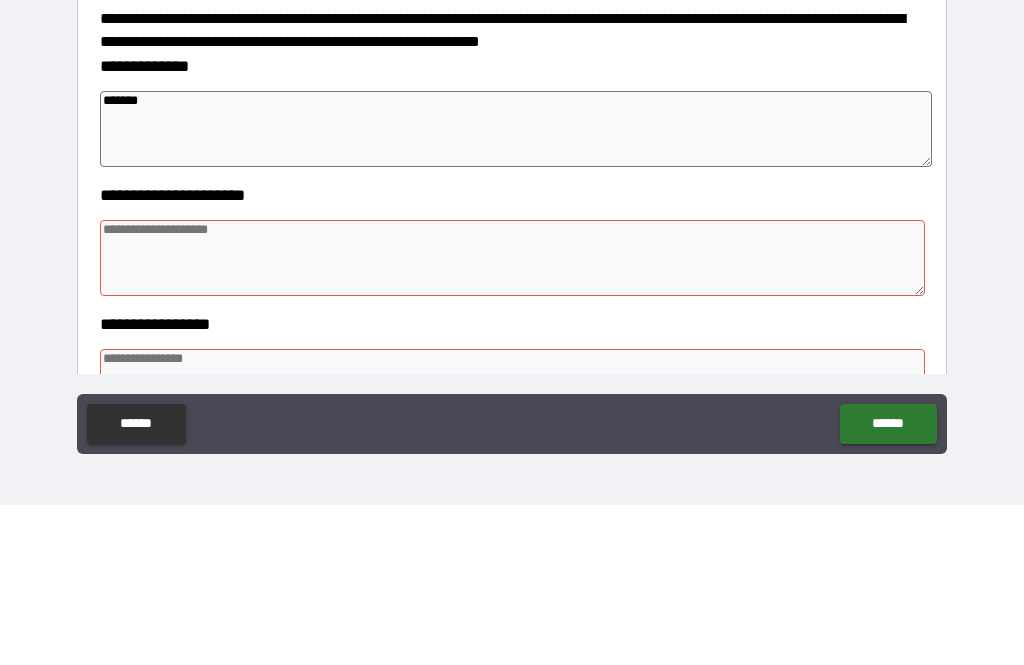 type on "*" 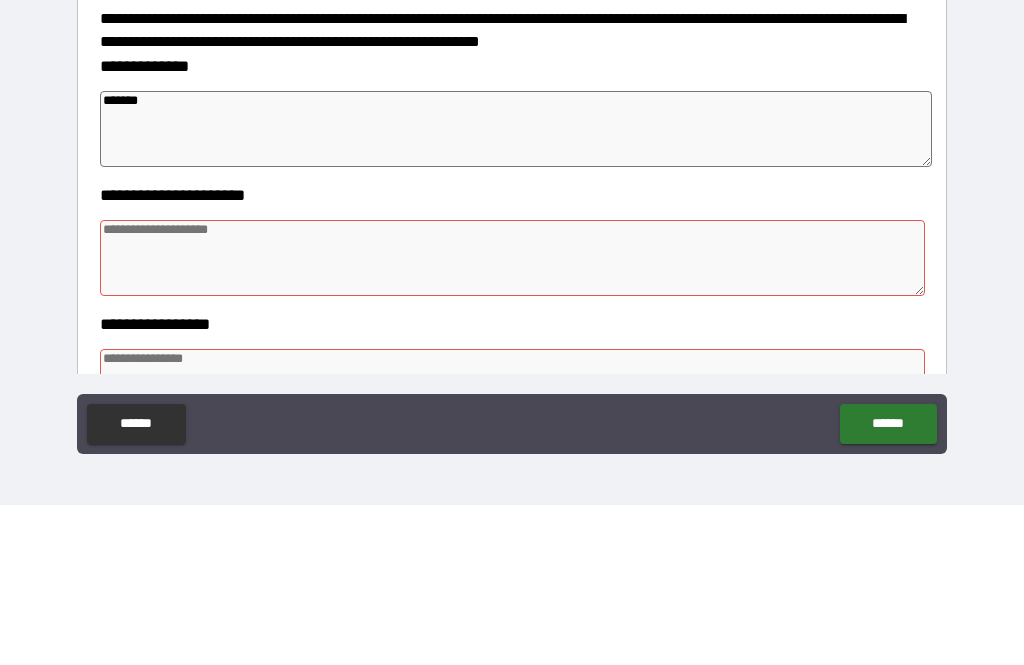 type on "*" 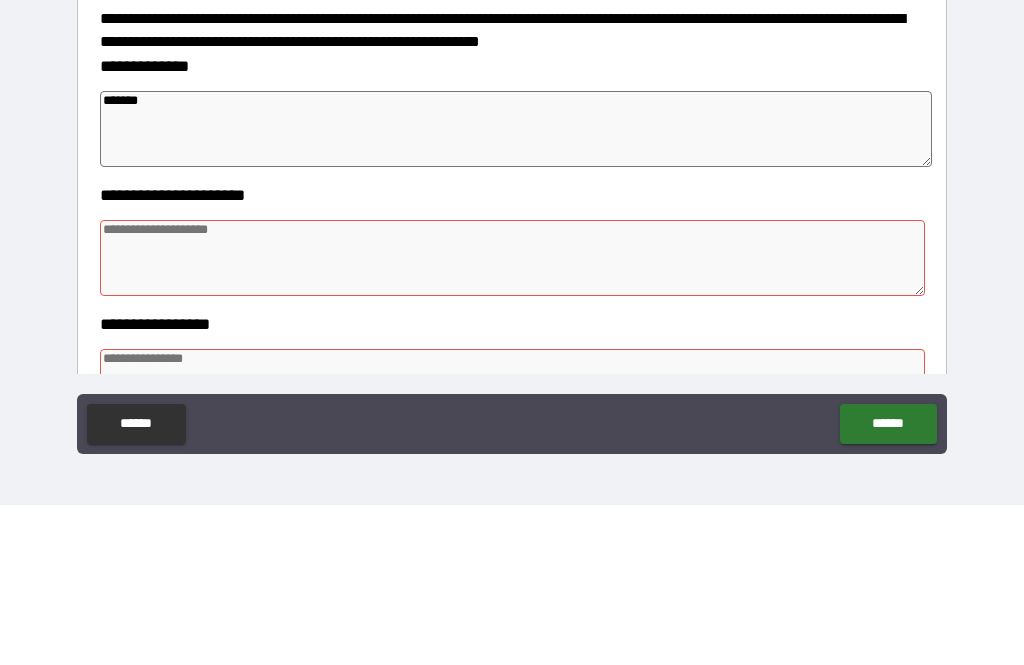 type on "*" 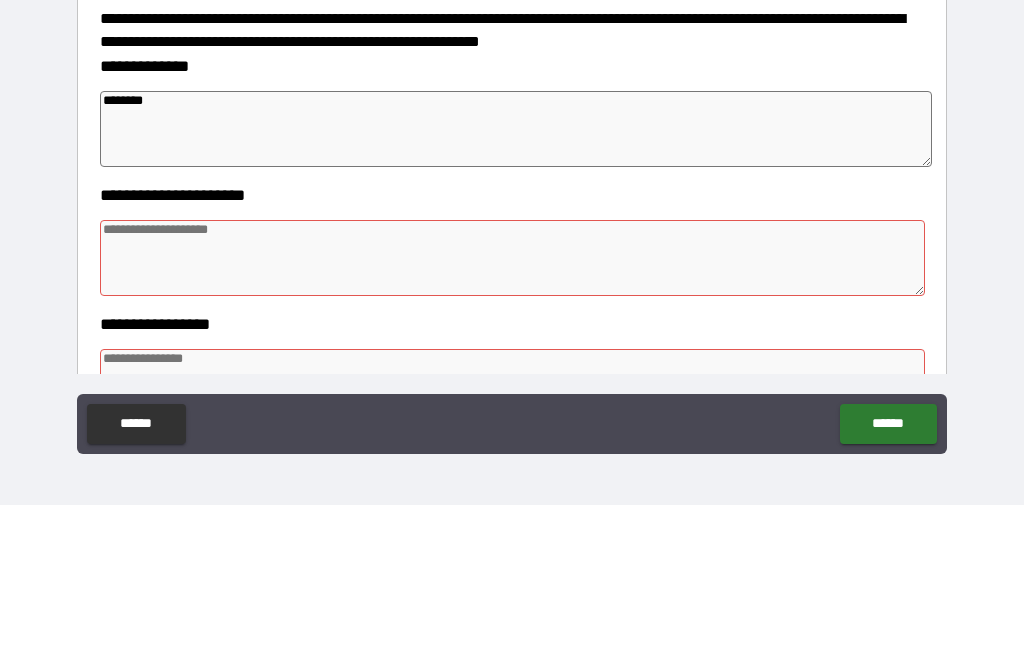 type on "*" 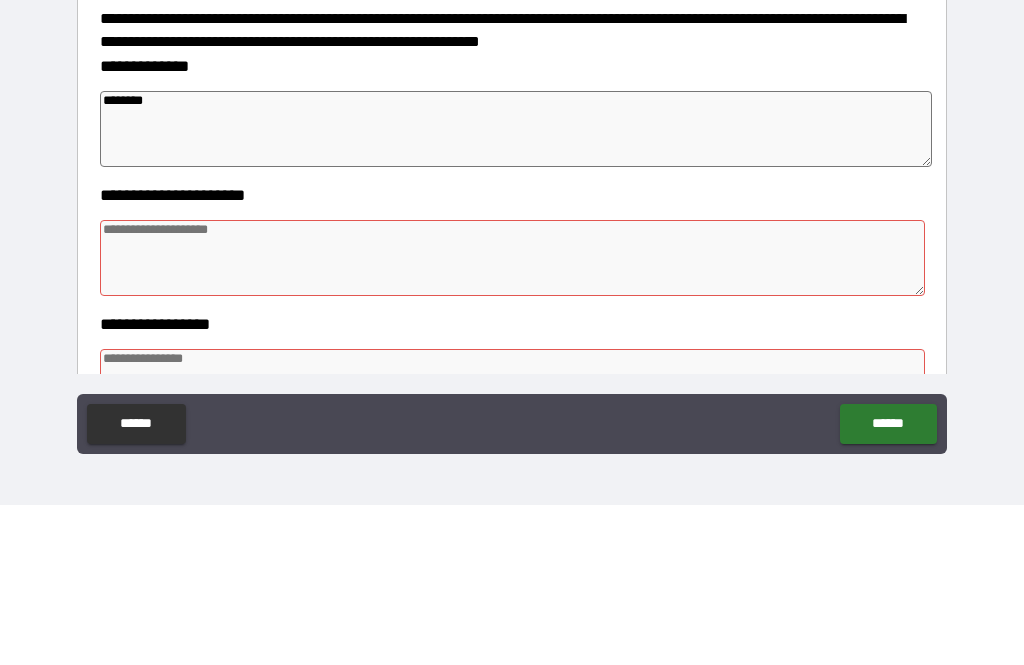 type on "*********" 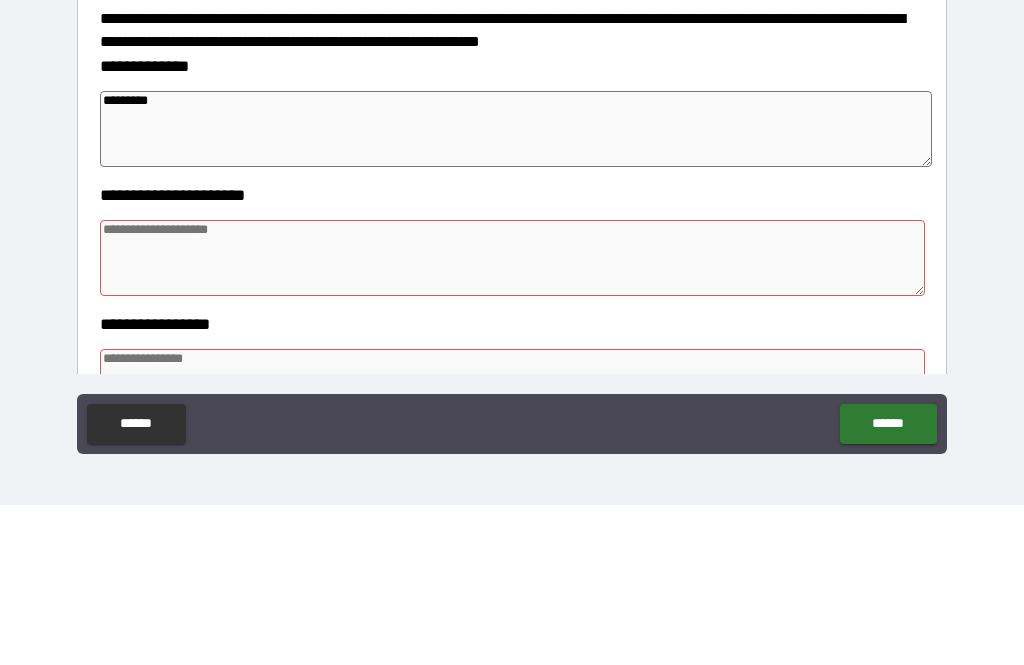 type on "*" 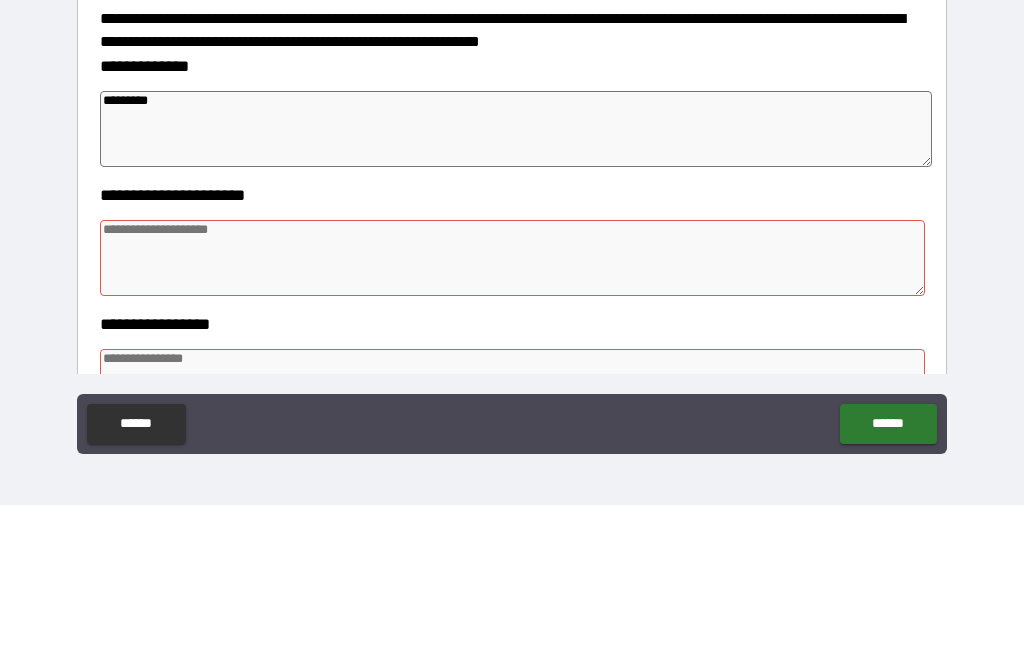 type on "*" 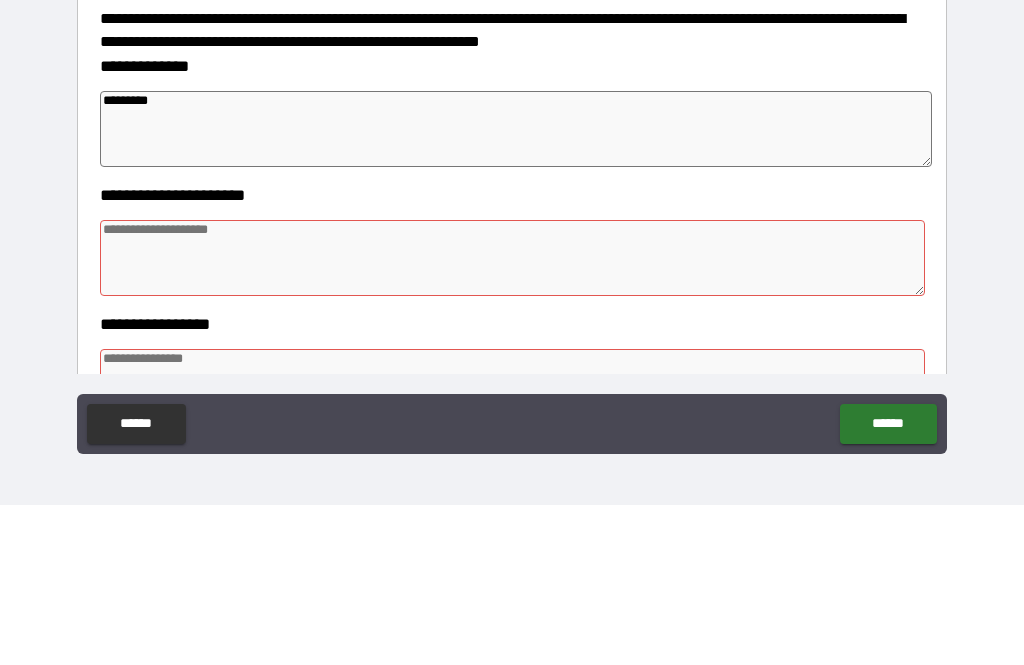 type on "*" 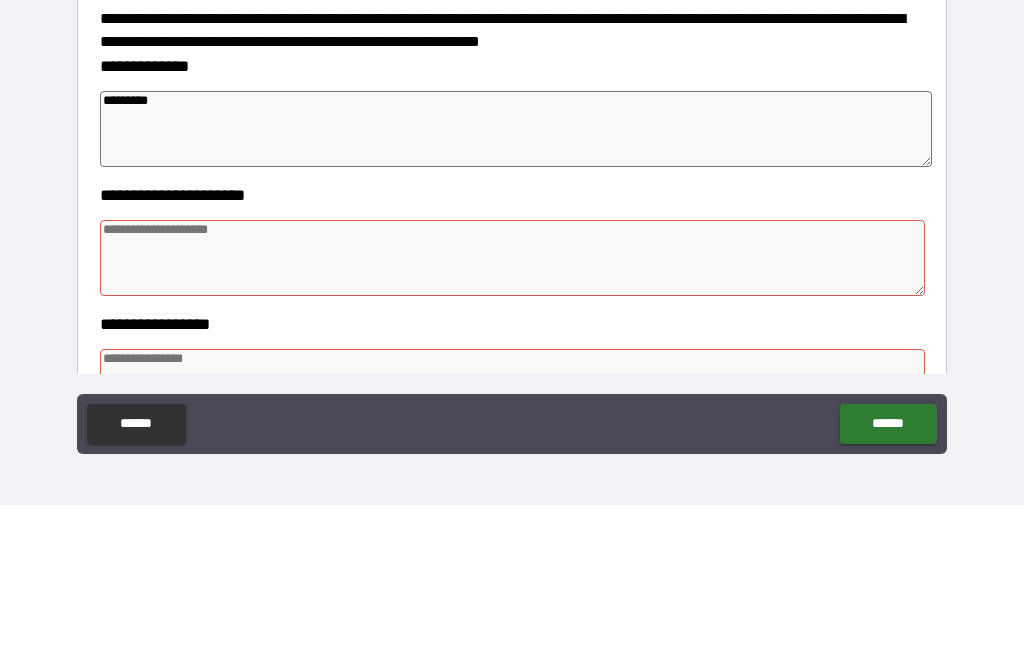 type on "*********" 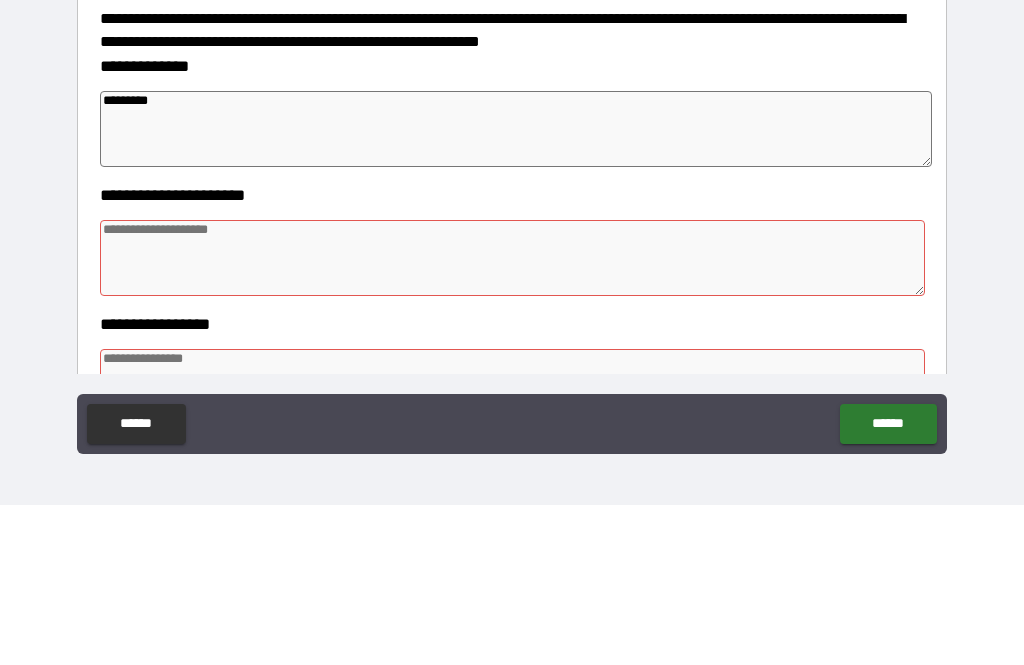 type on "*" 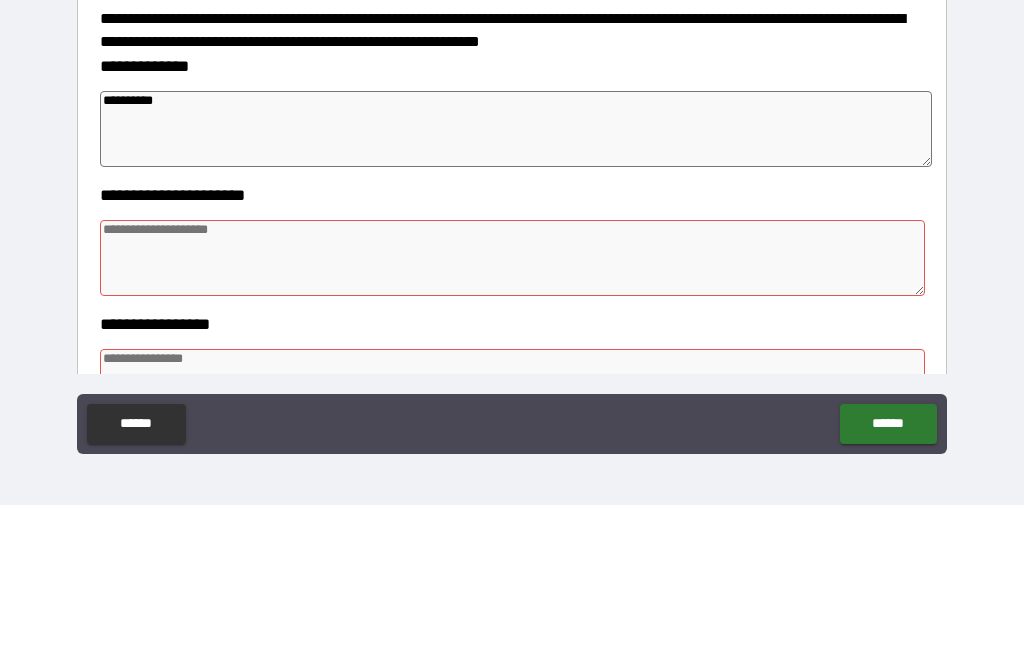 type on "*" 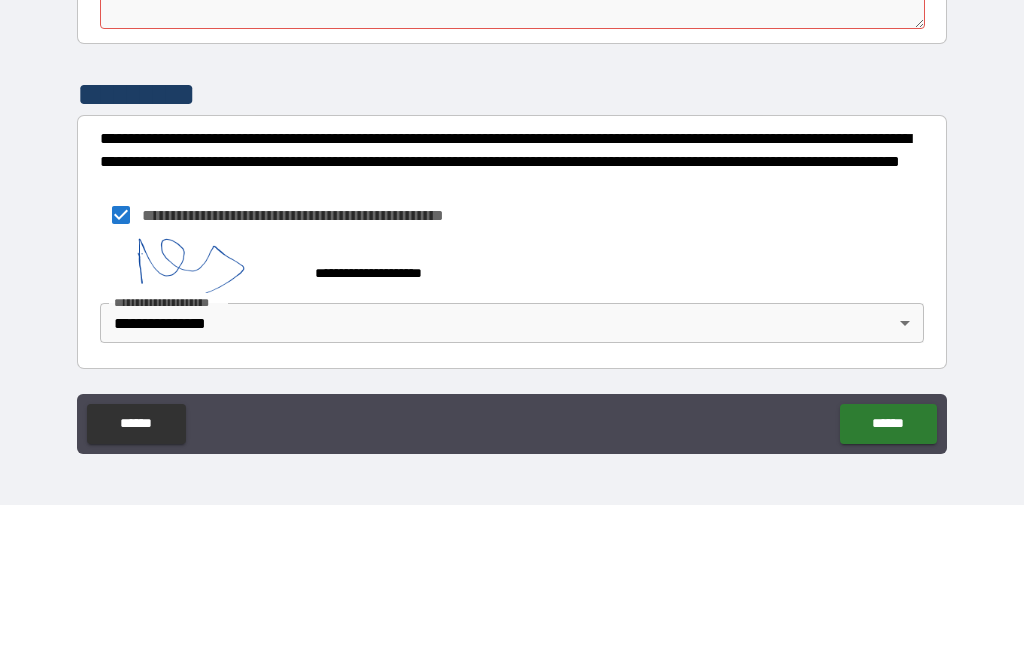 scroll, scrollTop: 627, scrollLeft: 0, axis: vertical 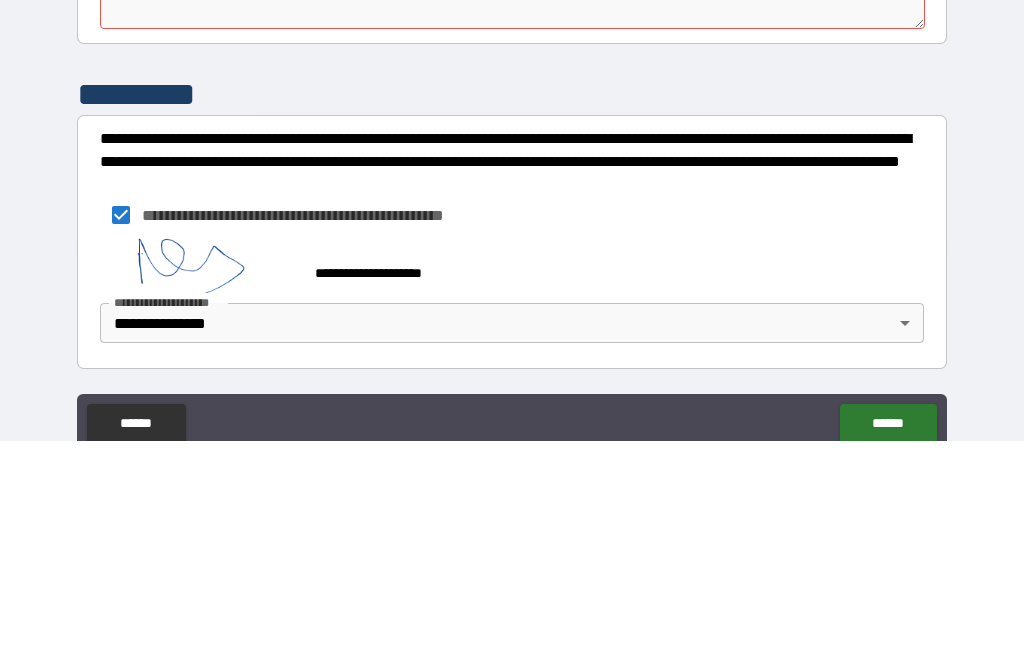 type on "*" 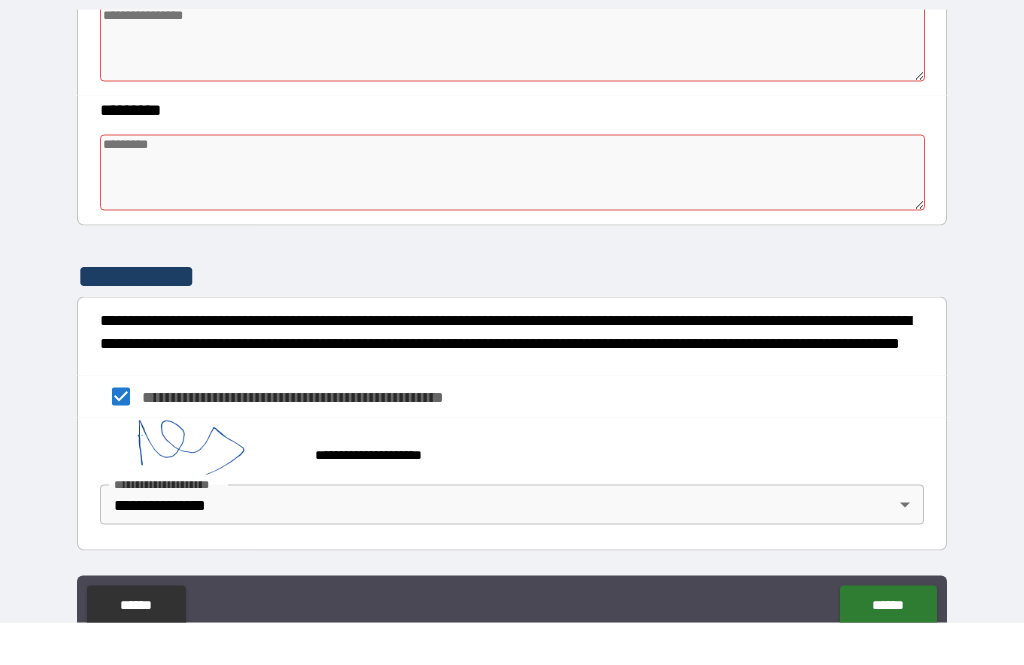 type on "*" 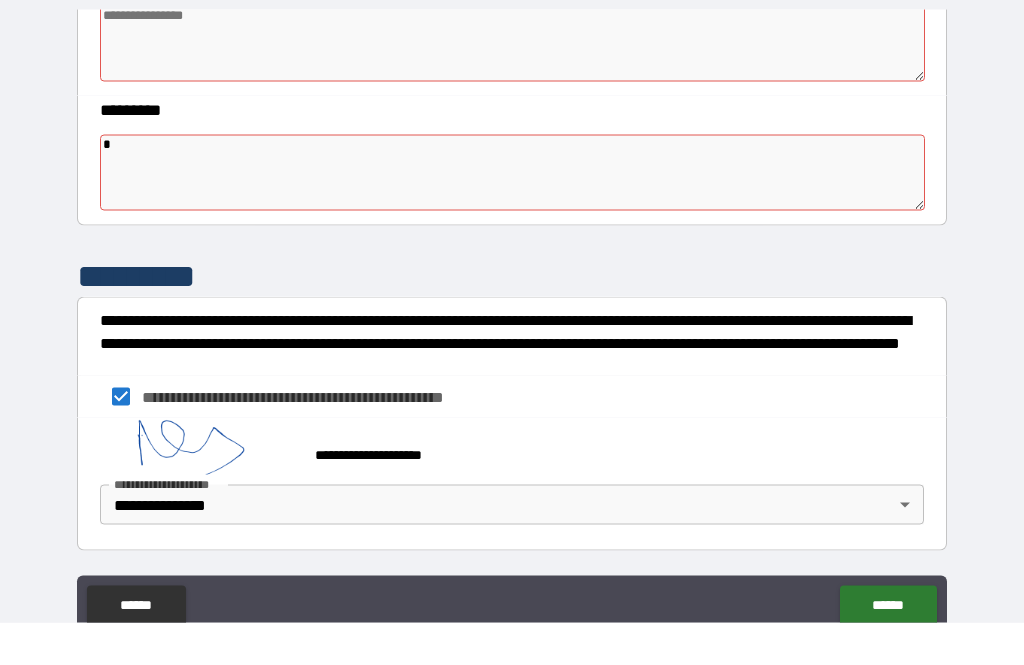 type on "*" 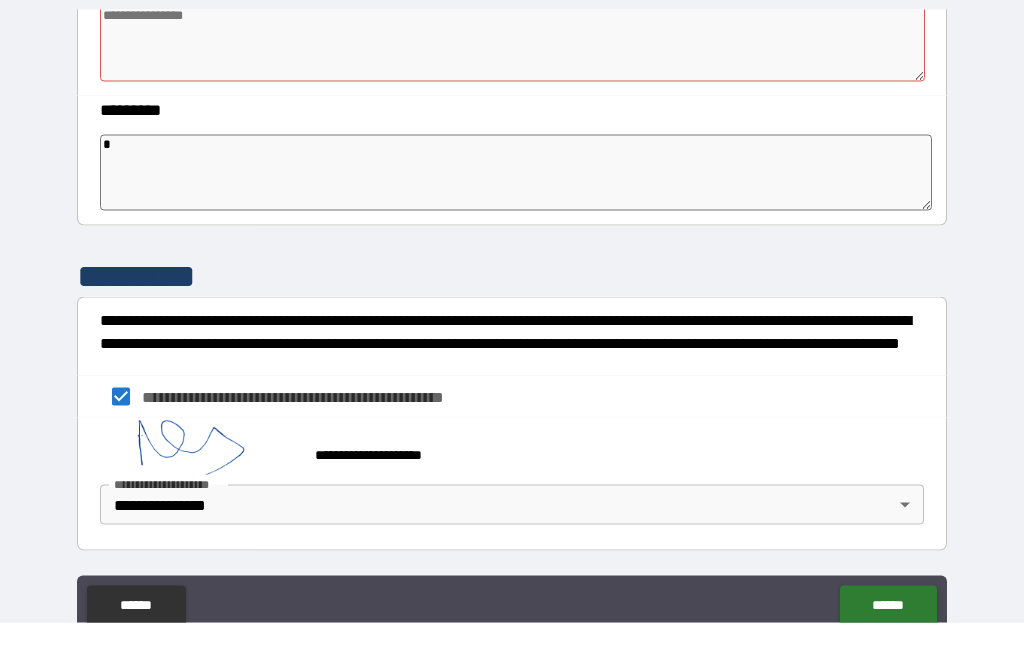 type on "**" 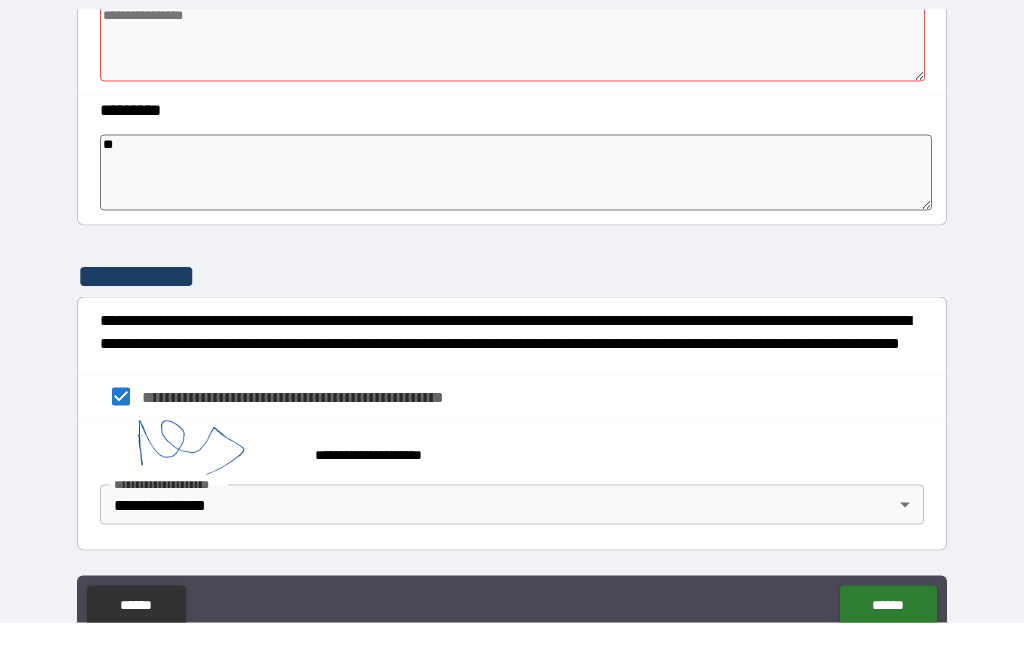 type on "*" 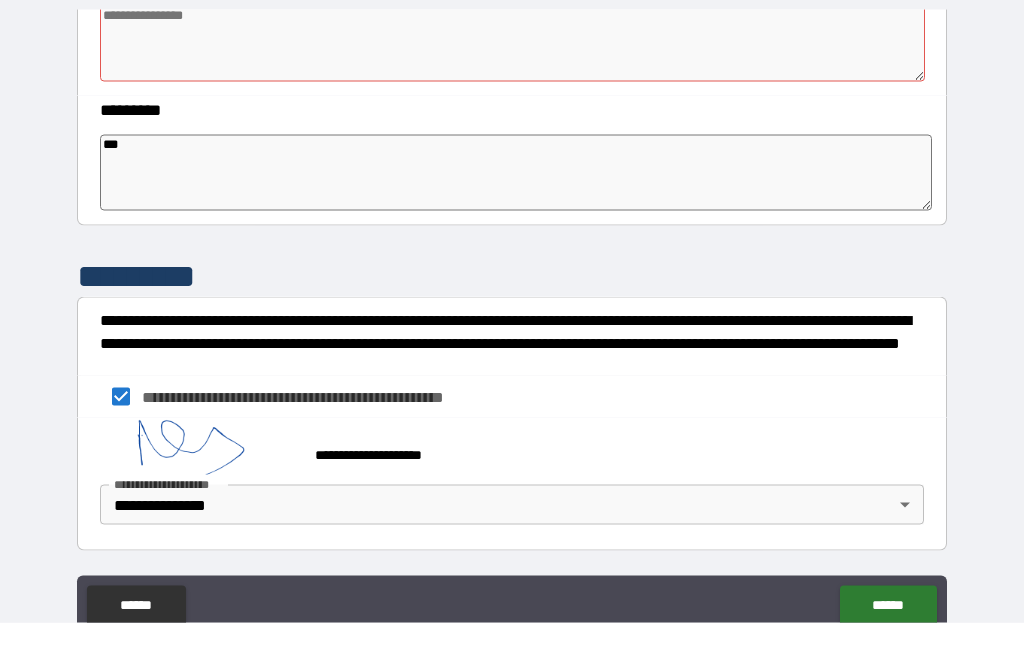 type on "*" 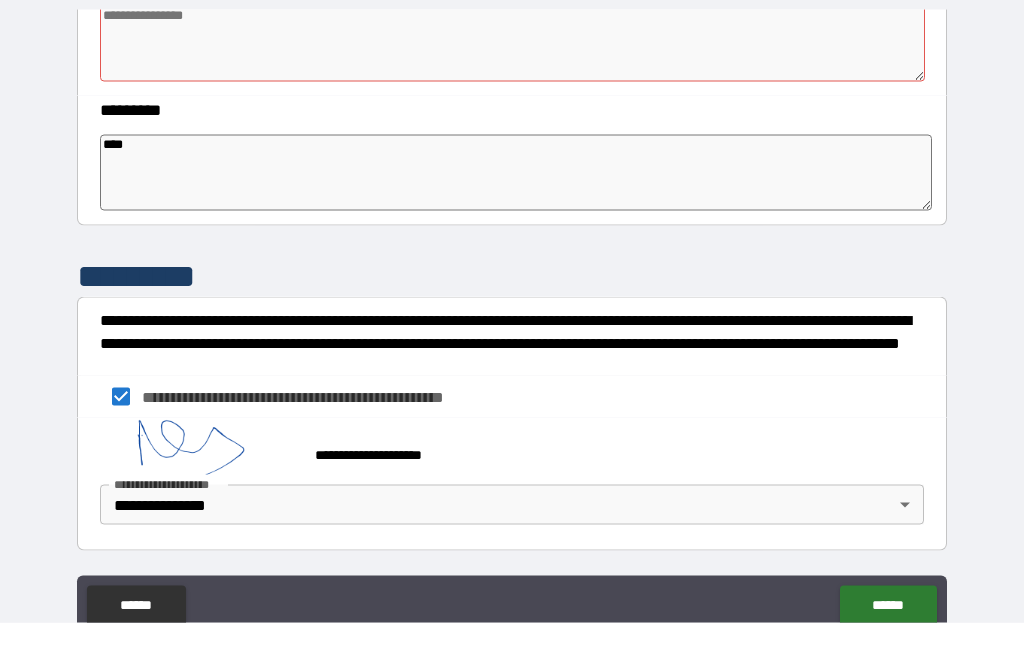 type on "*" 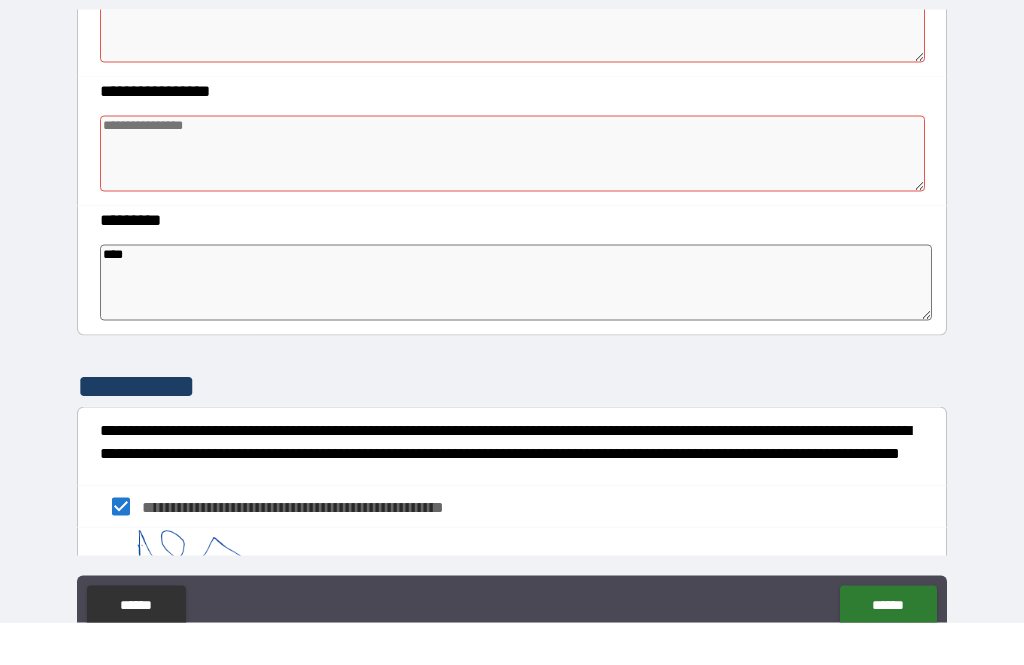 scroll, scrollTop: 511, scrollLeft: 0, axis: vertical 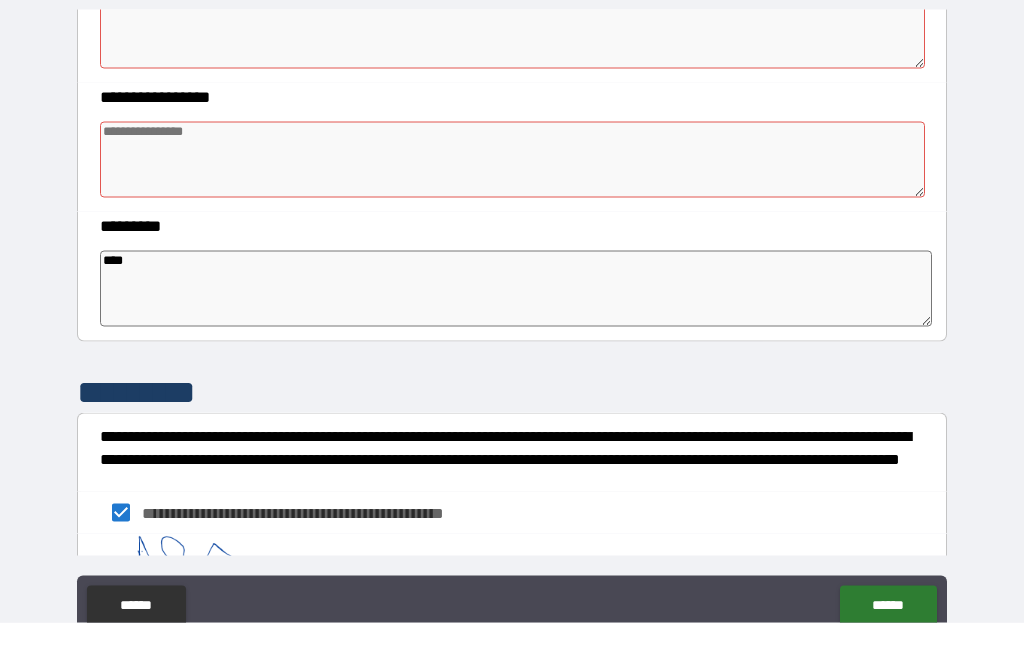 type on "****" 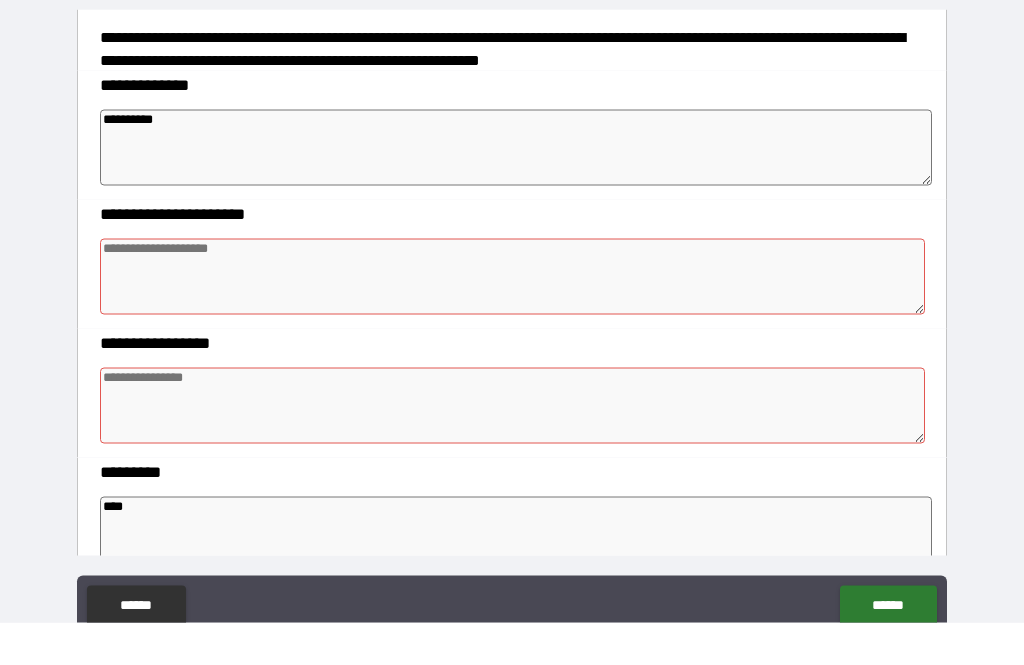 scroll, scrollTop: 264, scrollLeft: 0, axis: vertical 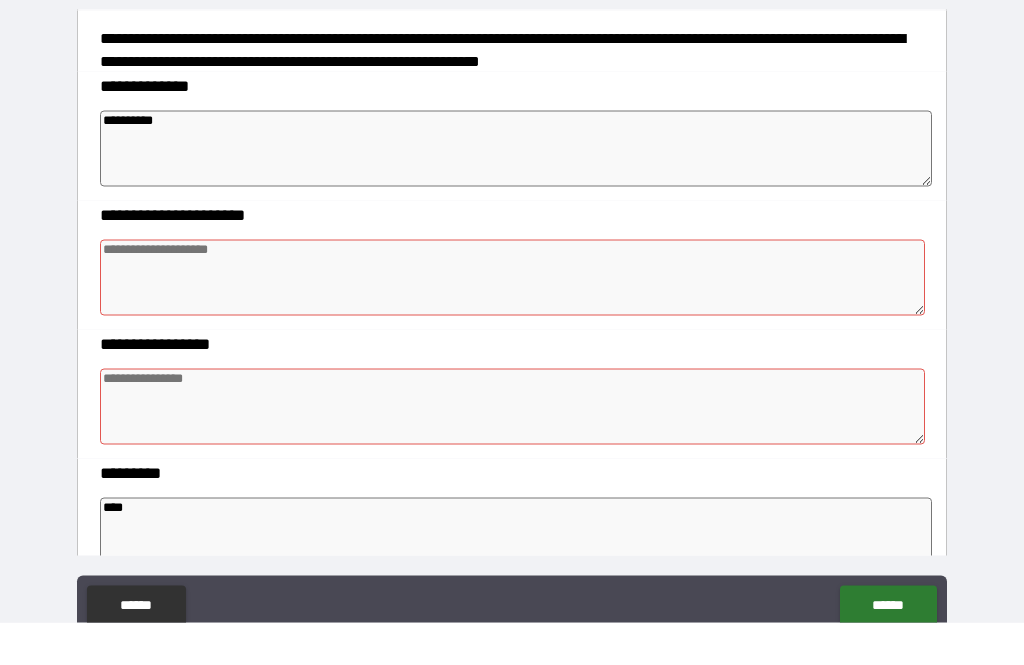 click on "**********" at bounding box center (512, 128) 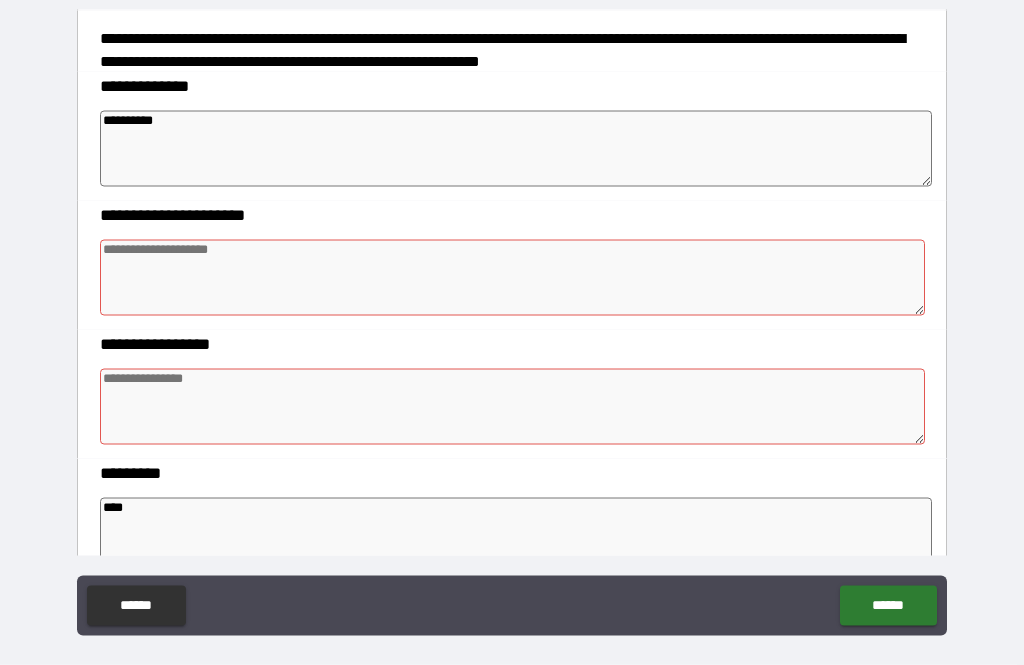 click at bounding box center (513, 278) 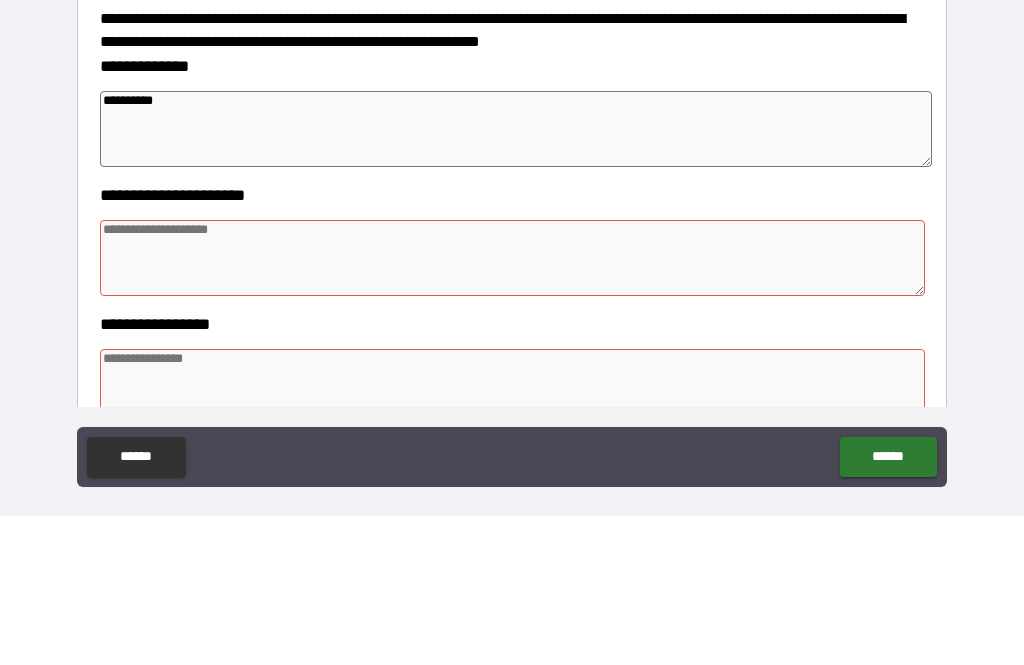 scroll, scrollTop: 92, scrollLeft: 0, axis: vertical 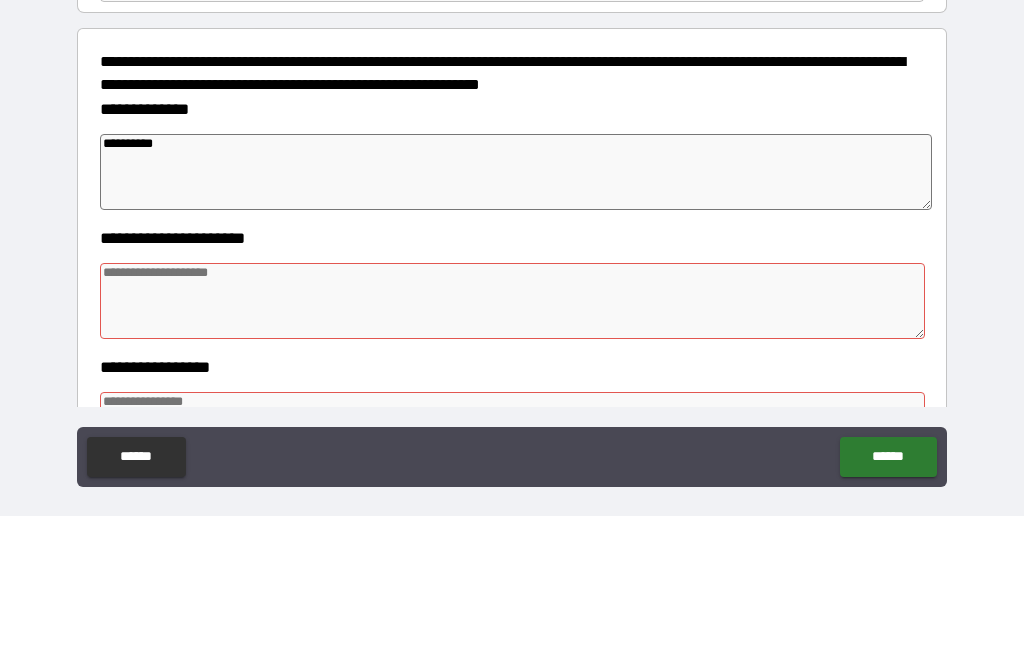click on "**********" at bounding box center (512, 222) 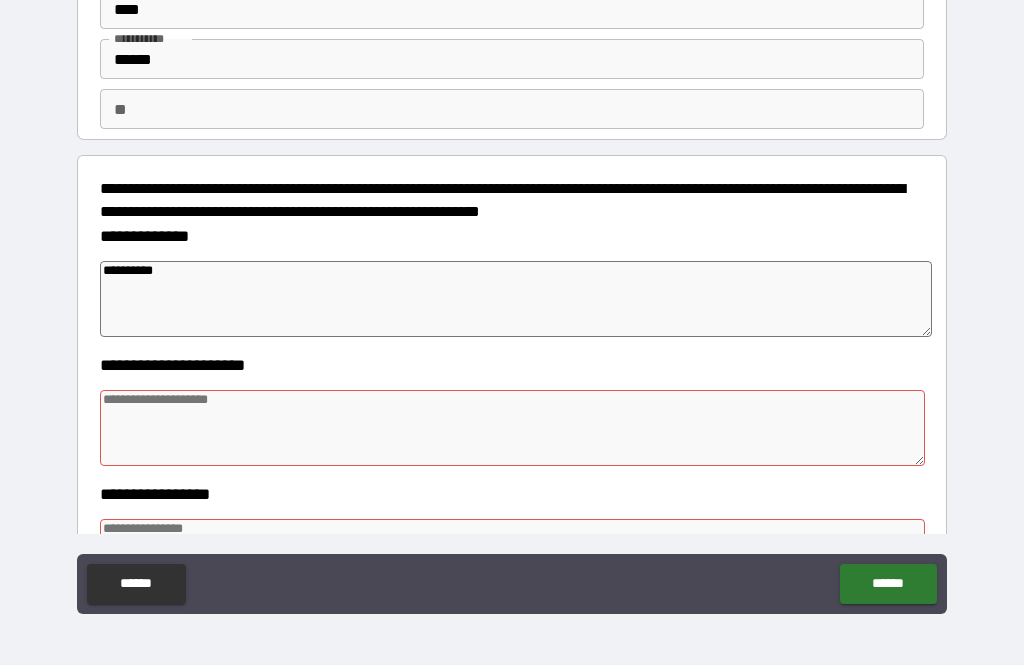 click on "*********" at bounding box center (516, 299) 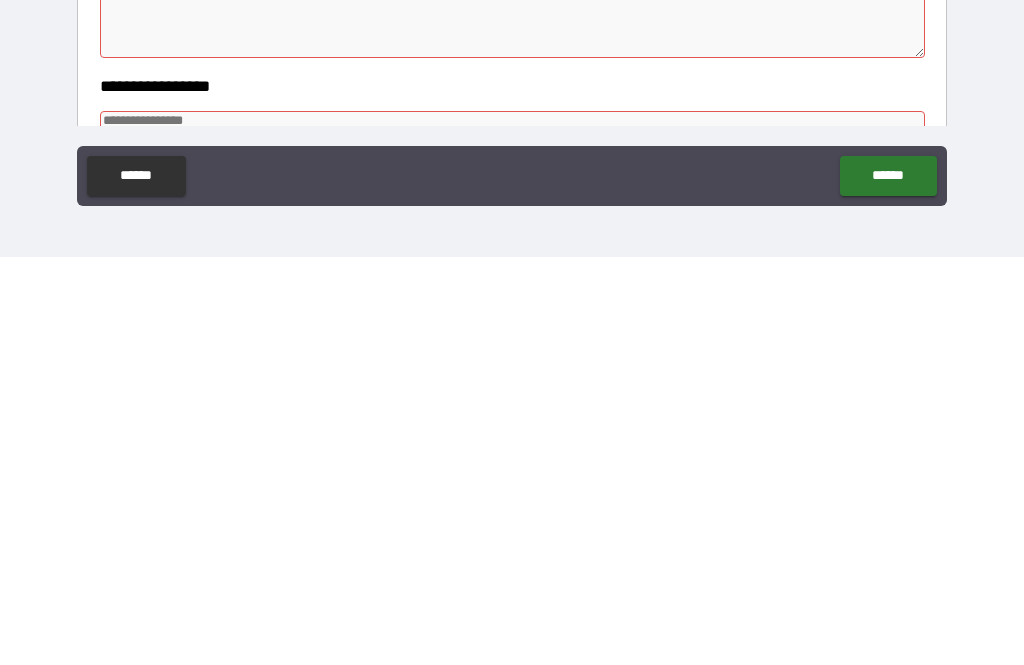 click on "******" at bounding box center [888, 584] 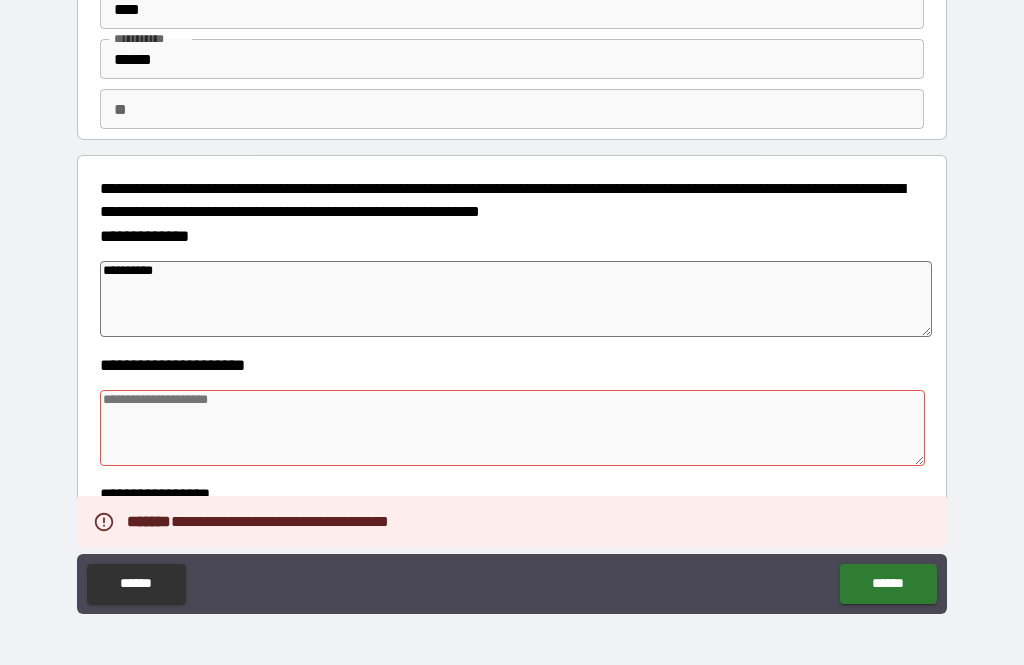 type on "*" 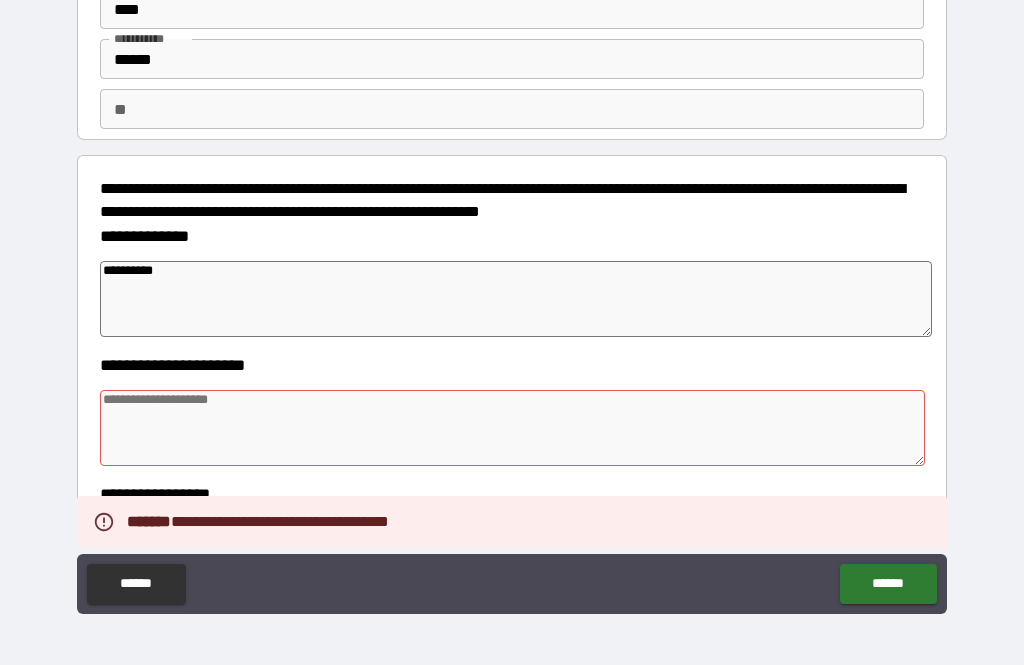 type on "*" 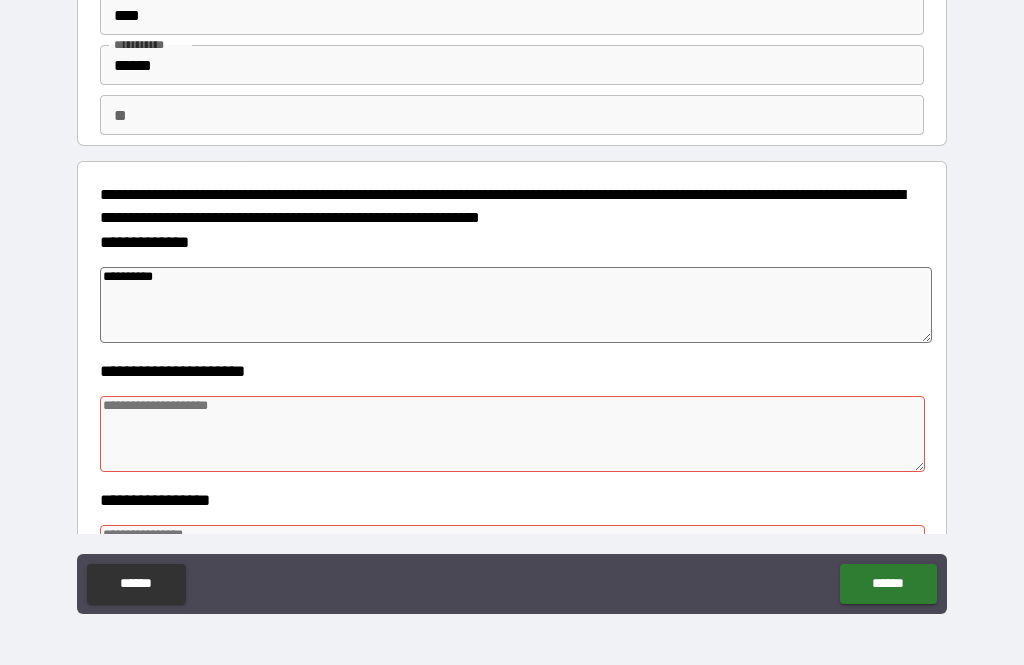 scroll, scrollTop: 87, scrollLeft: 0, axis: vertical 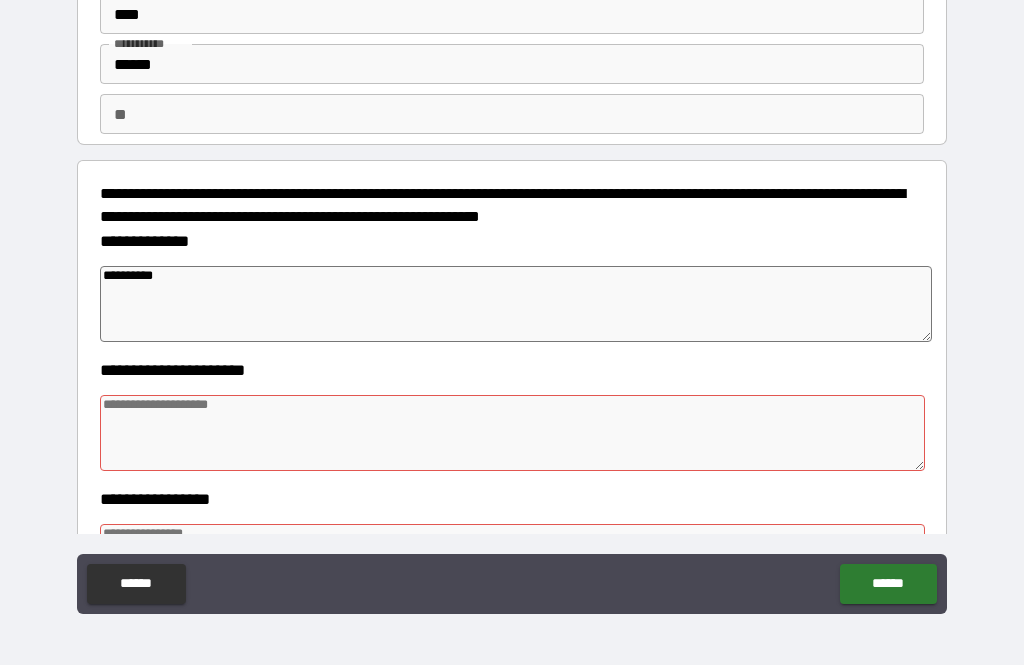 click on "*********" at bounding box center (516, 304) 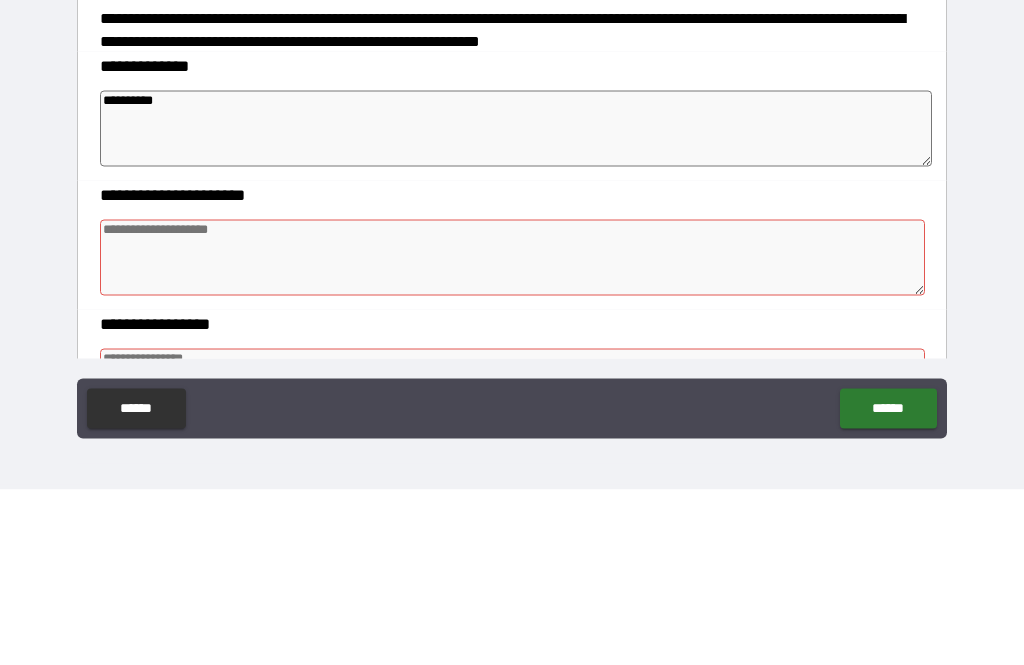 type on "*********" 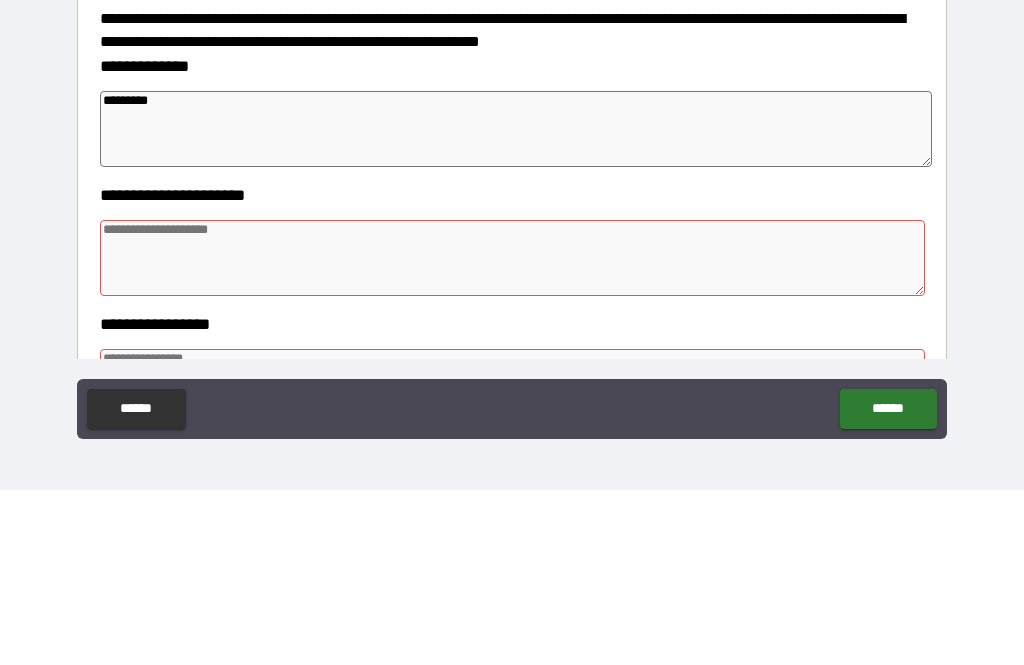 type on "*" 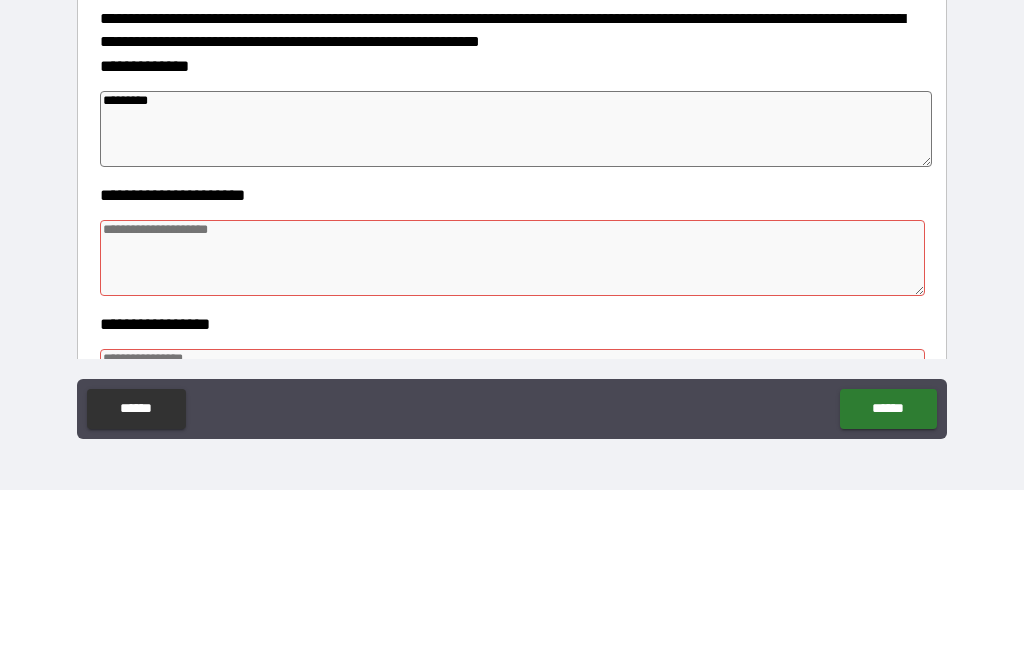 type on "*" 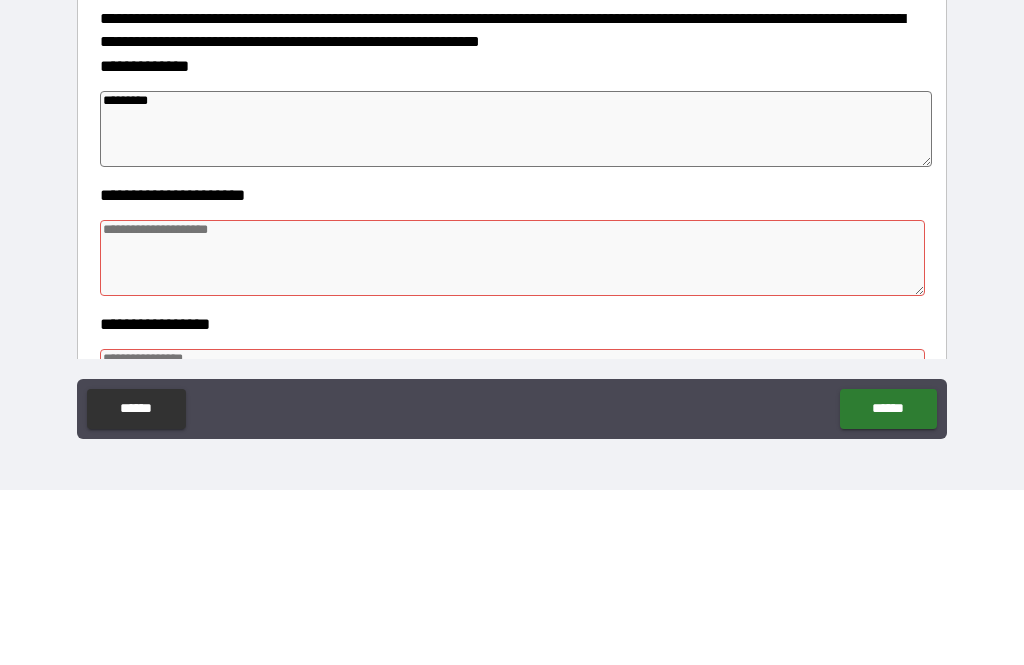 type on "********" 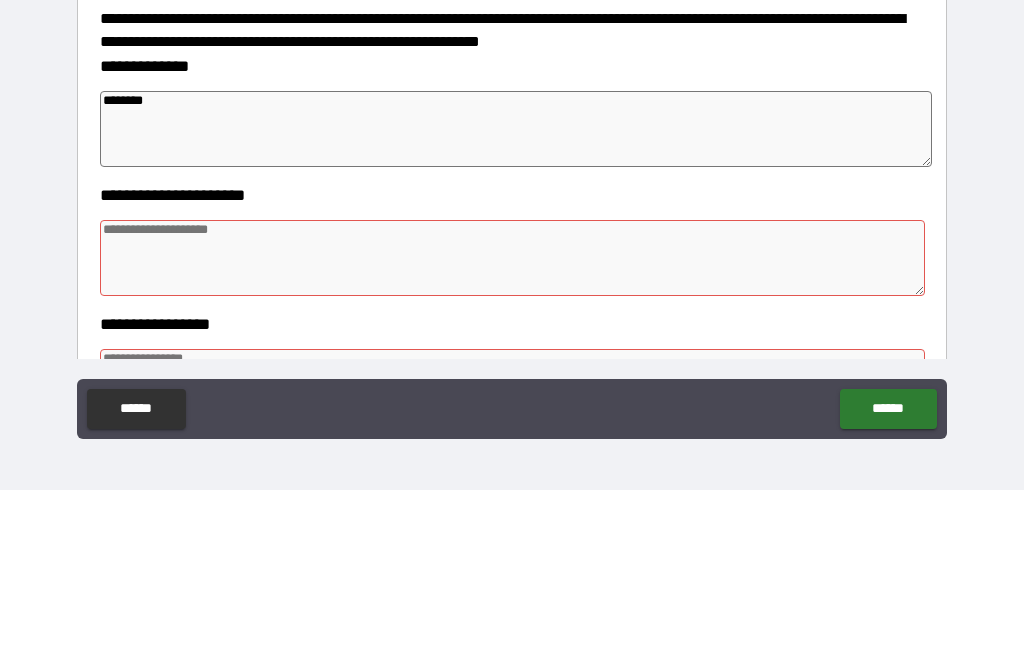 type on "*" 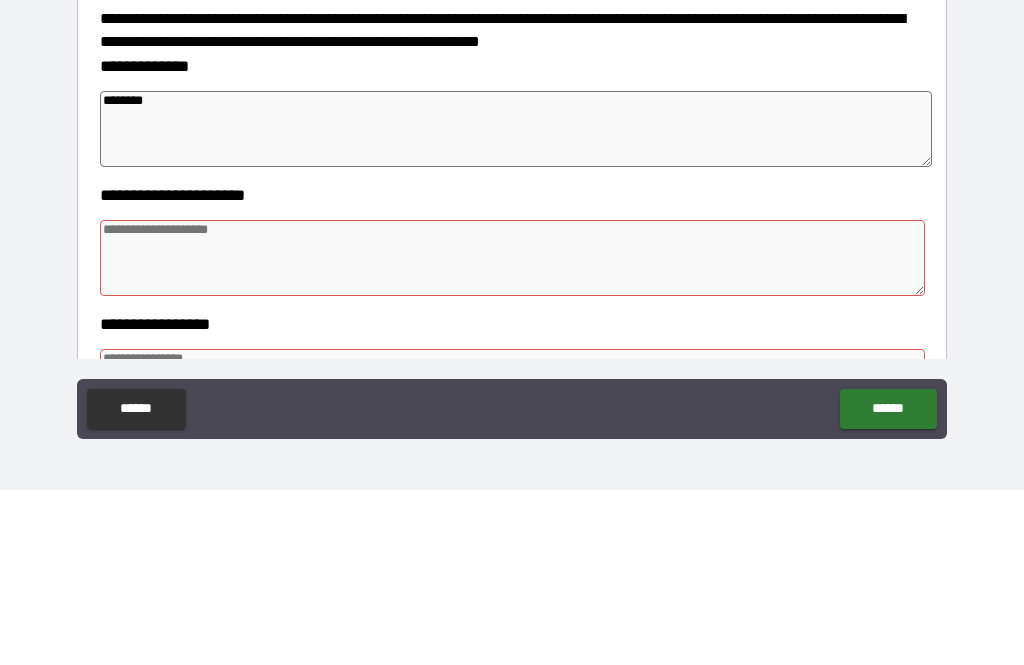 type on "*******" 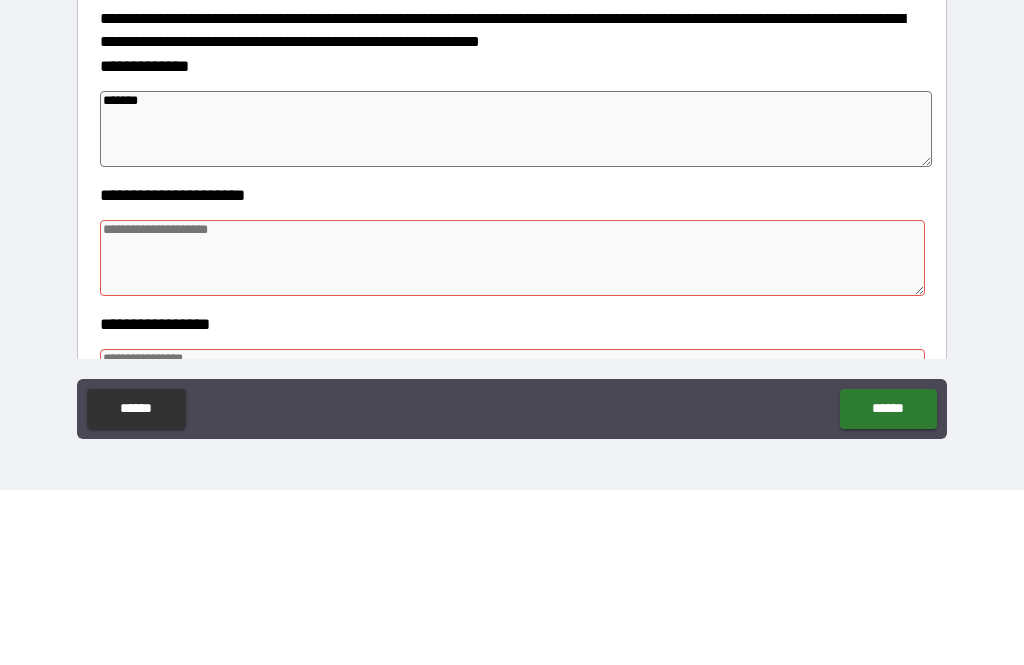 type on "*" 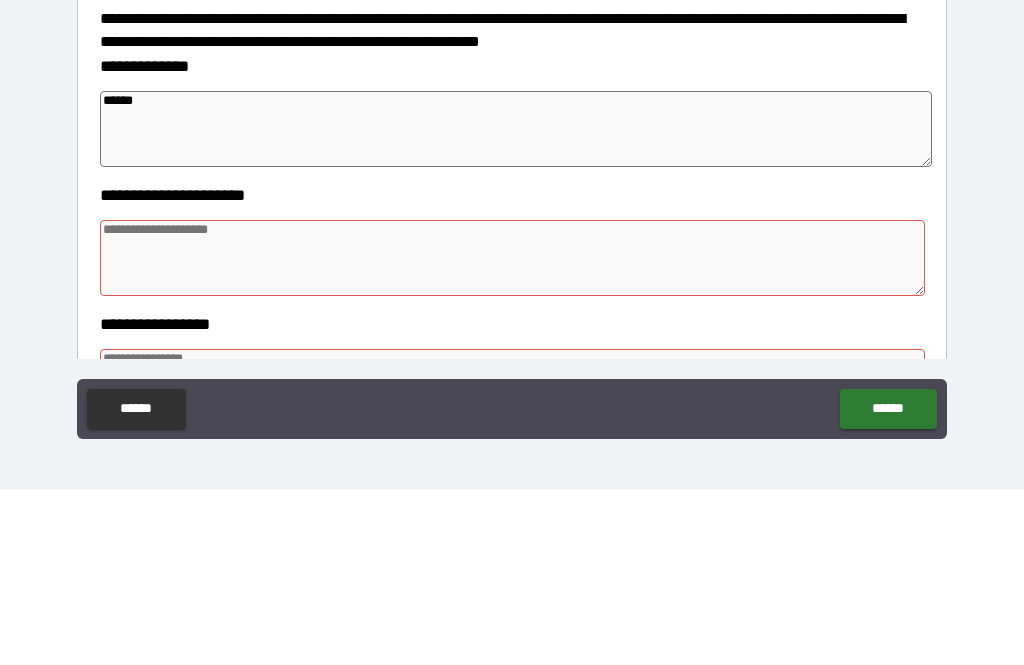 type on "*" 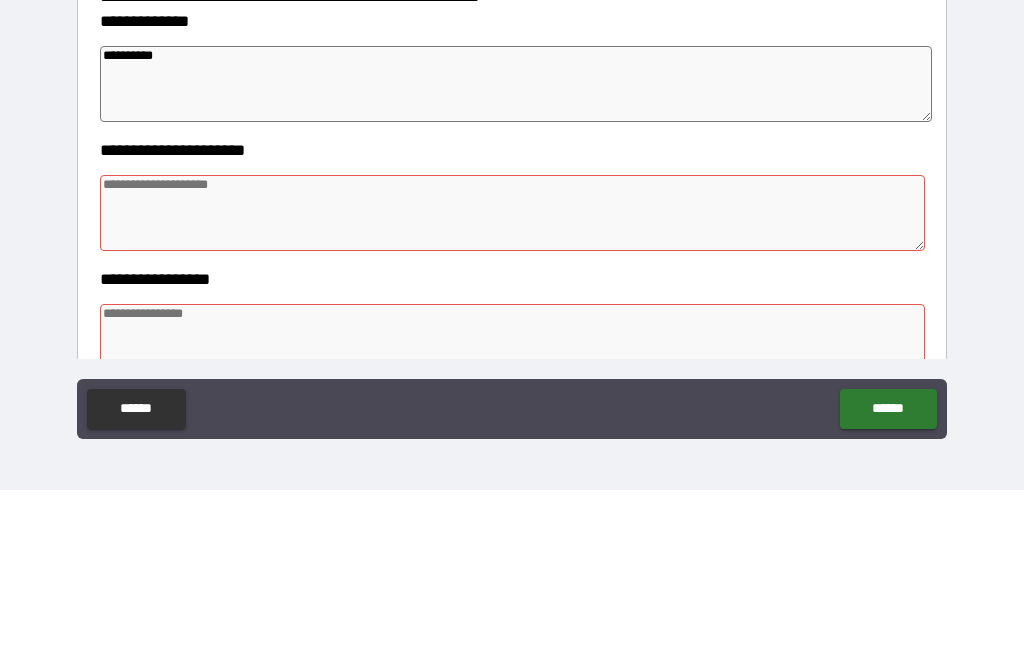 scroll, scrollTop: 131, scrollLeft: 0, axis: vertical 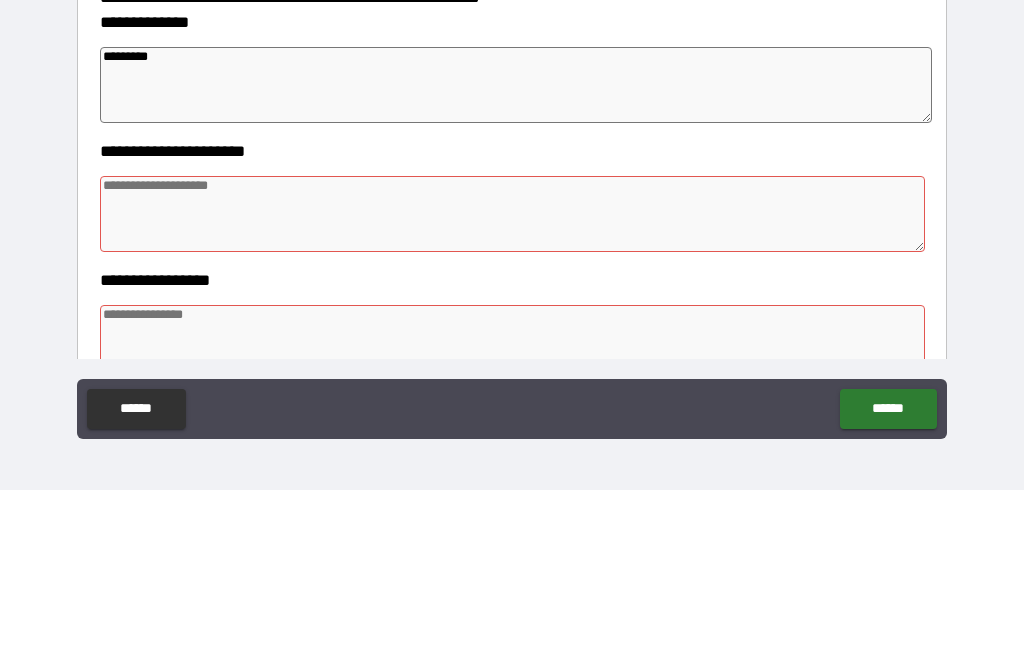 click at bounding box center (513, 389) 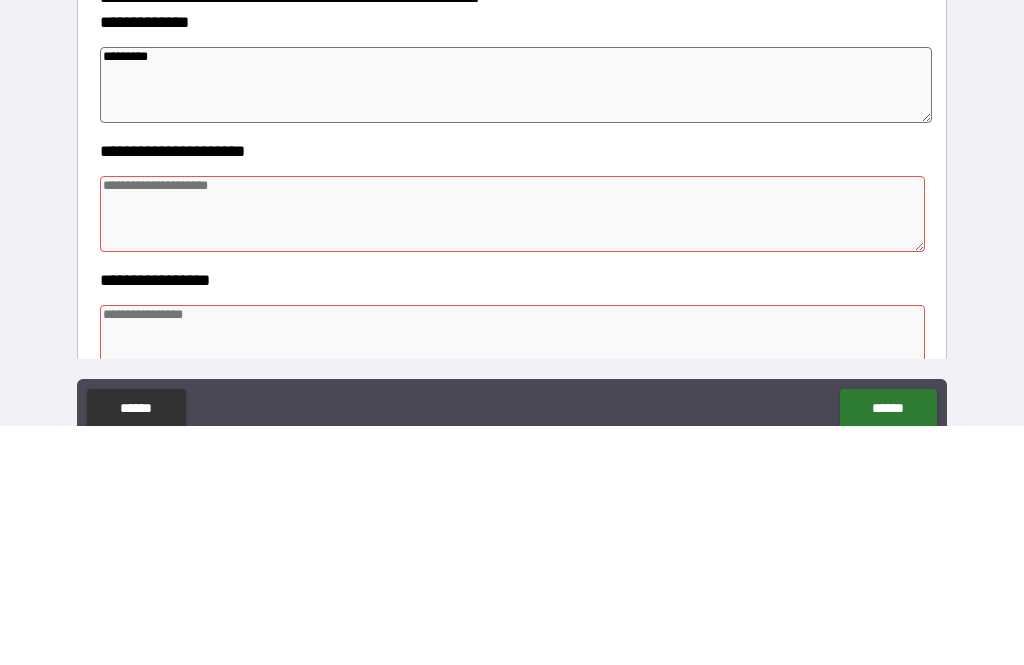 scroll, scrollTop: 64, scrollLeft: 0, axis: vertical 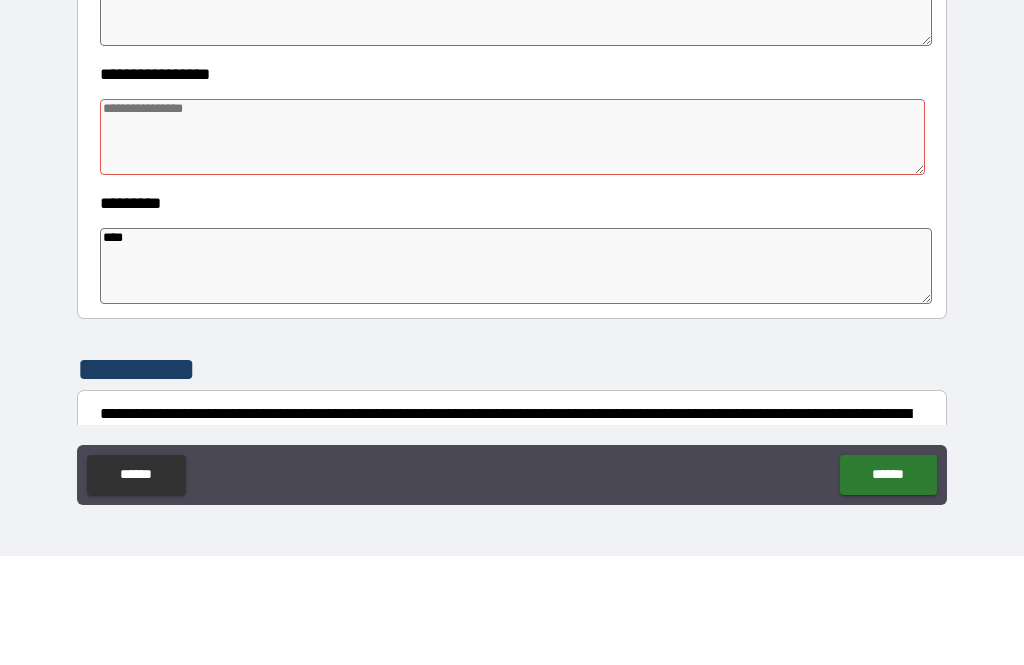 click at bounding box center (513, 246) 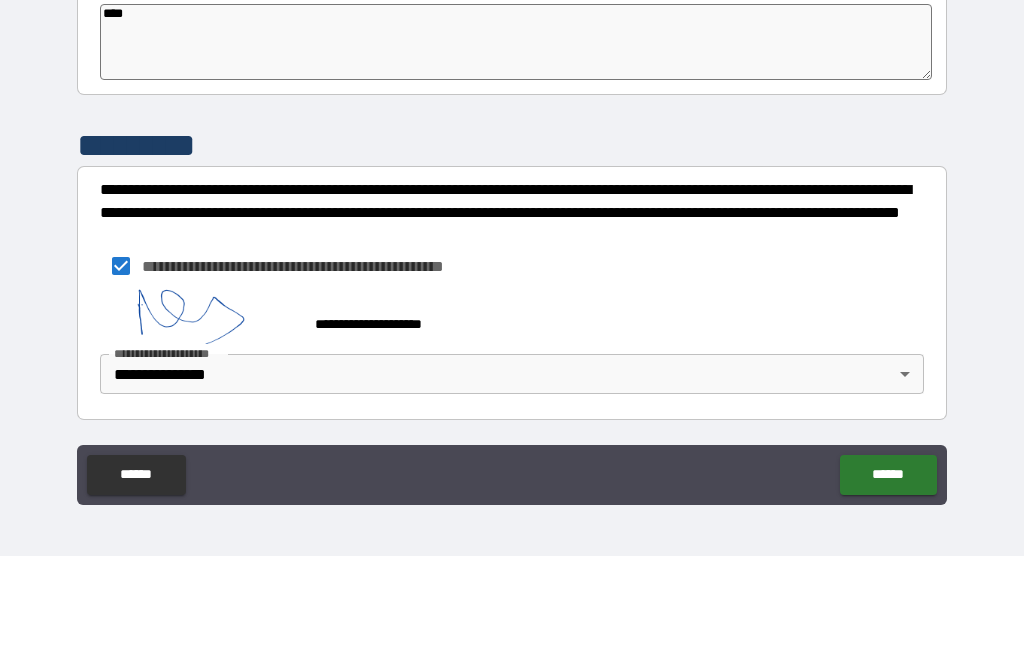scroll, scrollTop: 627, scrollLeft: 0, axis: vertical 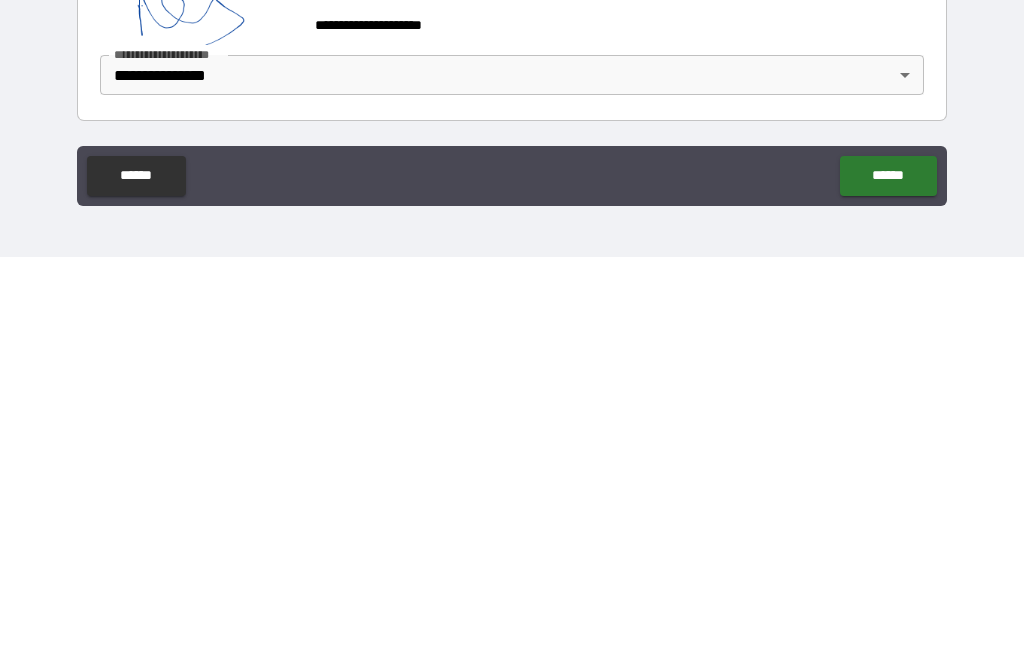 click on "******" at bounding box center [888, 584] 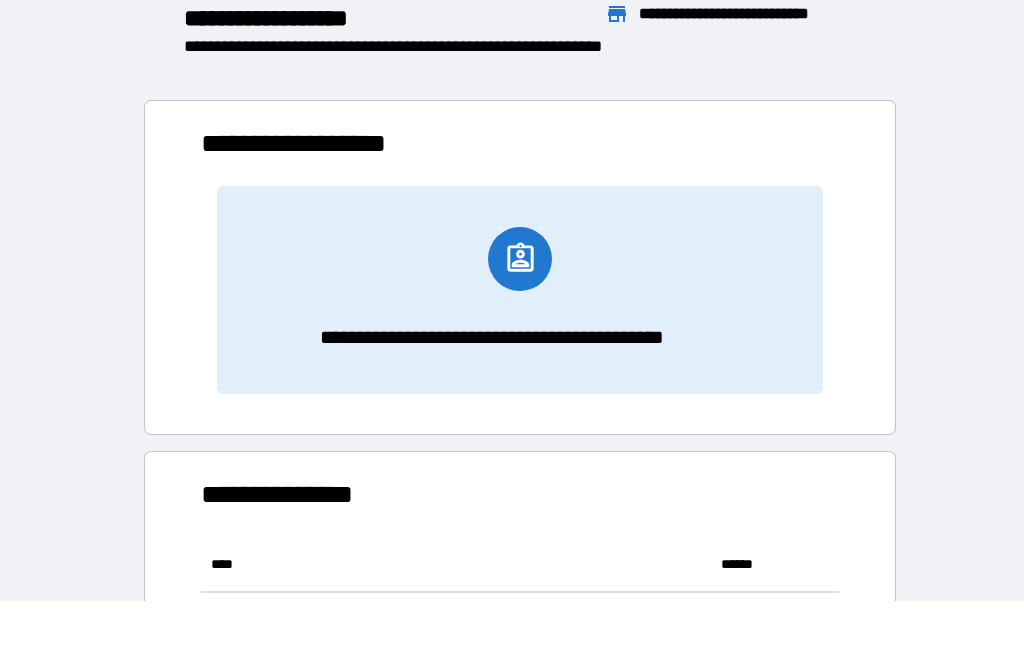 scroll, scrollTop: 1, scrollLeft: 1, axis: both 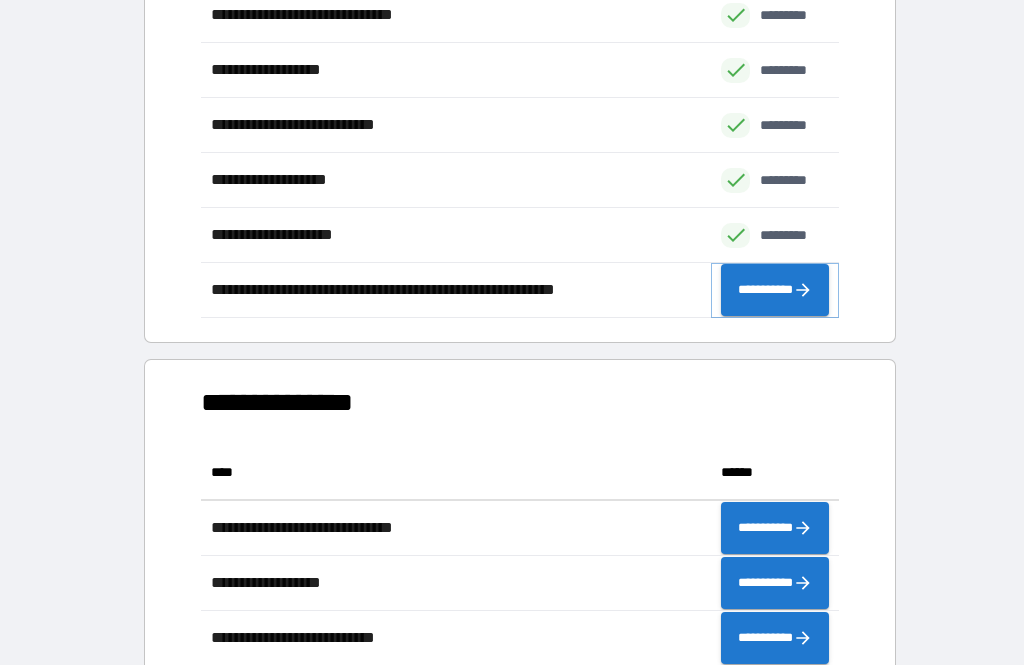 click on "**********" at bounding box center [775, 290] 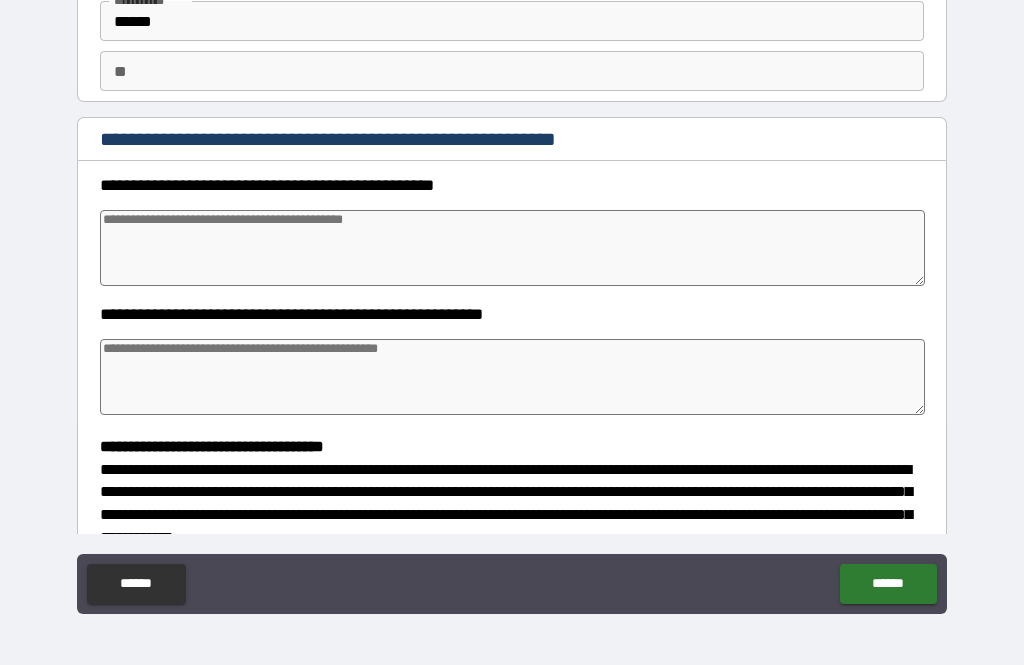 scroll, scrollTop: 134, scrollLeft: 0, axis: vertical 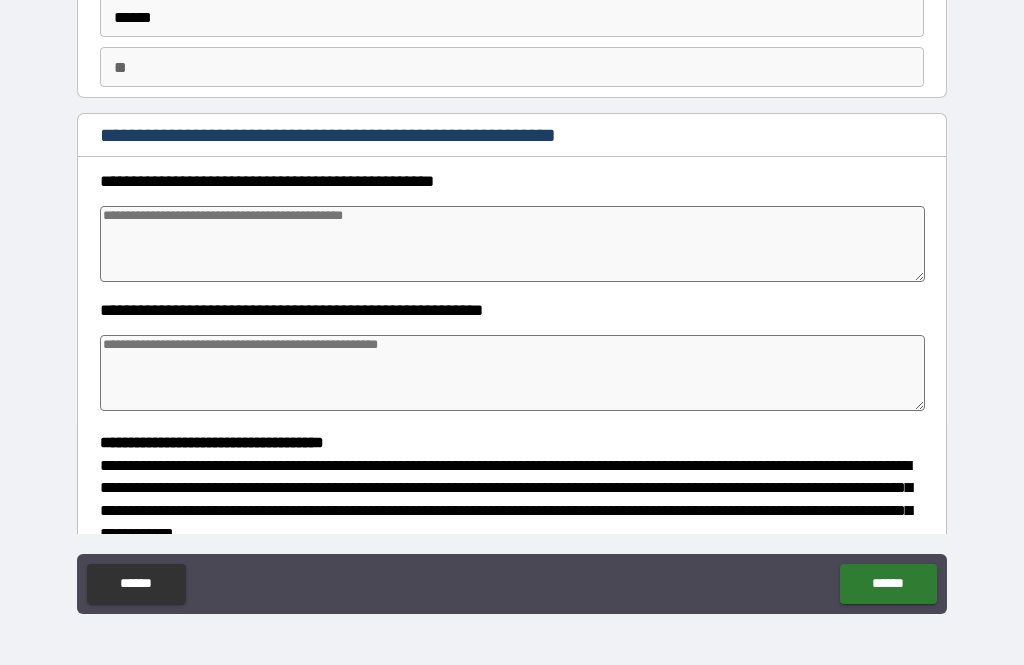 click at bounding box center (513, 244) 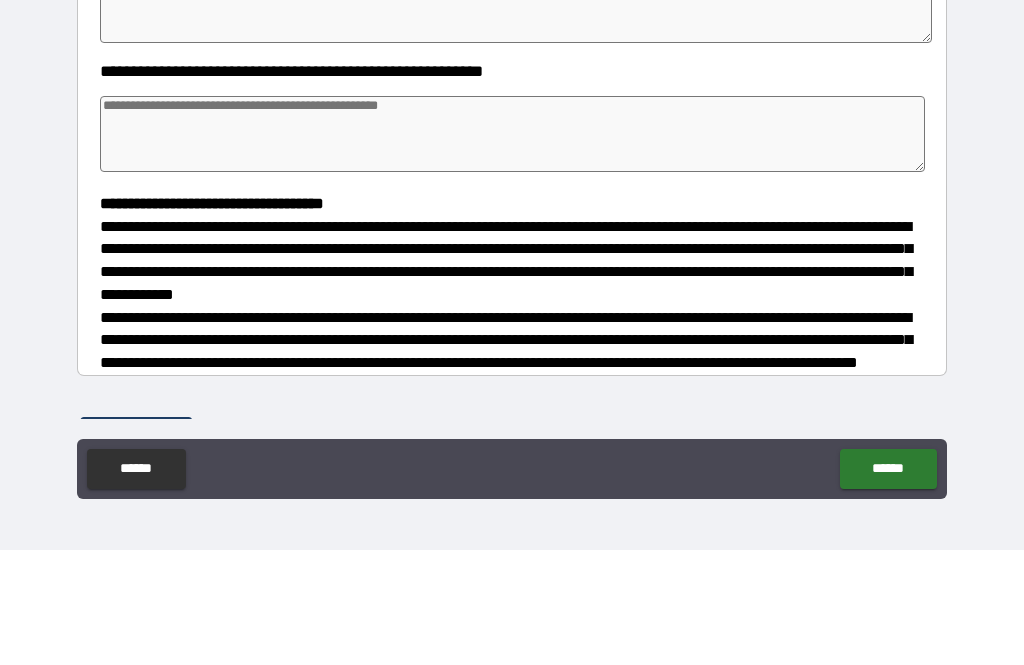 scroll, scrollTop: 263, scrollLeft: 0, axis: vertical 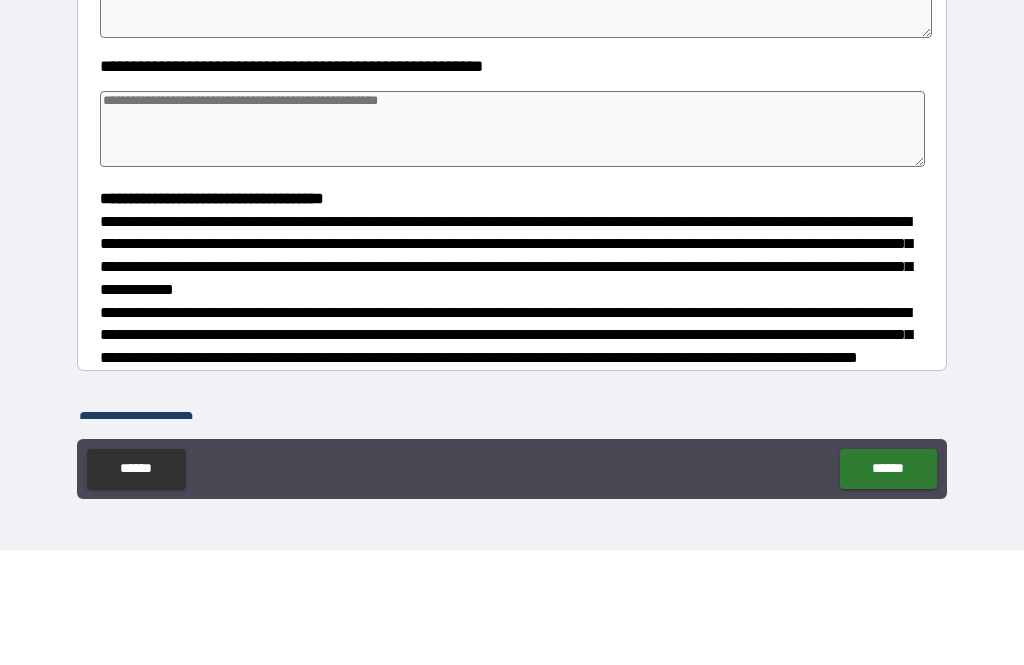 click at bounding box center [513, 244] 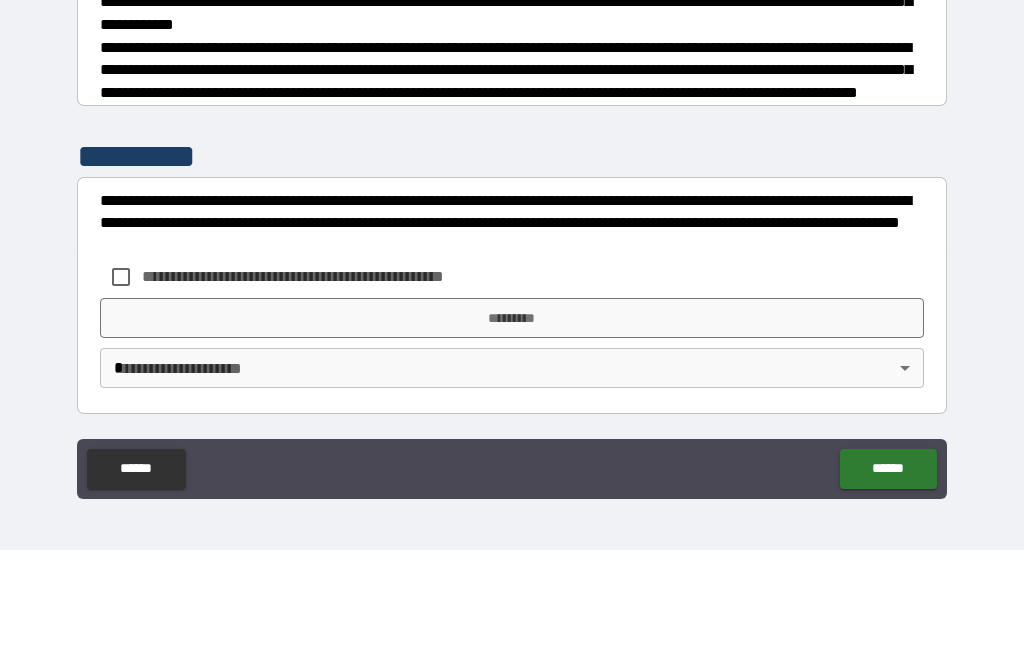 scroll, scrollTop: 544, scrollLeft: 0, axis: vertical 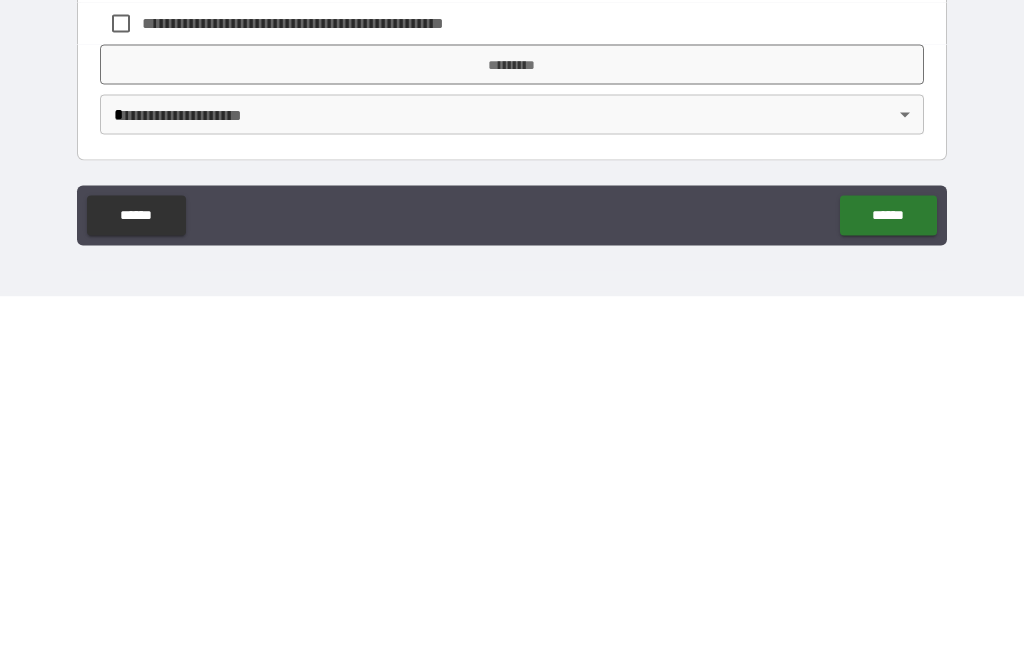 click on "**********" at bounding box center (512, 300) 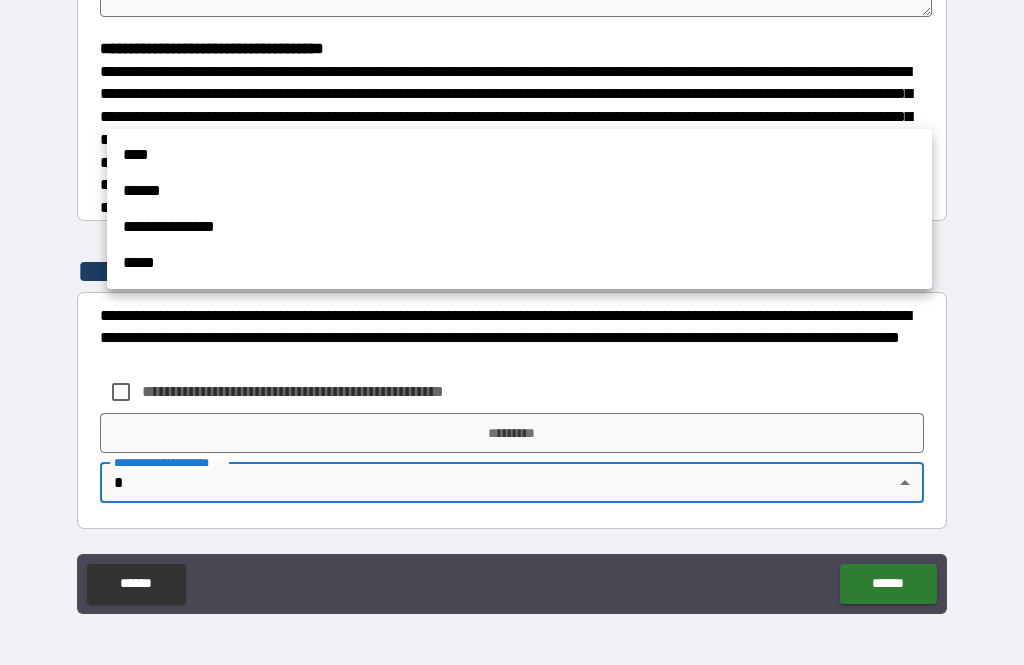 click on "**********" at bounding box center (519, 227) 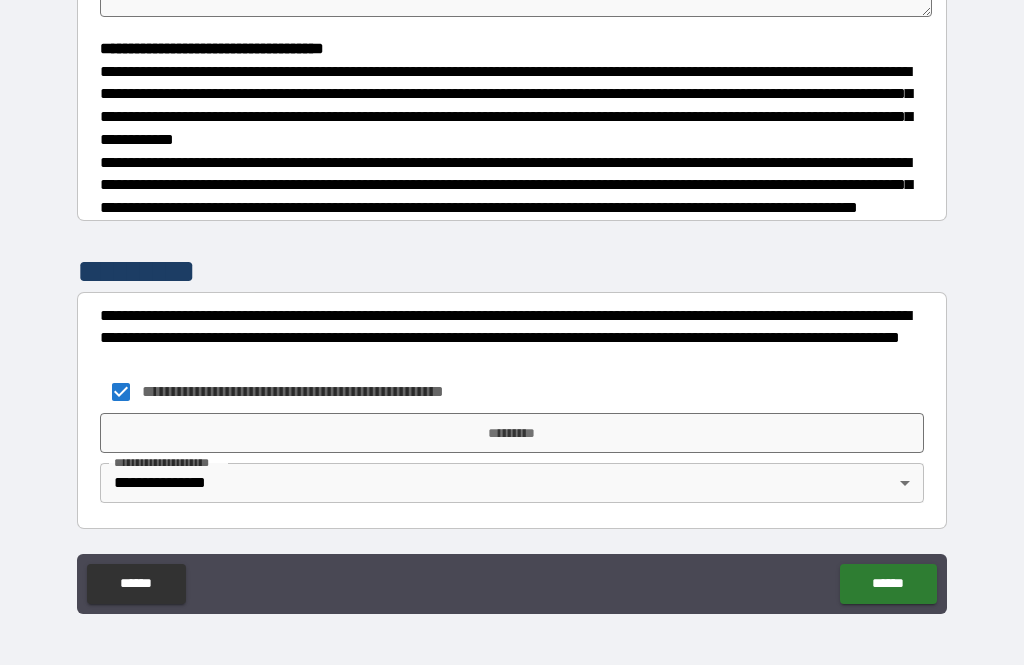 click on "*********" at bounding box center (512, 433) 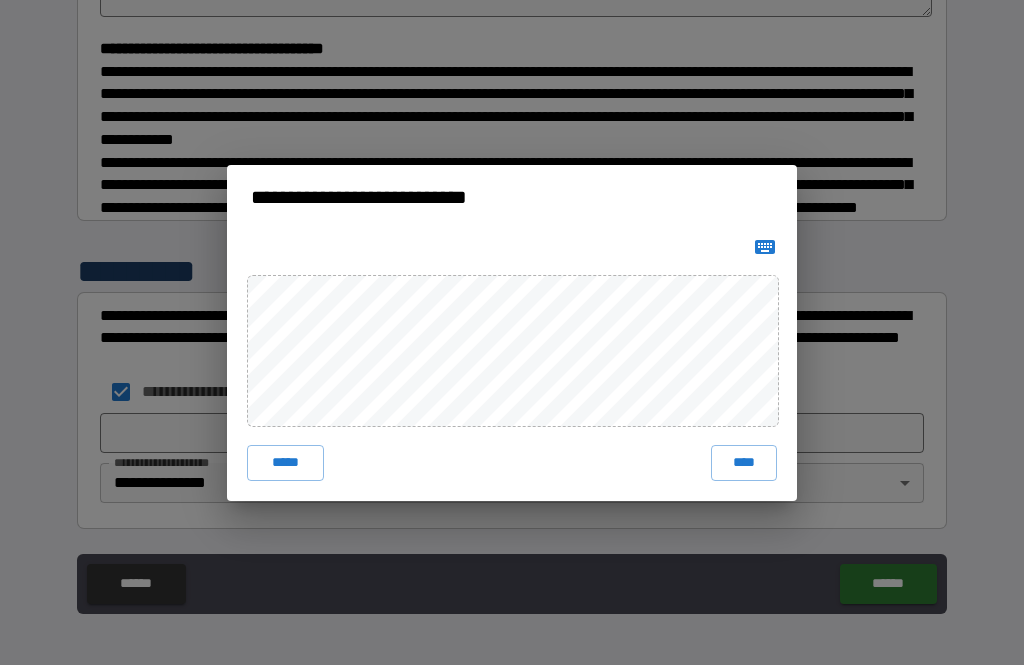 click on "****" at bounding box center [744, 463] 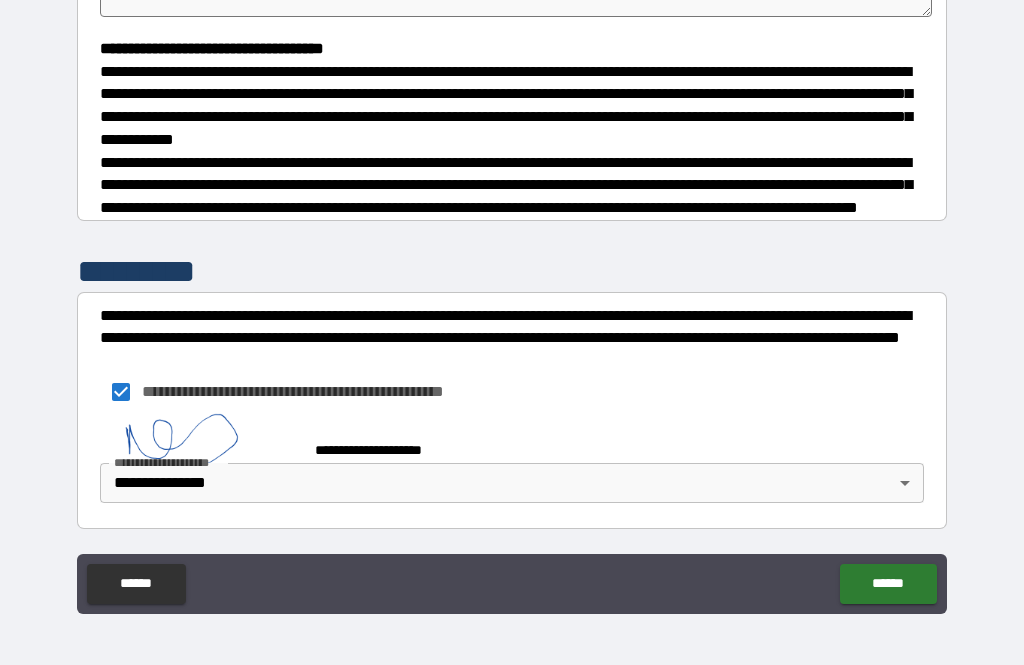 scroll, scrollTop: 534, scrollLeft: 0, axis: vertical 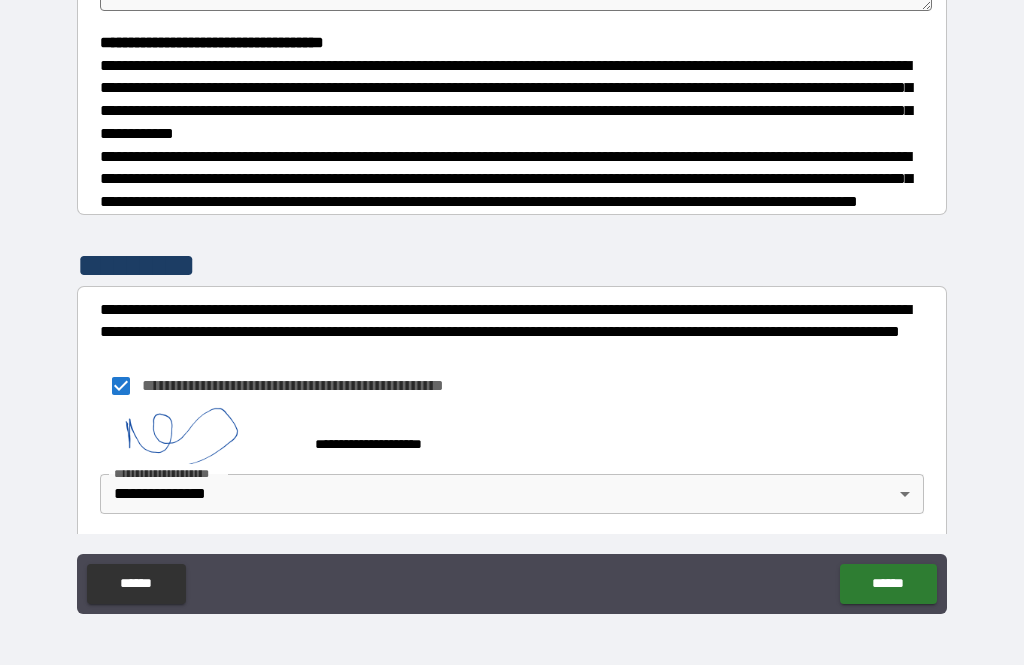 click on "******" at bounding box center [888, 584] 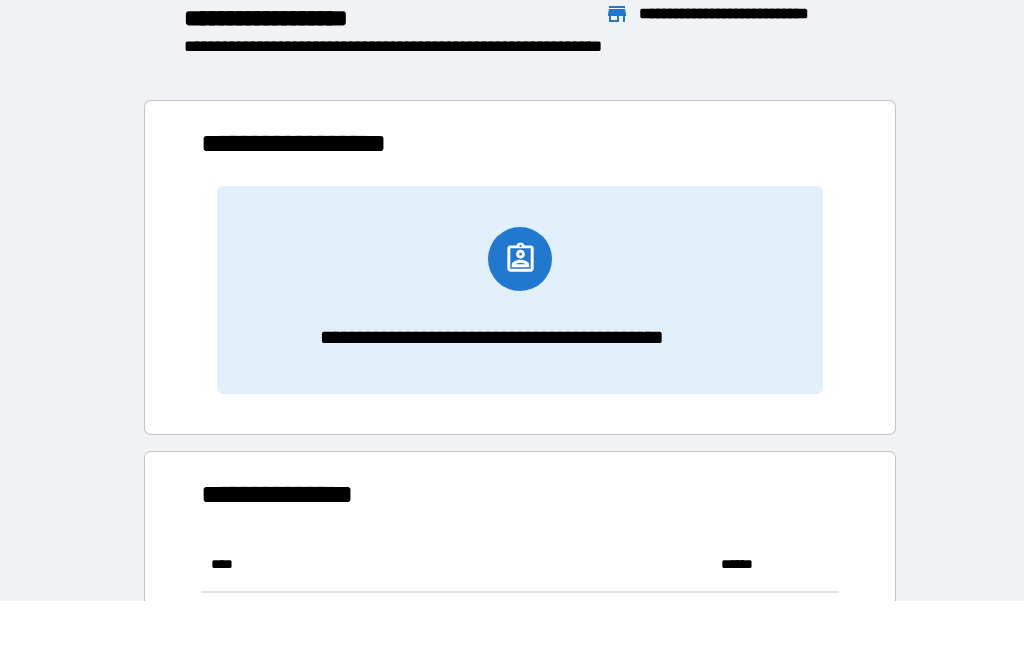 scroll, scrollTop: 386, scrollLeft: 638, axis: both 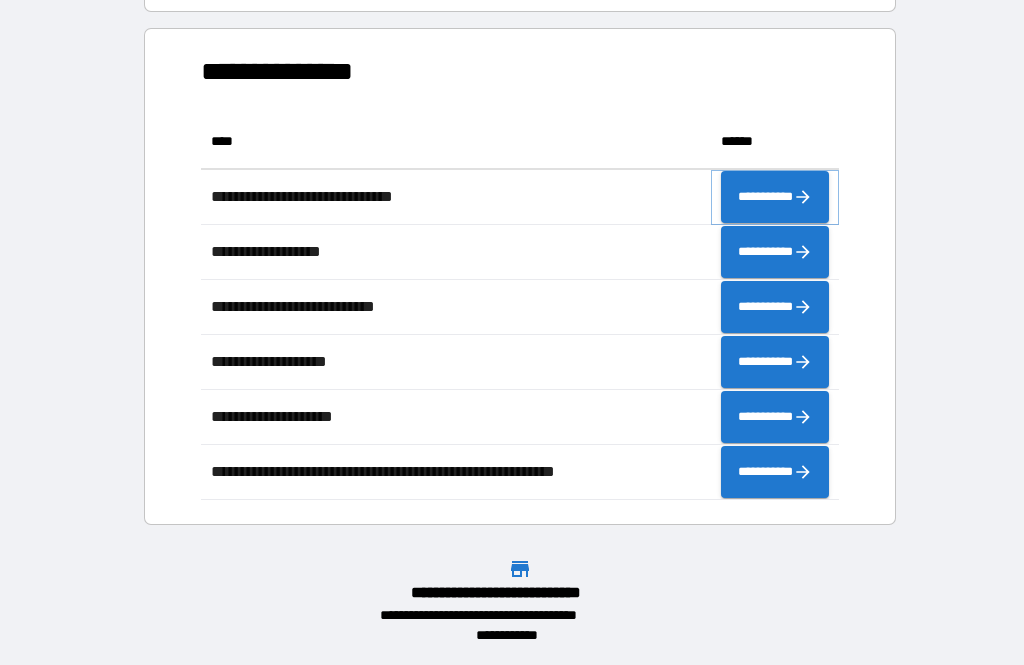click on "**********" at bounding box center (775, 197) 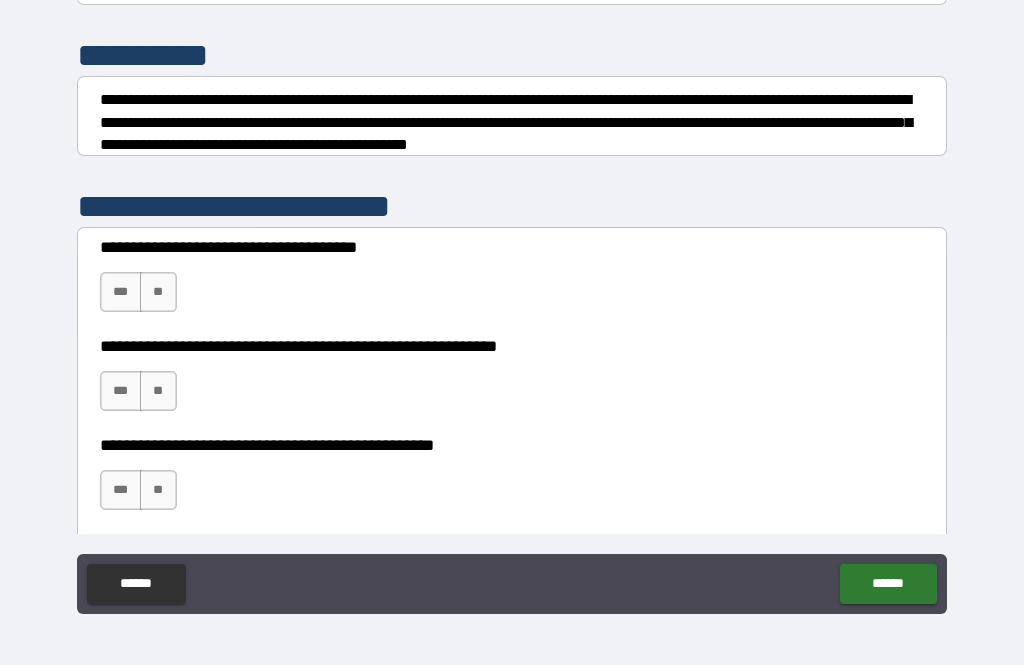 scroll, scrollTop: 265, scrollLeft: 0, axis: vertical 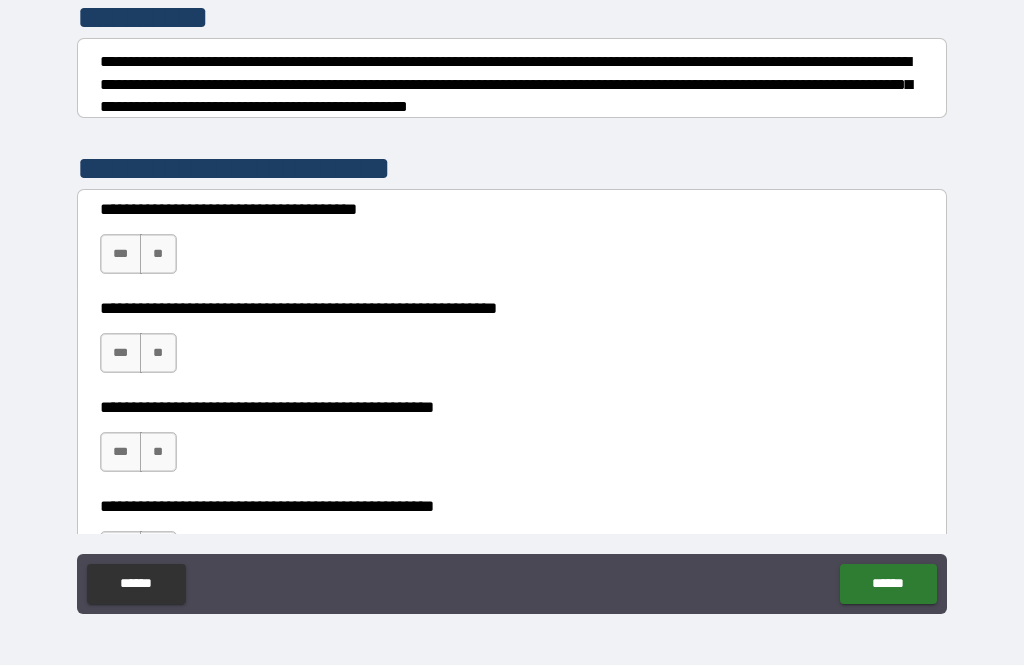 click on "**" at bounding box center [158, 254] 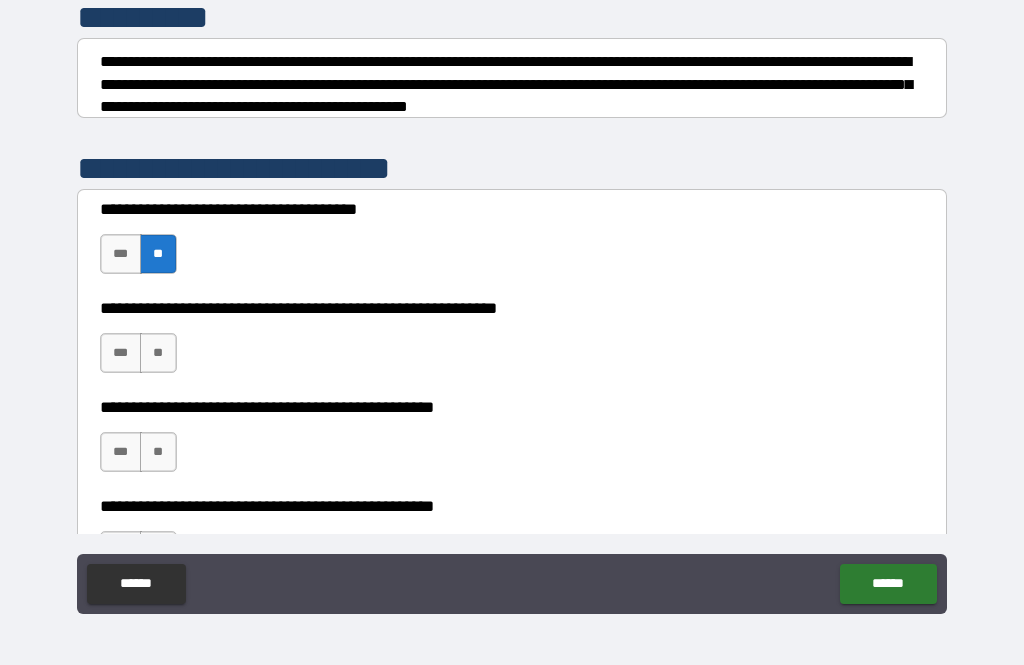 click on "**" at bounding box center (158, 353) 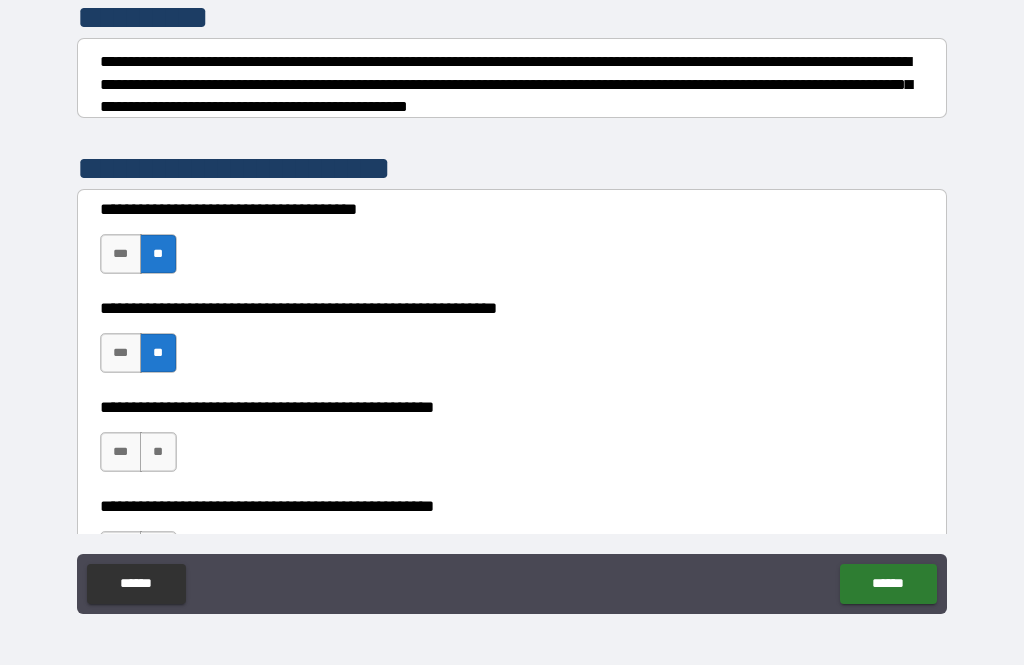 scroll, scrollTop: 376, scrollLeft: 0, axis: vertical 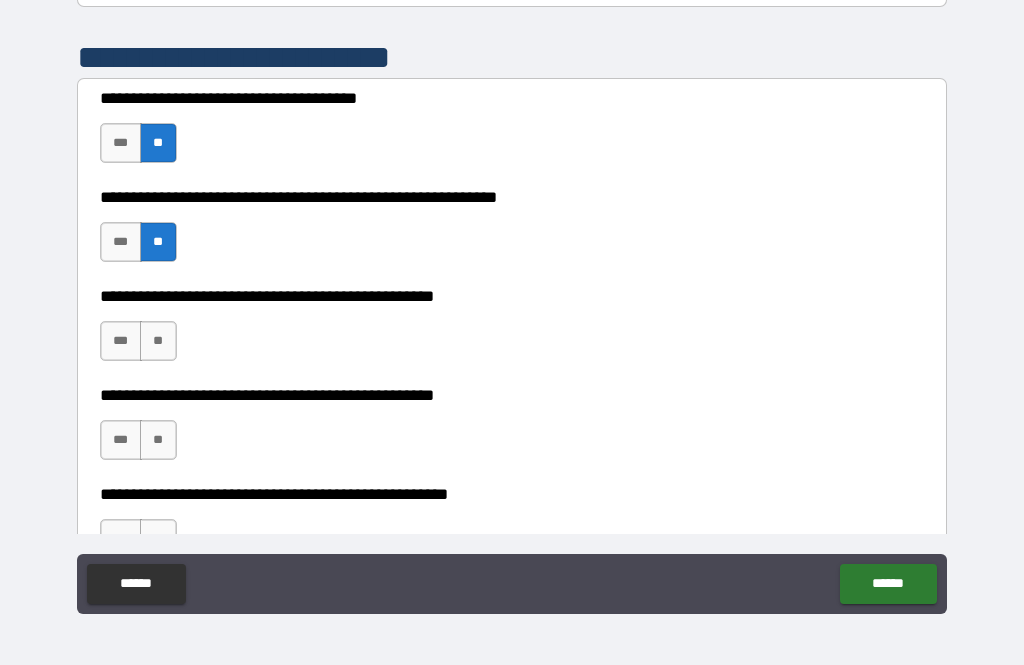 click on "**" at bounding box center [158, 341] 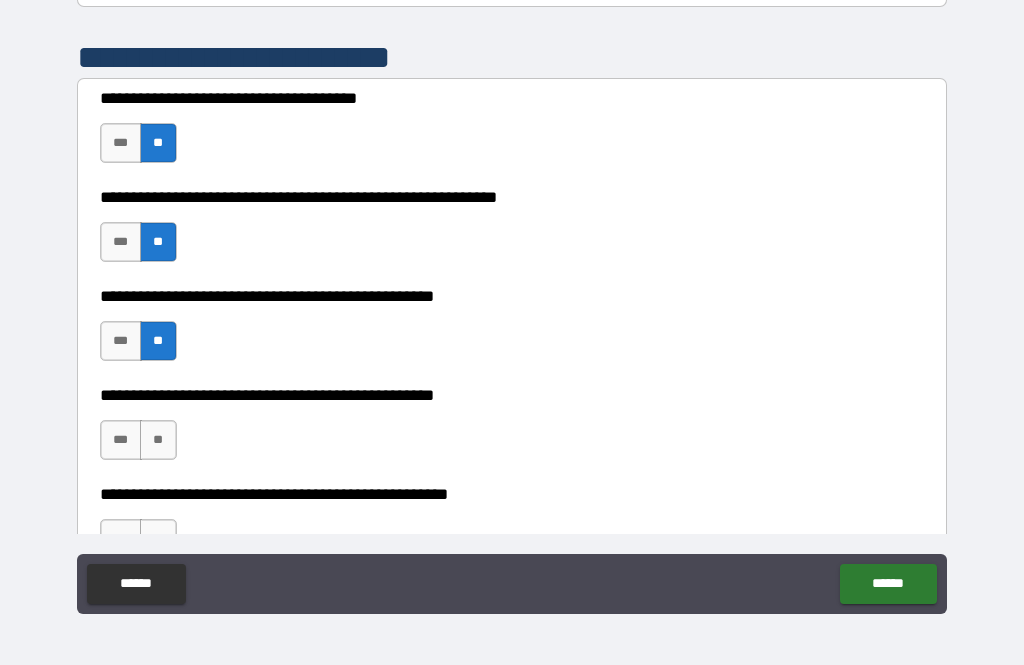 click on "**" at bounding box center [158, 440] 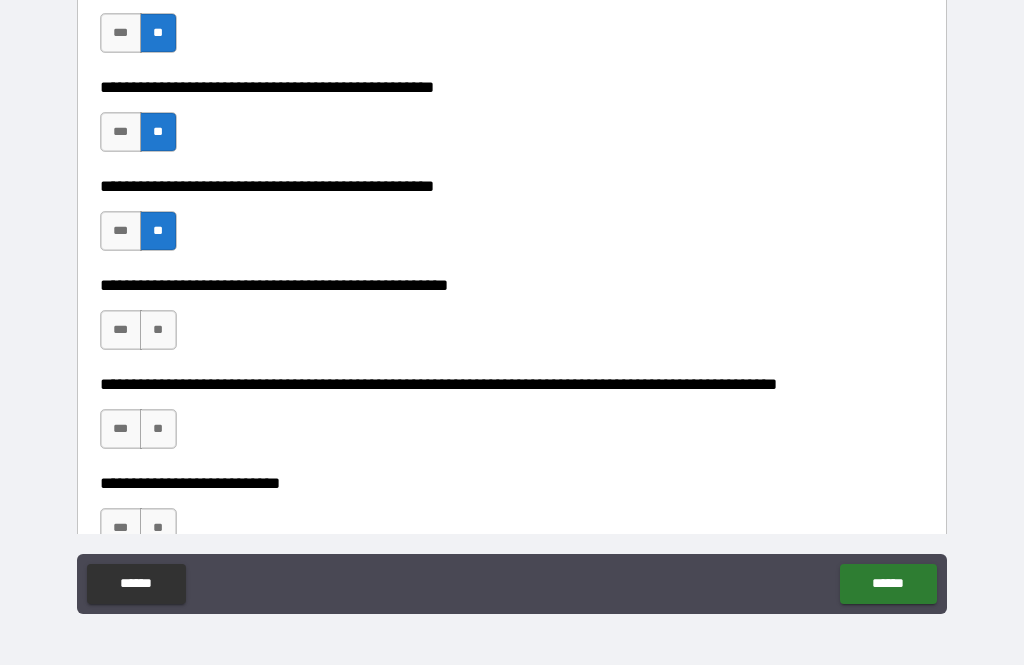 scroll, scrollTop: 593, scrollLeft: 0, axis: vertical 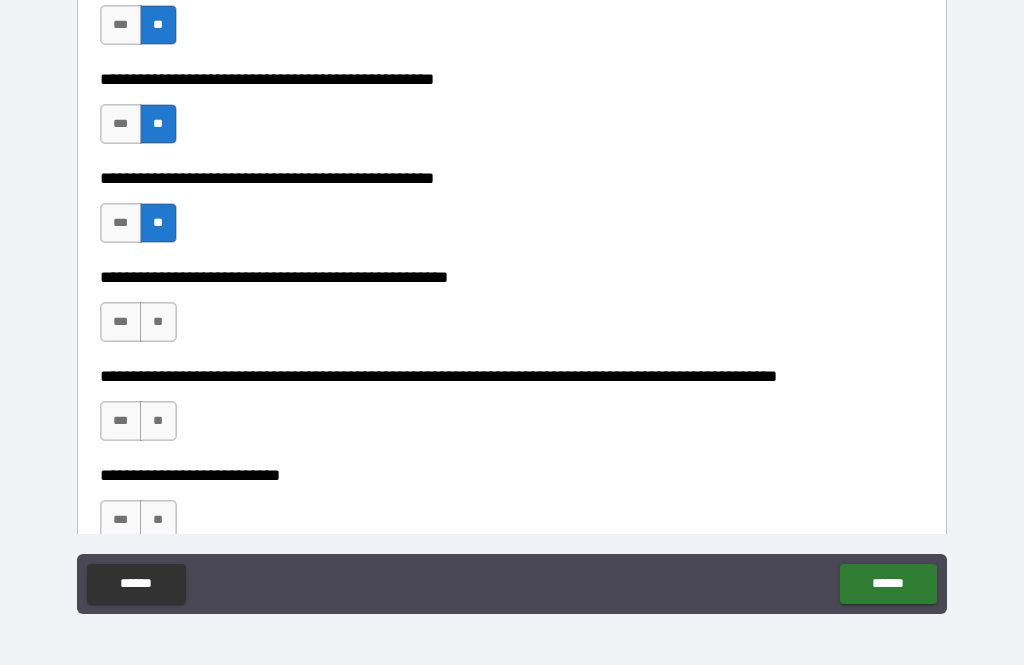 click on "**" at bounding box center [158, 322] 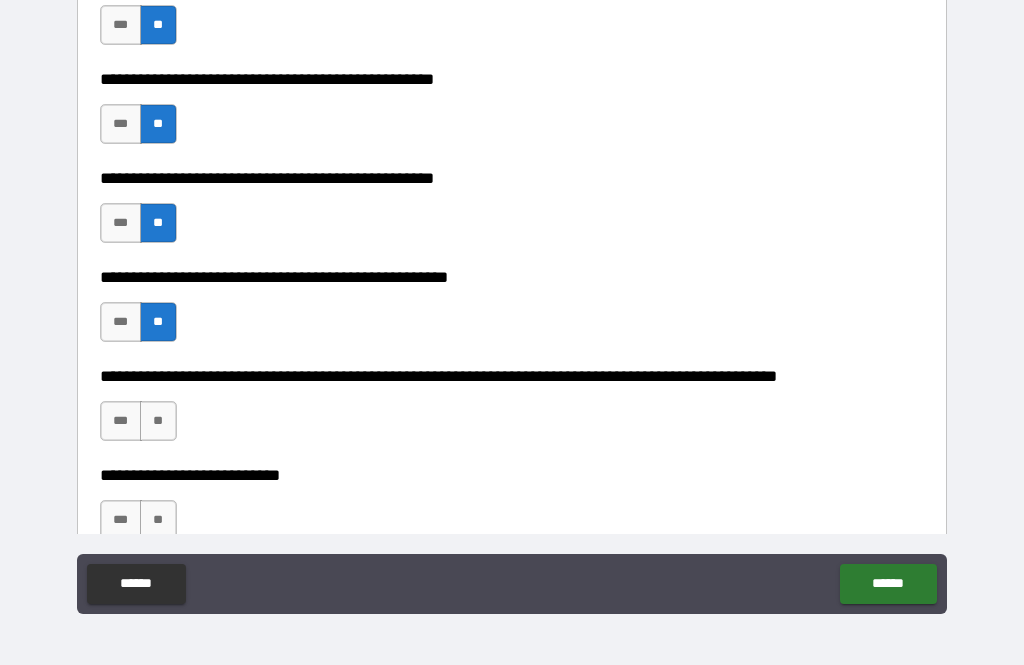 click on "**" at bounding box center [158, 421] 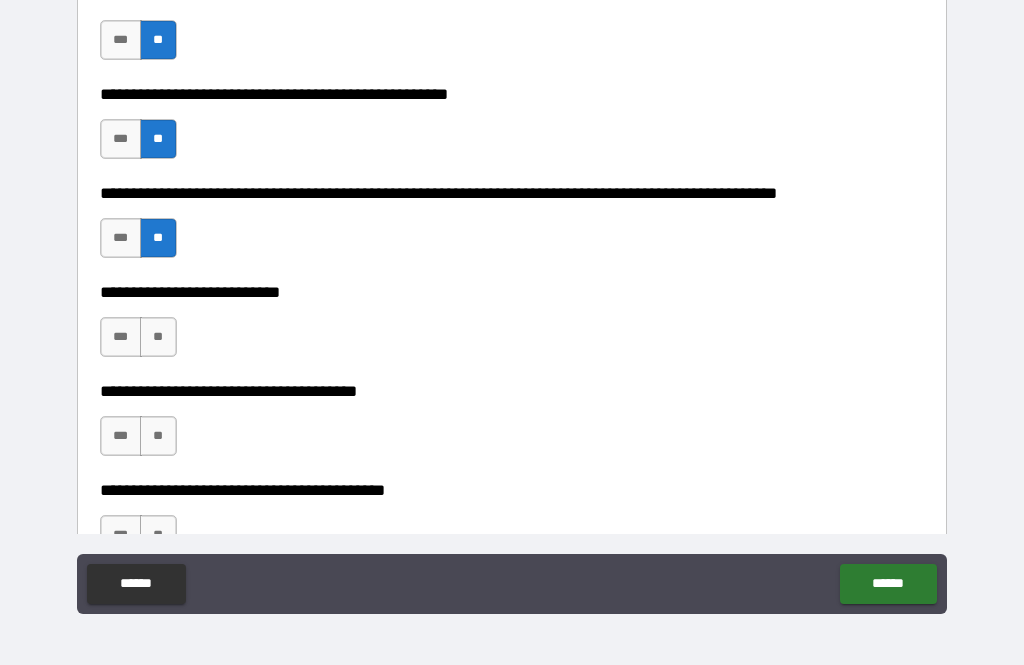 scroll, scrollTop: 797, scrollLeft: 0, axis: vertical 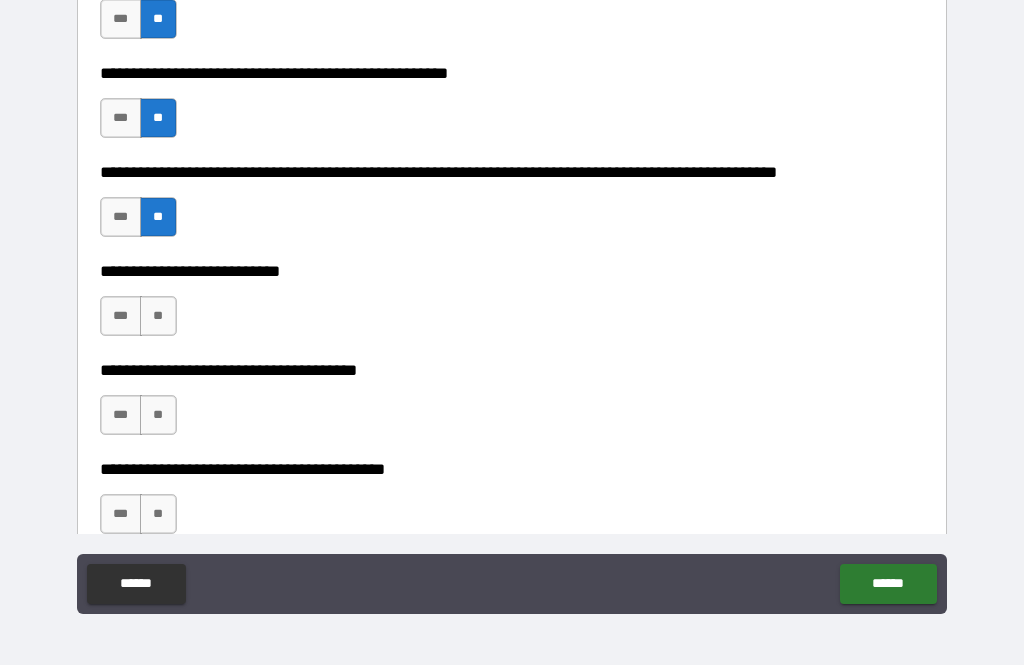 click on "**" at bounding box center [158, 316] 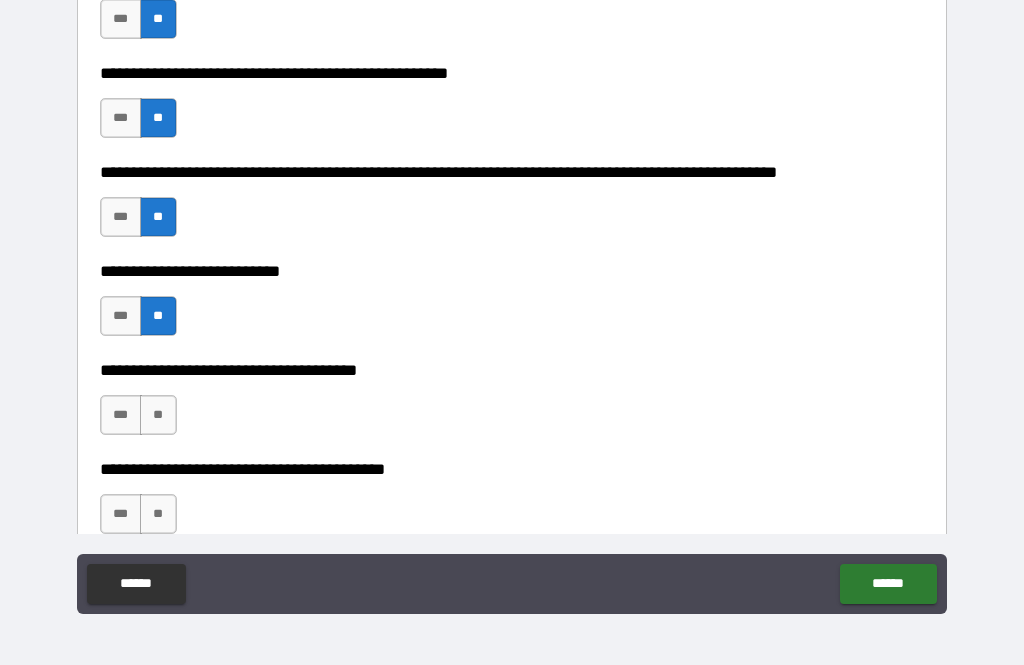click on "**" at bounding box center (158, 415) 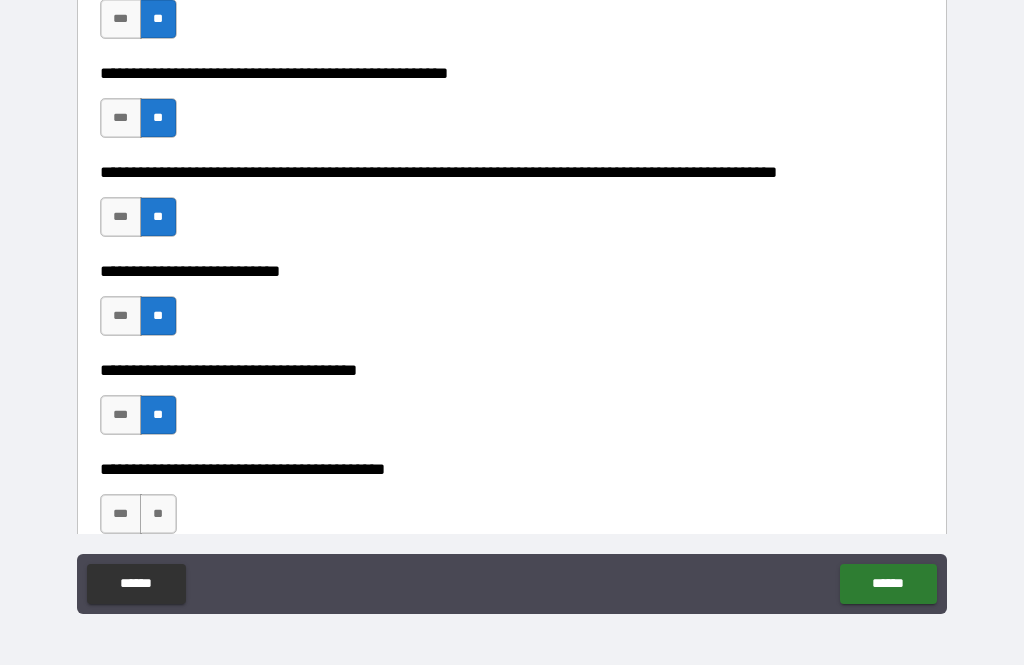 scroll, scrollTop: 979, scrollLeft: 0, axis: vertical 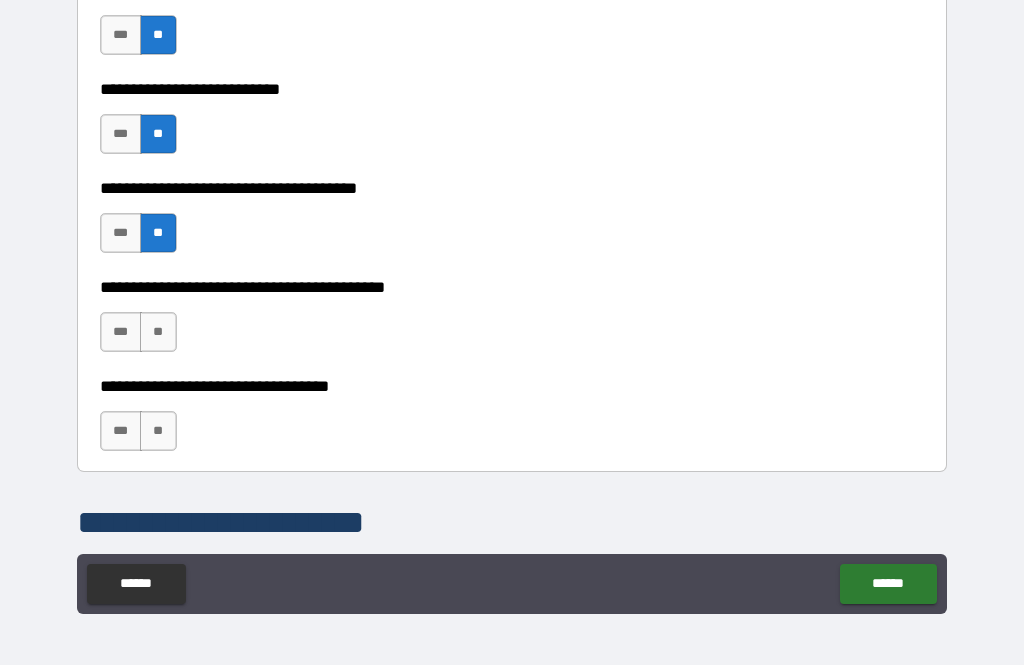 click on "**" at bounding box center (158, 332) 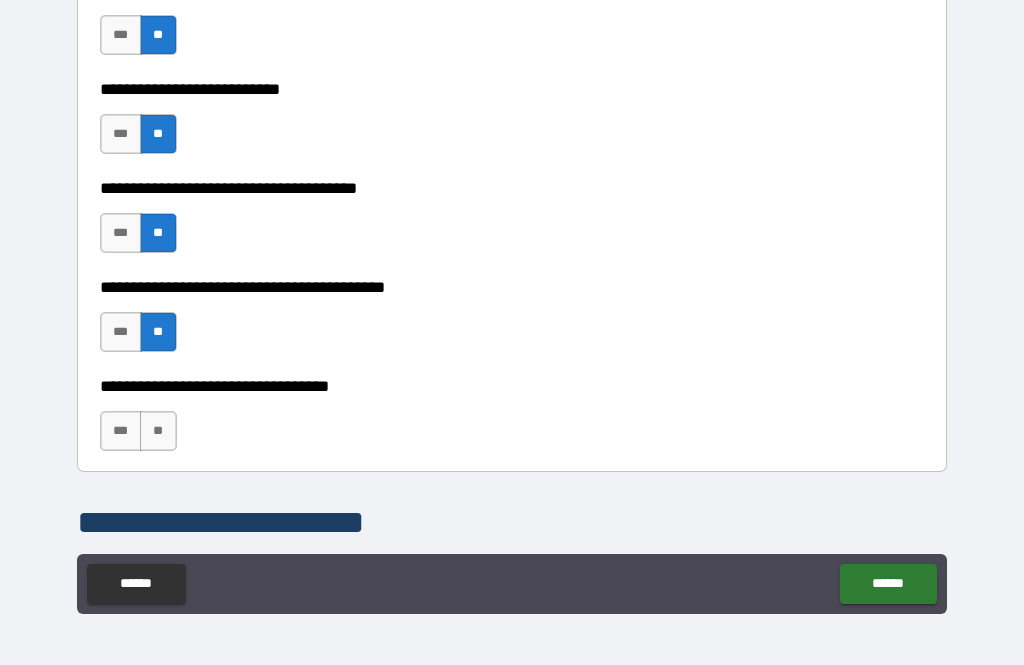 click on "**" at bounding box center [158, 431] 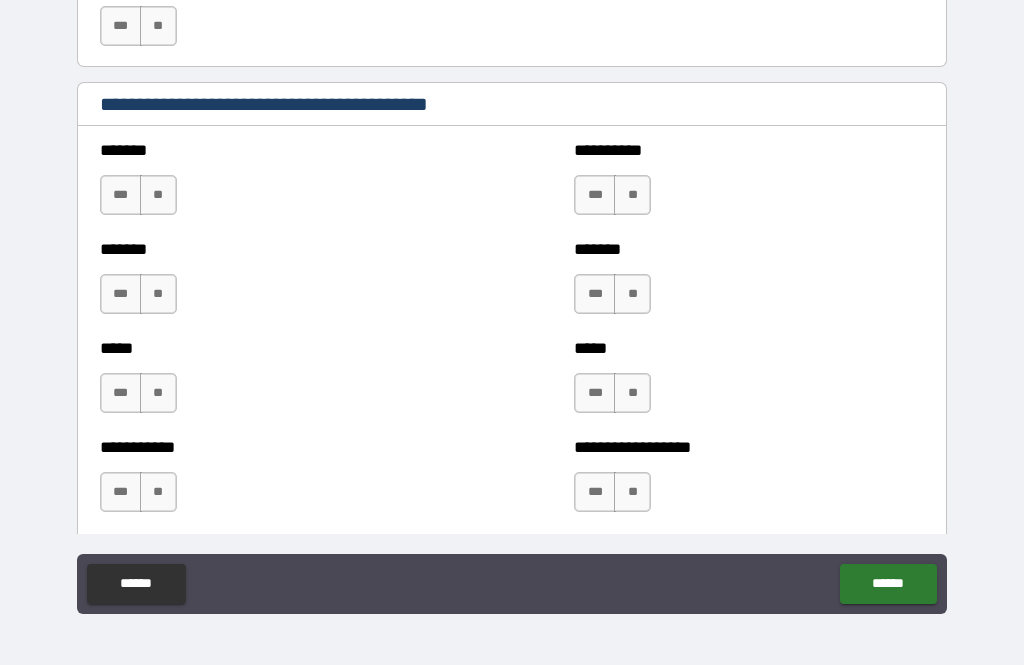 scroll, scrollTop: 1723, scrollLeft: 0, axis: vertical 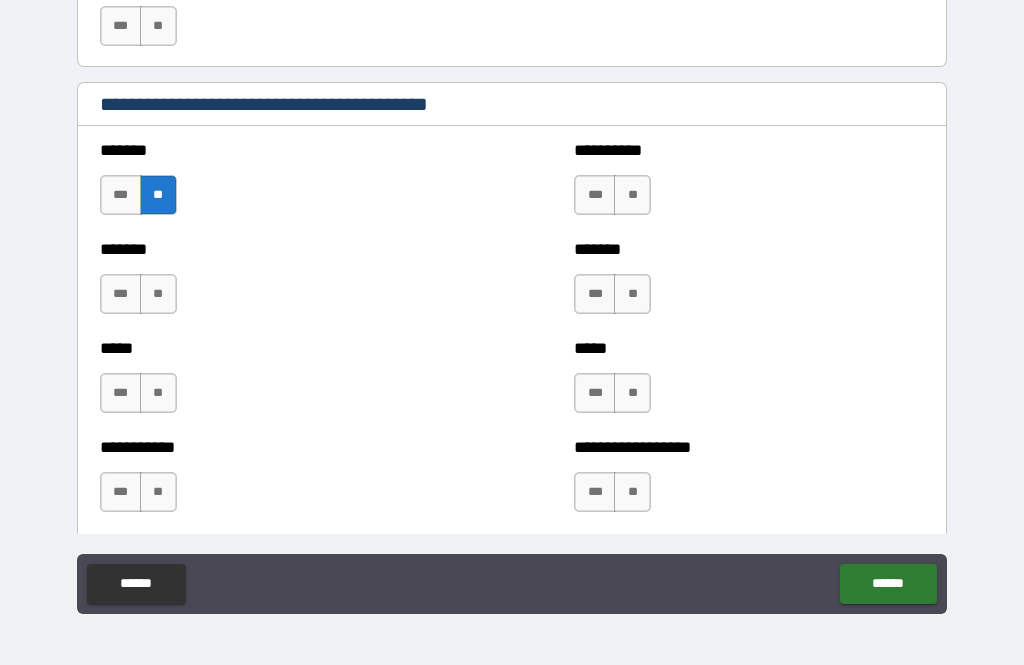 click on "***" at bounding box center [595, 195] 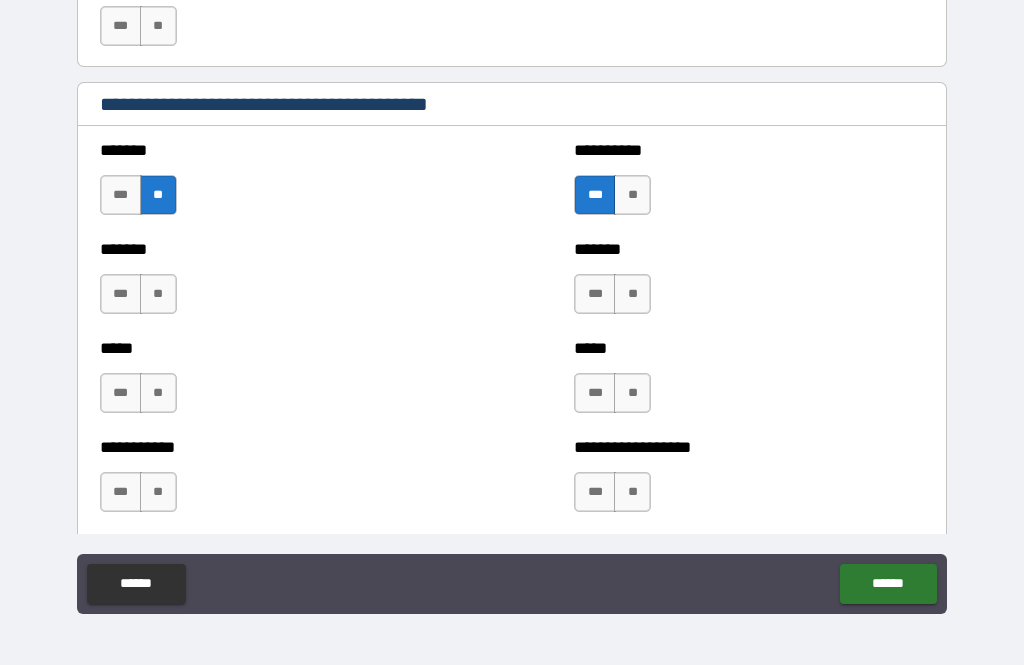 click on "**" at bounding box center [632, 294] 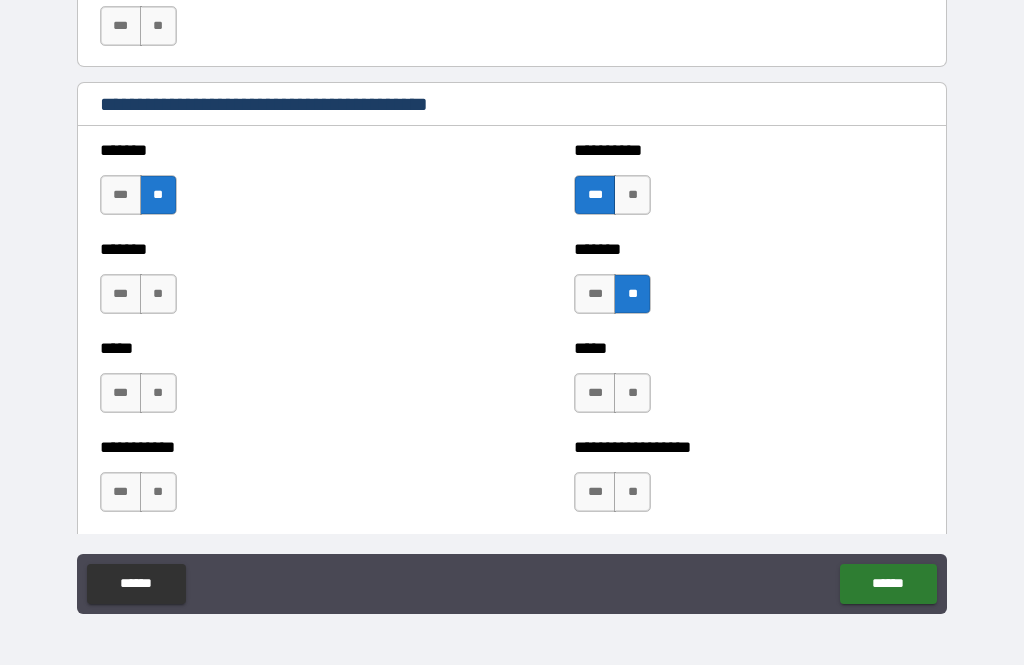 click on "**" at bounding box center [632, 393] 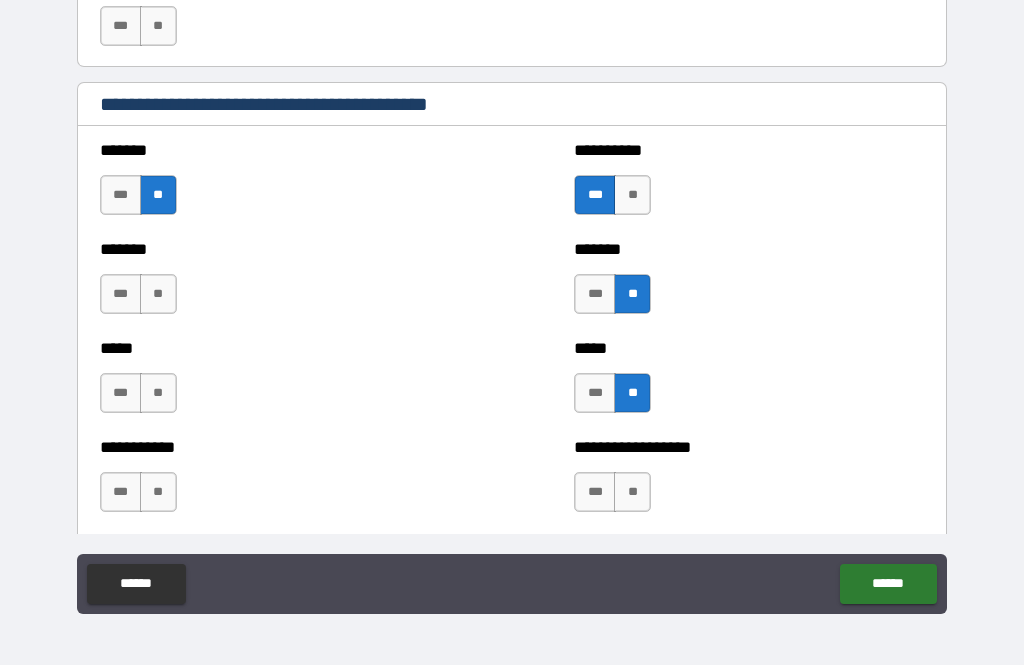 click on "**" at bounding box center [632, 492] 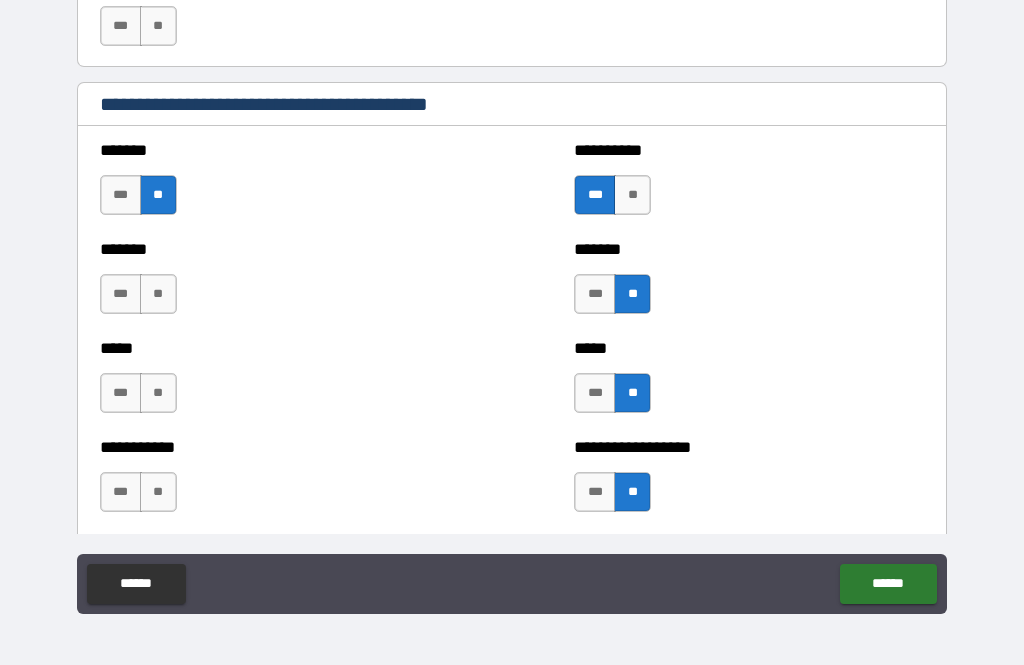 click on "**" at bounding box center [158, 294] 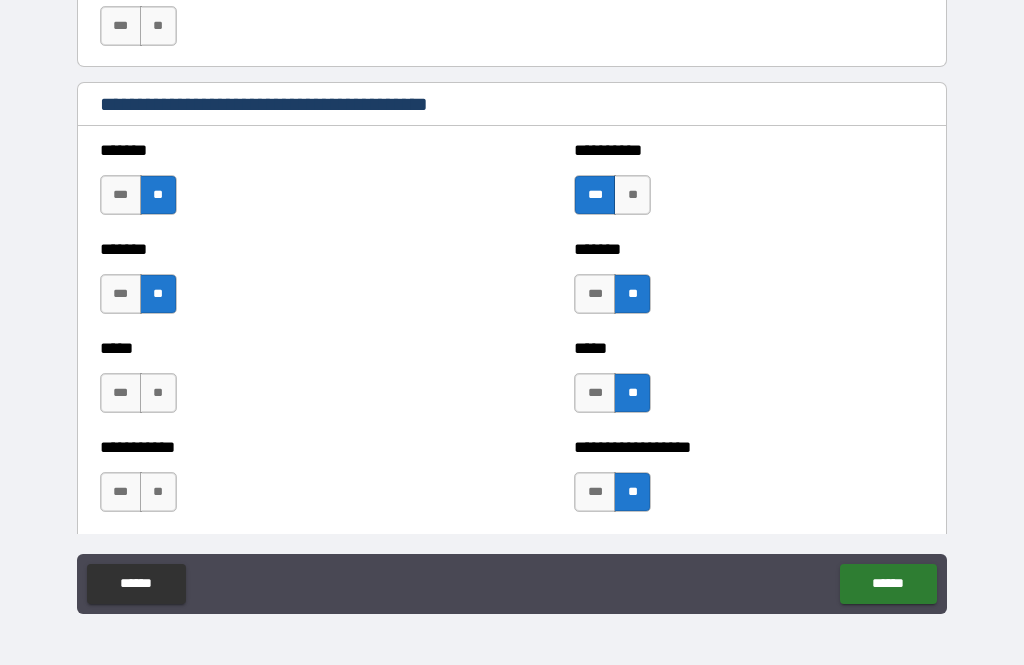 click on "**" at bounding box center [158, 393] 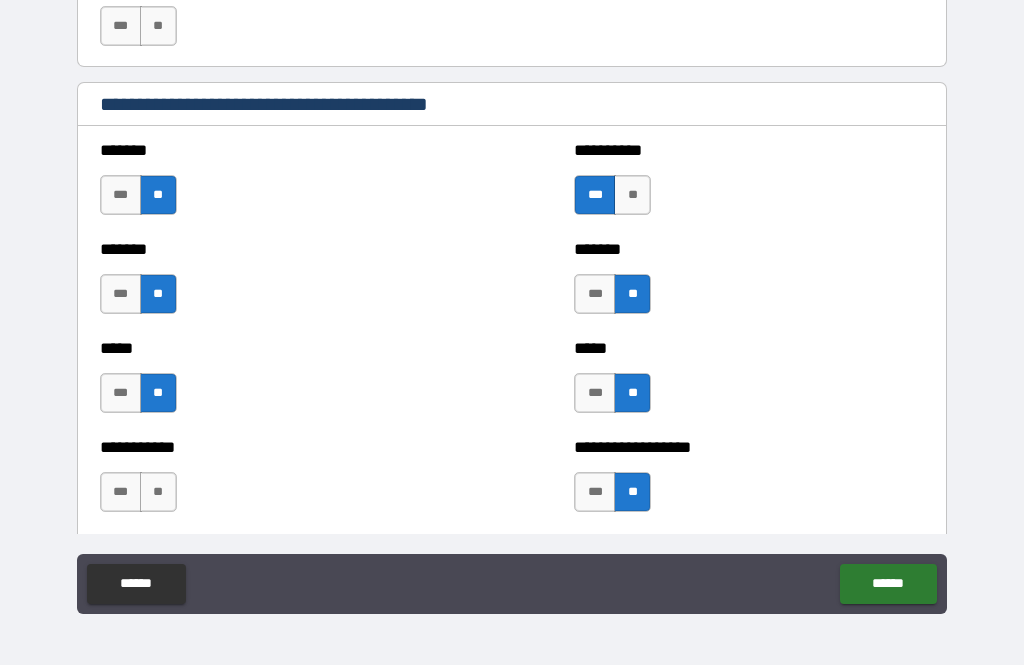 click on "**" at bounding box center (158, 492) 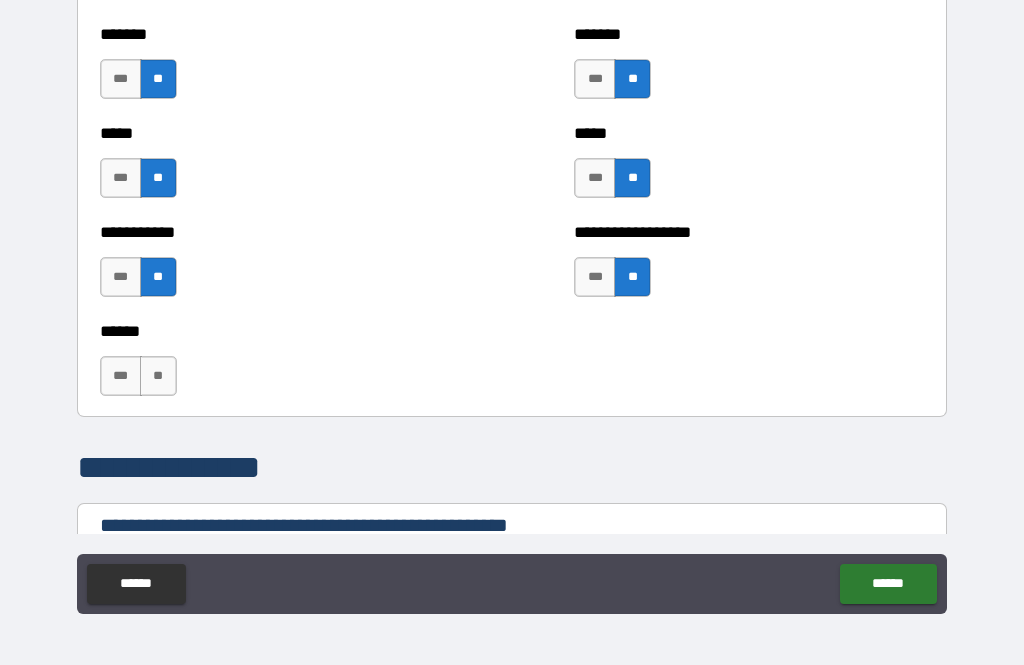 scroll, scrollTop: 1938, scrollLeft: 0, axis: vertical 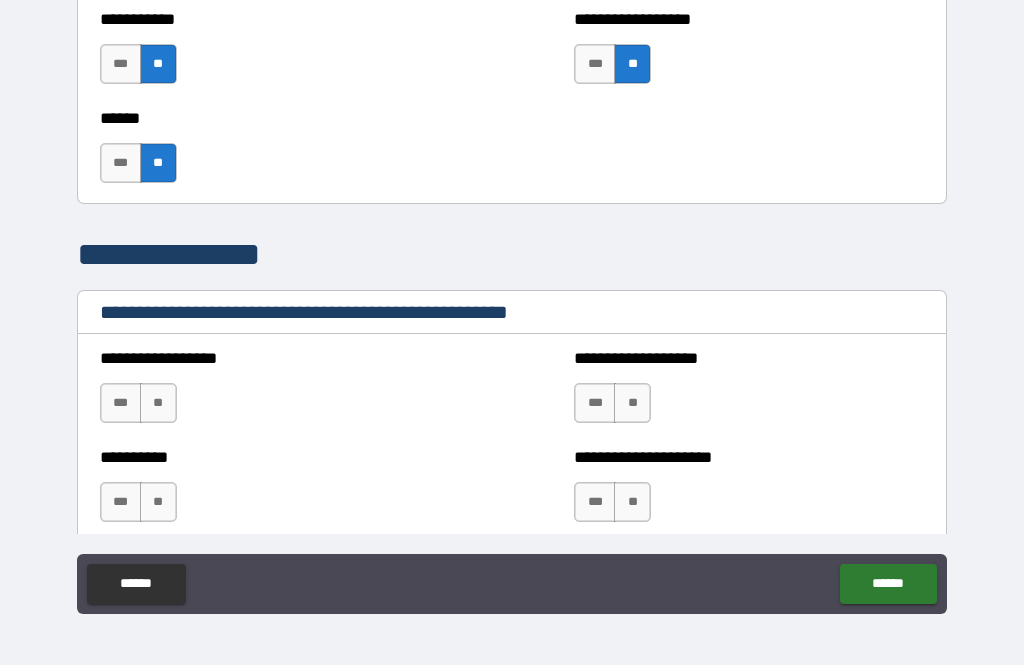 click on "**" at bounding box center [158, 403] 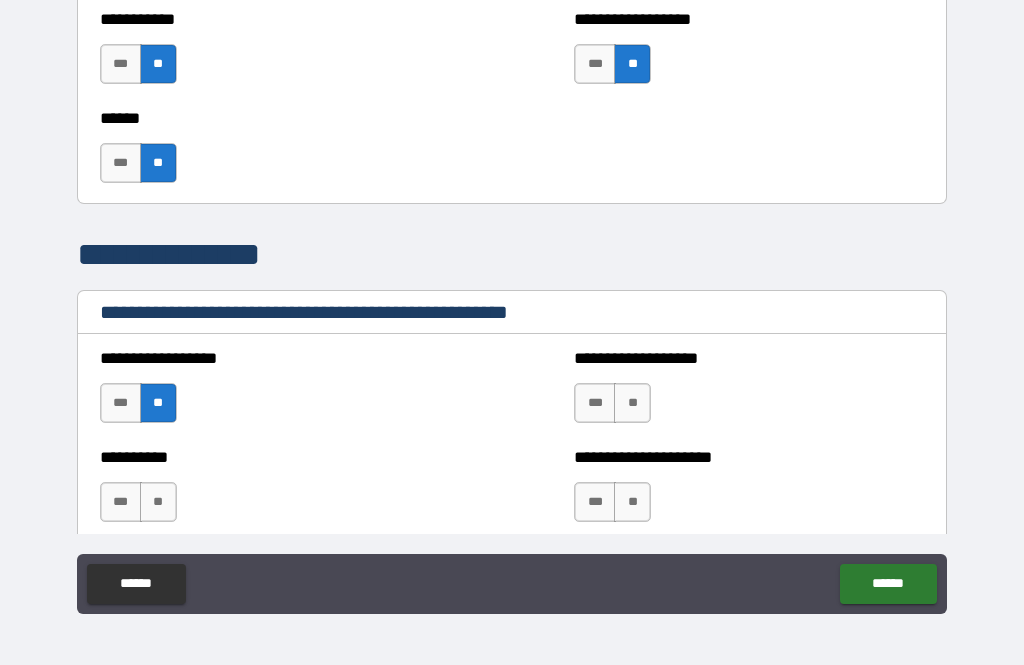 click on "**" at bounding box center (158, 502) 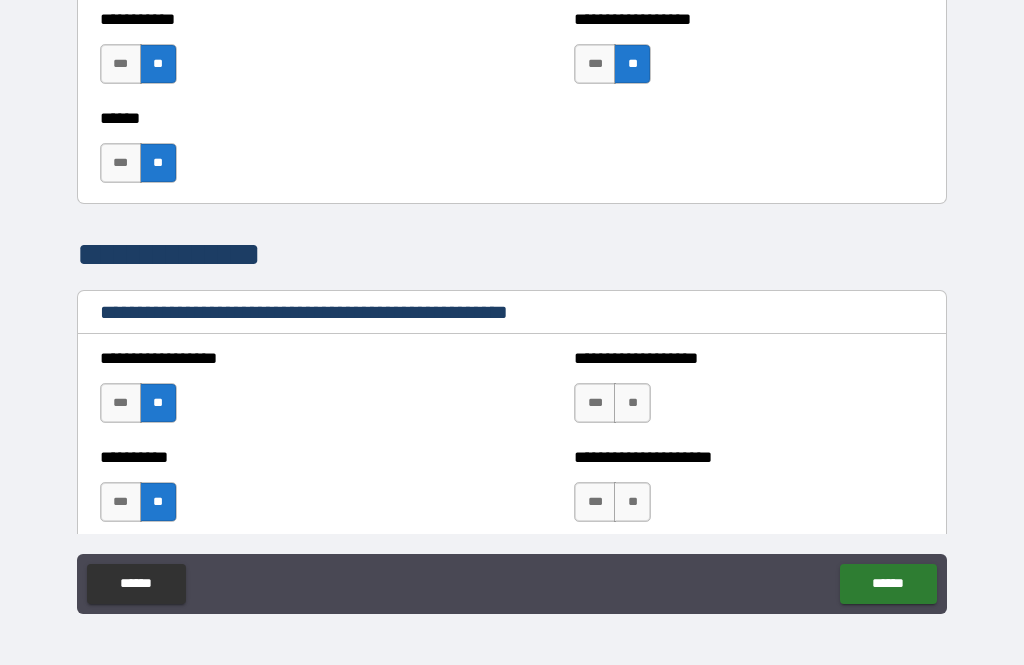 click on "**" at bounding box center [632, 403] 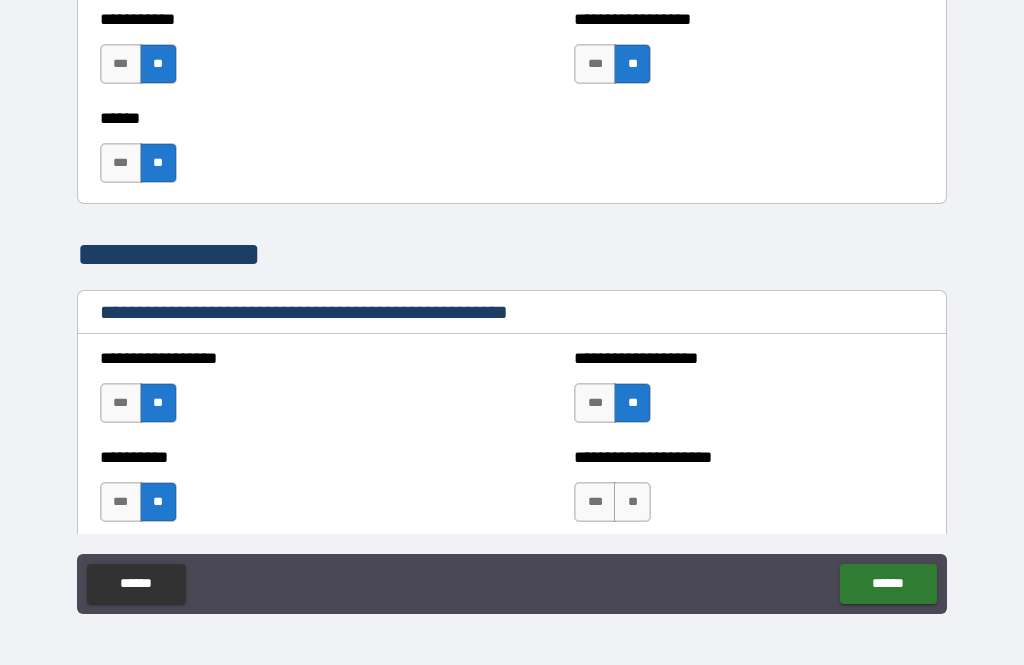 click on "**" at bounding box center [632, 502] 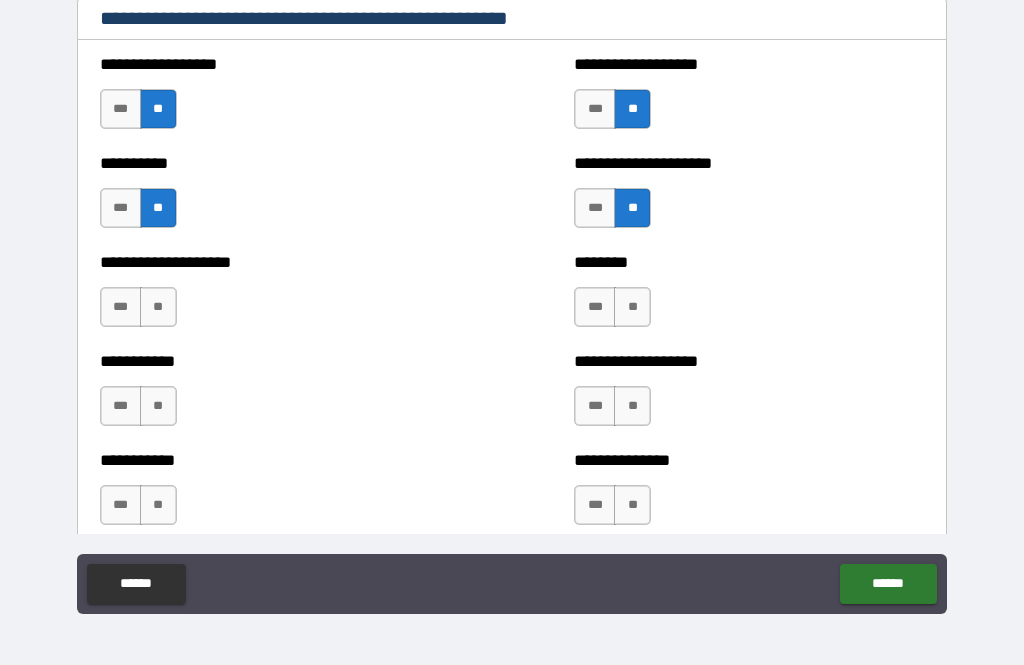 scroll, scrollTop: 2445, scrollLeft: 0, axis: vertical 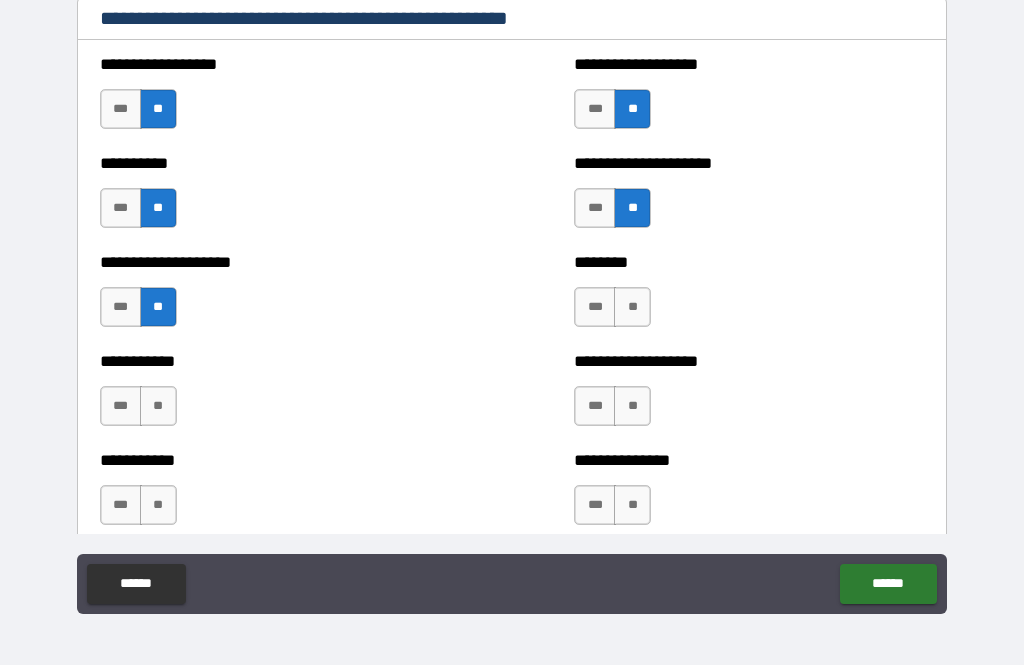 click on "**" at bounding box center (632, 307) 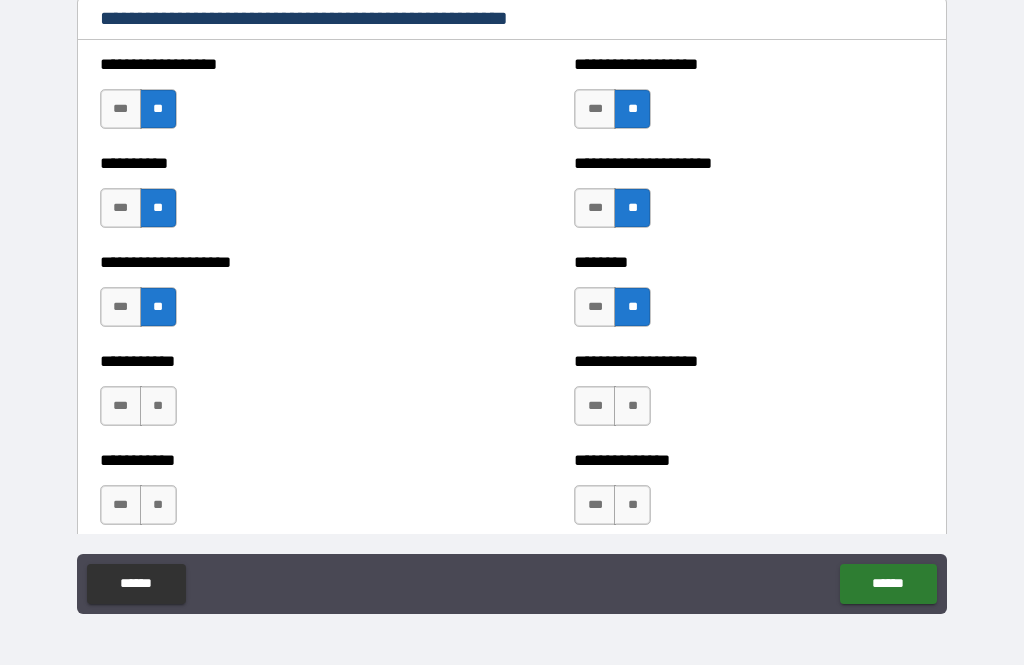 click on "**" at bounding box center [632, 406] 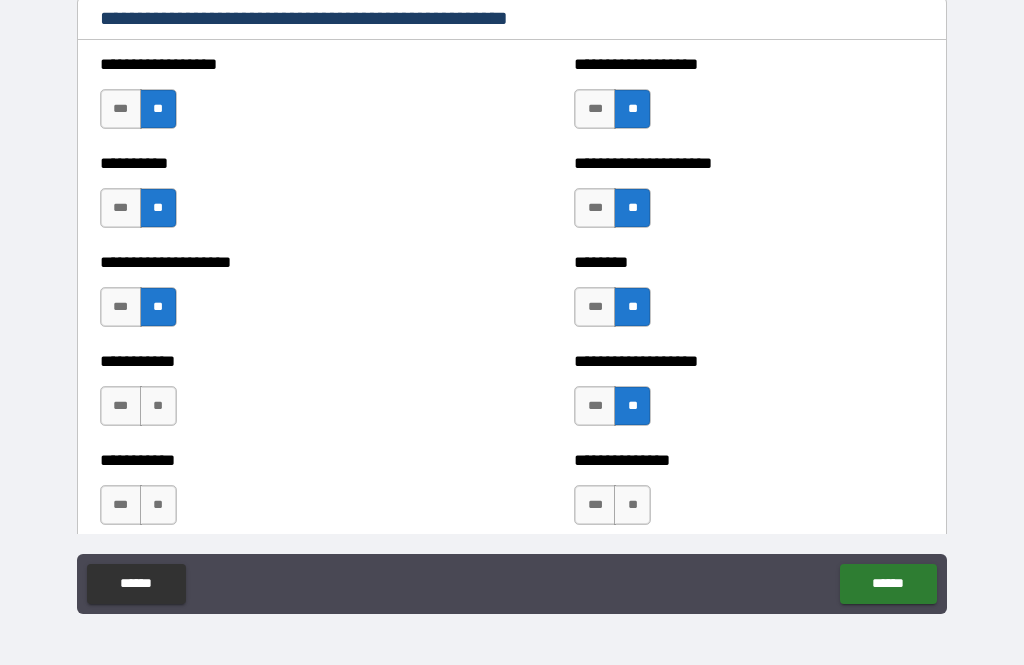 click on "**" at bounding box center (158, 406) 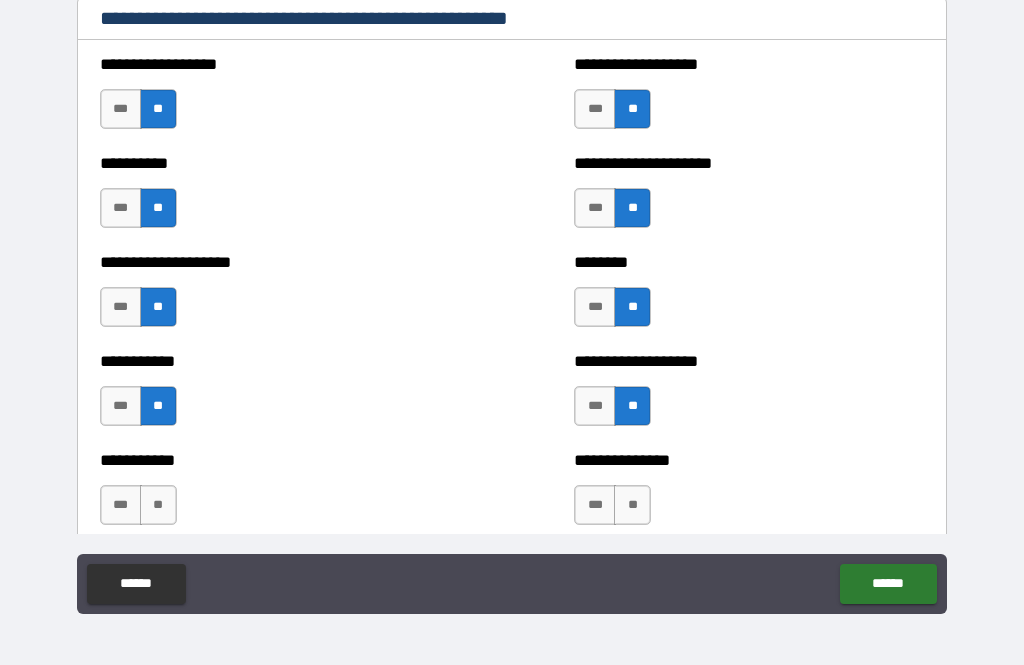 click on "**" at bounding box center (158, 505) 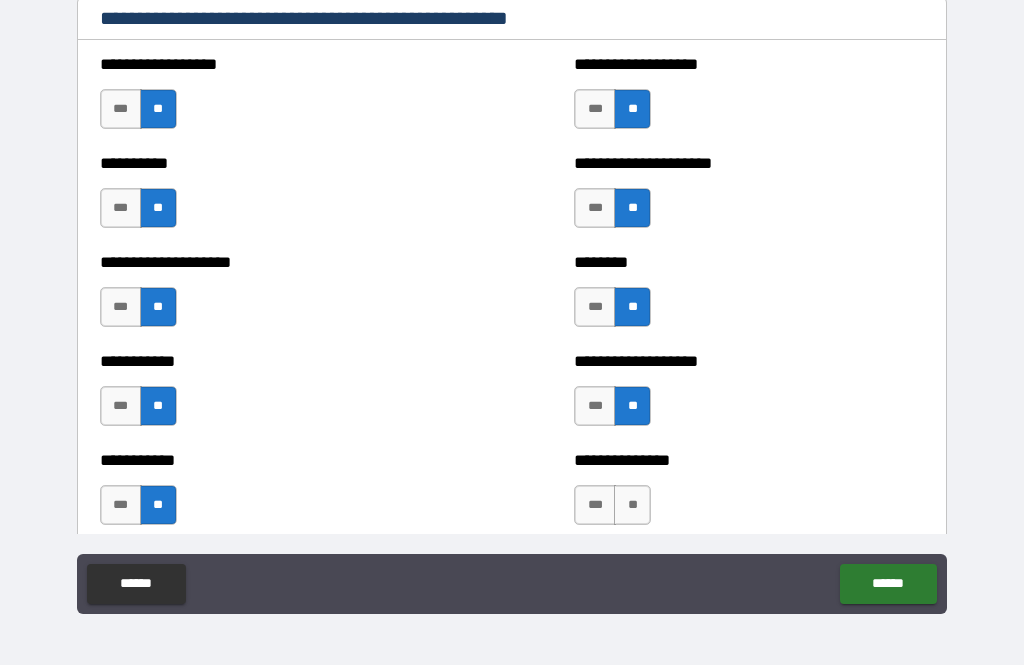 click on "**" at bounding box center (632, 505) 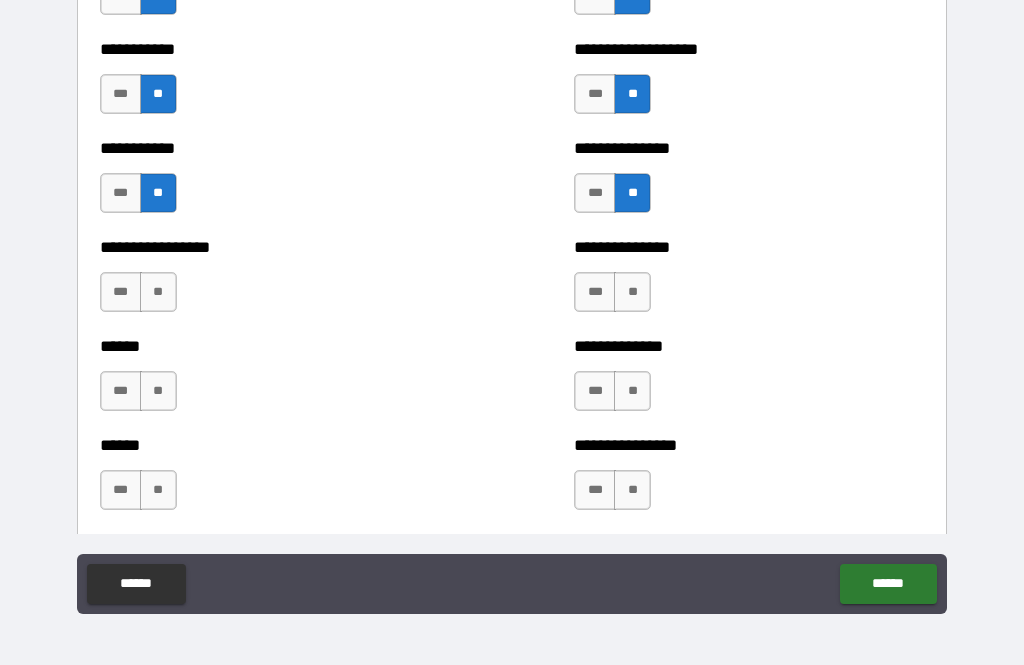 scroll, scrollTop: 2757, scrollLeft: 0, axis: vertical 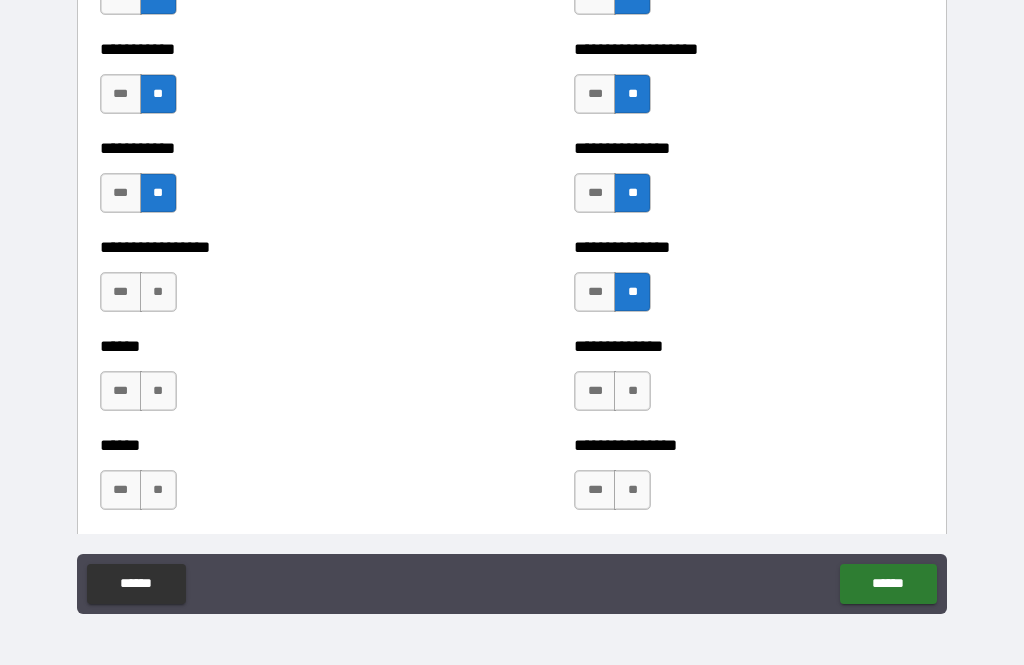 click on "**" at bounding box center [158, 292] 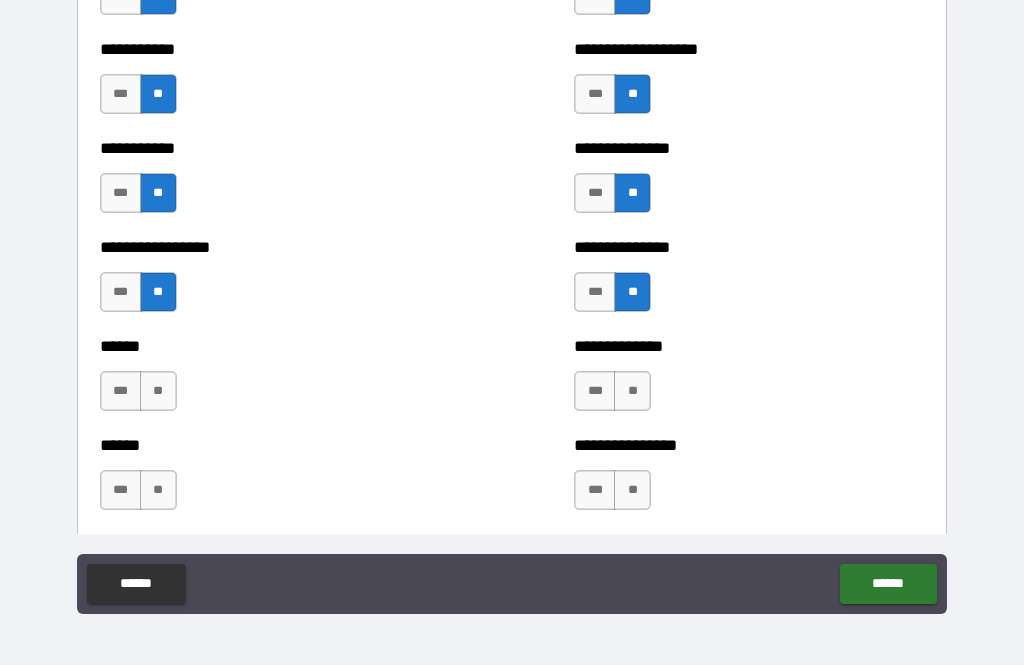 click on "**" at bounding box center [158, 391] 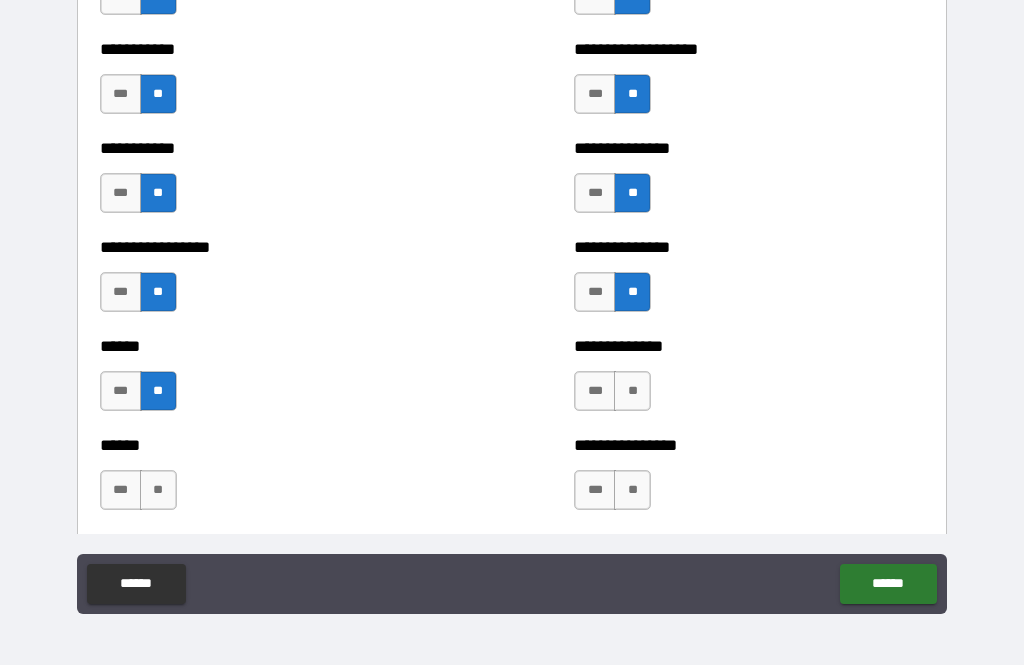 click on "**" at bounding box center (632, 391) 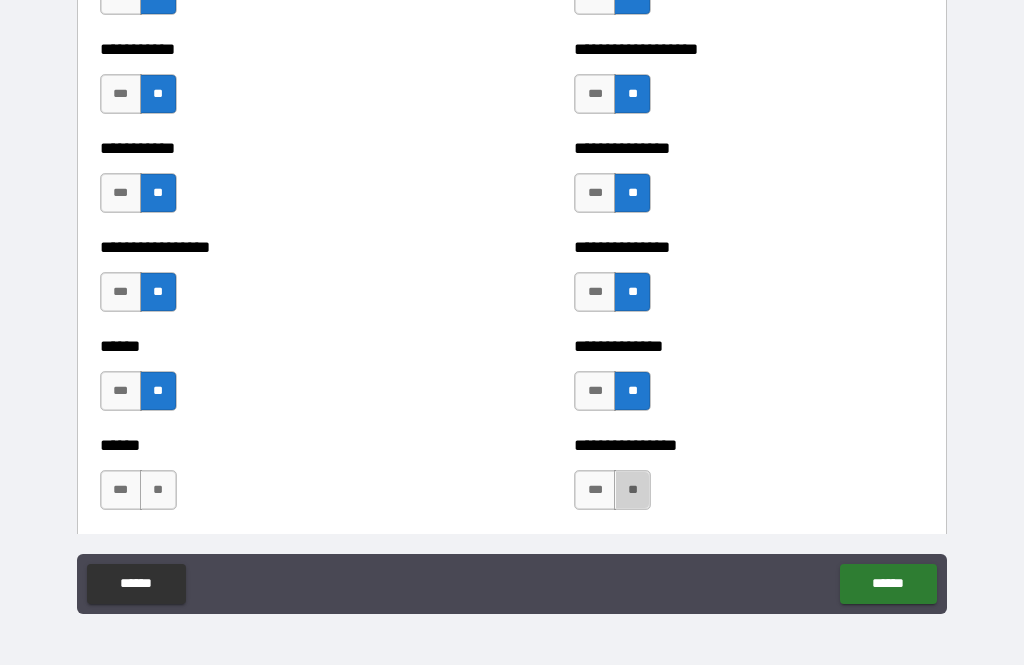 click on "**" at bounding box center (632, 490) 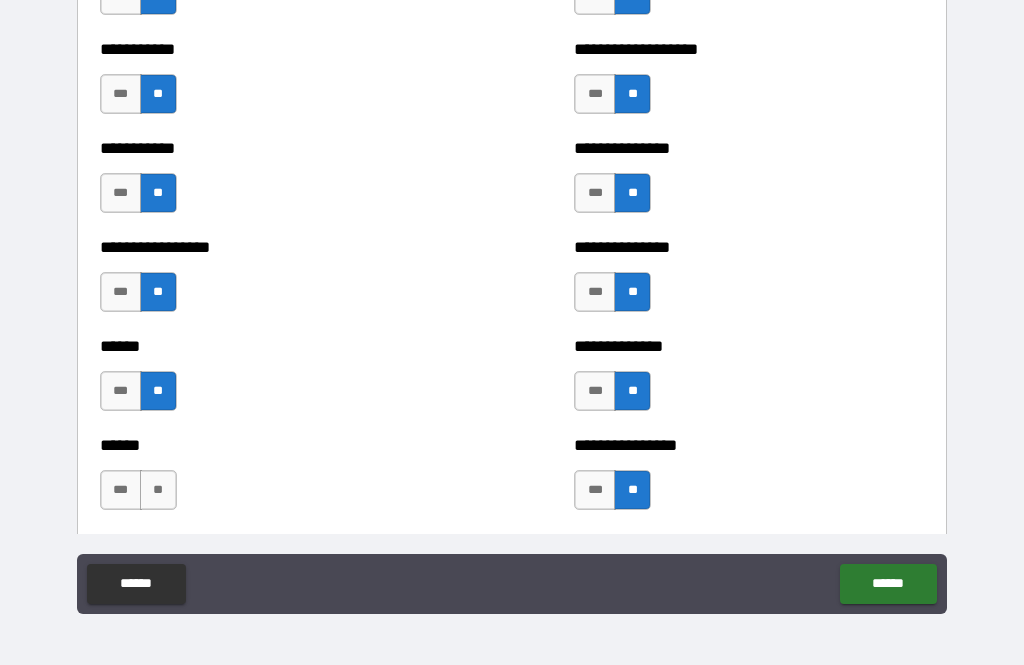 click on "**" at bounding box center [158, 490] 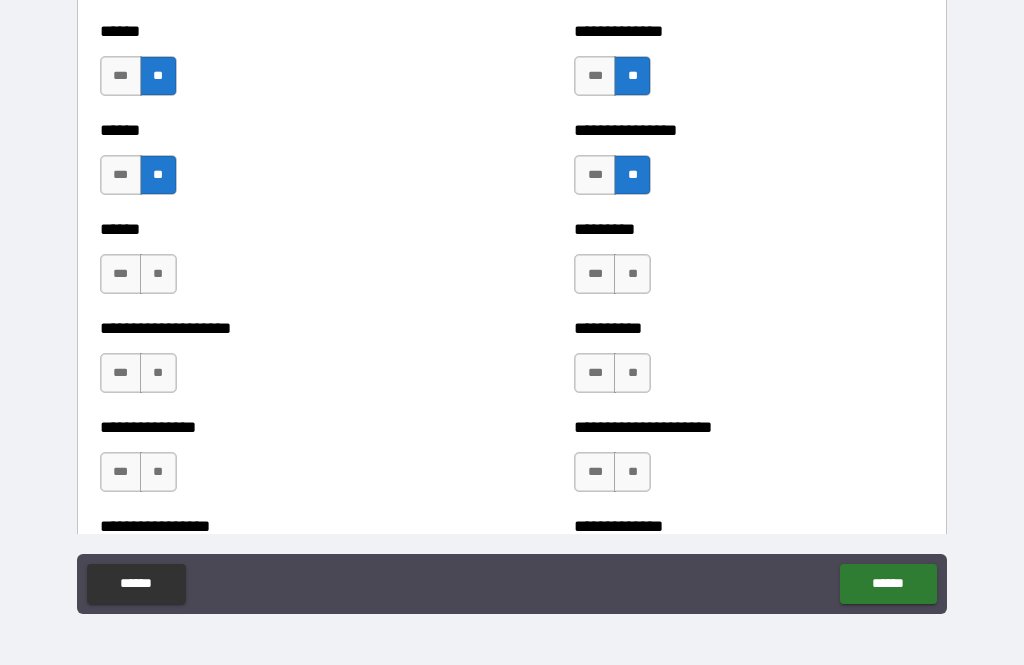 scroll, scrollTop: 3071, scrollLeft: 0, axis: vertical 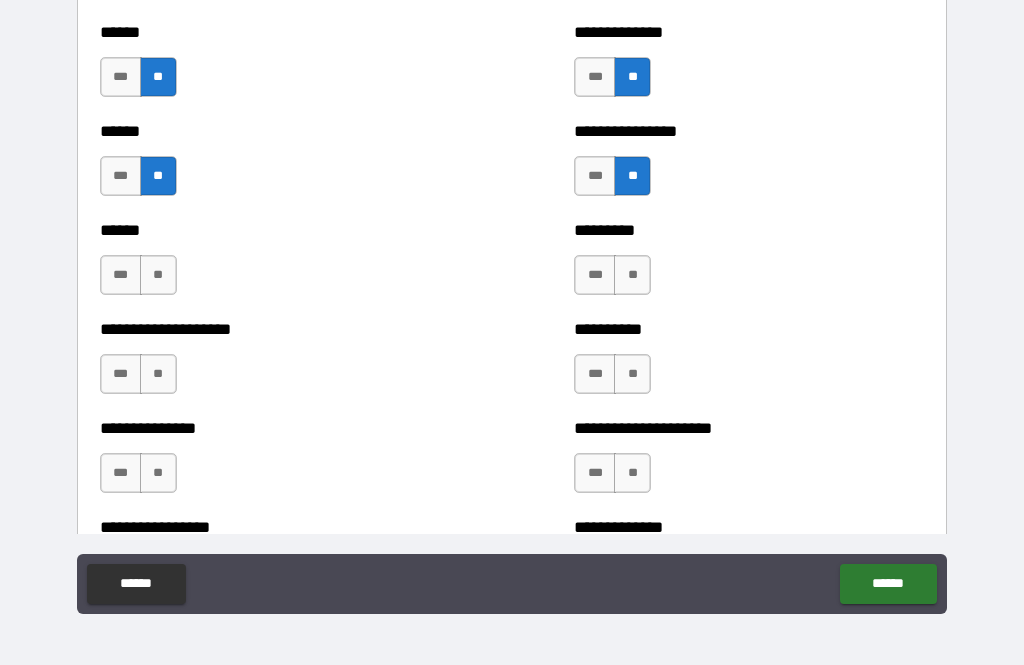 click on "**" at bounding box center (632, 275) 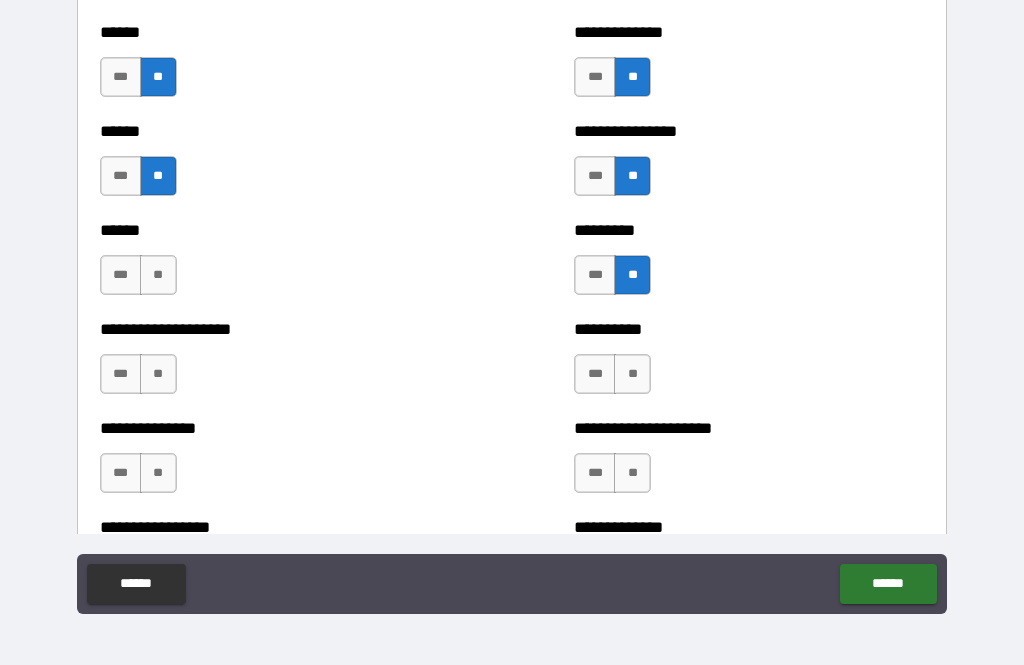 click on "**" at bounding box center [158, 275] 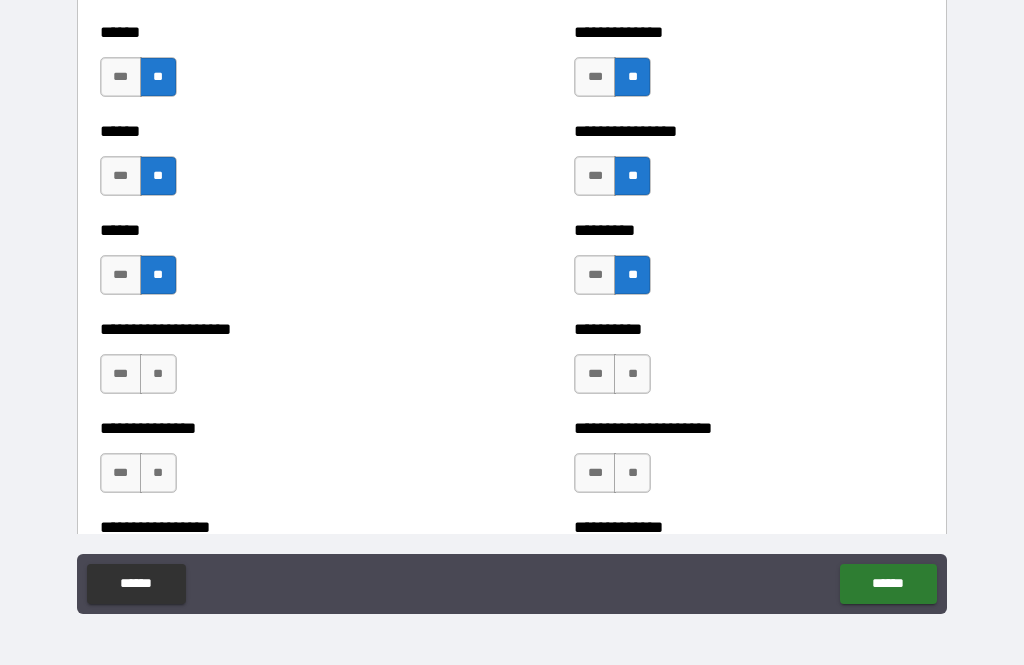 click on "**" at bounding box center (158, 374) 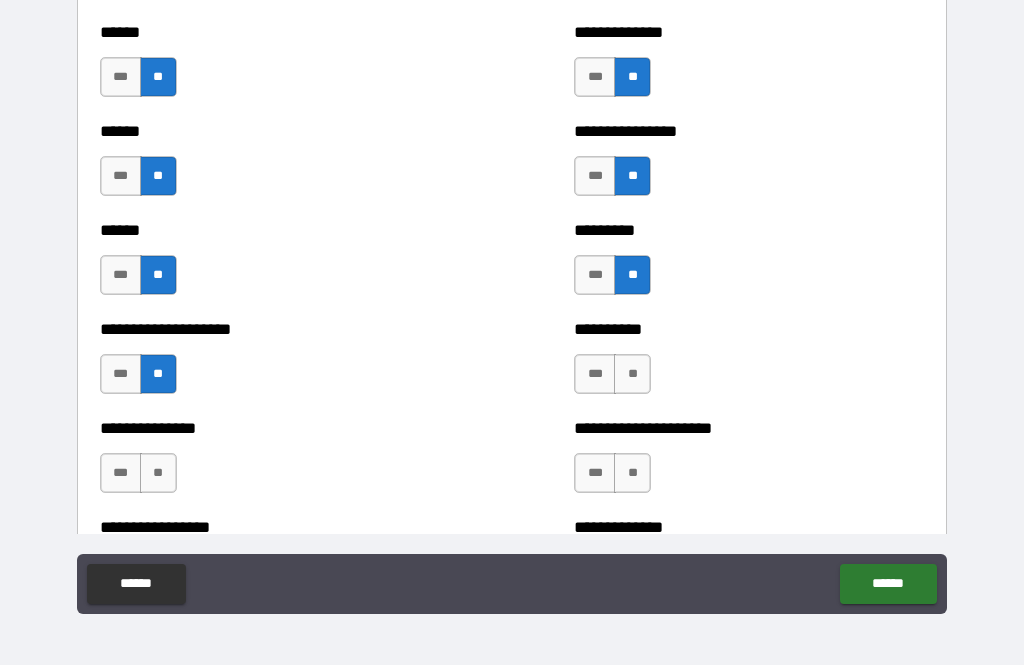 click on "**" at bounding box center (632, 374) 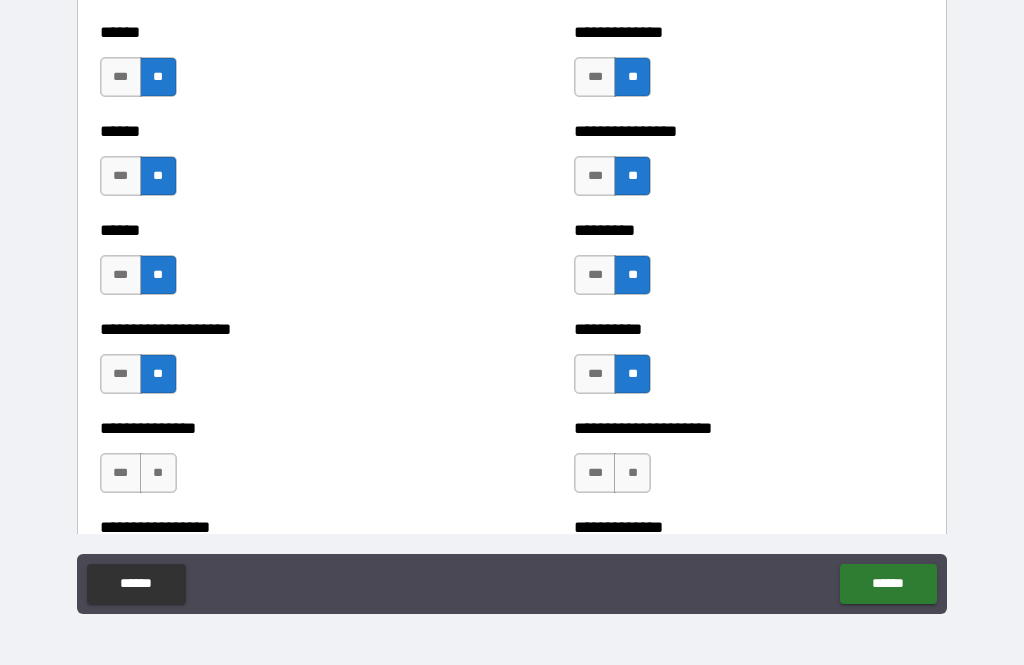 click on "**" at bounding box center [632, 473] 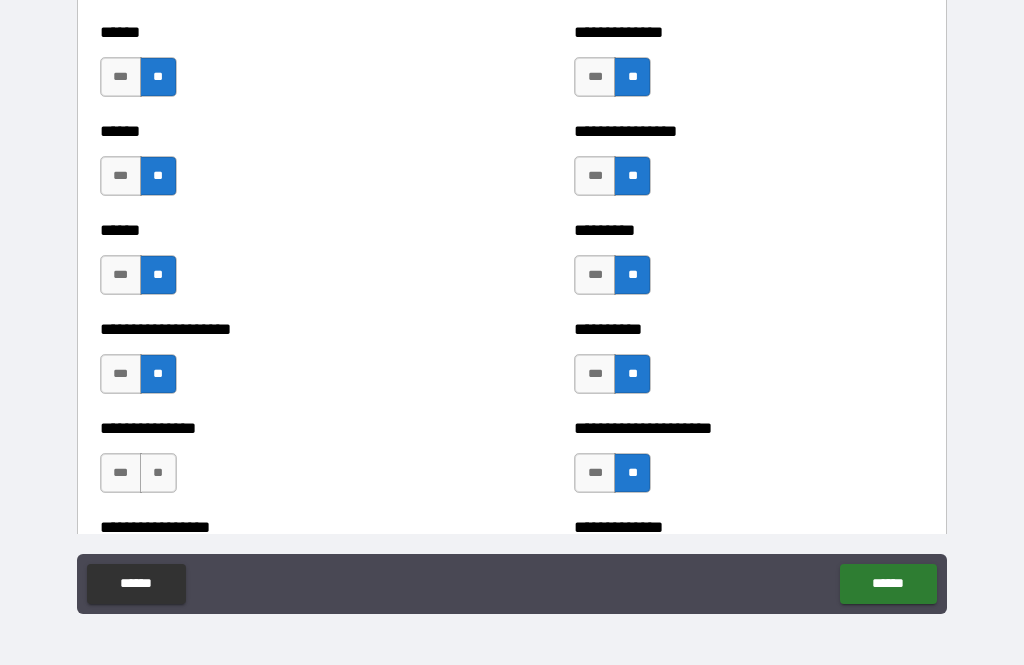 click on "**" at bounding box center (158, 473) 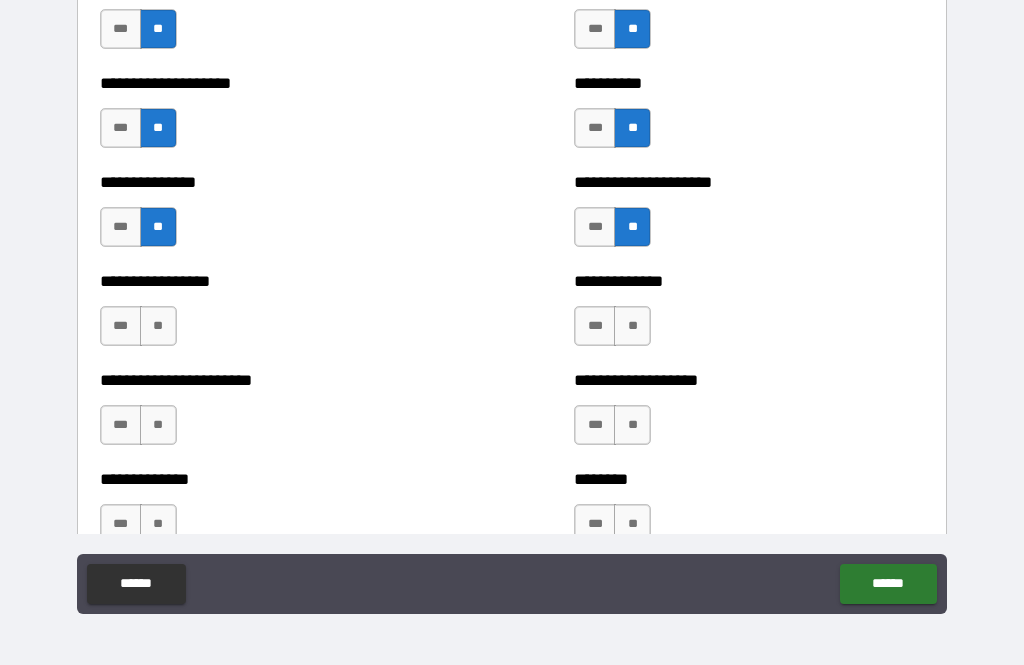scroll, scrollTop: 3314, scrollLeft: 0, axis: vertical 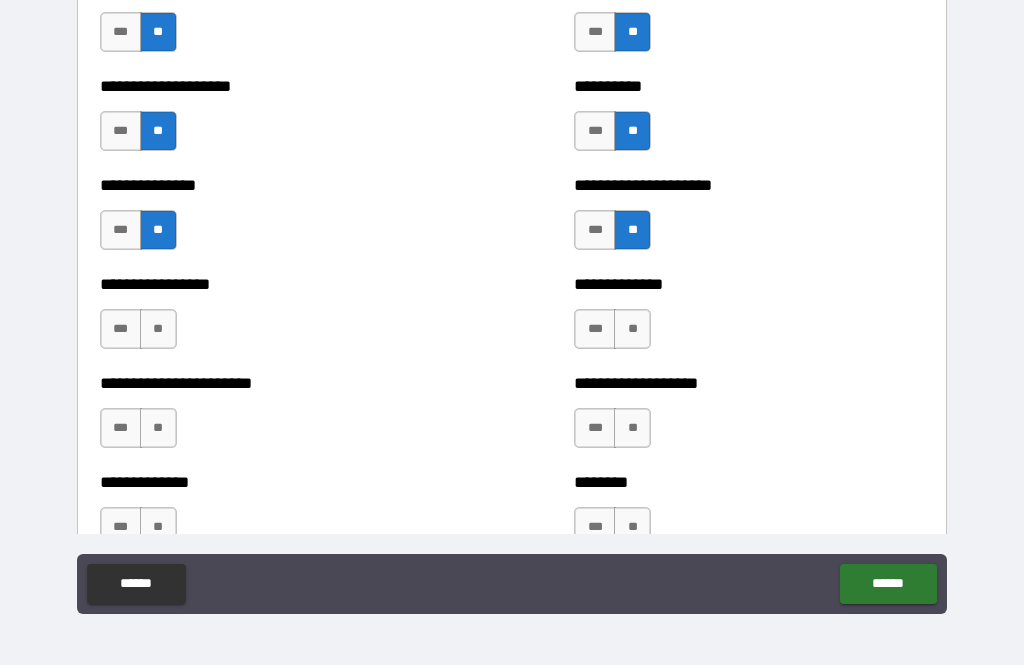 click on "**" at bounding box center [632, 329] 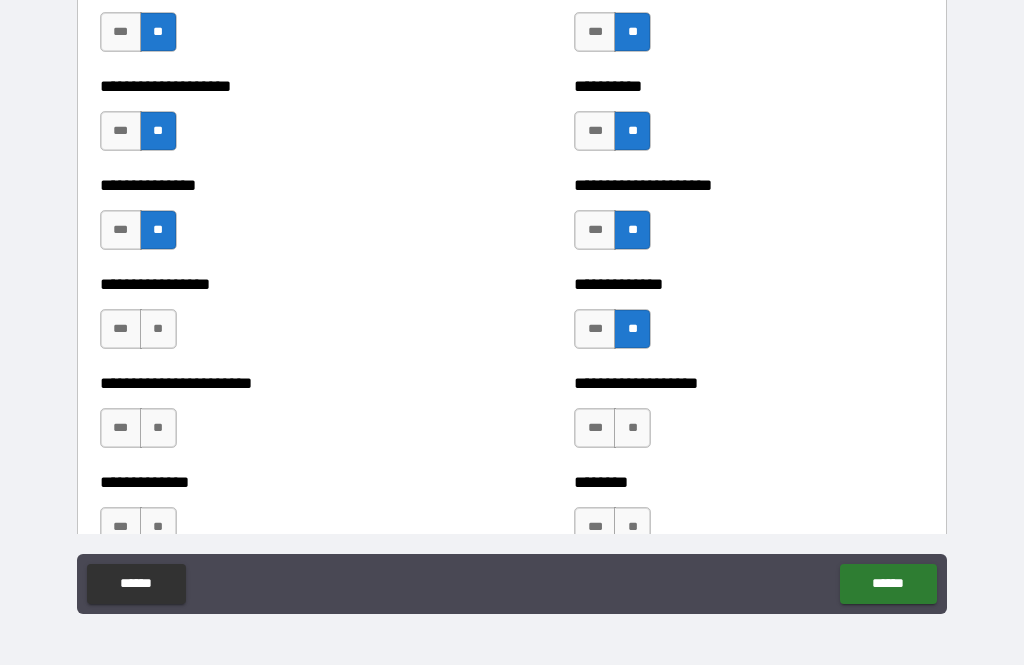 click on "**" at bounding box center (158, 329) 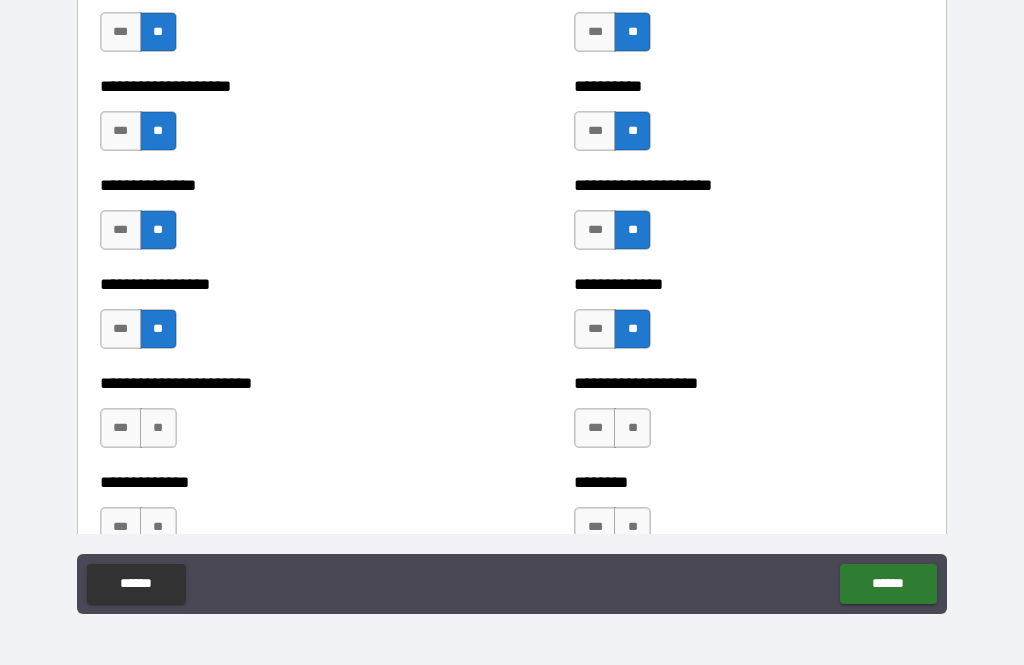 click on "**" at bounding box center (158, 428) 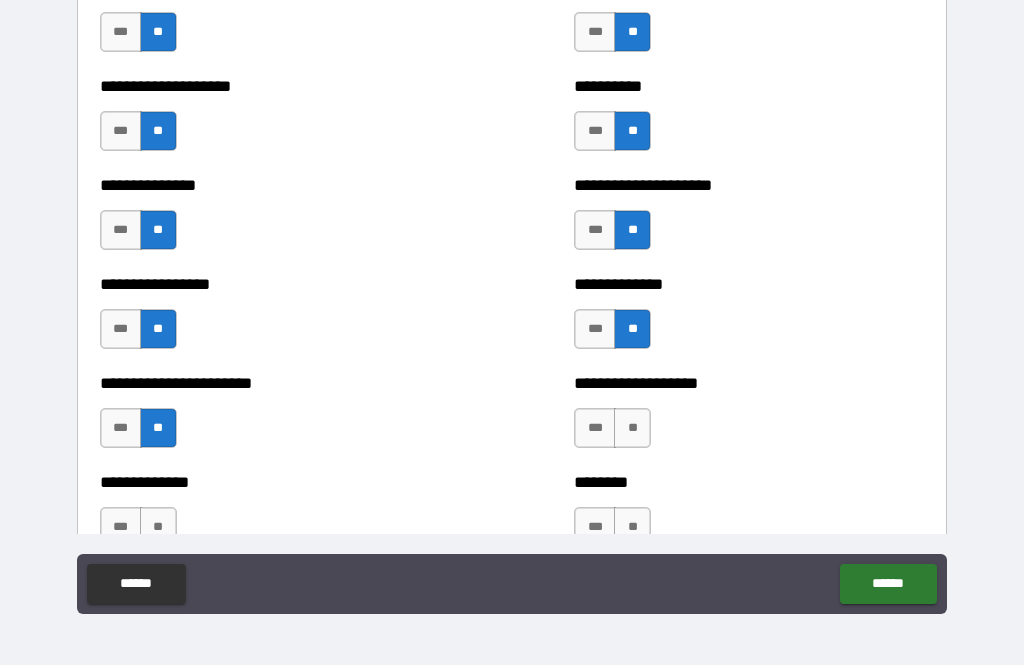 click on "**" at bounding box center [632, 428] 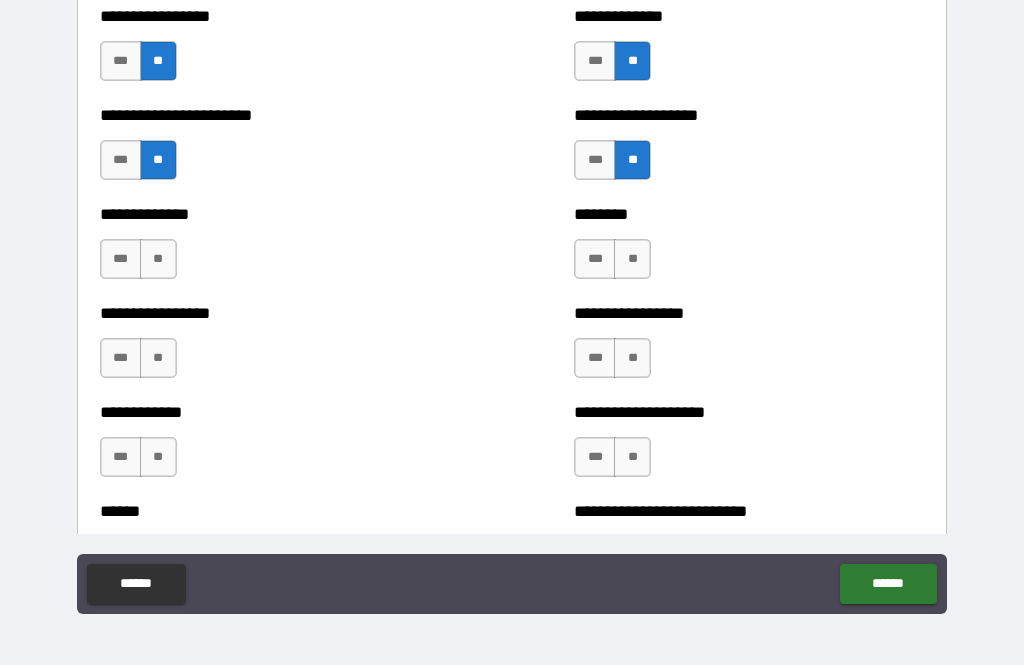 scroll, scrollTop: 3586, scrollLeft: 0, axis: vertical 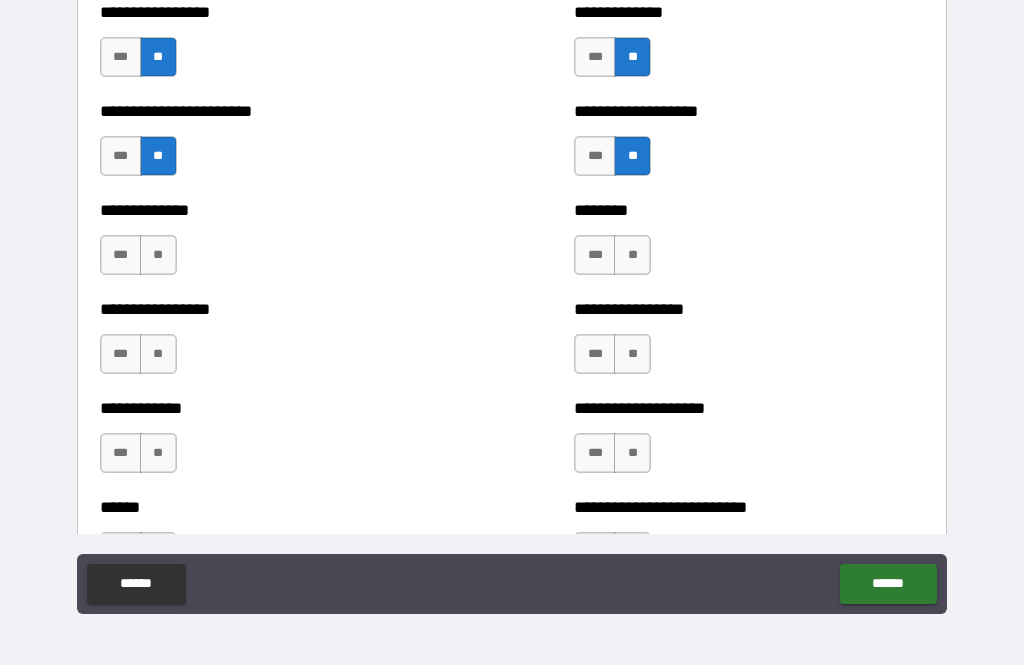 click on "**" at bounding box center [632, 255] 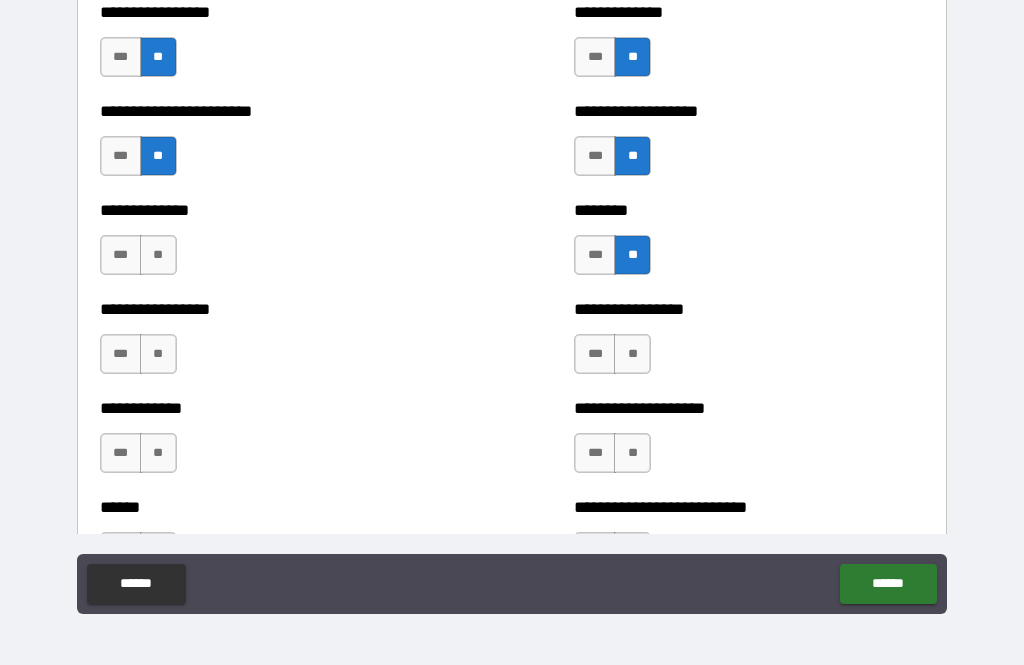 click on "**" at bounding box center (158, 255) 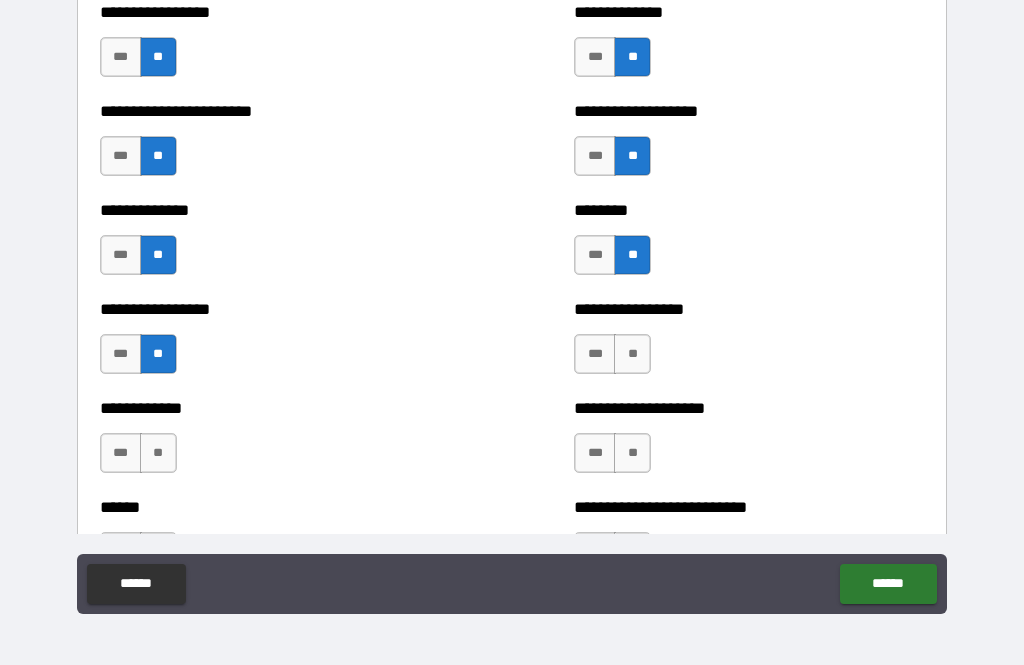 click on "**" at bounding box center (632, 354) 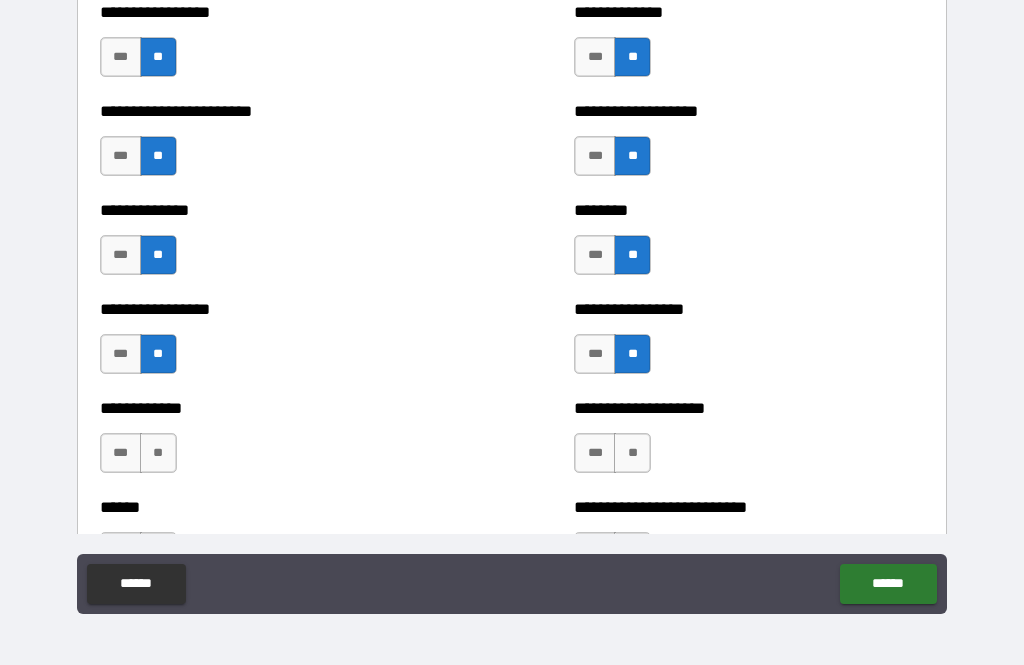 click on "**" at bounding box center (632, 453) 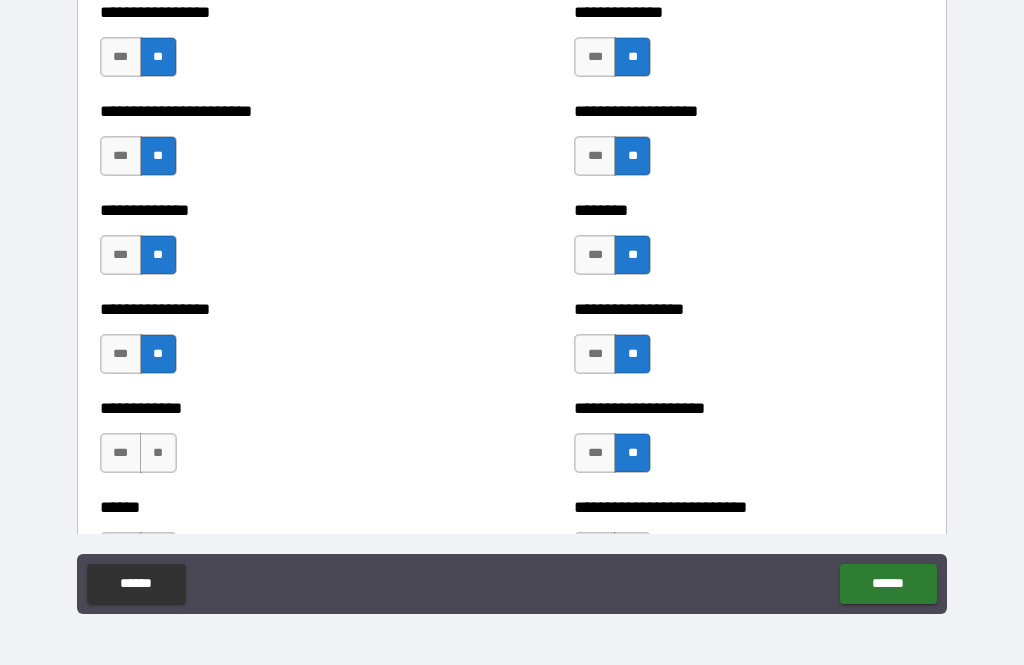 click on "**" at bounding box center [158, 453] 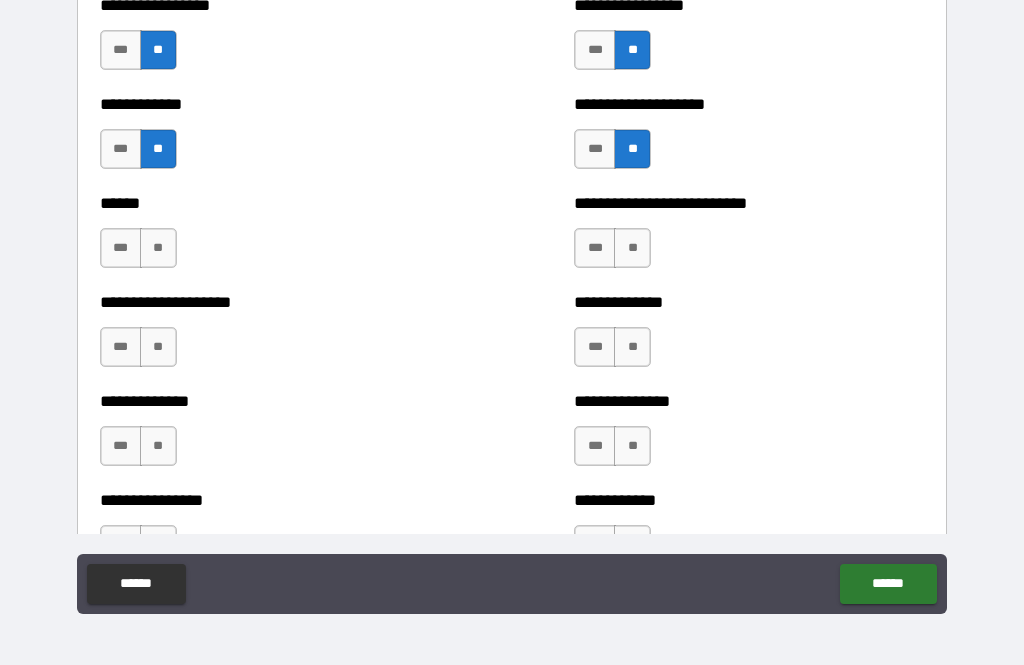 scroll, scrollTop: 3890, scrollLeft: 0, axis: vertical 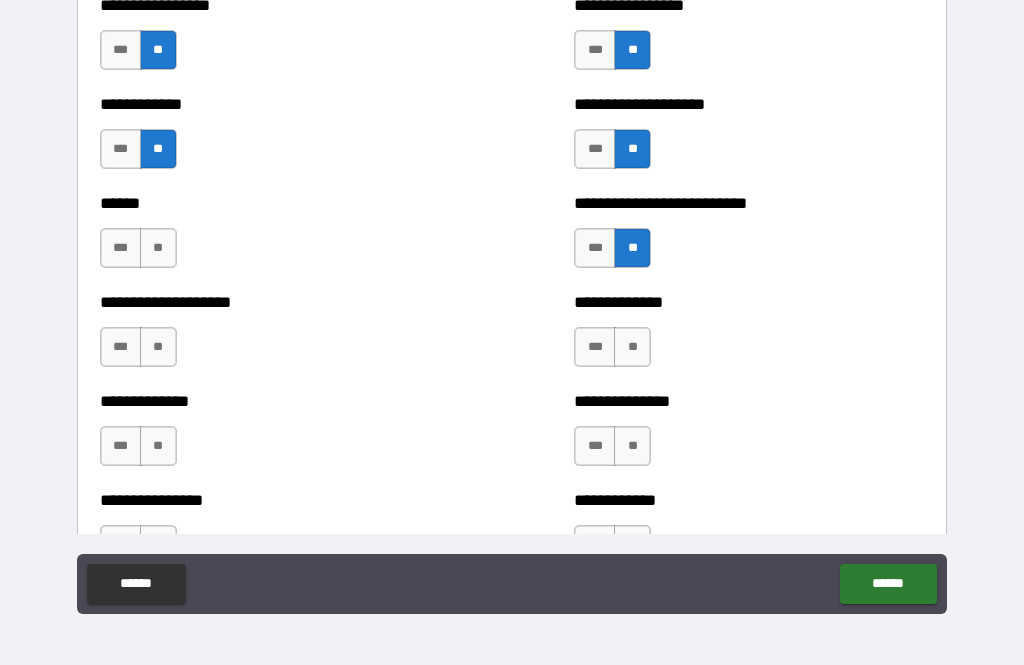 click on "**" at bounding box center [632, 347] 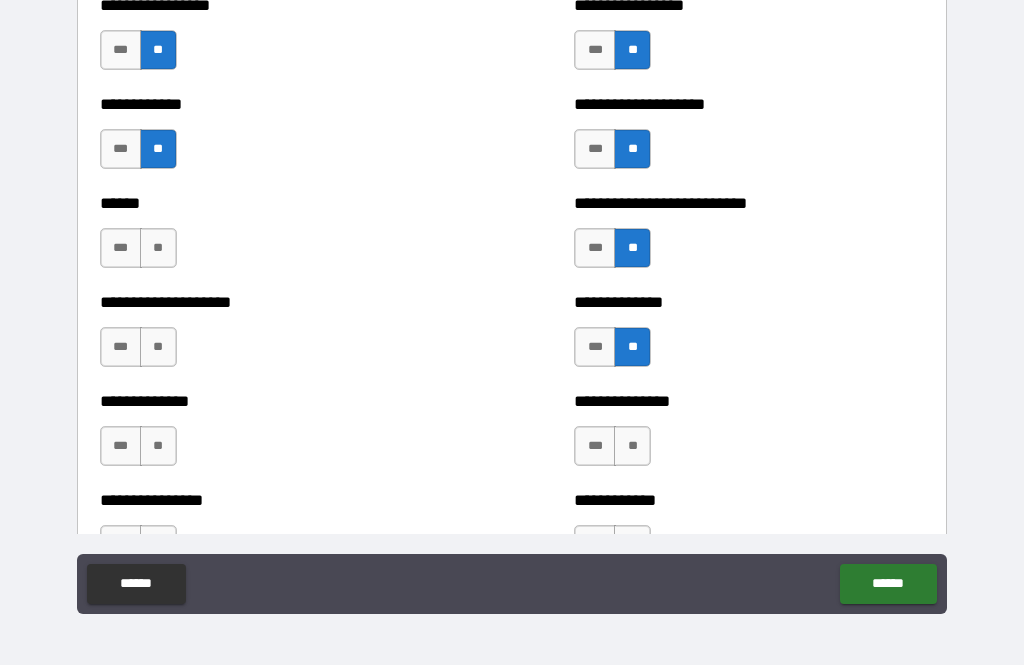 click on "**" at bounding box center (158, 248) 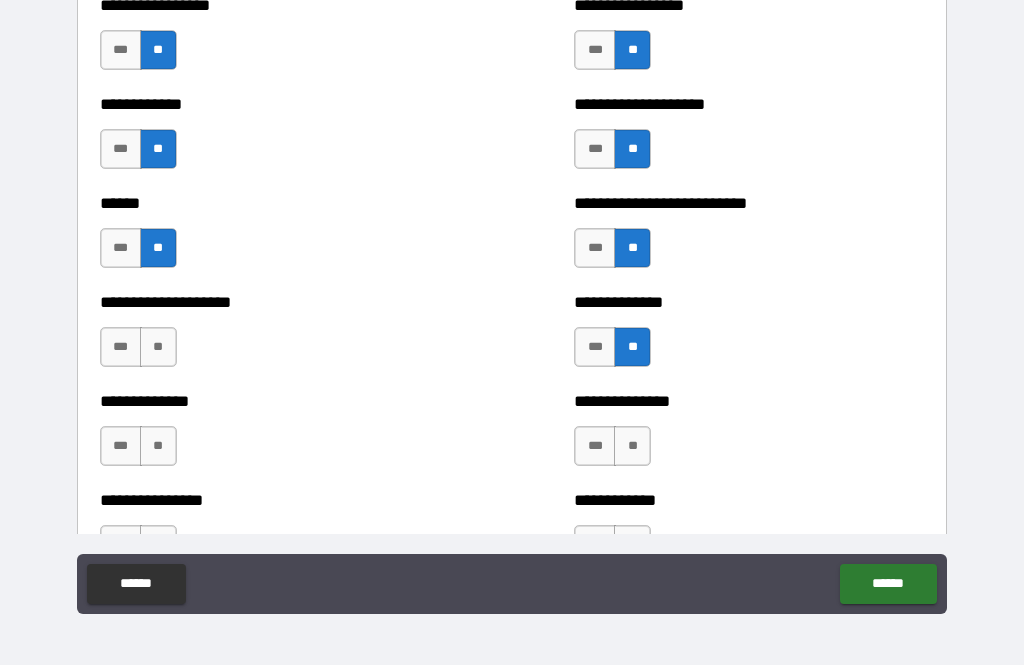 click on "**" at bounding box center (158, 347) 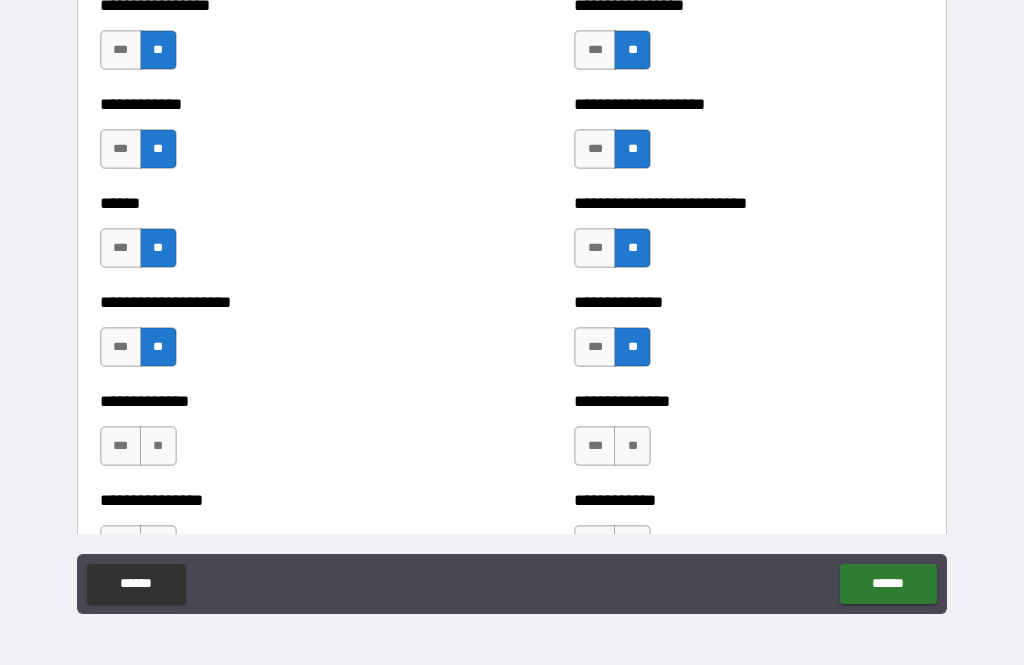 click on "**" at bounding box center [158, 446] 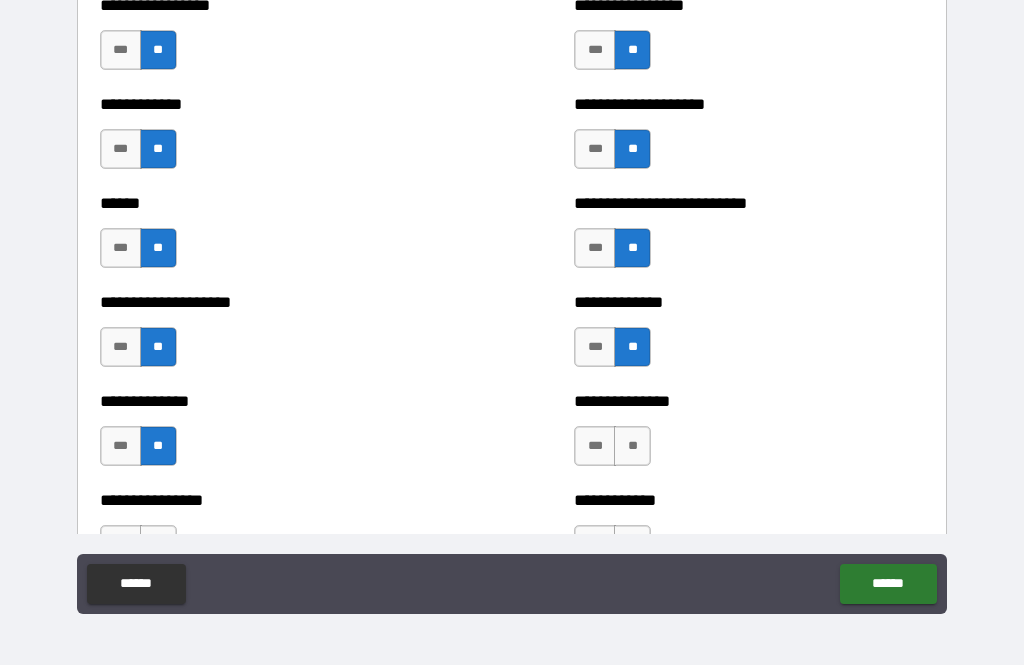 click on "**" at bounding box center [632, 446] 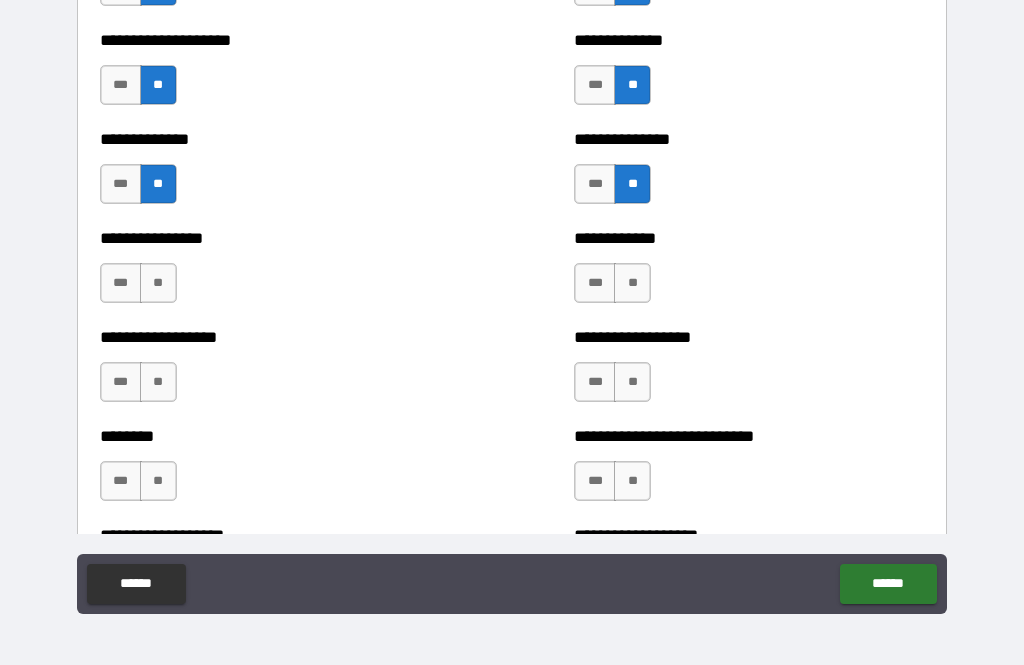scroll, scrollTop: 4172, scrollLeft: 0, axis: vertical 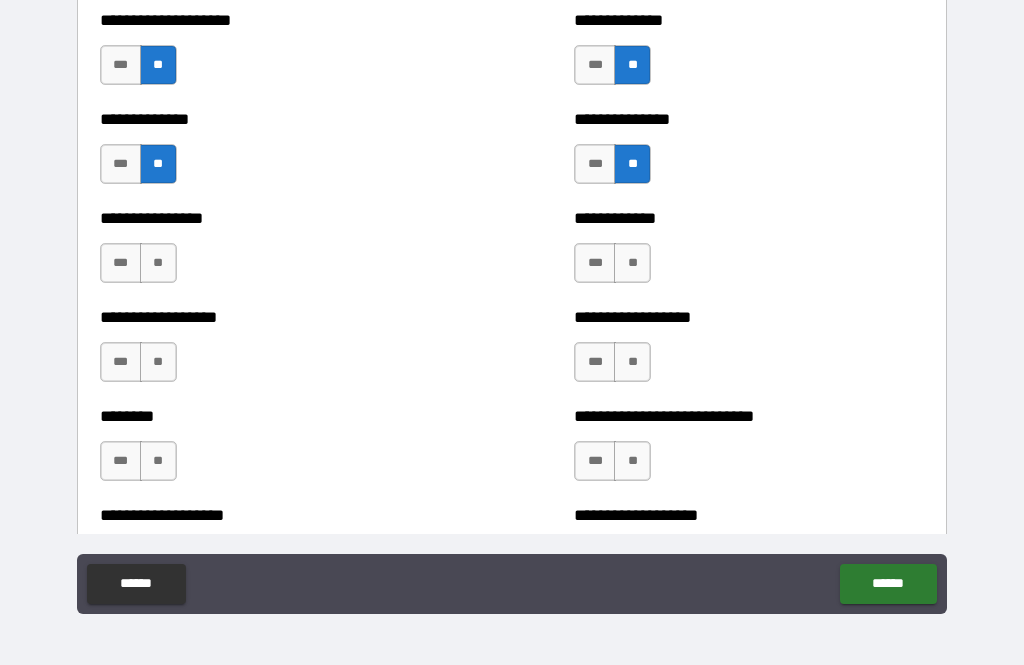 click on "**" at bounding box center [632, 362] 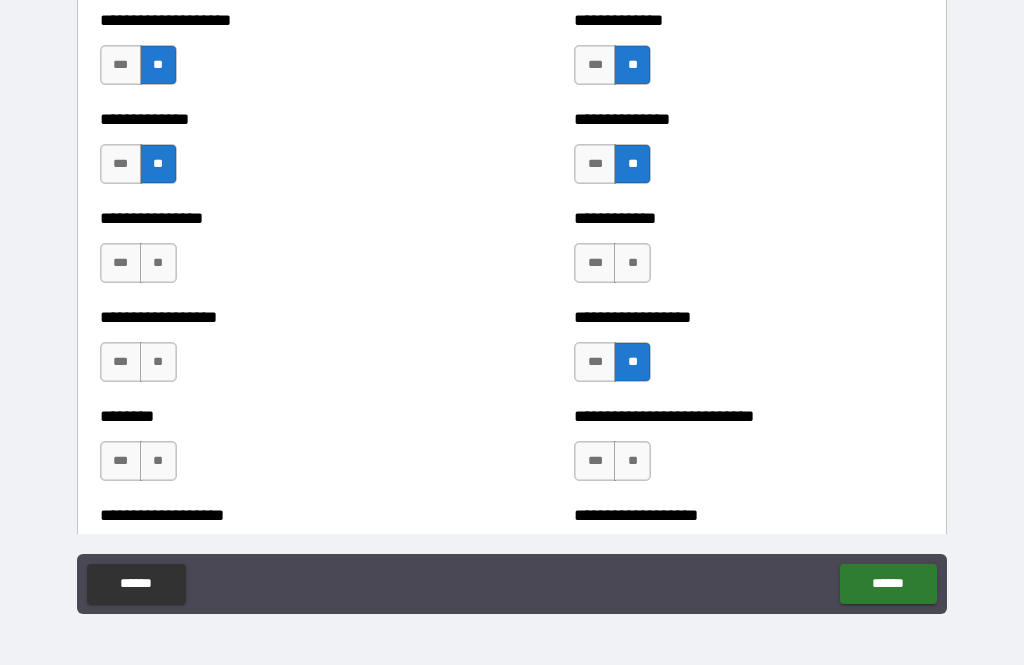 click on "**" at bounding box center (632, 461) 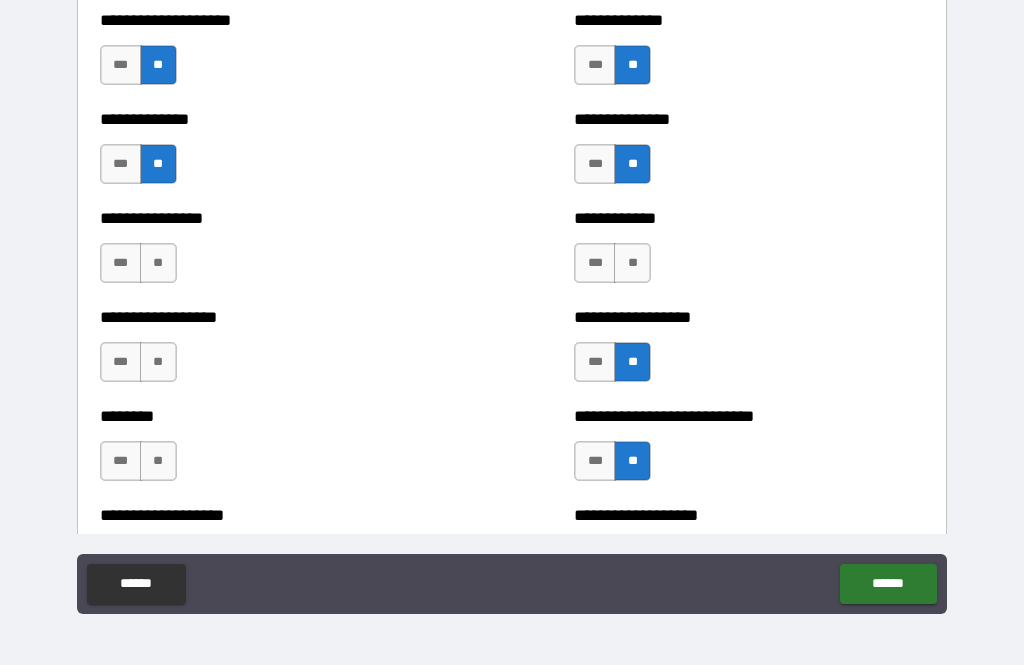 click on "**" at bounding box center [632, 263] 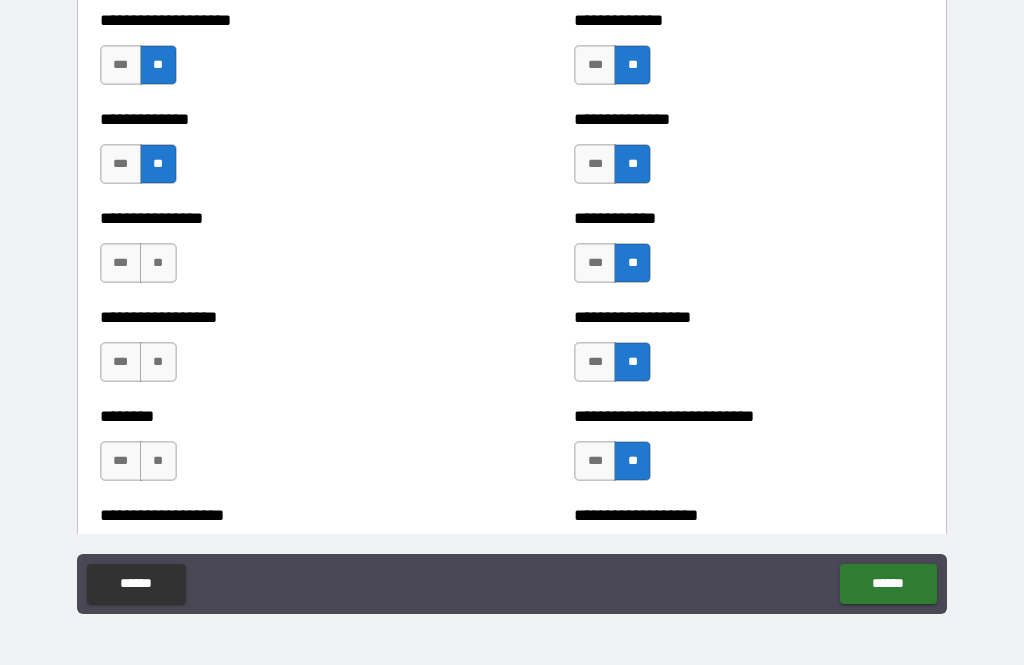 click on "**" at bounding box center [158, 263] 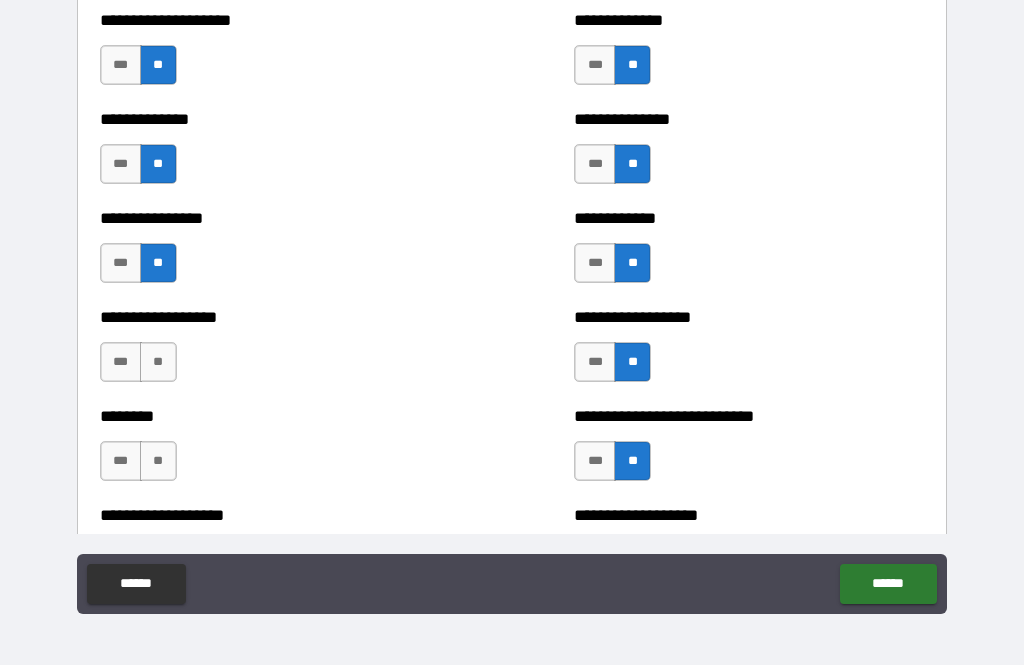 click on "**" at bounding box center (158, 362) 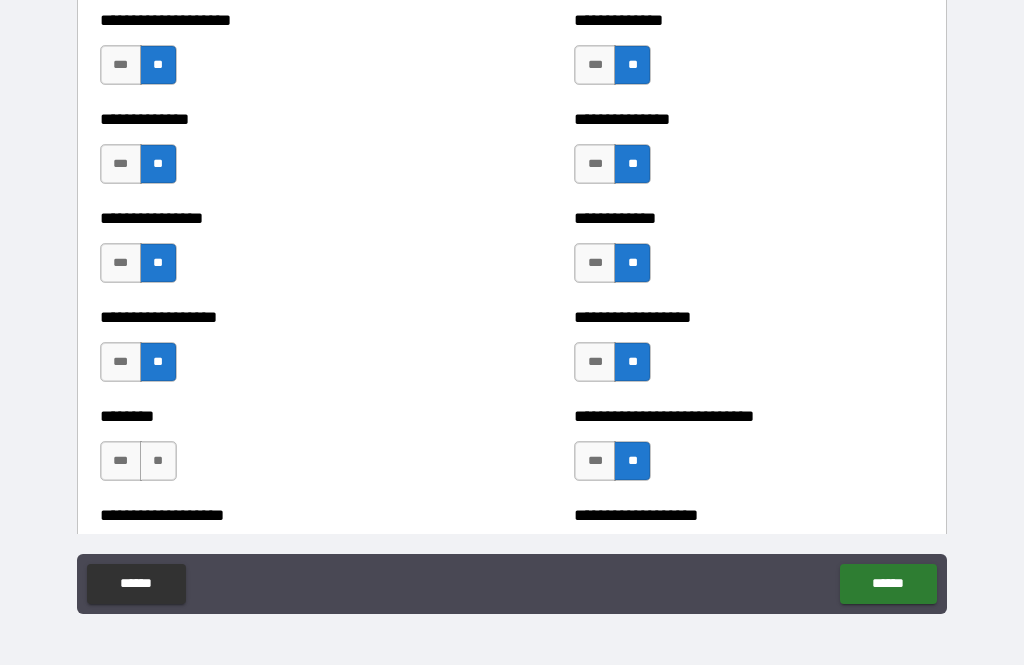 click on "**" at bounding box center [158, 461] 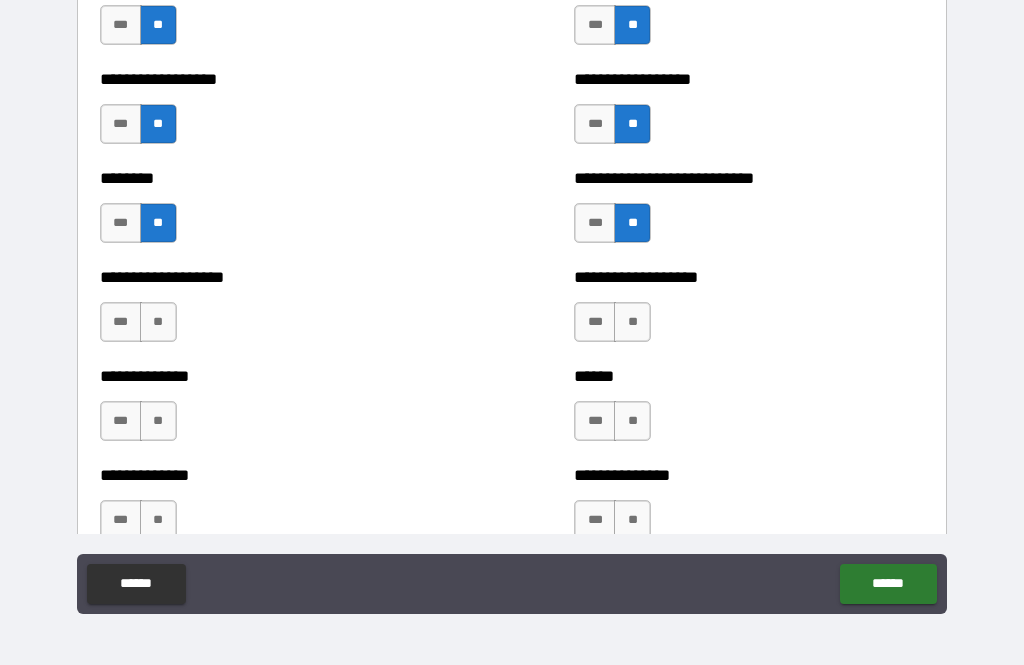 scroll, scrollTop: 4409, scrollLeft: 0, axis: vertical 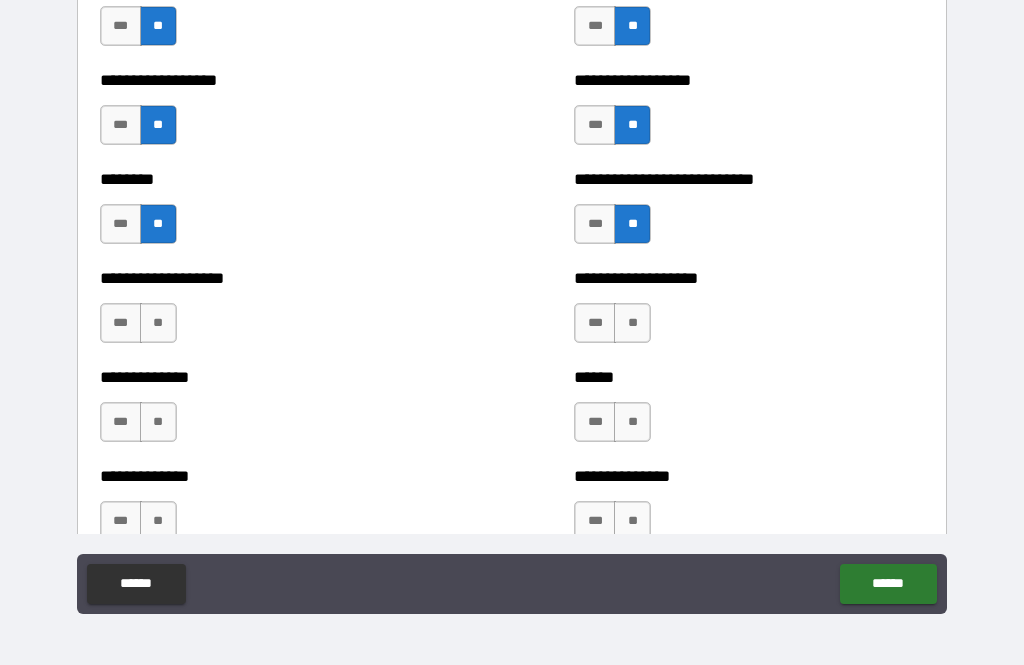 click on "**" at bounding box center [158, 323] 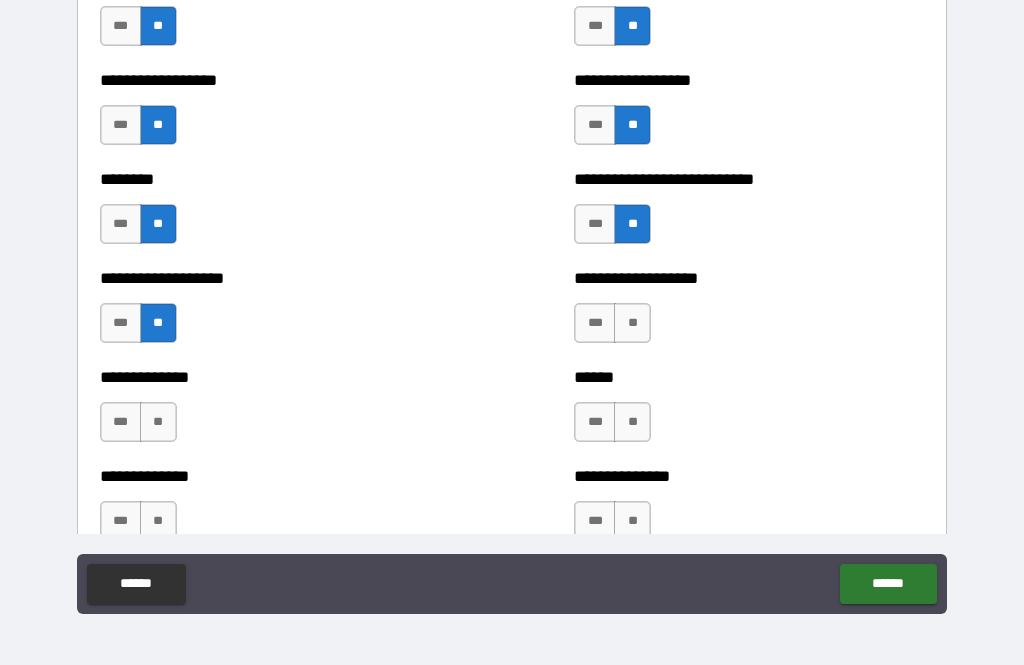 click on "**" at bounding box center [158, 422] 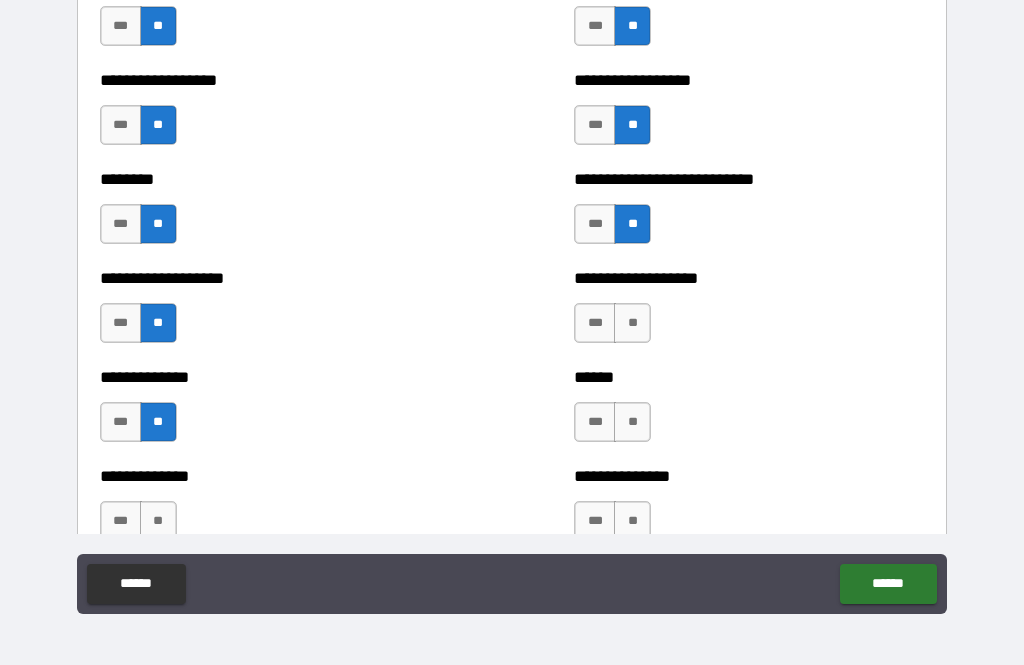 click on "**" at bounding box center [632, 323] 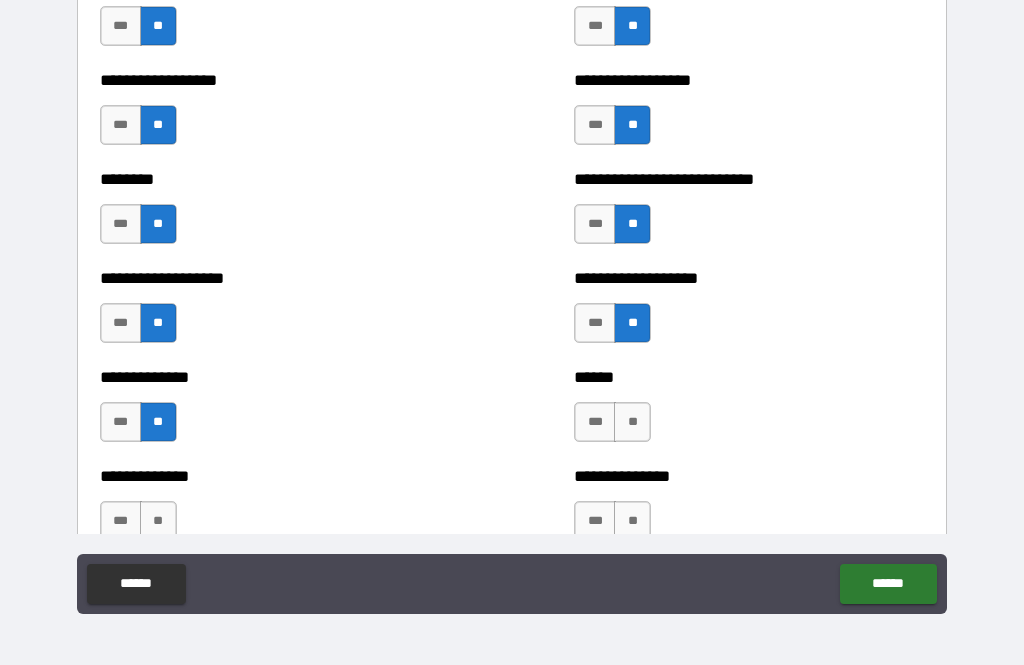 click on "**" at bounding box center (632, 422) 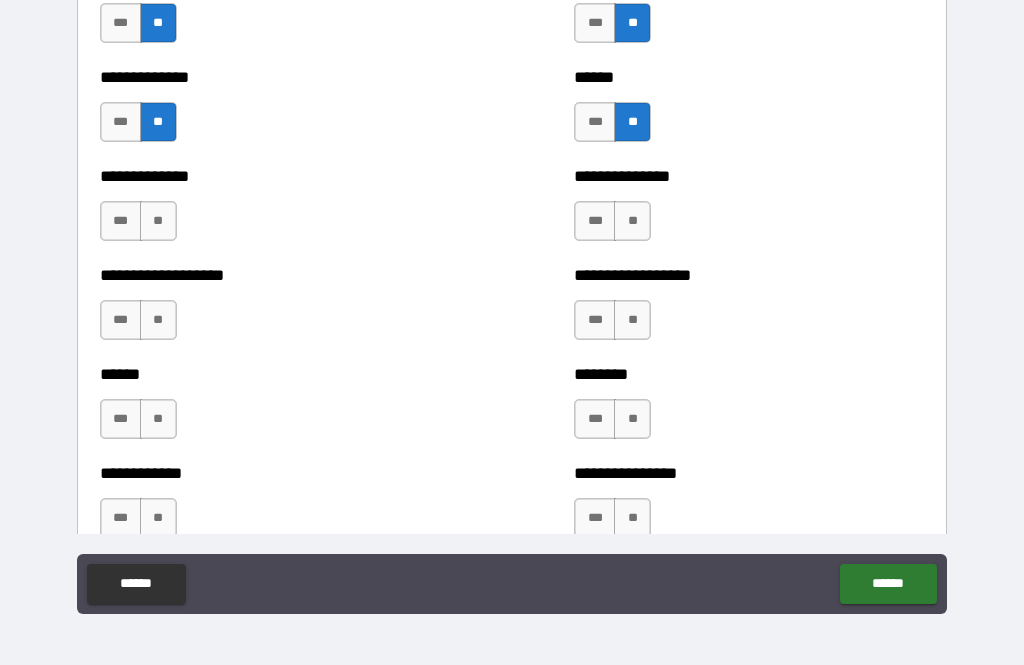 scroll, scrollTop: 4708, scrollLeft: 0, axis: vertical 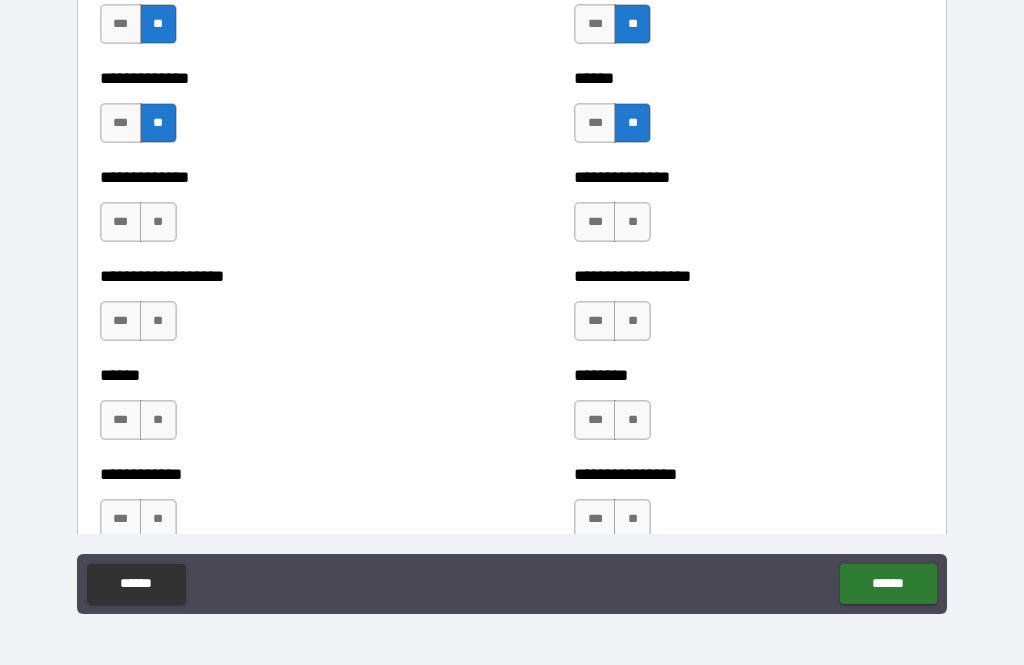 click on "**" at bounding box center [632, 222] 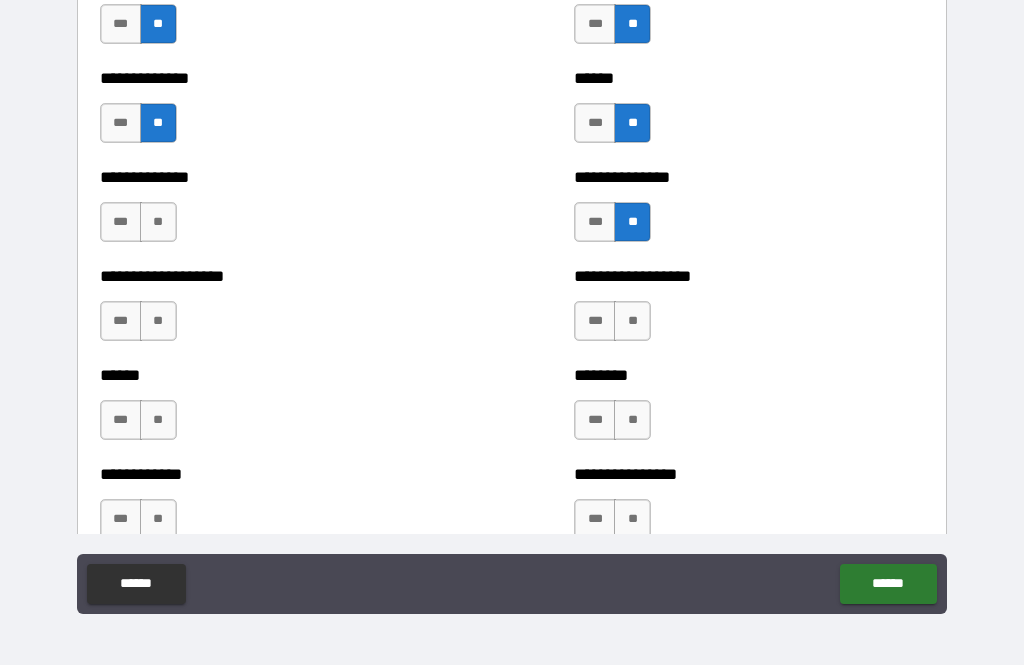 click on "**" at bounding box center [632, 321] 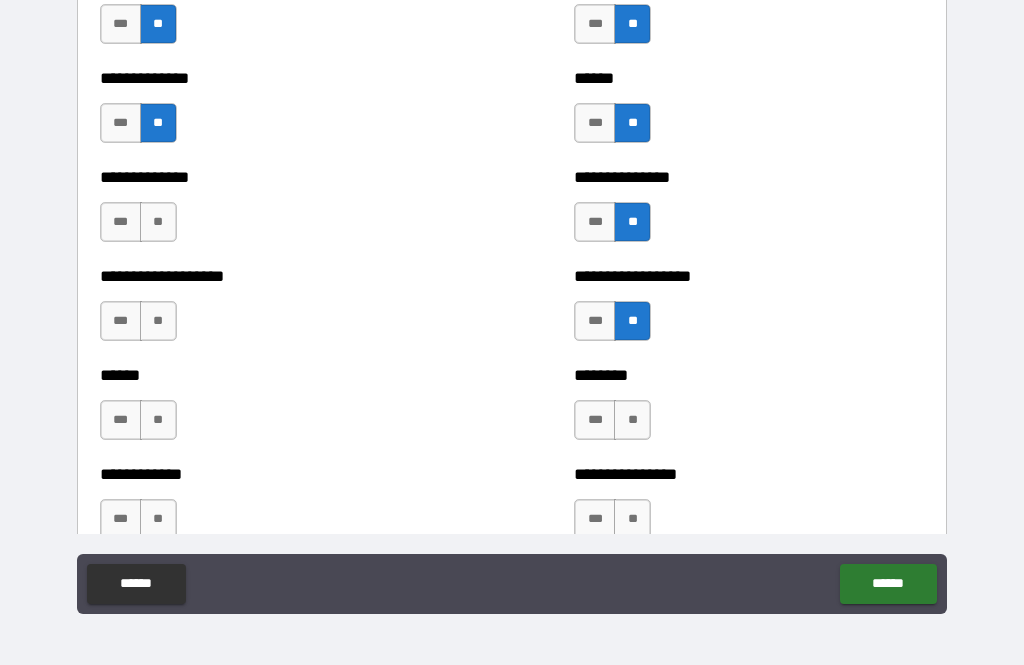 click on "**" at bounding box center (632, 420) 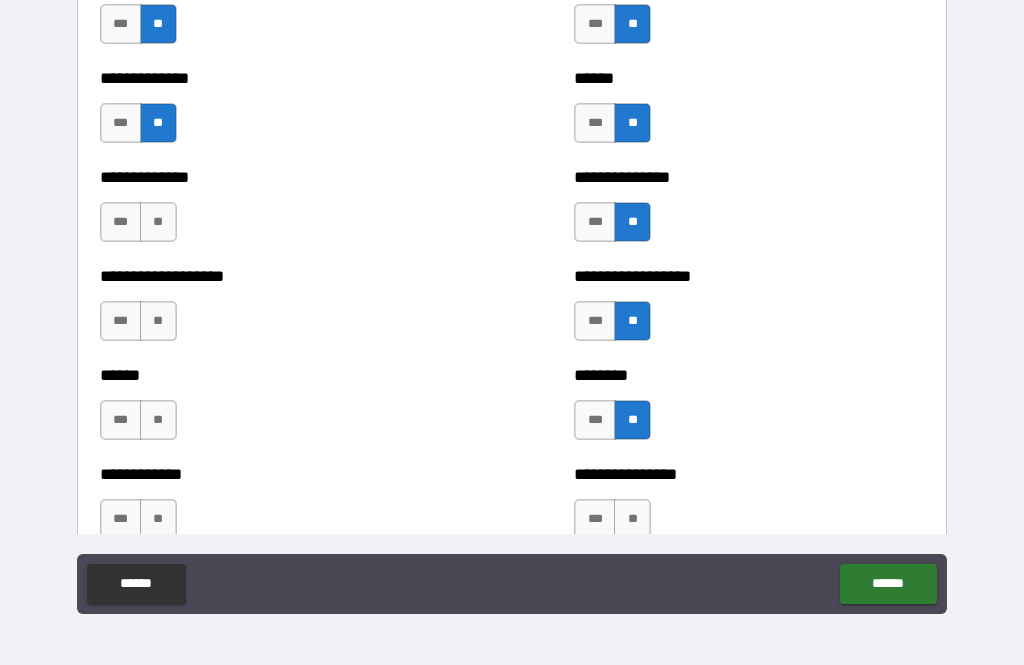 click on "**" at bounding box center [632, 519] 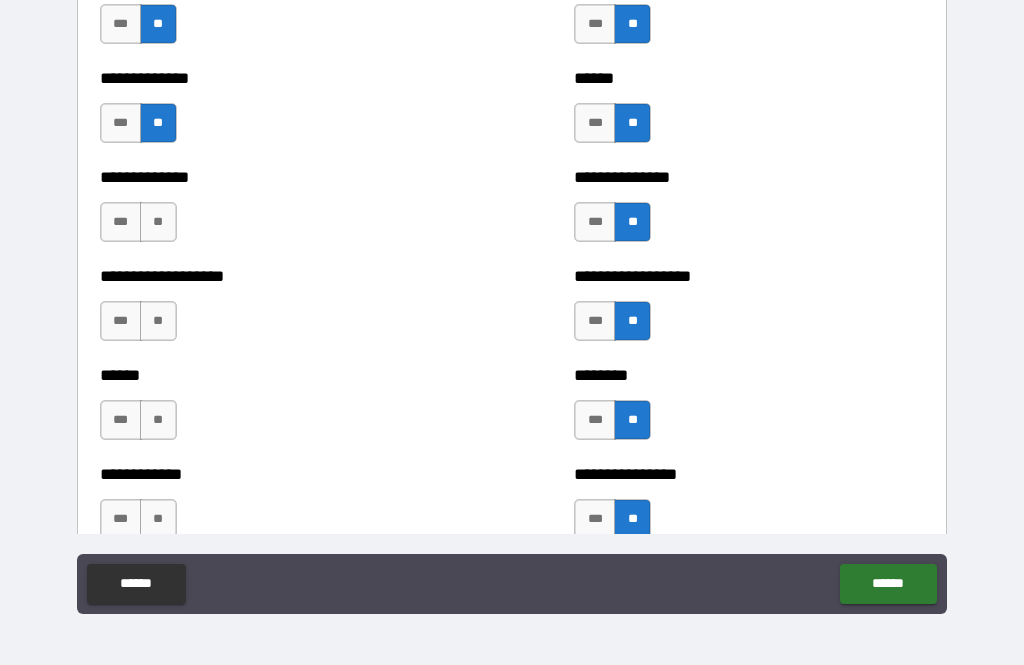 click on "**" at bounding box center [158, 222] 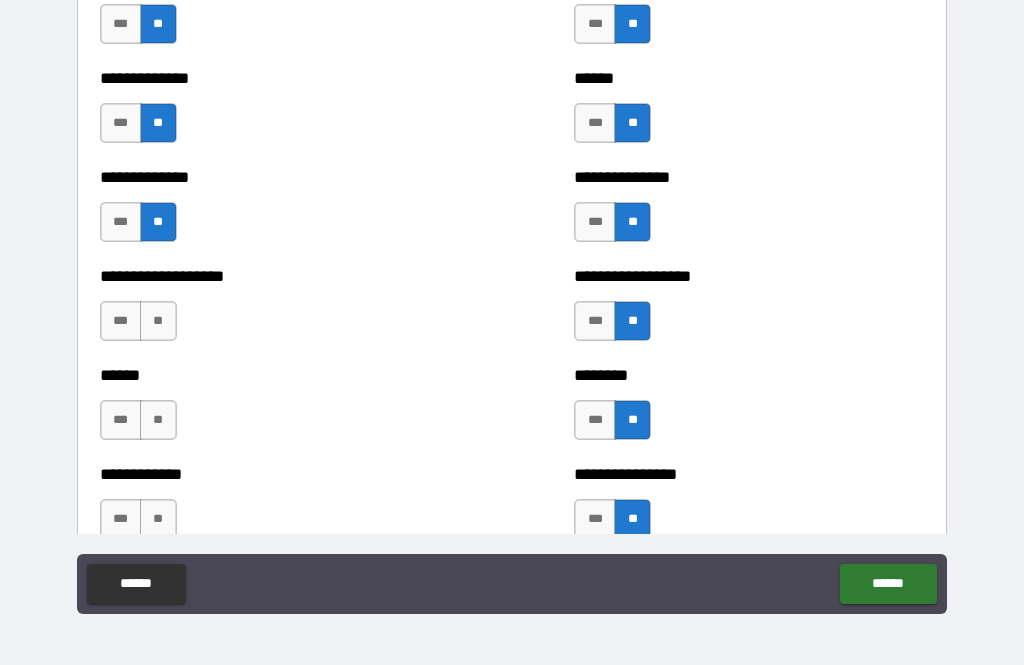 click on "**" at bounding box center (158, 321) 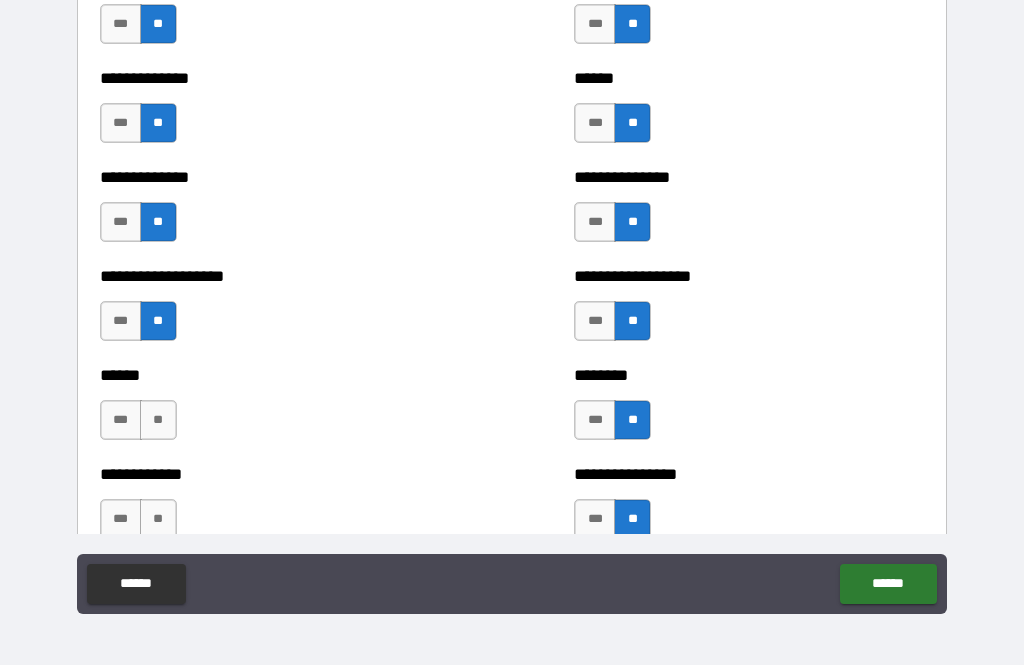 click on "**" at bounding box center [158, 420] 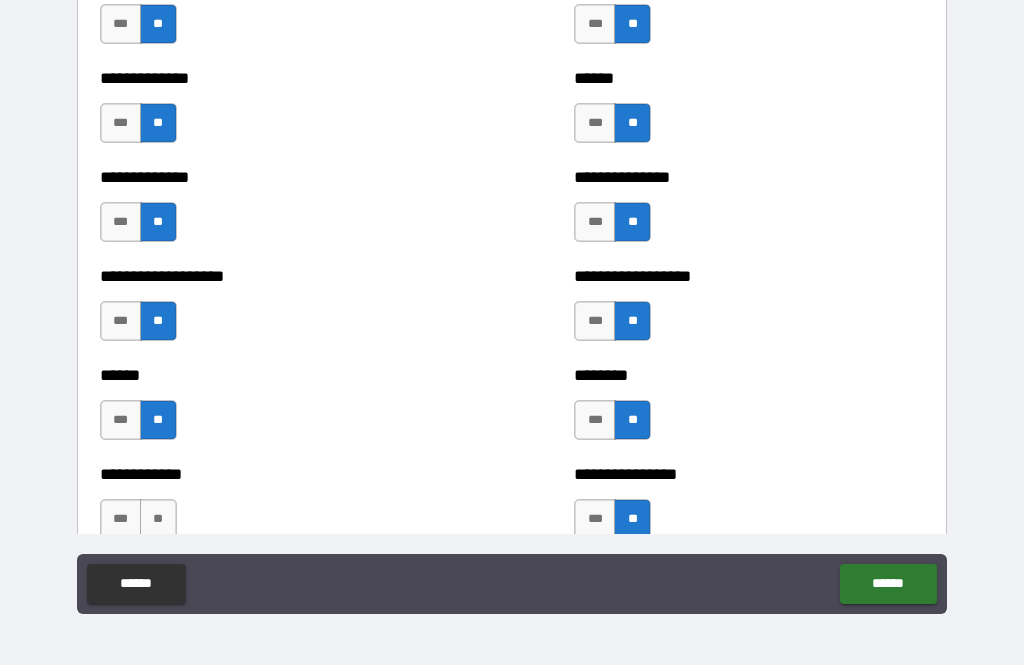 click on "**" at bounding box center [158, 519] 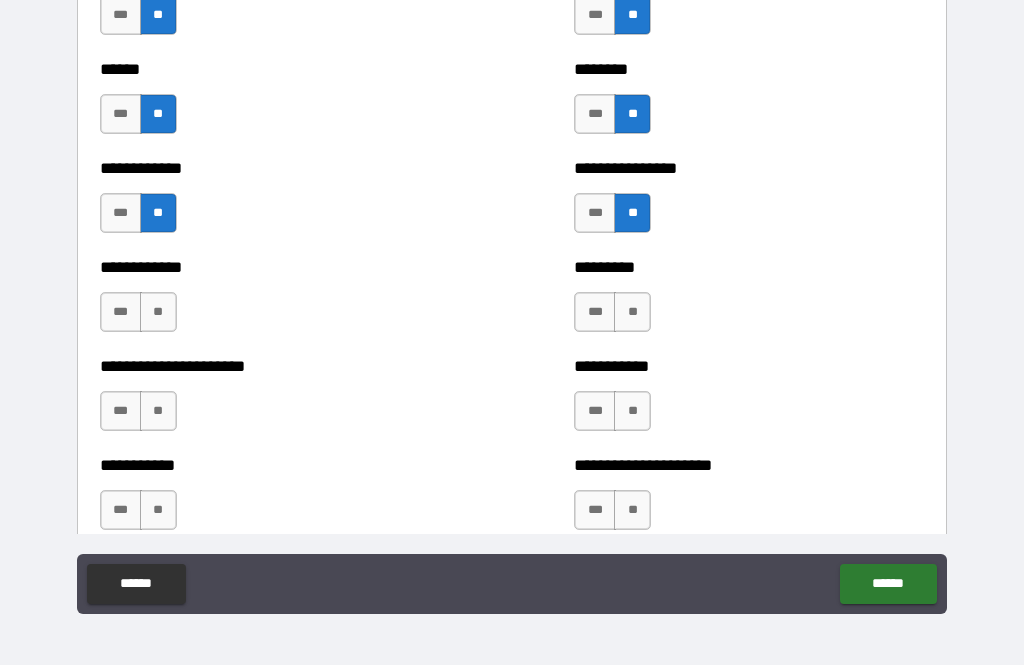 scroll, scrollTop: 5012, scrollLeft: 0, axis: vertical 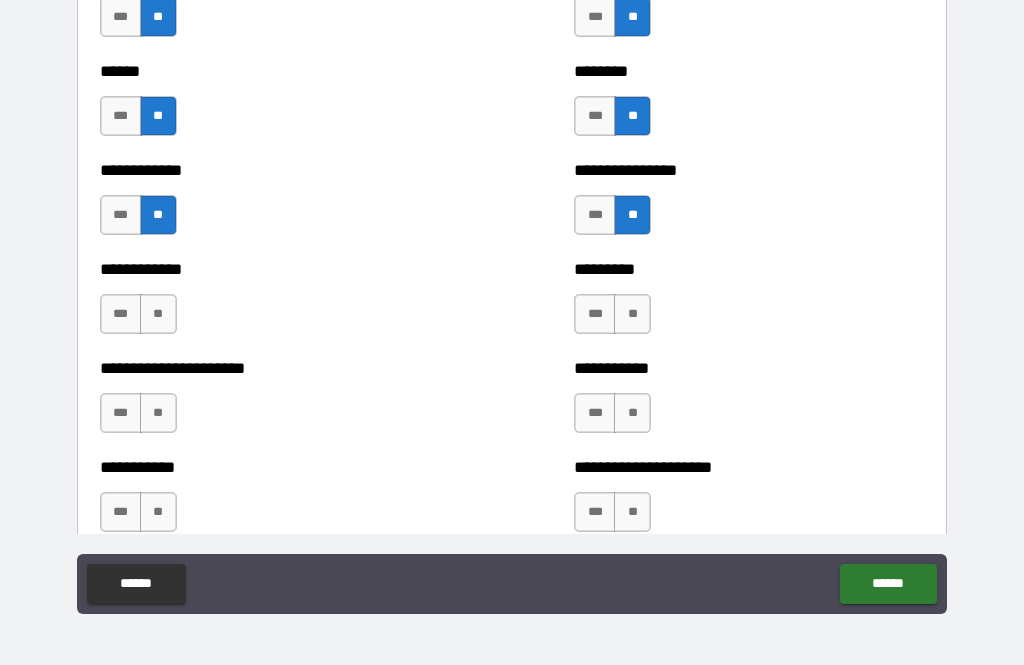 click on "**" at bounding box center (158, 314) 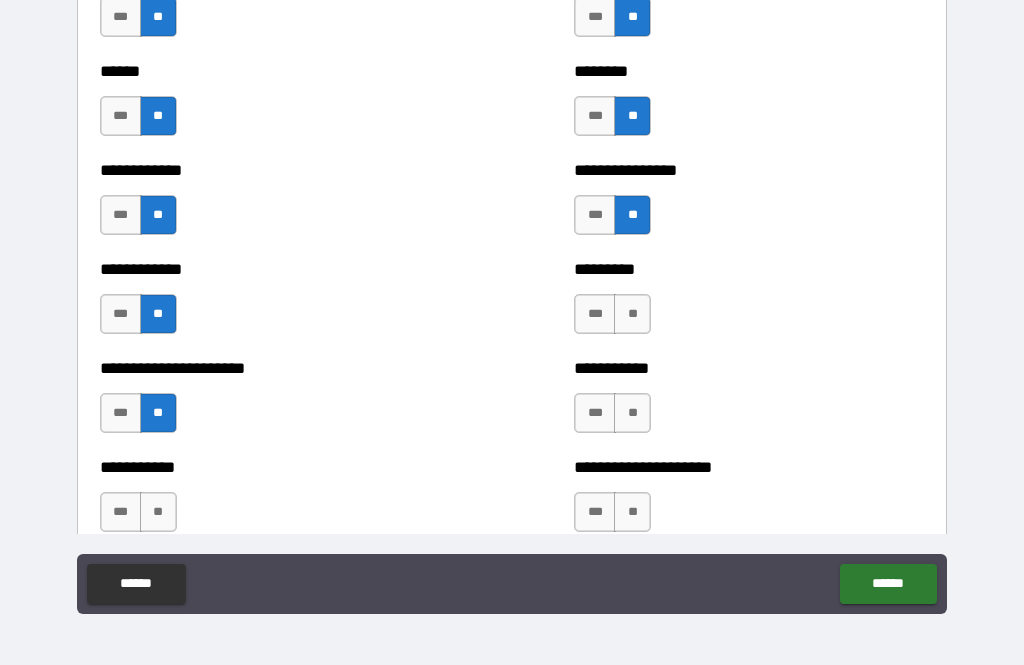click on "**" at bounding box center [632, 314] 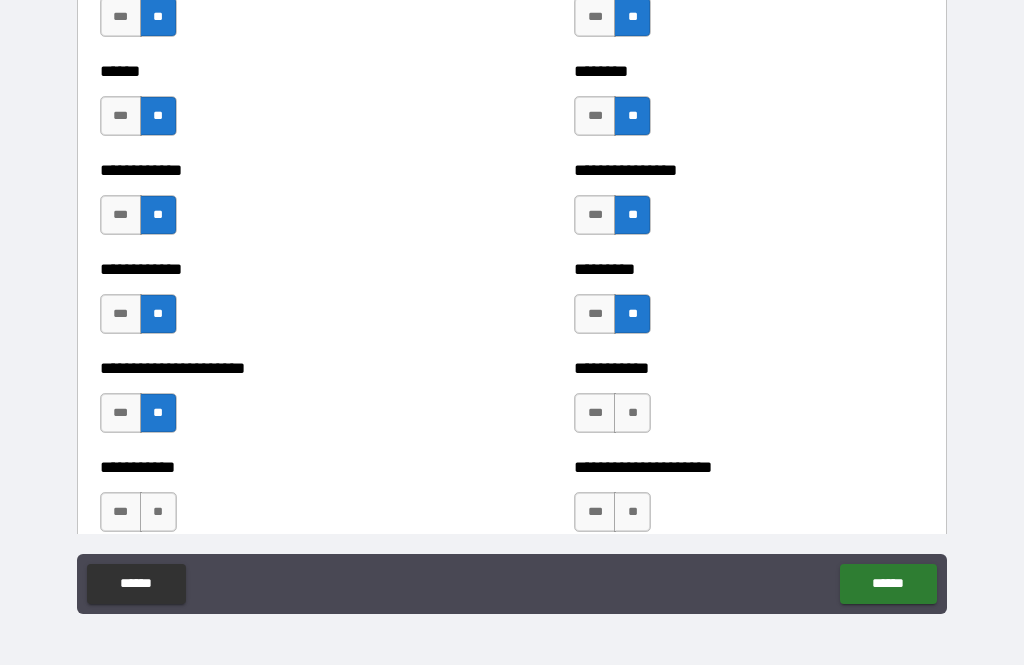 click on "**" at bounding box center (632, 413) 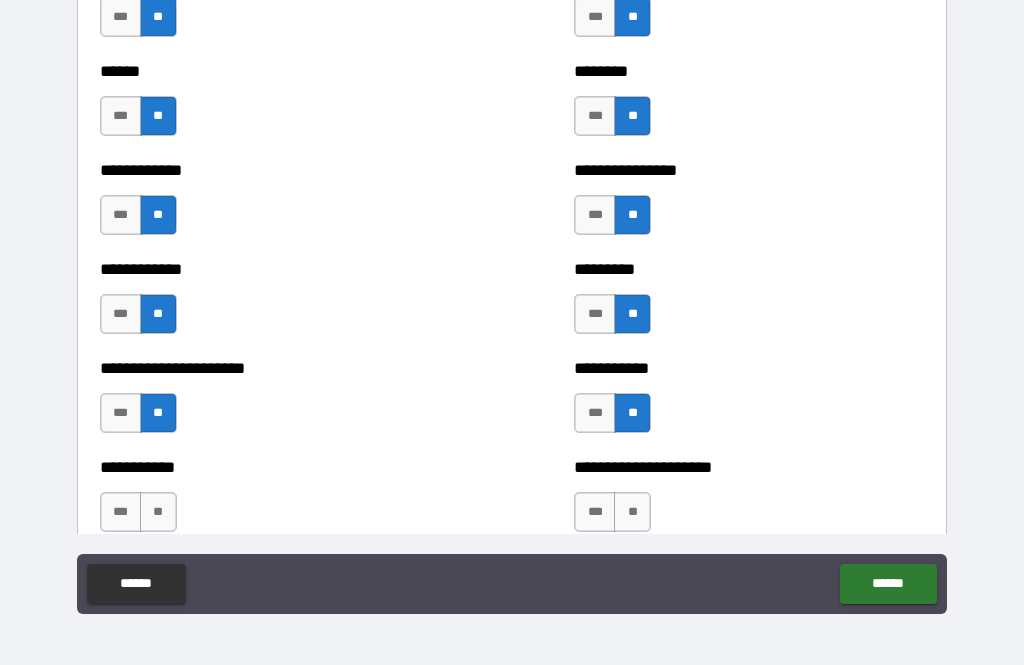 click on "**" at bounding box center [632, 512] 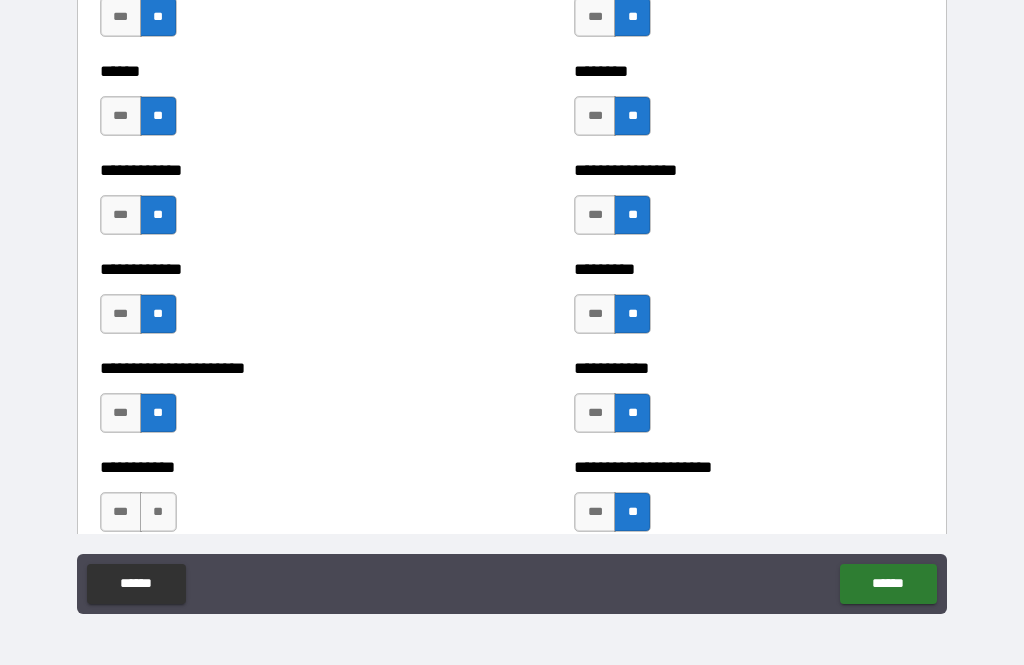 click on "**" at bounding box center [158, 512] 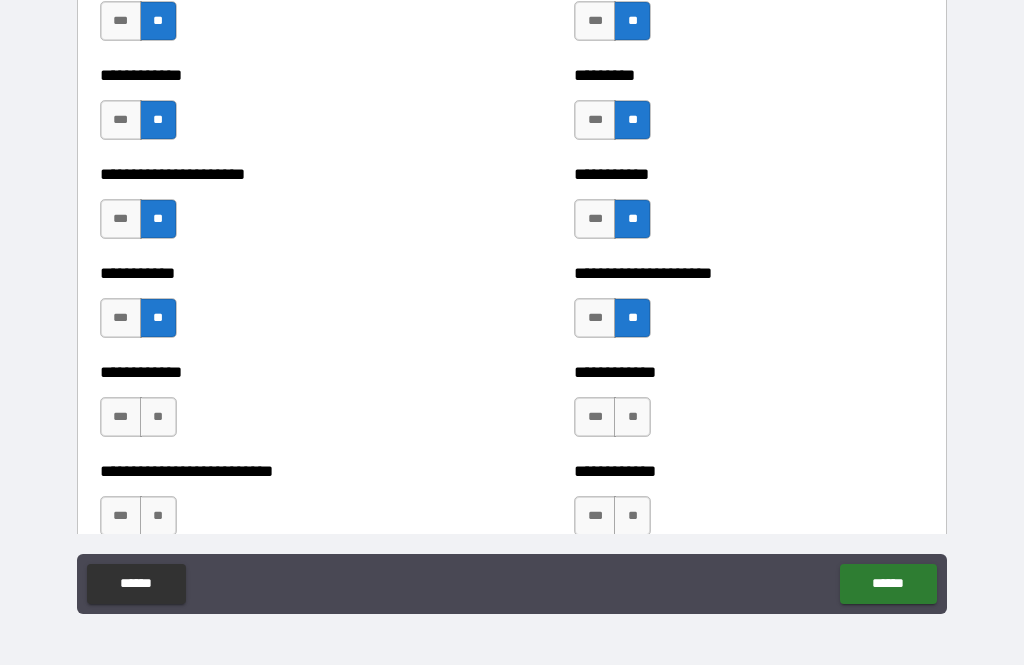 scroll, scrollTop: 5208, scrollLeft: 0, axis: vertical 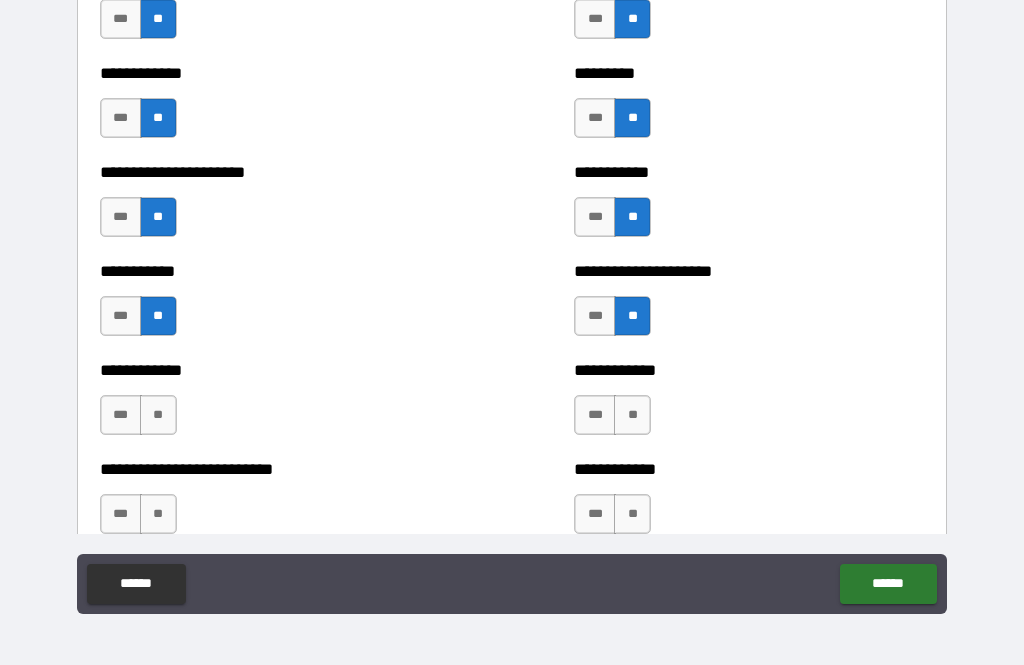 click on "**" at bounding box center [158, 415] 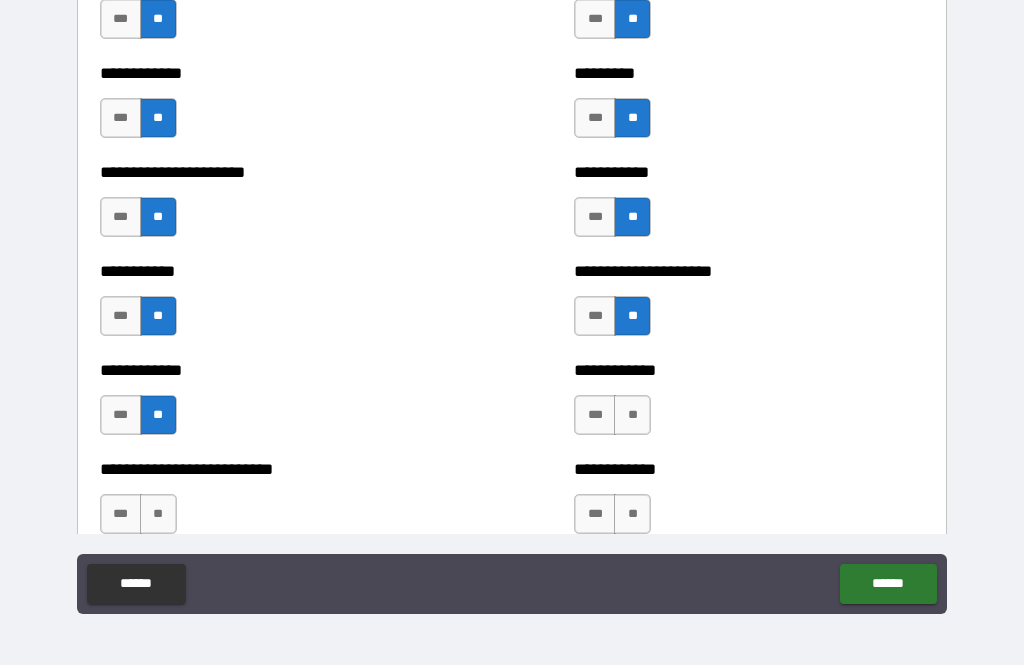 click on "**" at bounding box center (632, 415) 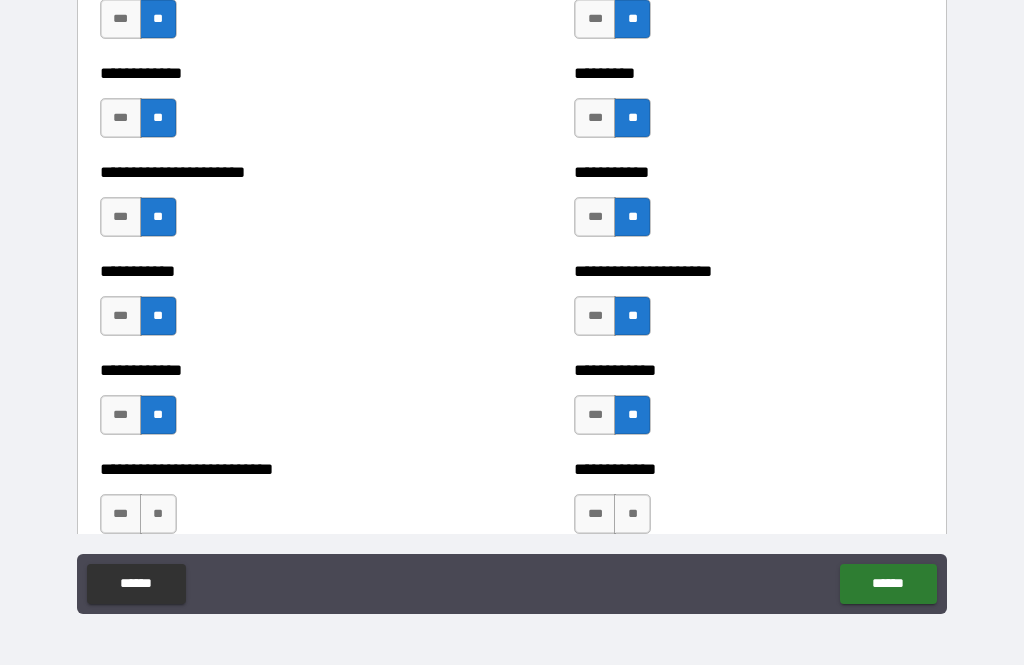 click on "**" at bounding box center (632, 514) 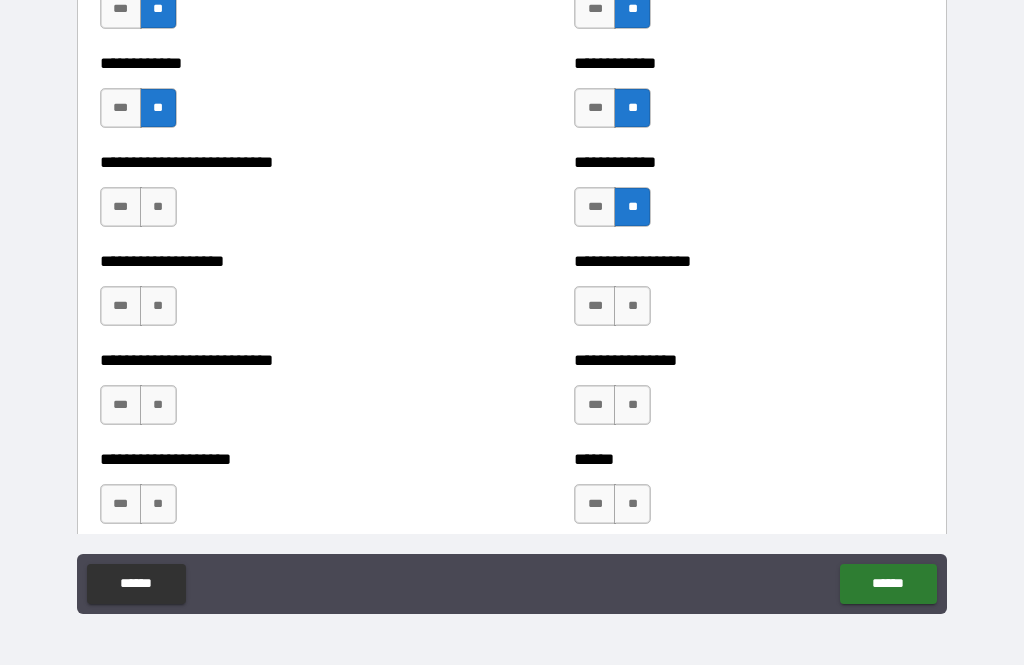 scroll, scrollTop: 5530, scrollLeft: 0, axis: vertical 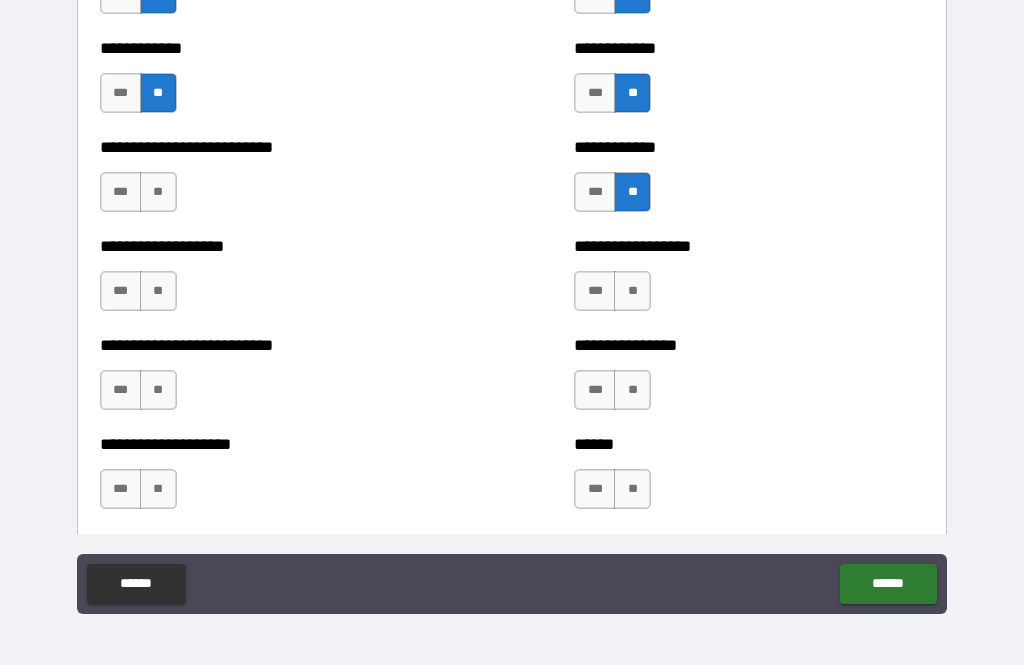 click on "**" at bounding box center [158, 192] 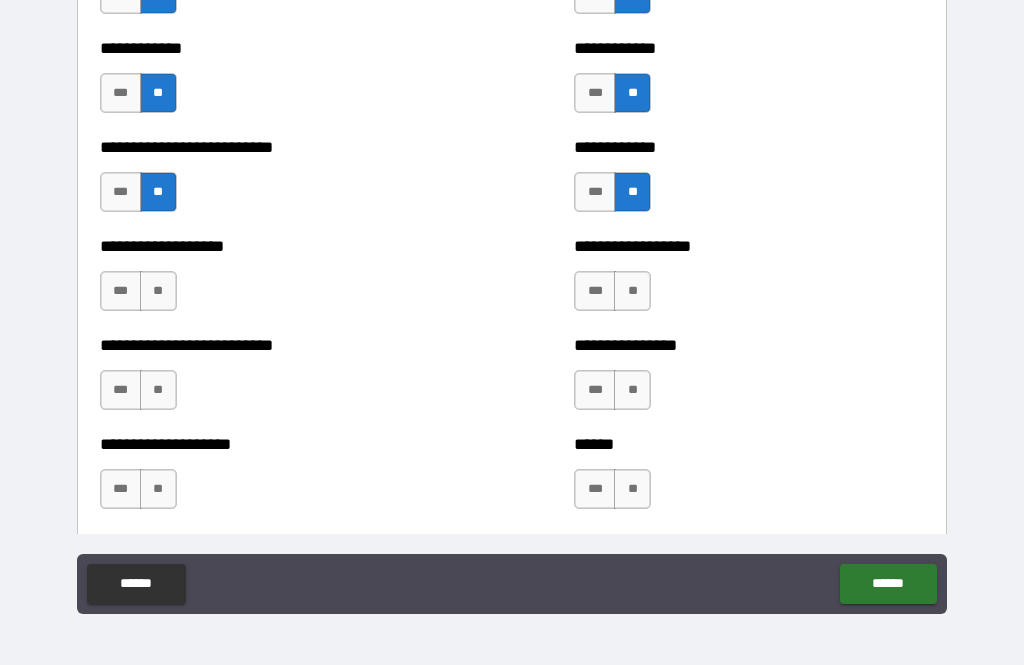 click on "**" at bounding box center (158, 291) 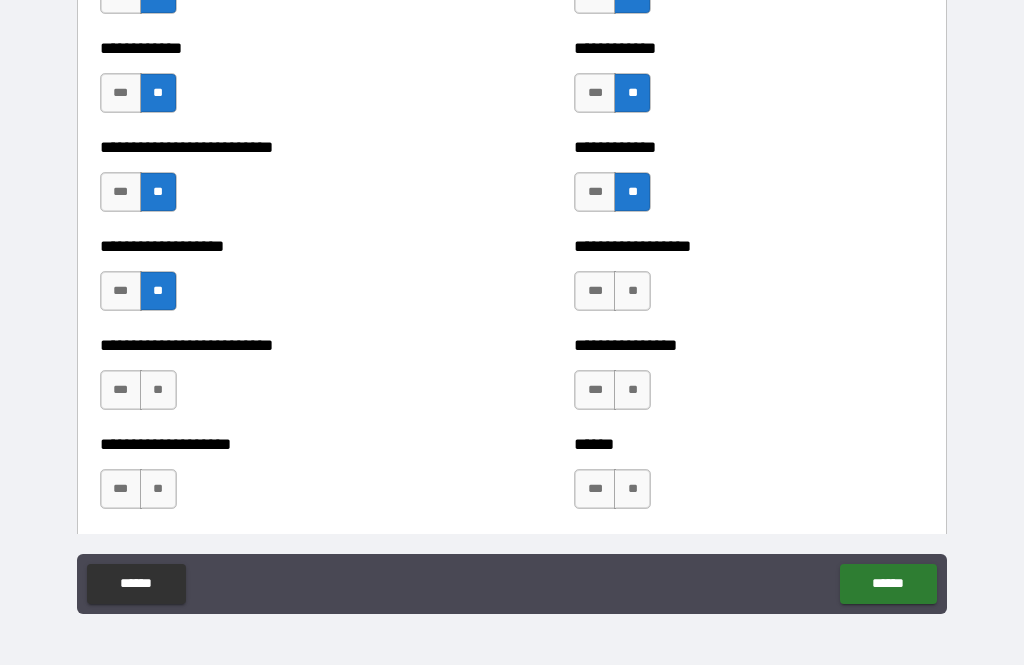 click on "**" at bounding box center [158, 390] 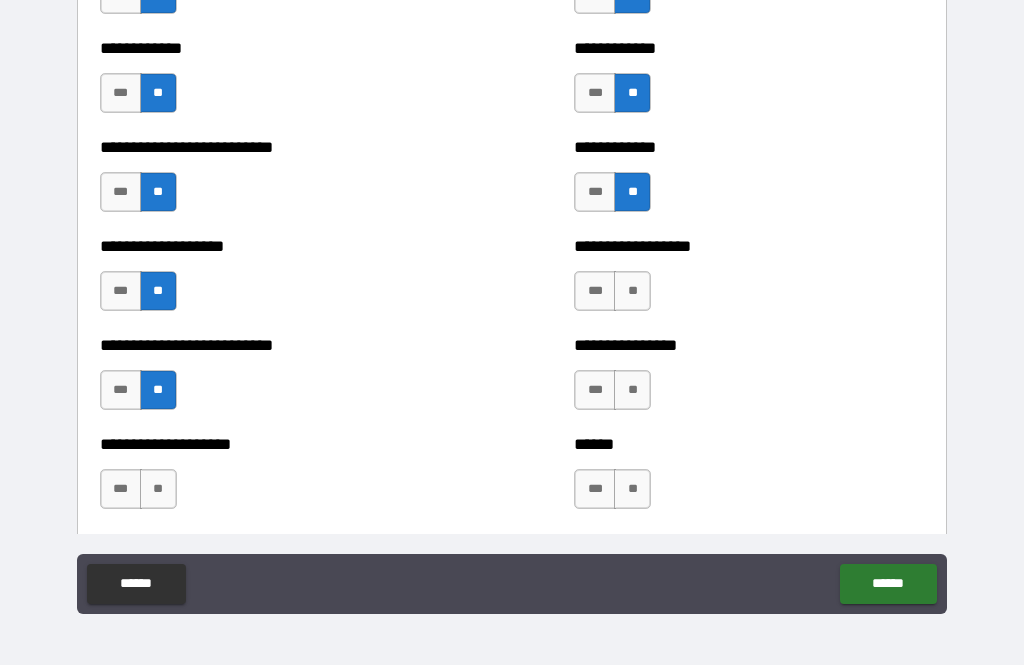 click on "**" at bounding box center [158, 489] 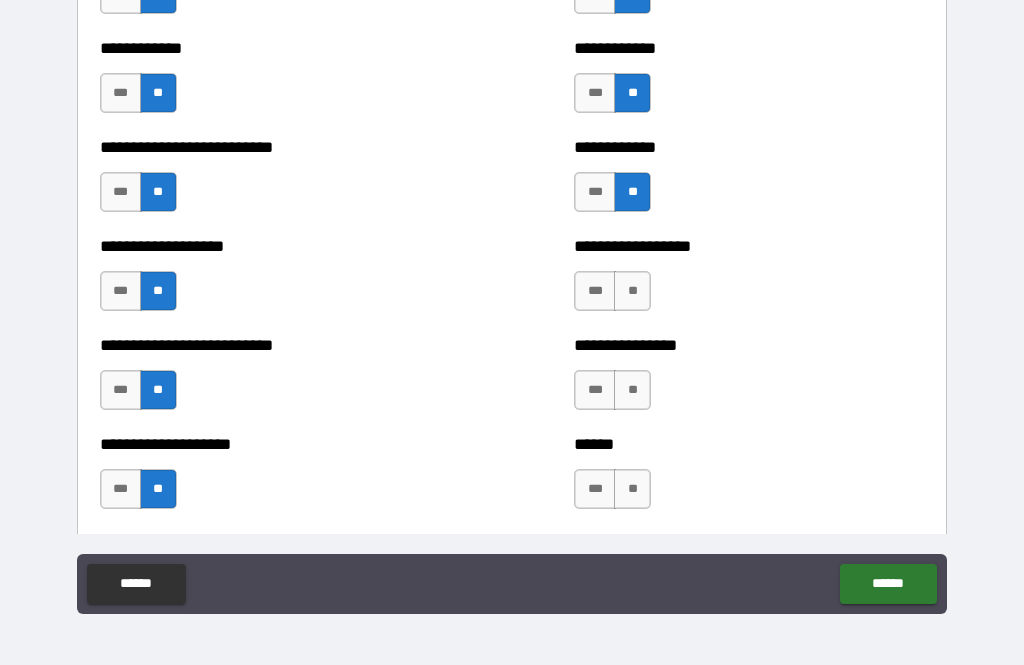 click on "**" at bounding box center (632, 291) 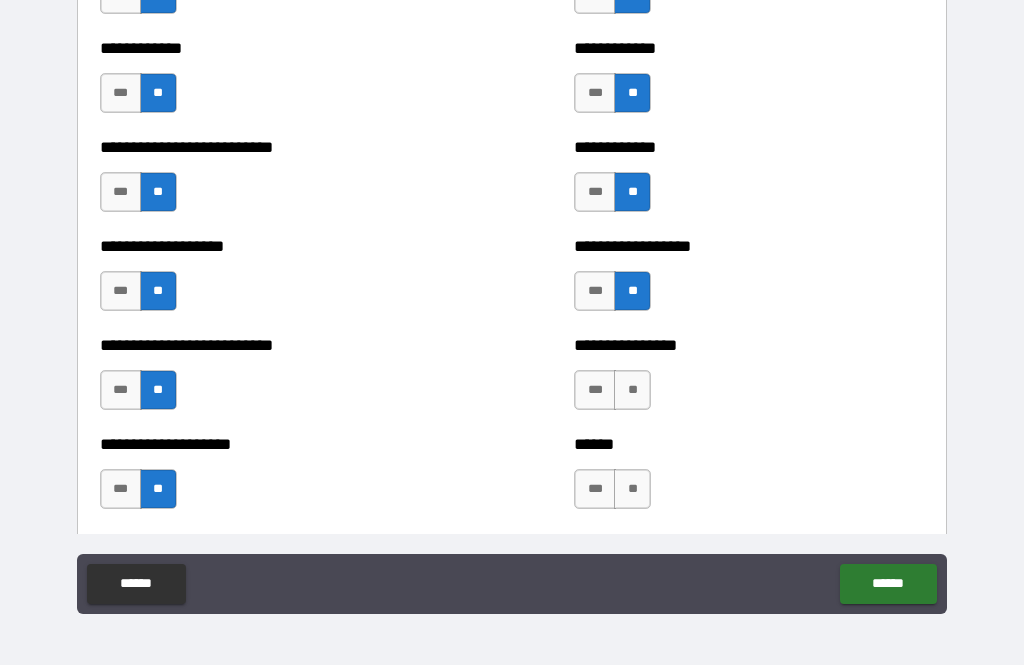 click on "**" at bounding box center [632, 390] 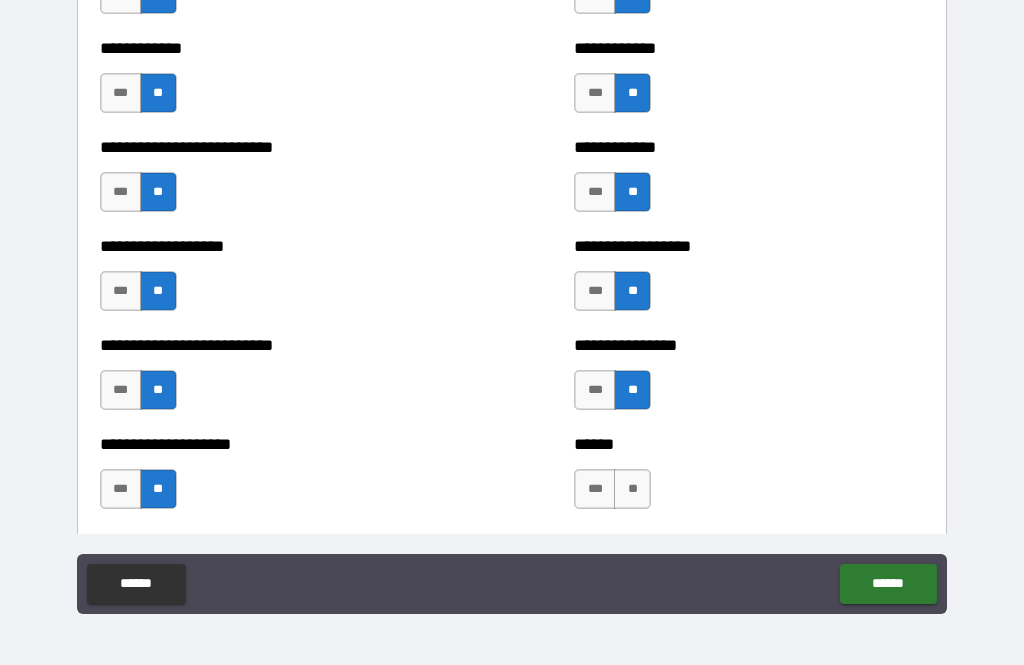 click on "**" at bounding box center [632, 489] 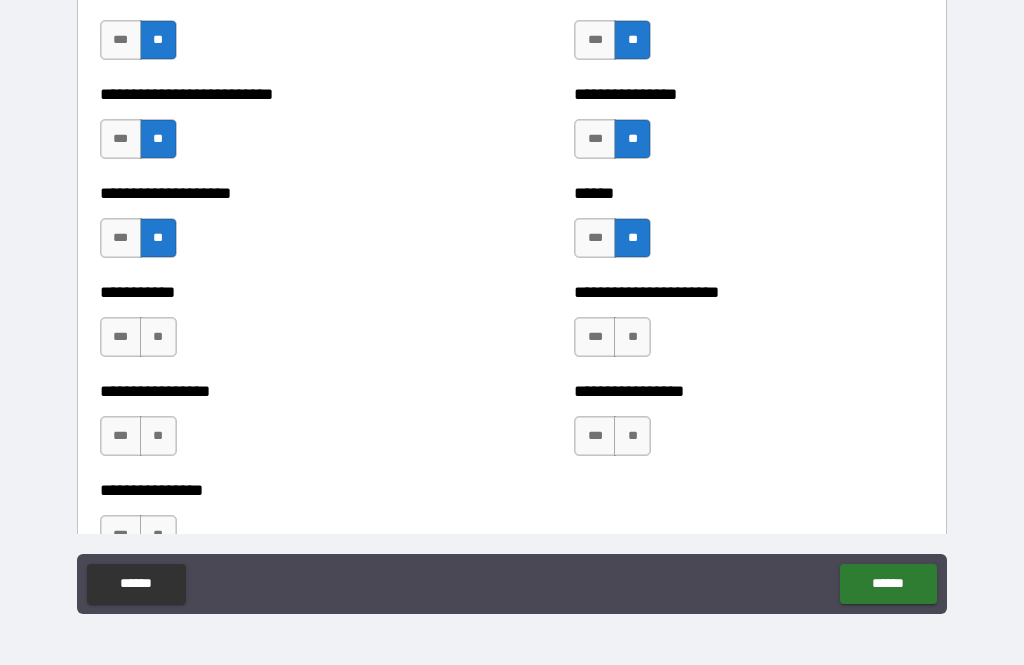 scroll, scrollTop: 5780, scrollLeft: 0, axis: vertical 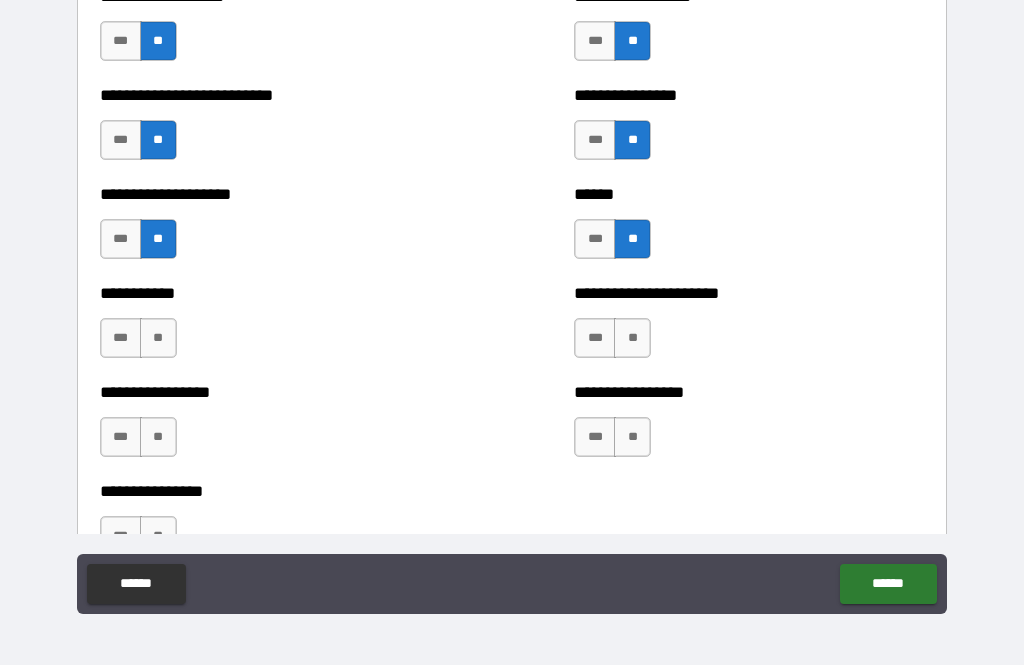 click on "**" at bounding box center [632, 338] 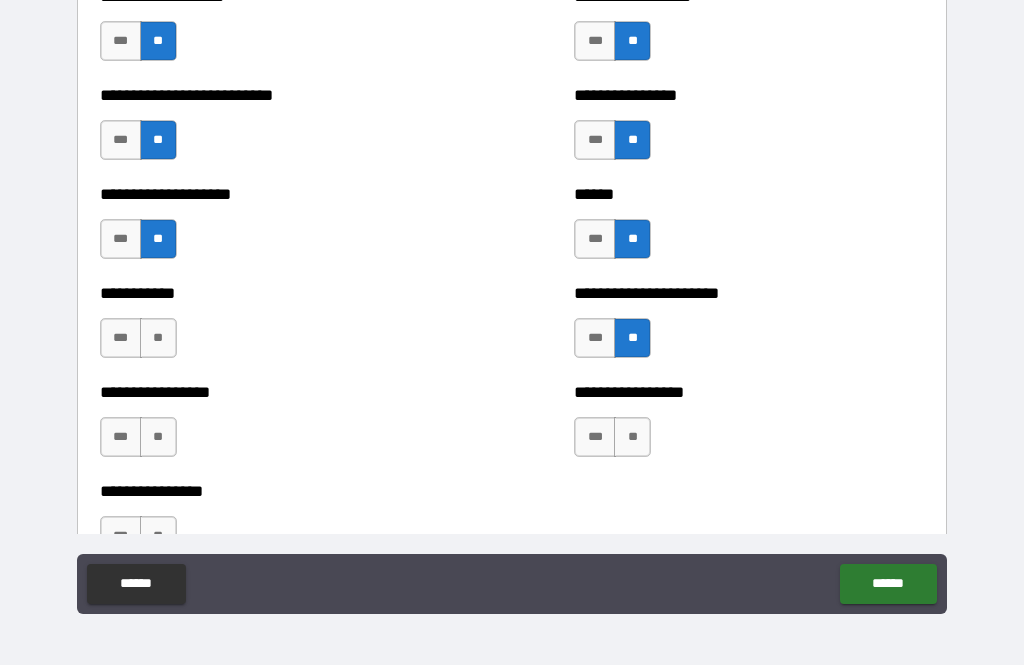 click on "**" at bounding box center [632, 437] 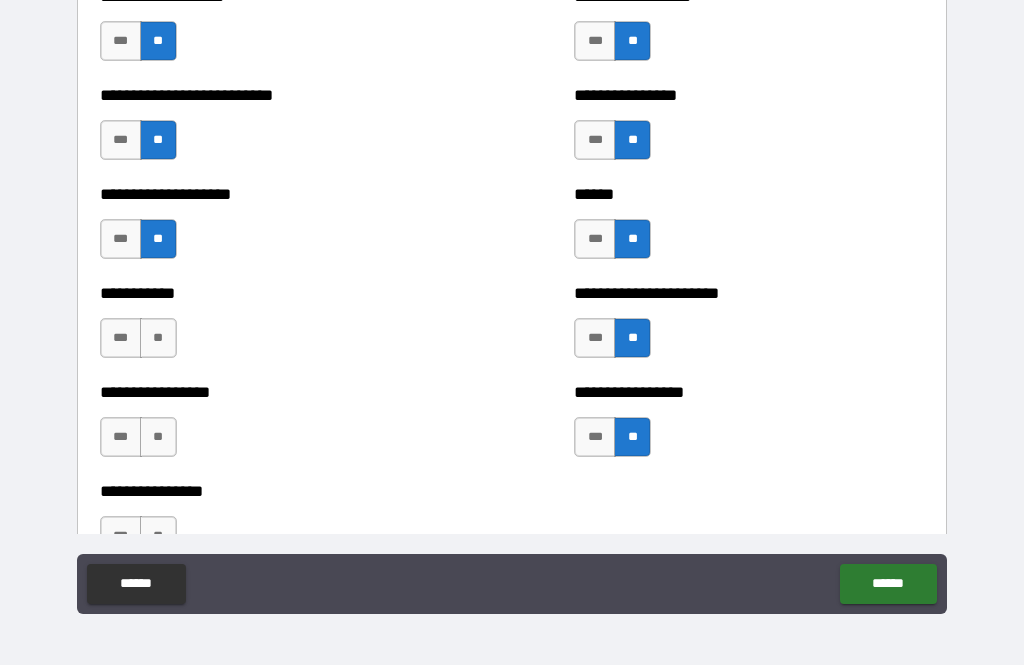 click on "**" at bounding box center (158, 437) 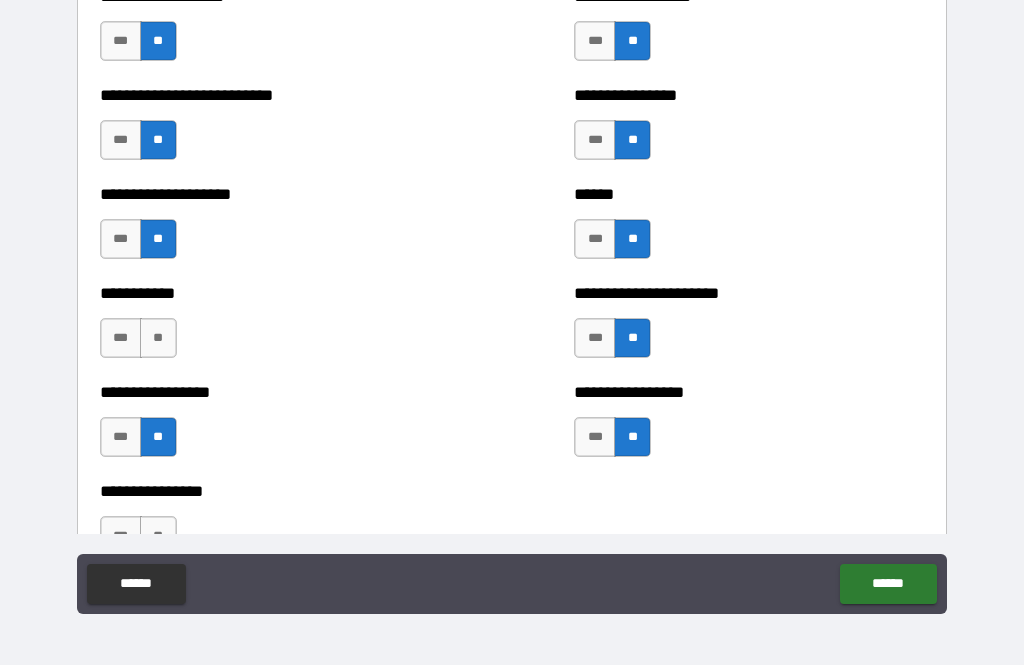 click on "**" at bounding box center (158, 338) 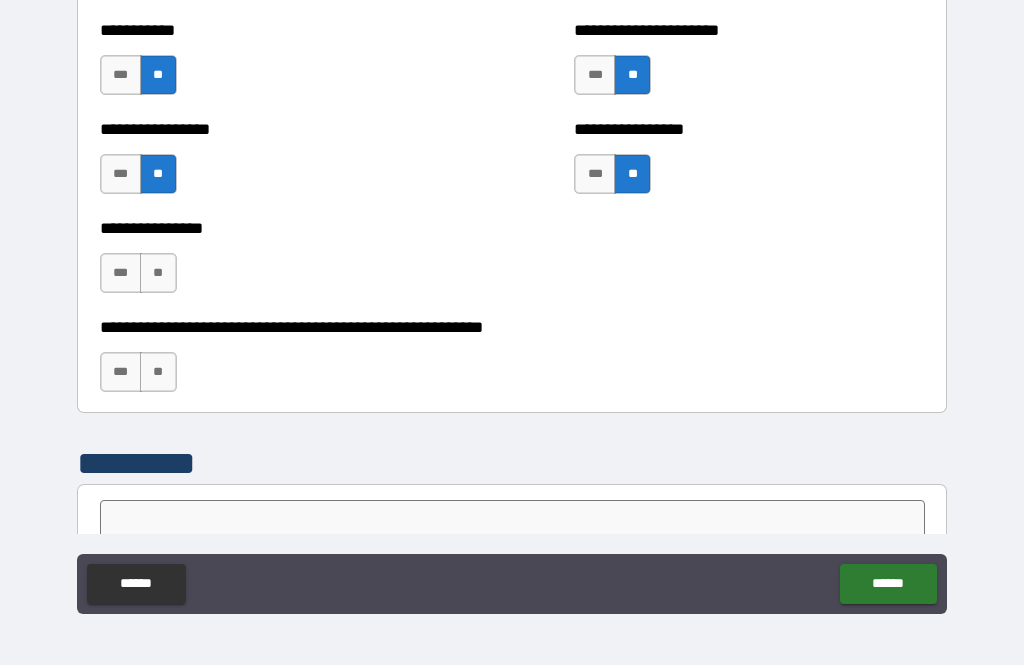 scroll, scrollTop: 6045, scrollLeft: 0, axis: vertical 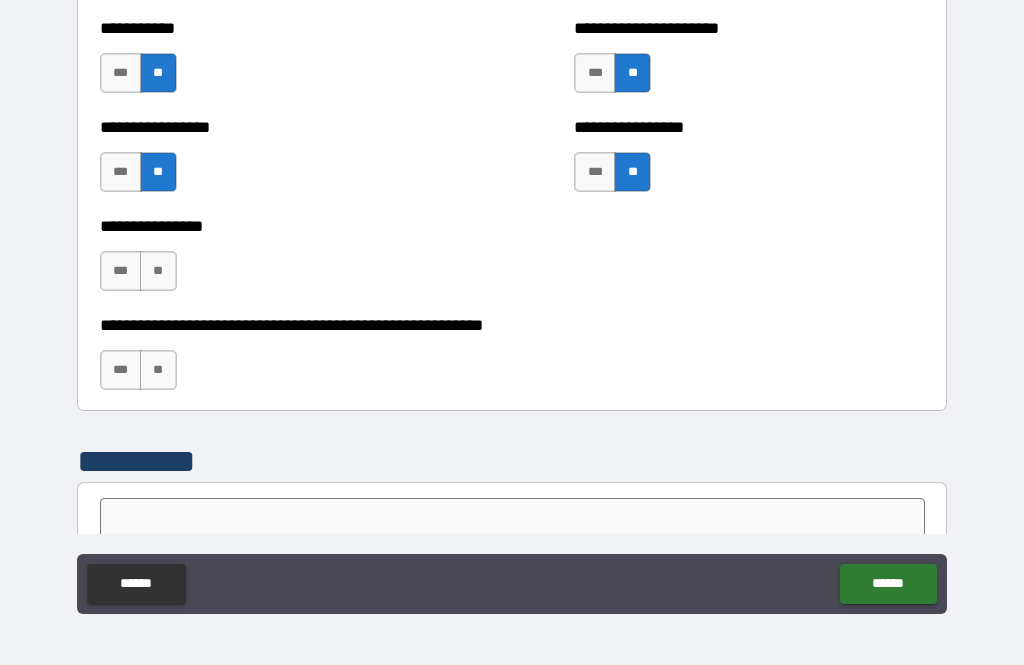 click on "**" at bounding box center (158, 271) 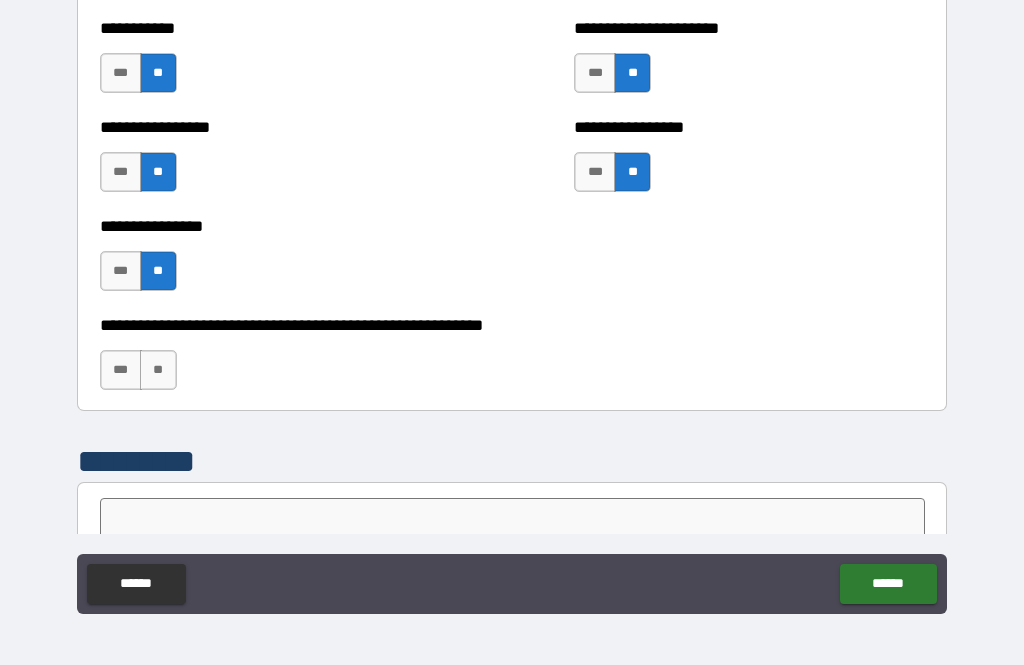 click on "**" at bounding box center [158, 370] 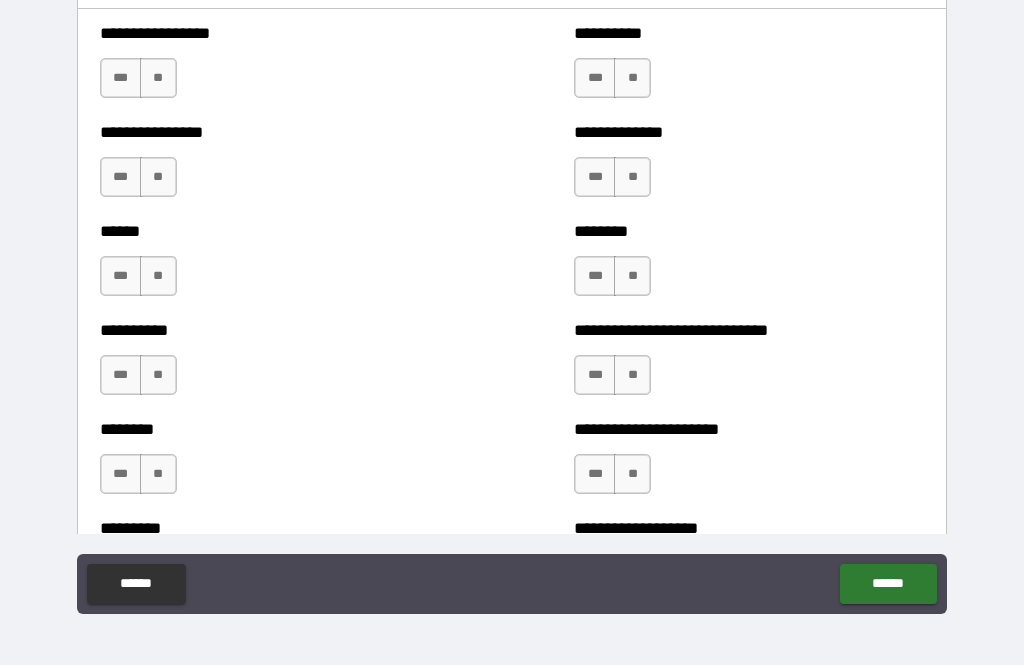 scroll, scrollTop: 6762, scrollLeft: 0, axis: vertical 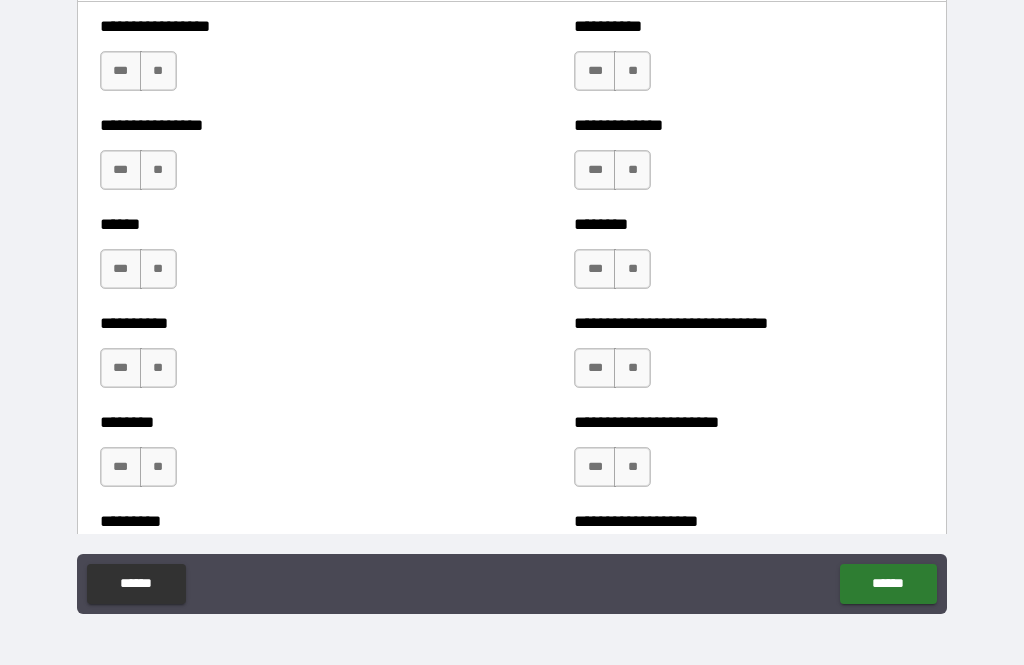 click on "**" at bounding box center (158, 71) 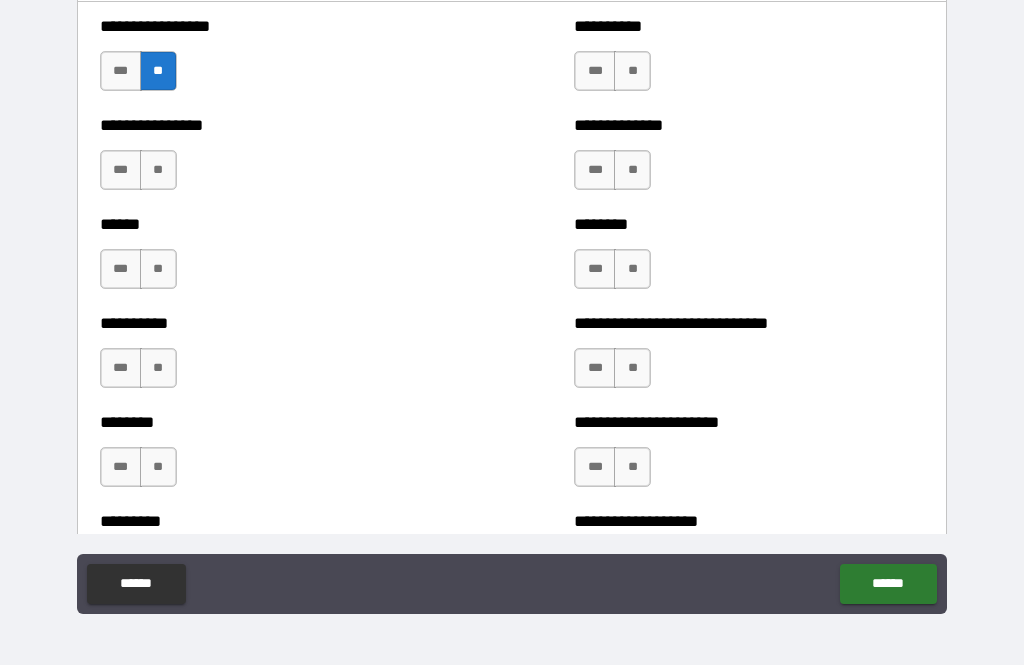 click on "**" at bounding box center [158, 170] 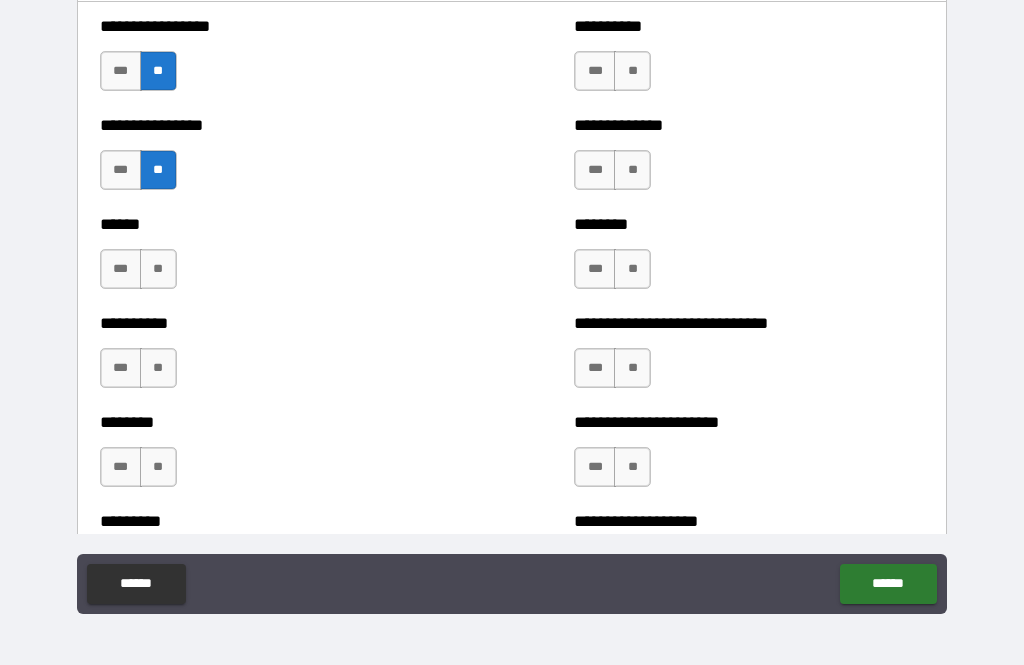 click on "**" at bounding box center [158, 269] 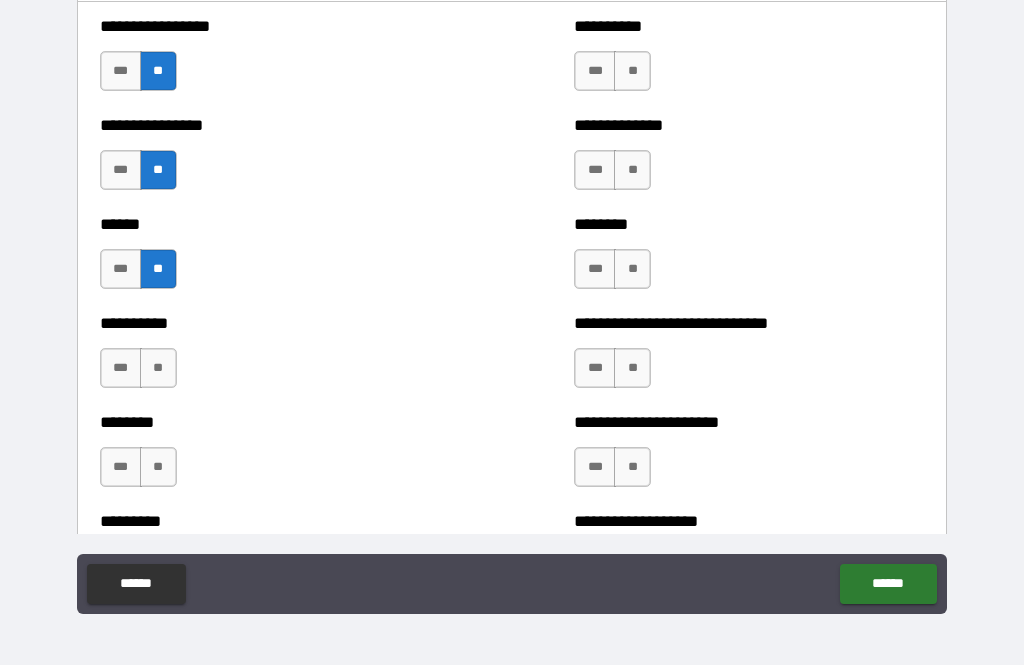 click on "**" at bounding box center (158, 368) 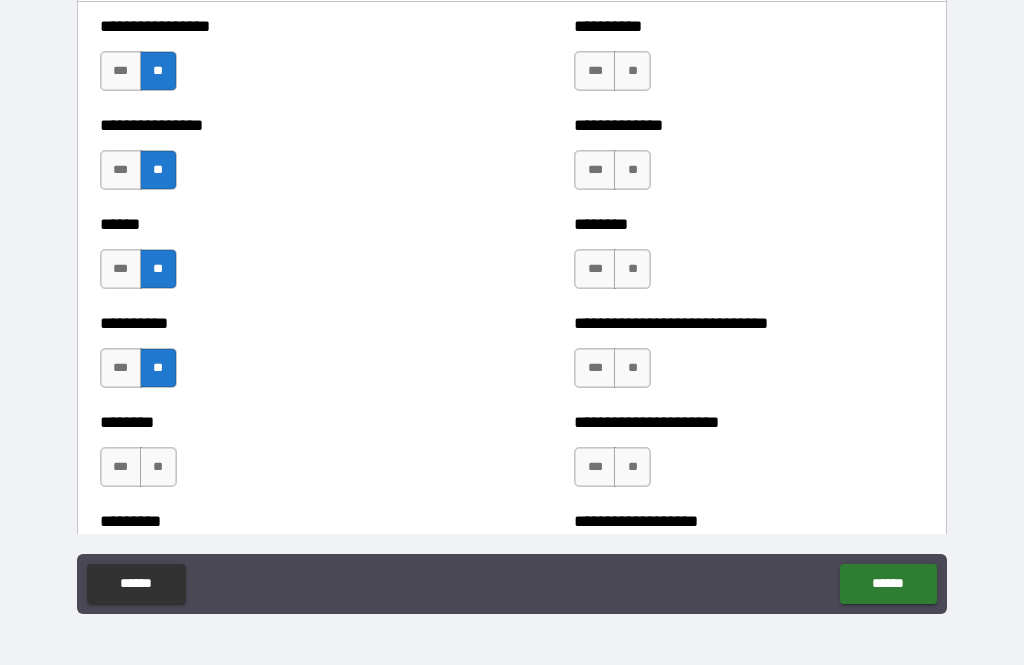 click on "**" at bounding box center [158, 467] 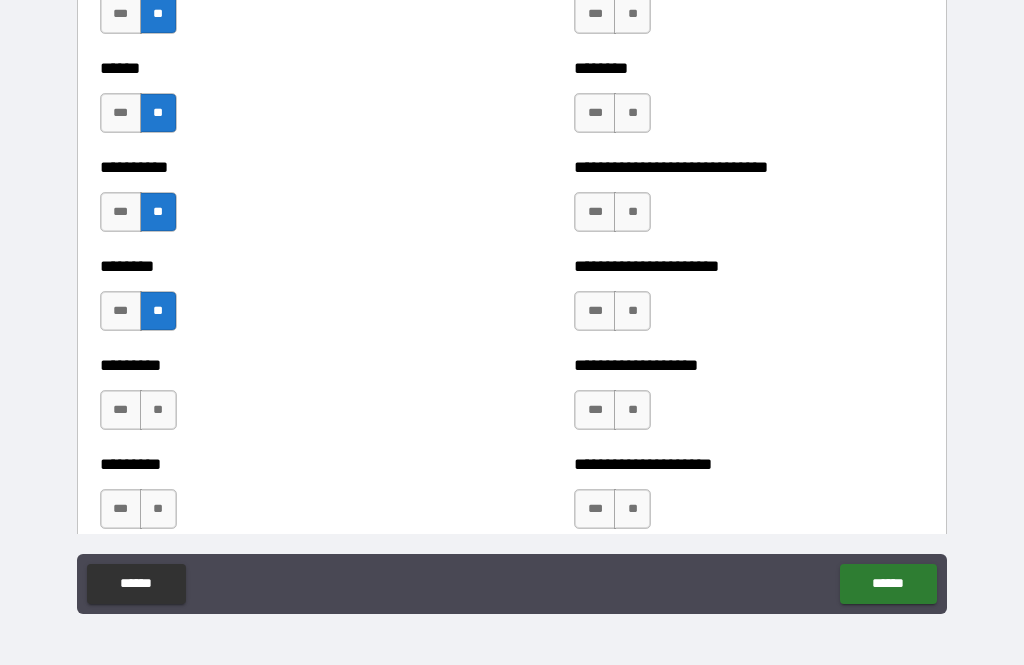 scroll, scrollTop: 6919, scrollLeft: 0, axis: vertical 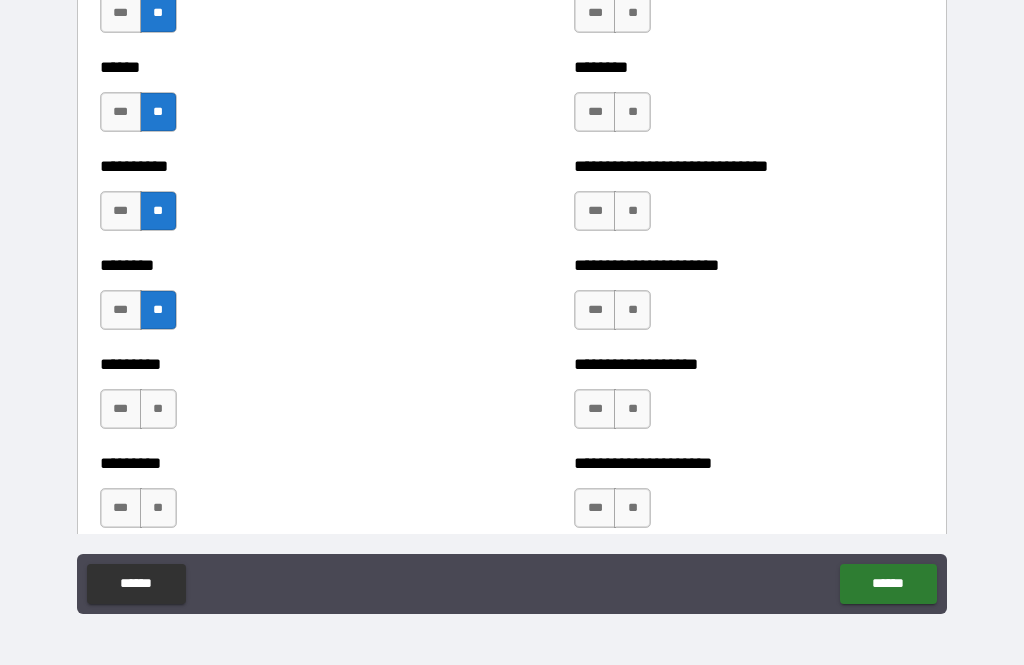 click on "**" at bounding box center [158, 409] 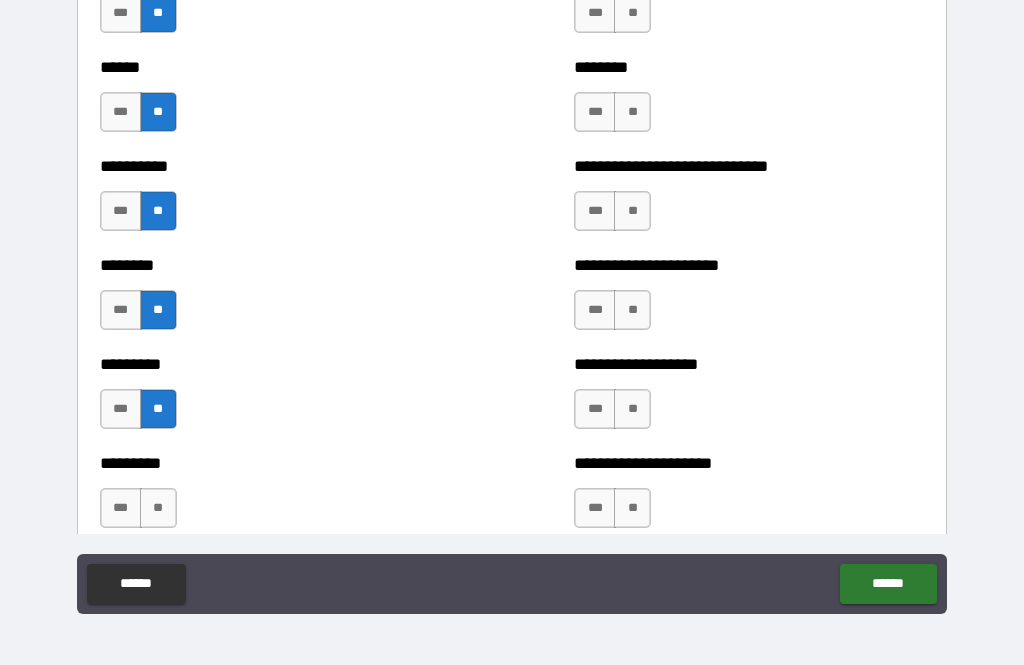 click on "**" at bounding box center [158, 508] 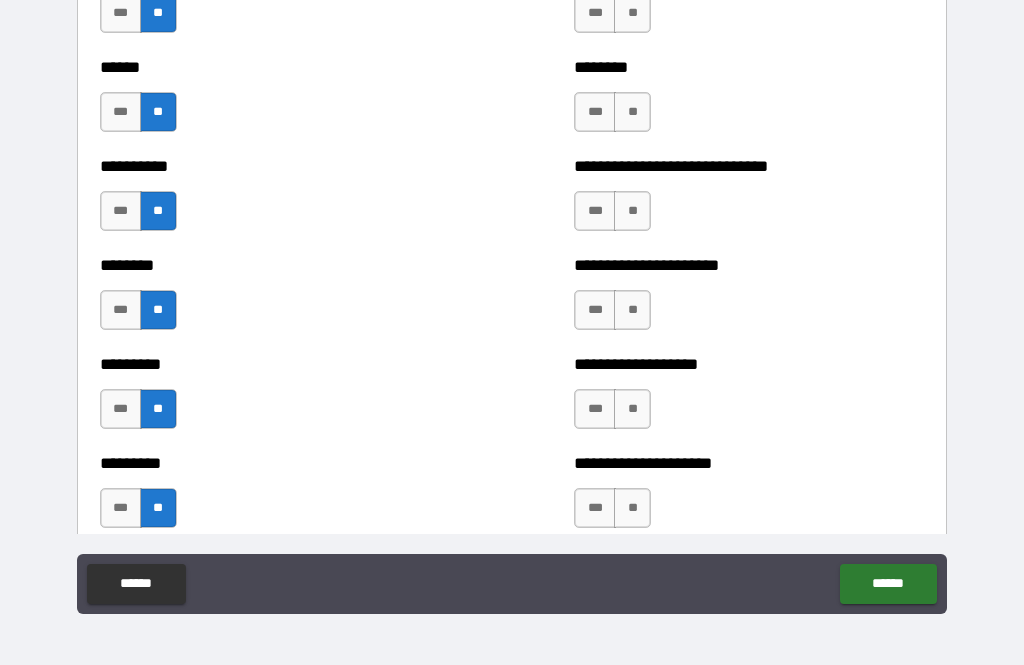click on "**" at bounding box center [632, 409] 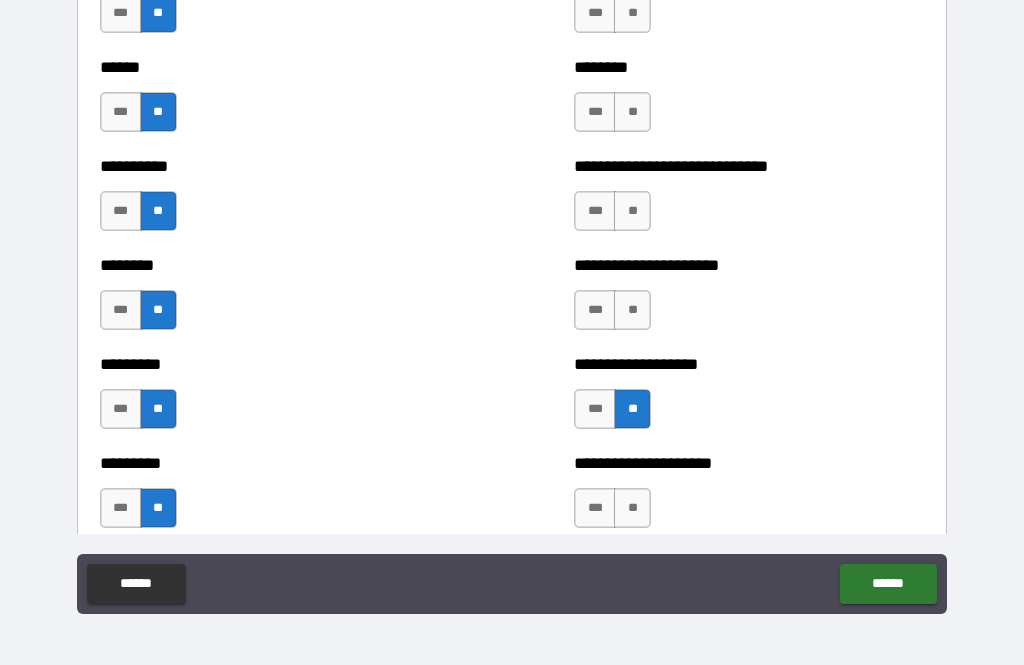 click on "**" at bounding box center (632, 508) 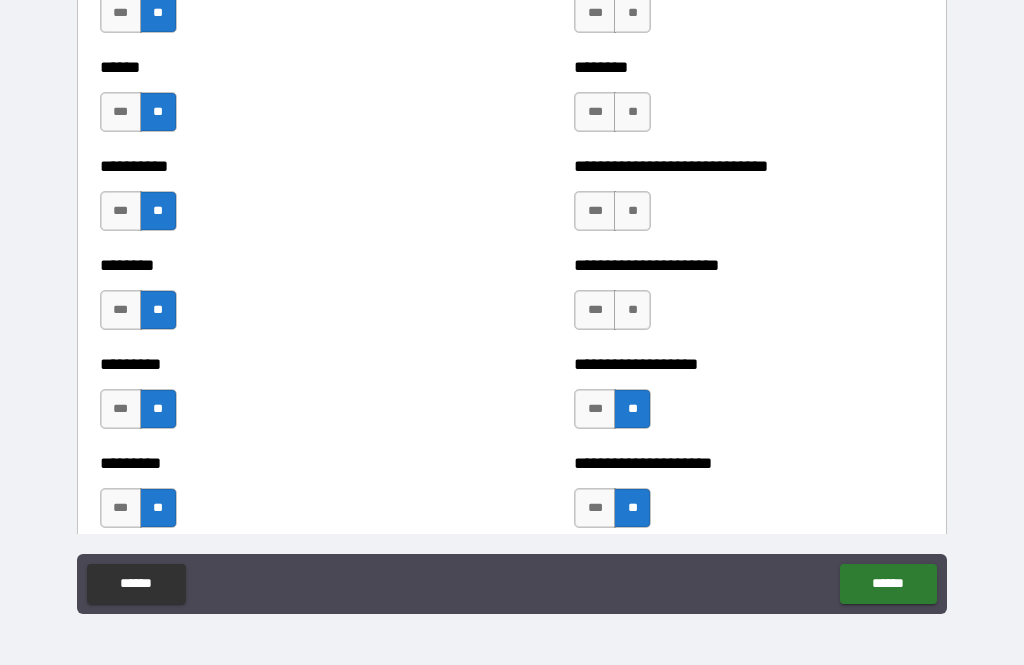 click on "**" at bounding box center [632, 310] 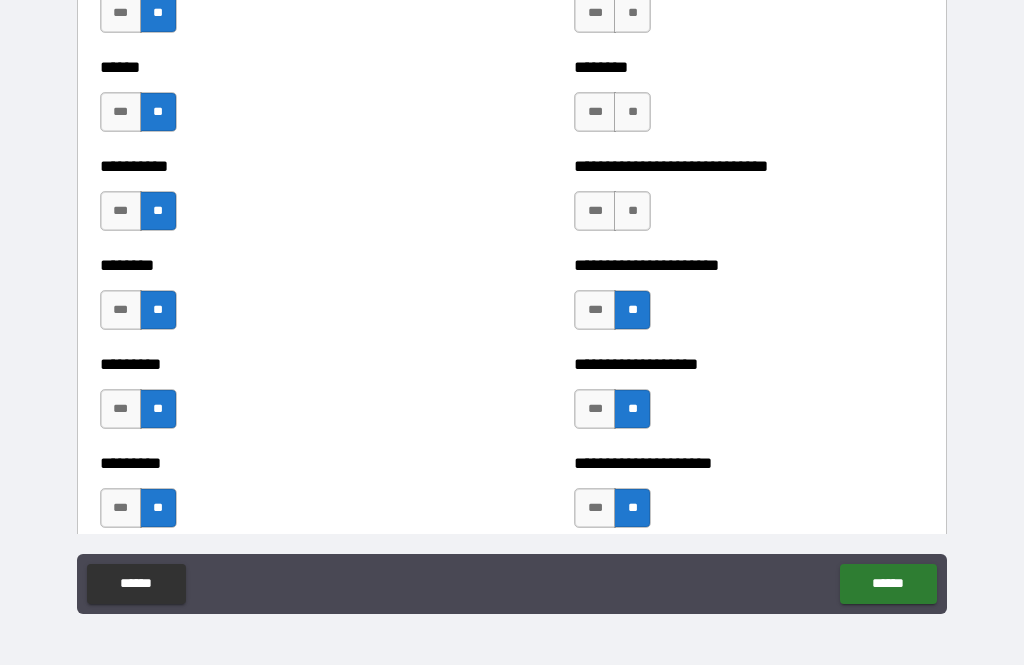 click on "**" at bounding box center (632, 211) 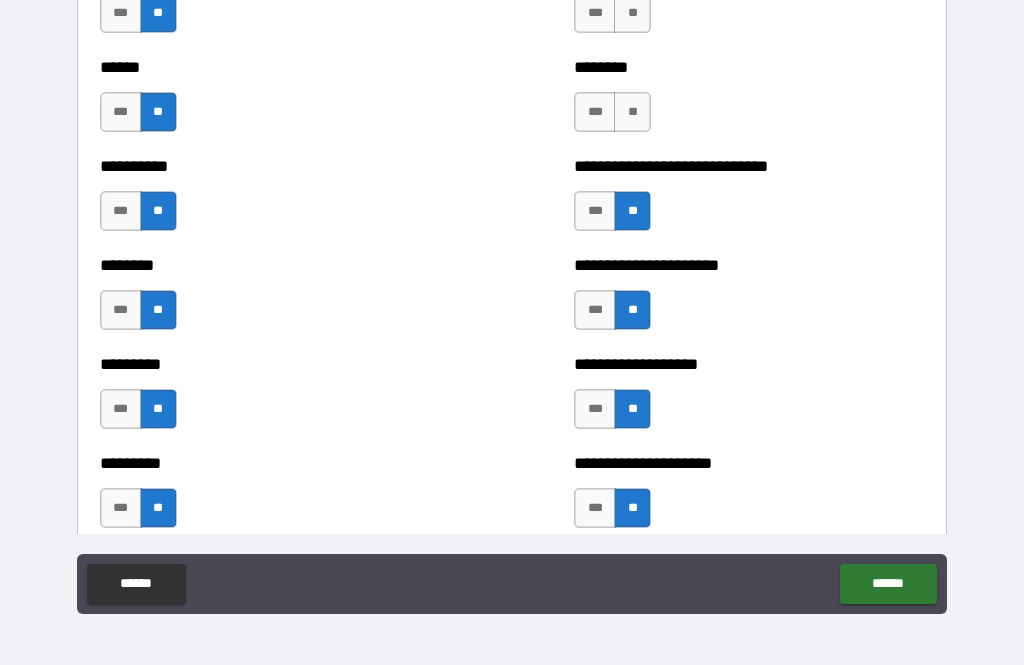 click on "**" at bounding box center [632, 112] 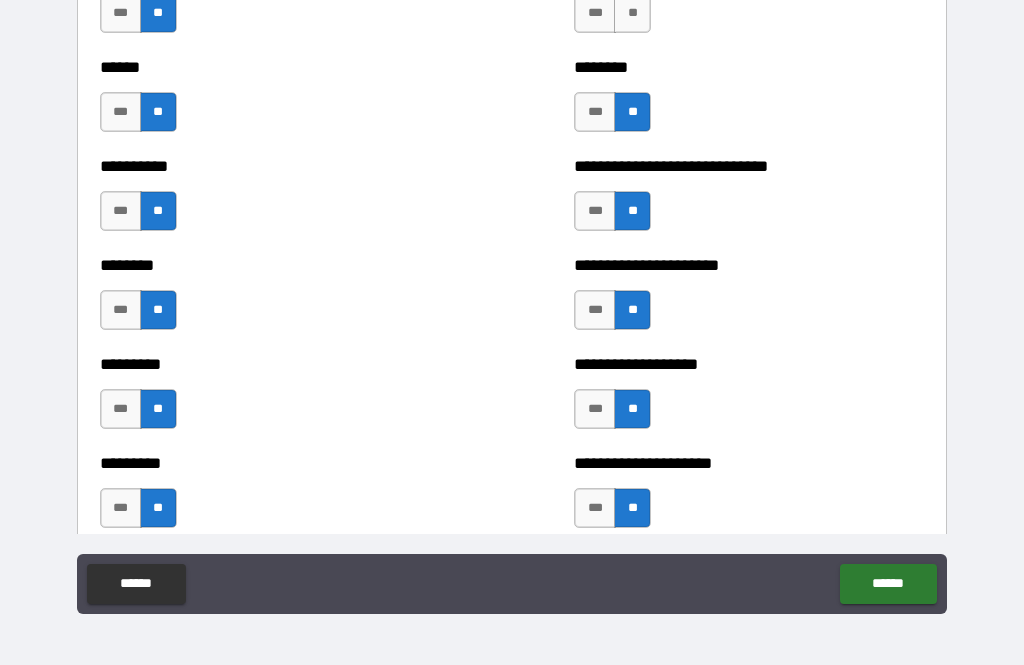 scroll, scrollTop: 6777, scrollLeft: 0, axis: vertical 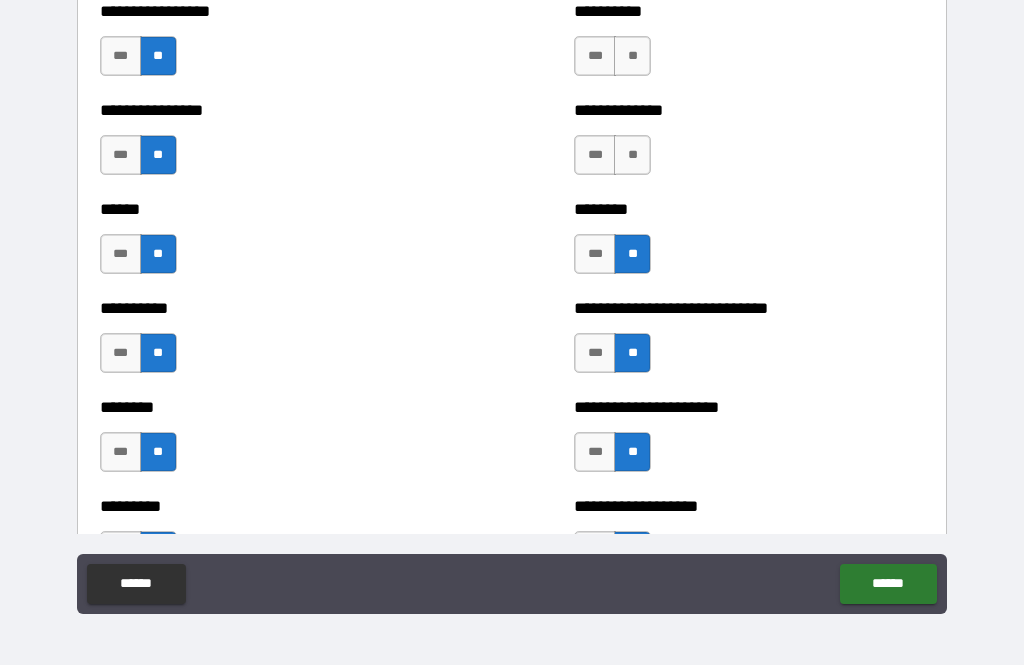 click on "**" at bounding box center (632, 155) 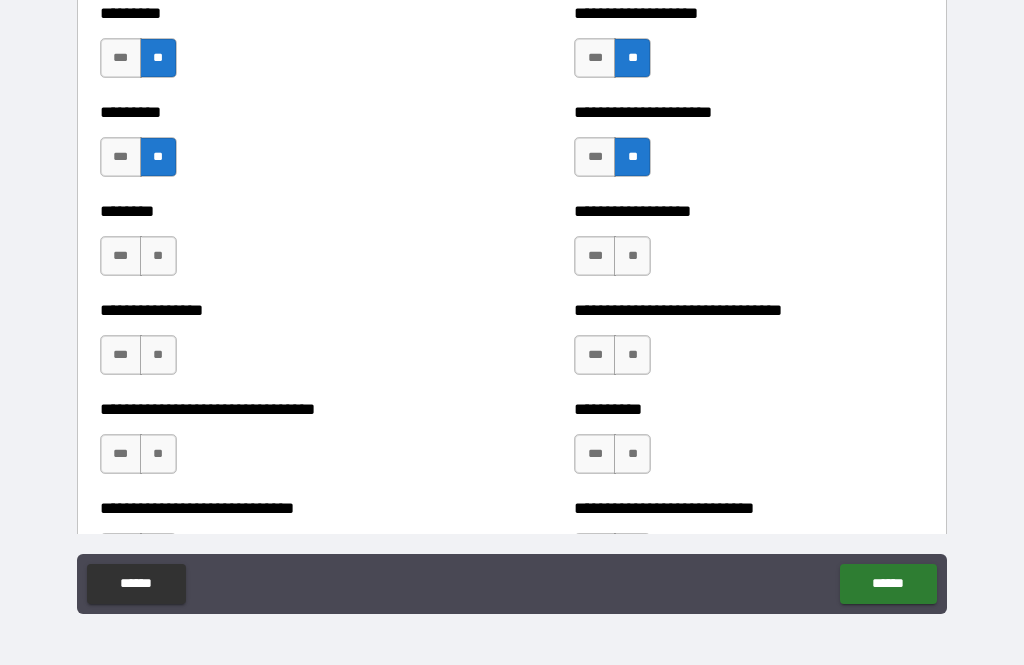 scroll, scrollTop: 7277, scrollLeft: 0, axis: vertical 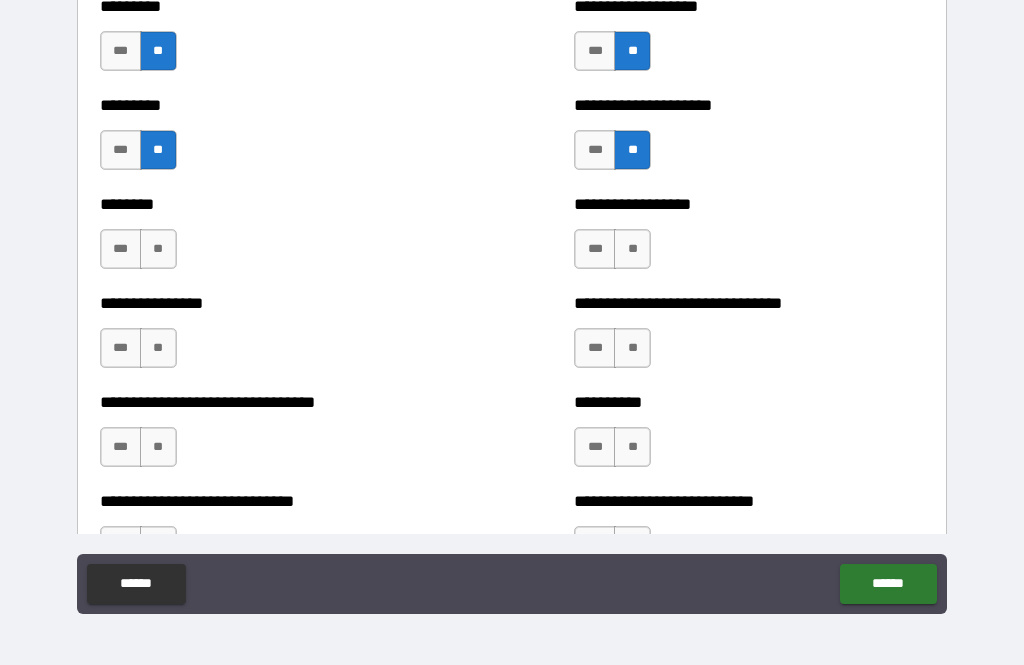 click on "**" at bounding box center [632, 249] 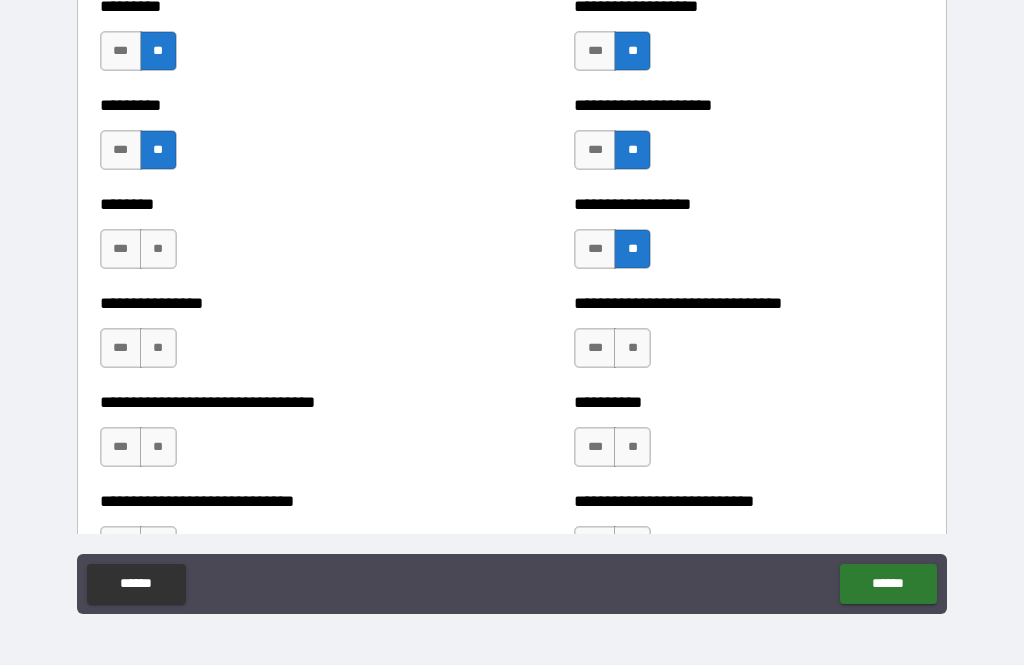 click on "**" at bounding box center [158, 249] 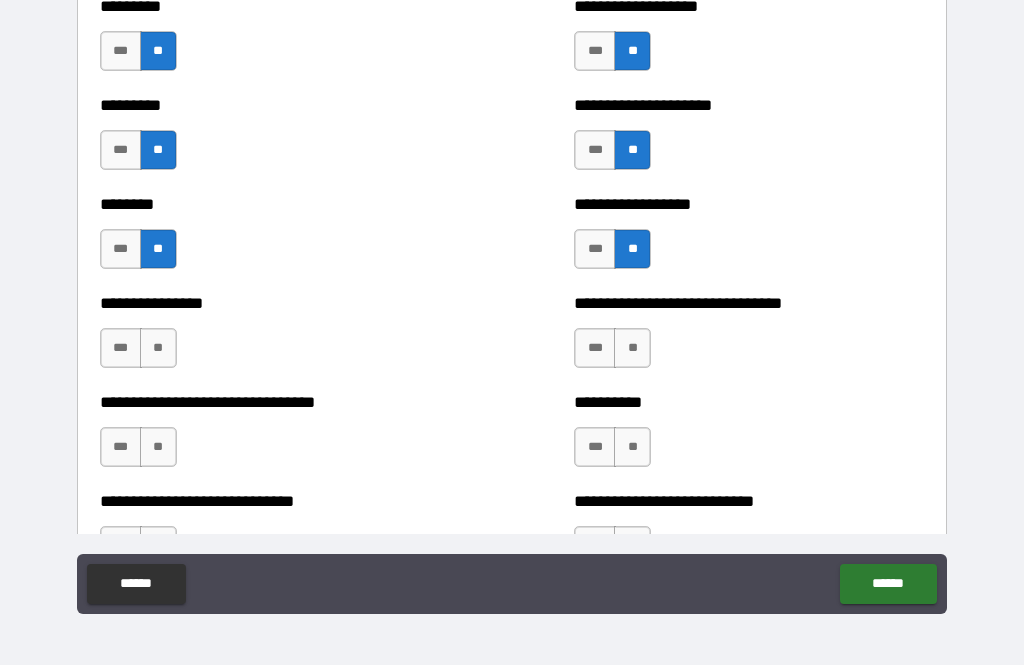 click on "**" at bounding box center (158, 348) 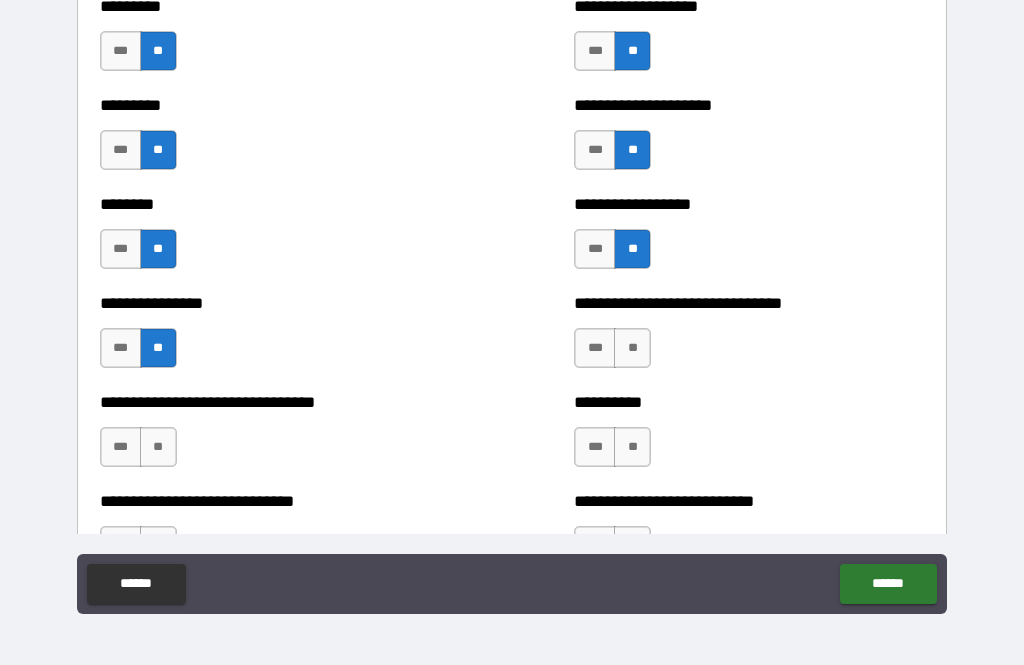 click on "**" at bounding box center (158, 447) 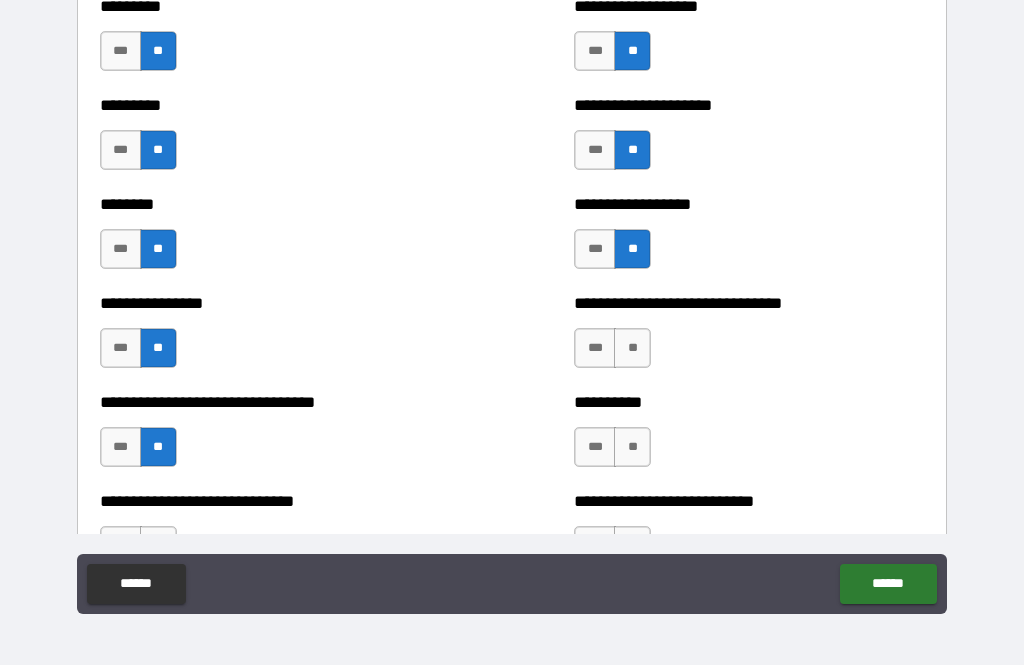 click on "**" at bounding box center (632, 348) 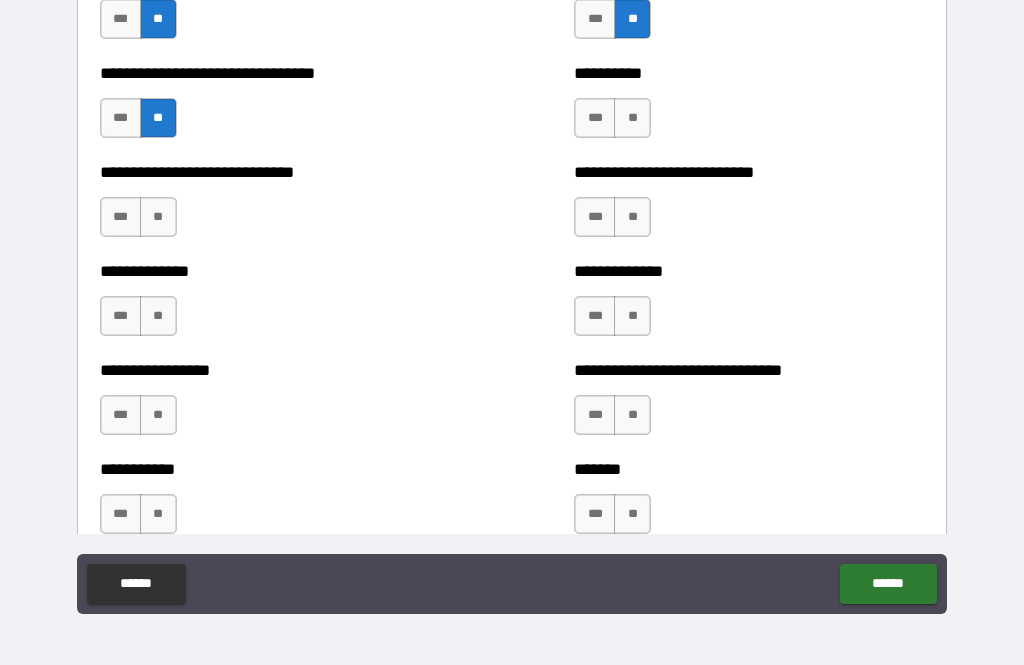 scroll, scrollTop: 7605, scrollLeft: 0, axis: vertical 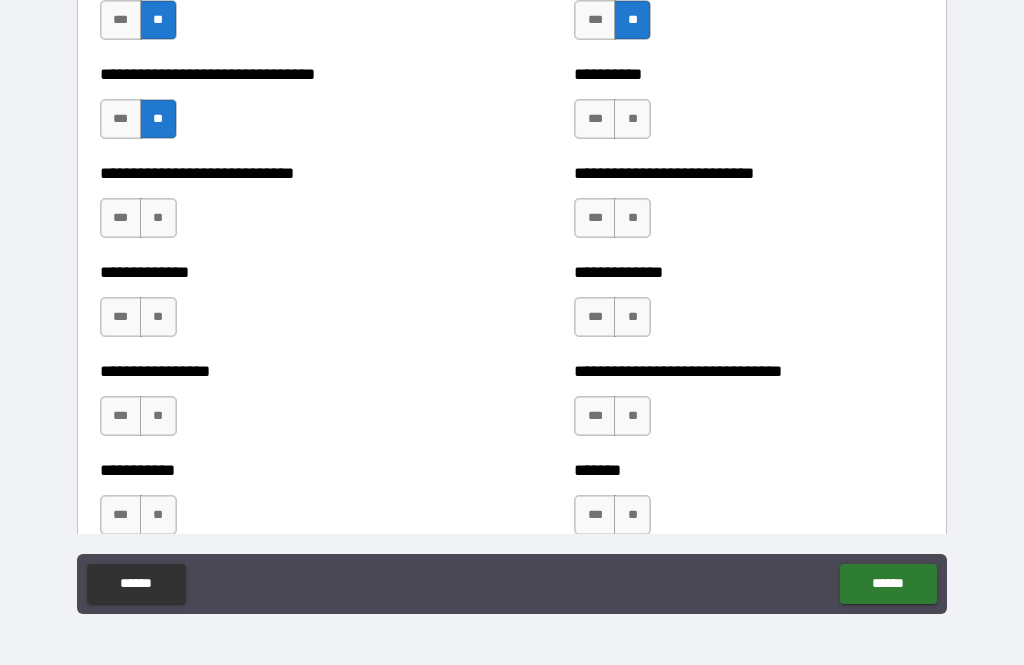 click on "**" at bounding box center [632, 119] 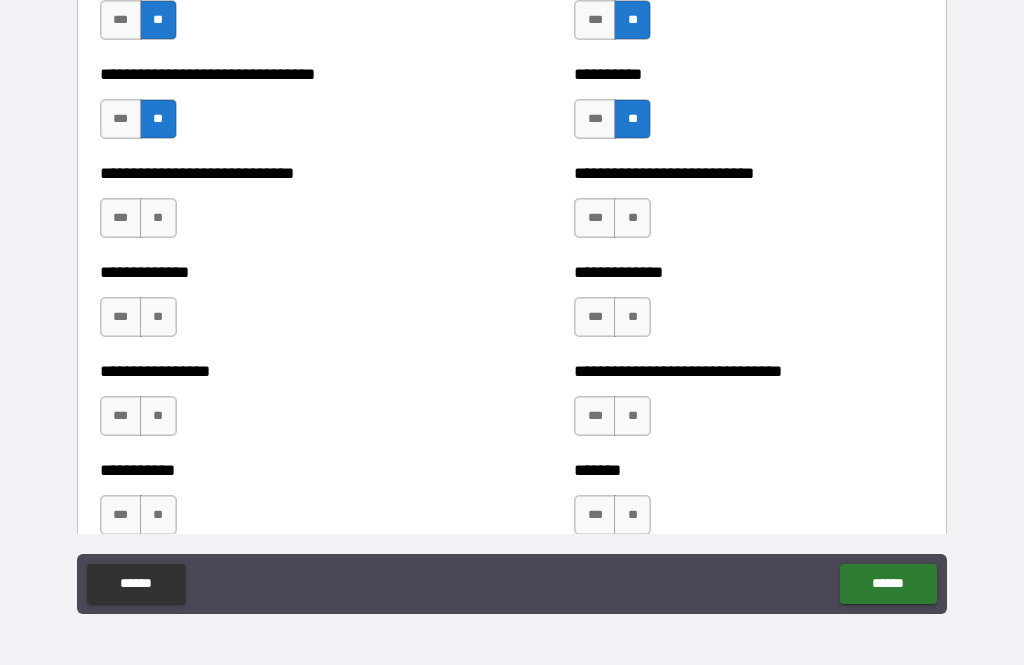 click on "**" at bounding box center (632, 218) 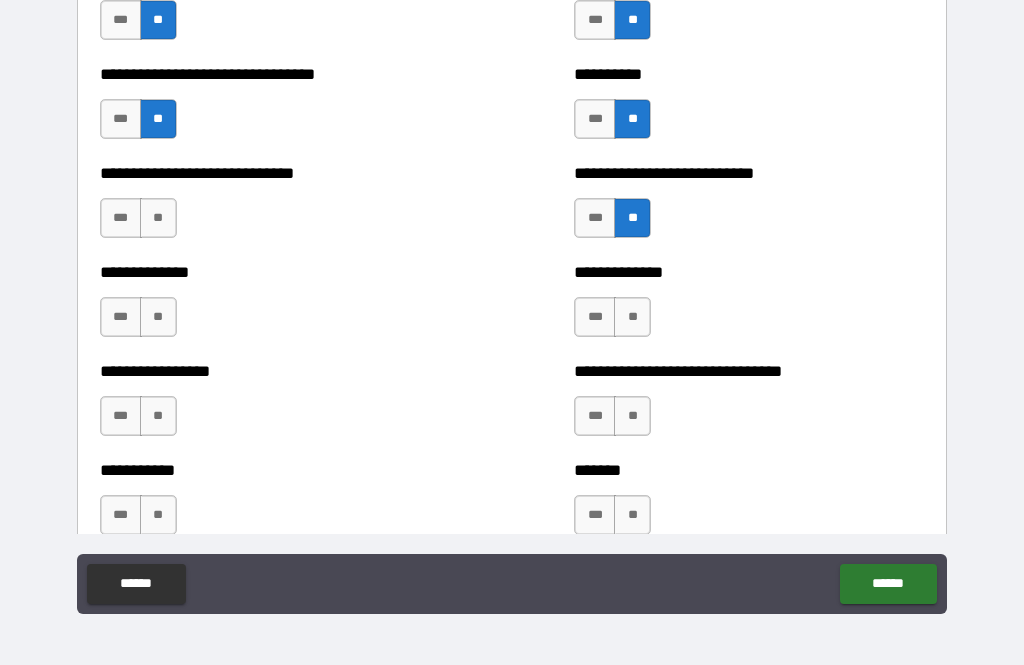 click on "**" at bounding box center (158, 218) 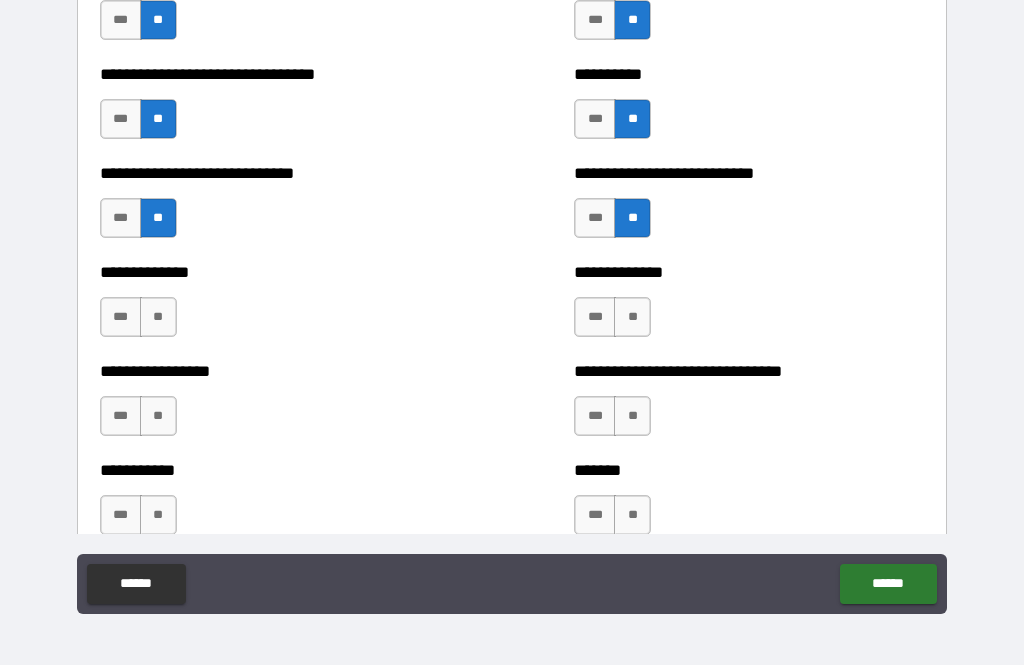 click on "**" at bounding box center (158, 317) 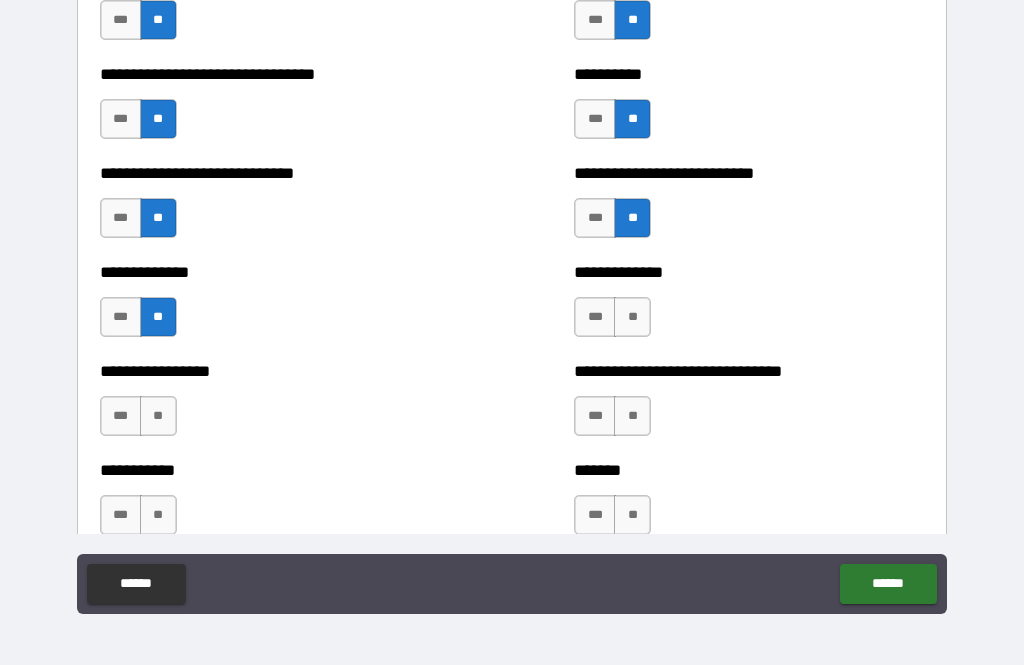 click on "**" at bounding box center (158, 416) 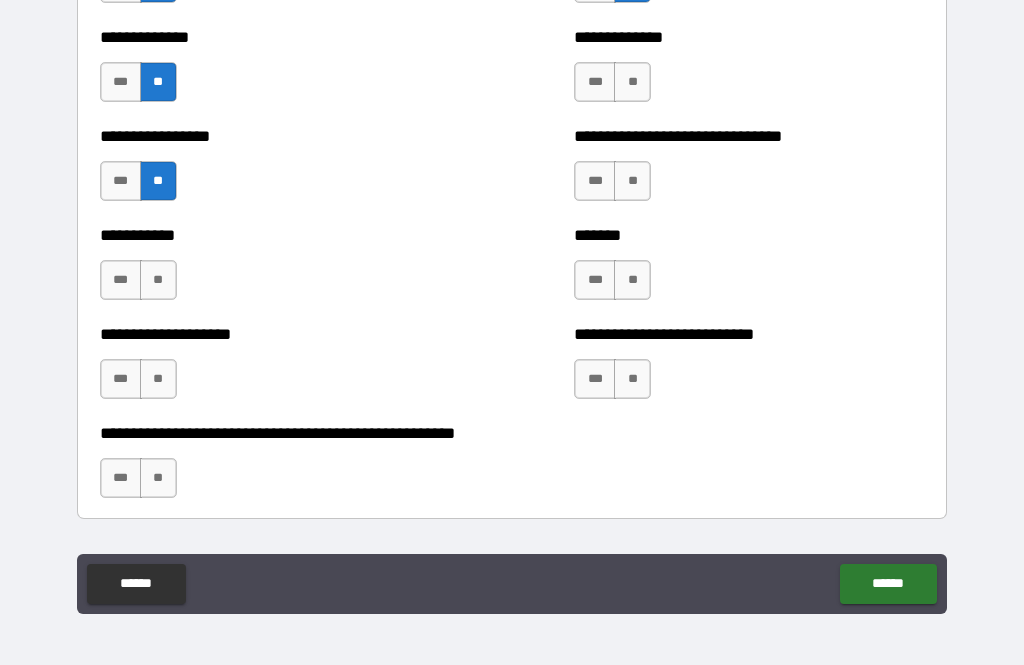 scroll, scrollTop: 7839, scrollLeft: 0, axis: vertical 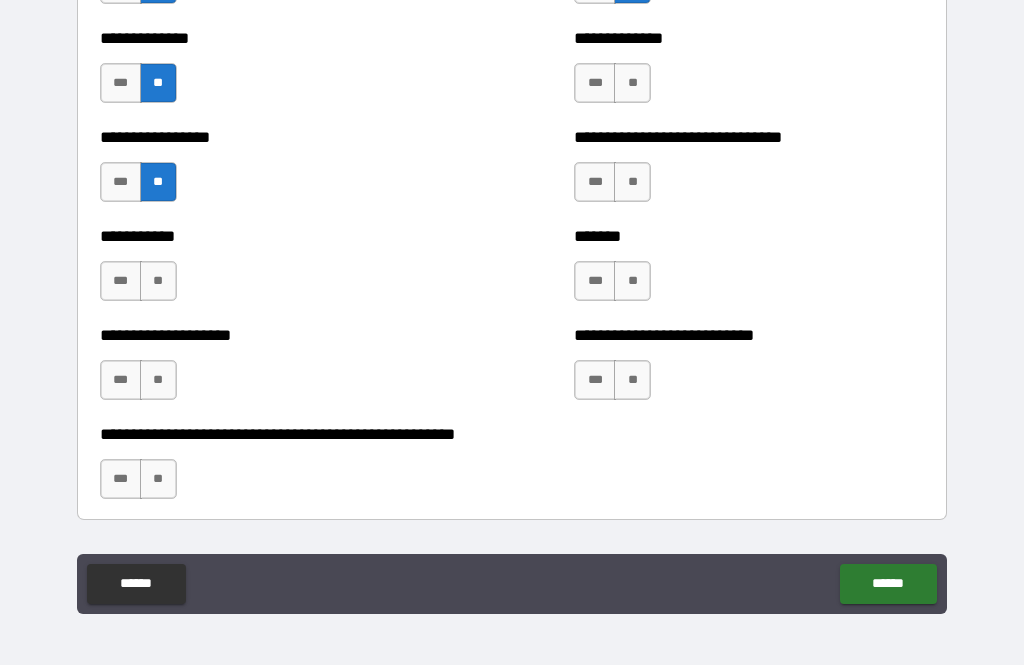 click on "**" at bounding box center [158, 281] 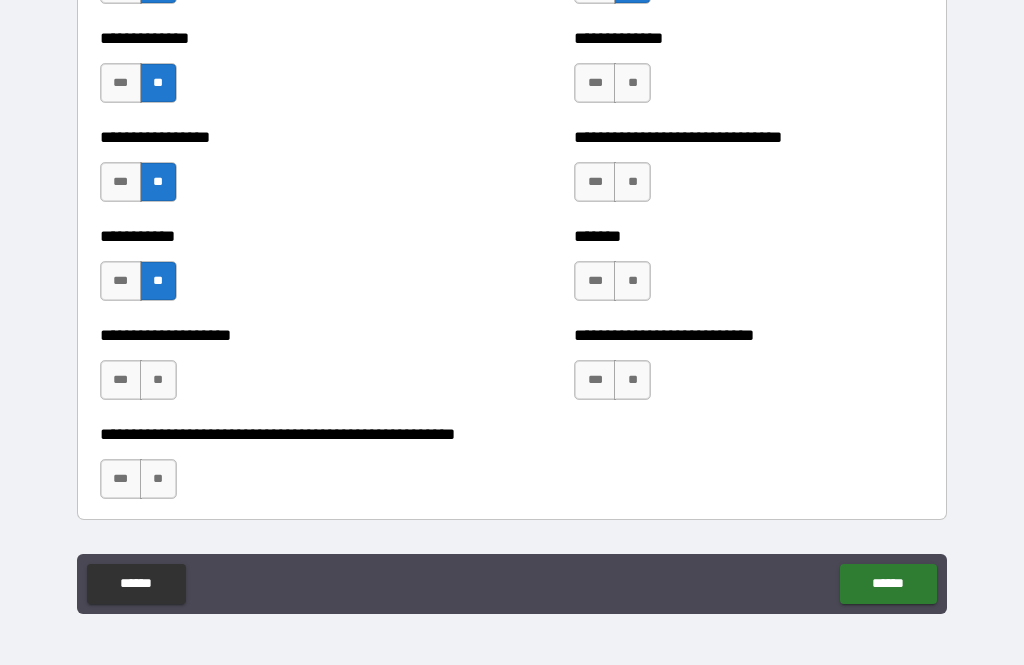 click on "**" at bounding box center [158, 380] 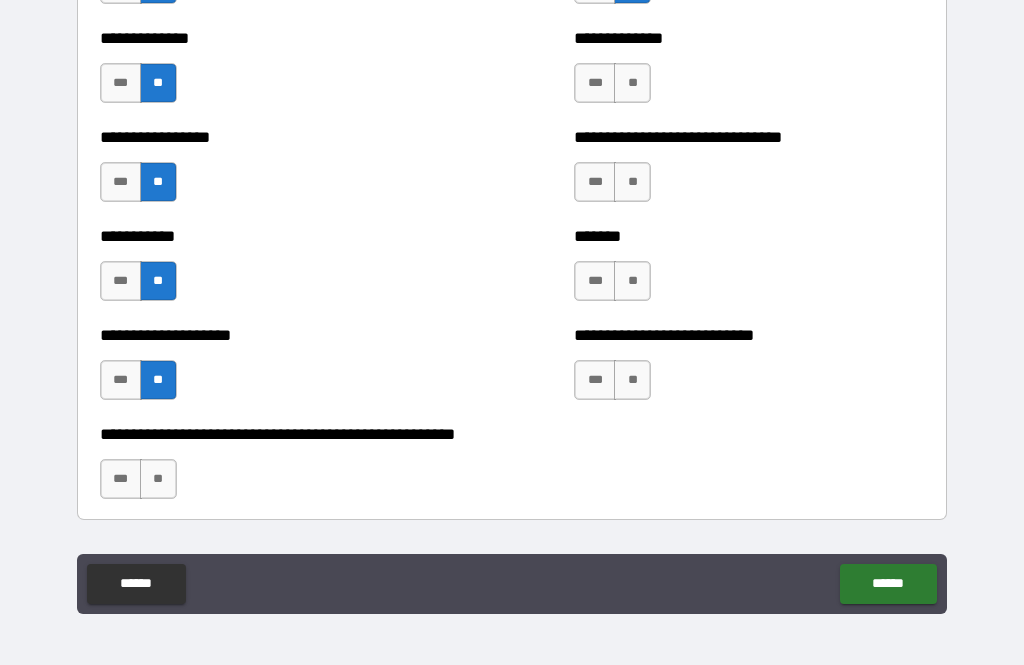 click on "**" at bounding box center [158, 479] 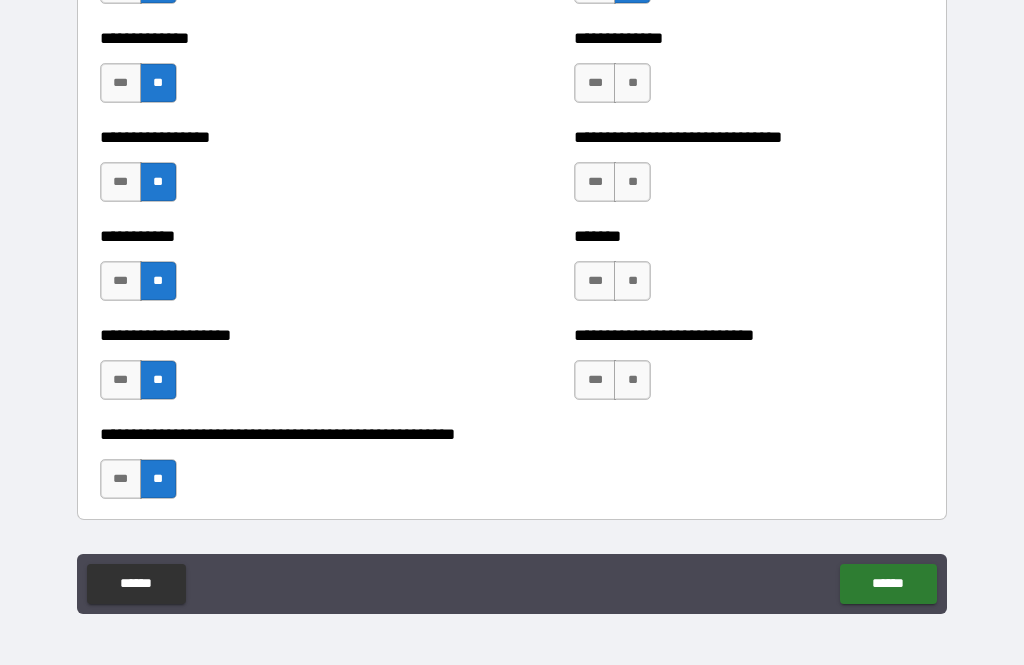 click on "**" at bounding box center [632, 281] 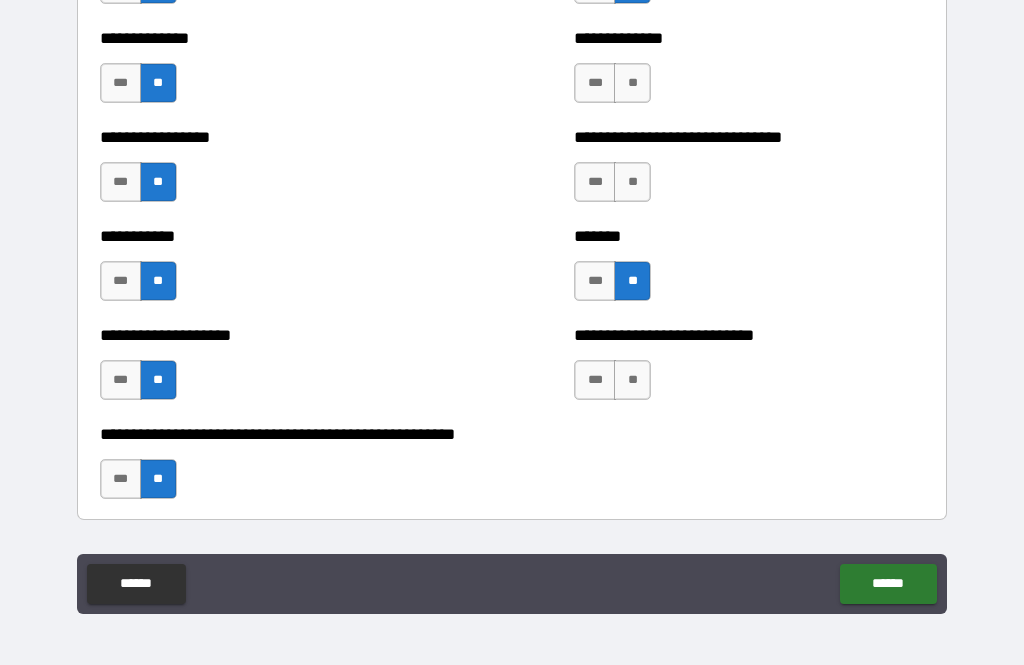 click on "**" at bounding box center (632, 182) 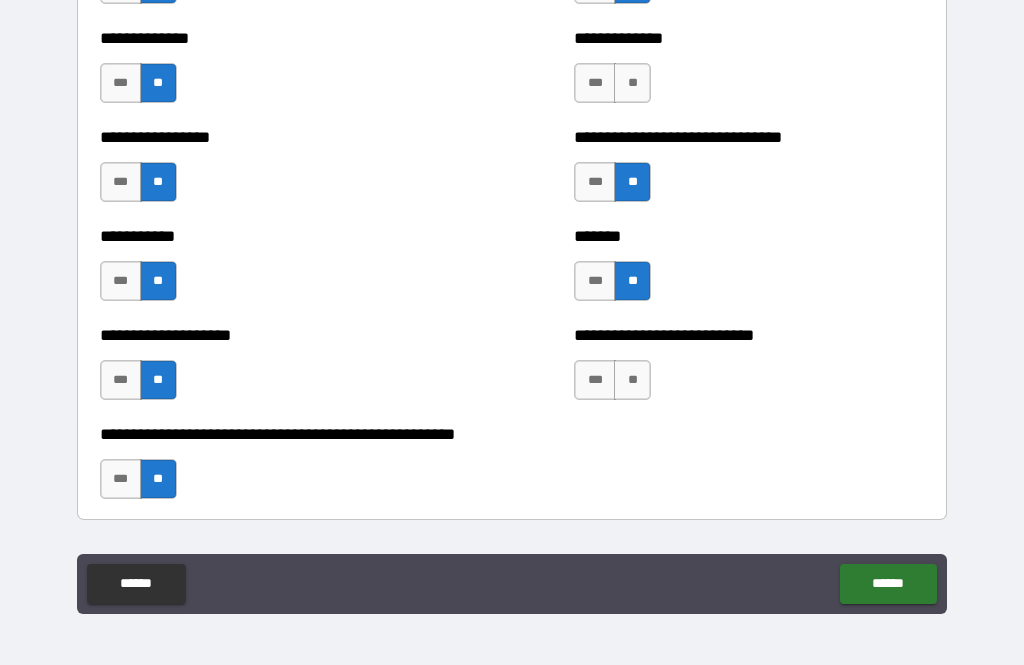 click on "**" at bounding box center (632, 83) 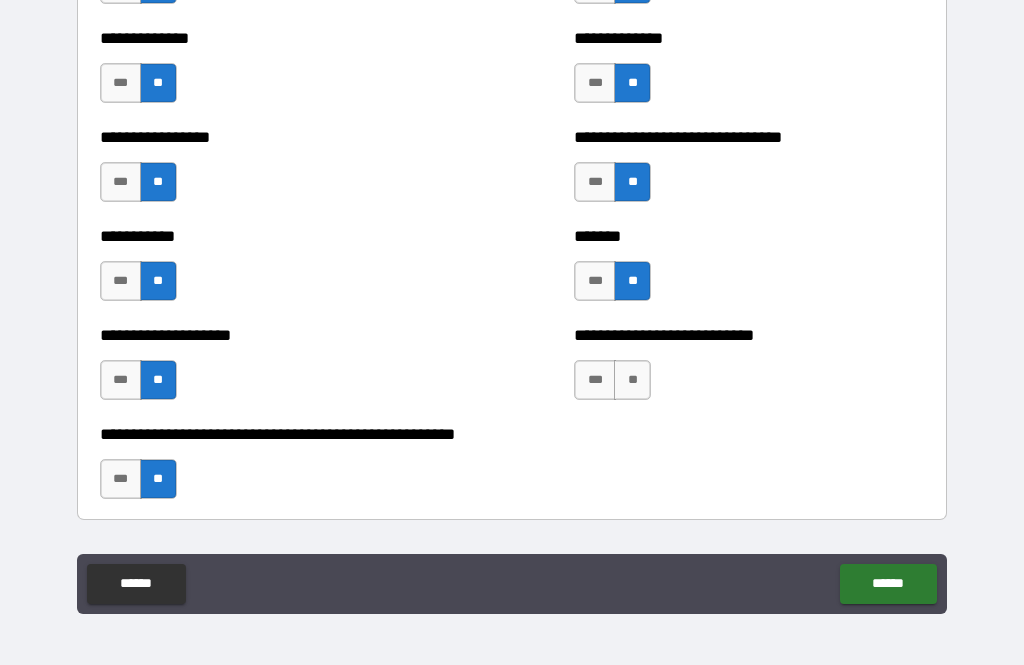 click on "***" at bounding box center [595, 380] 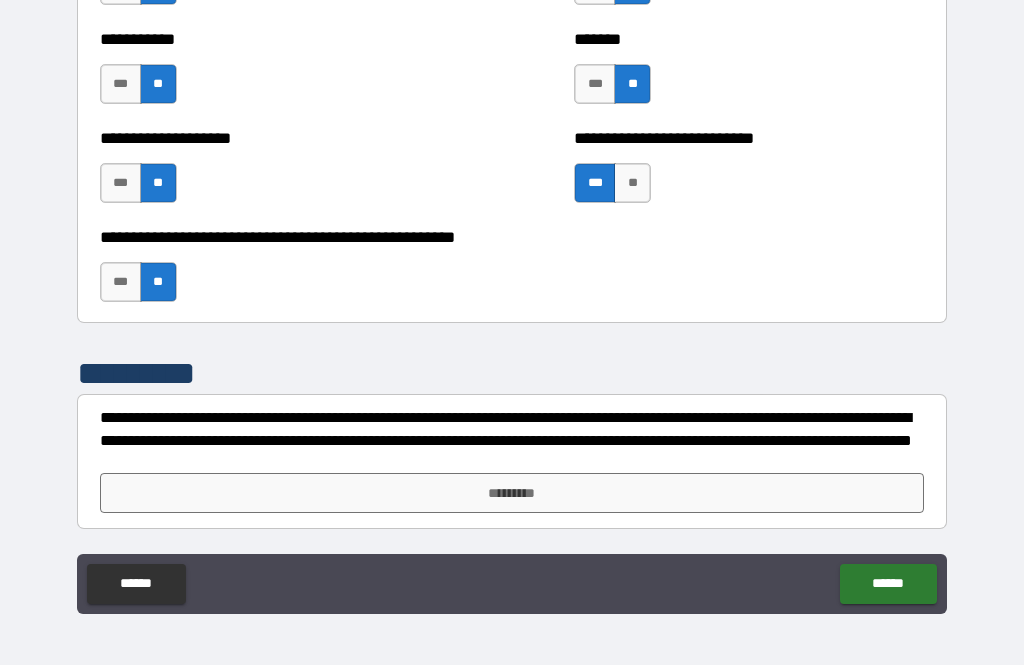 scroll, scrollTop: 8036, scrollLeft: 0, axis: vertical 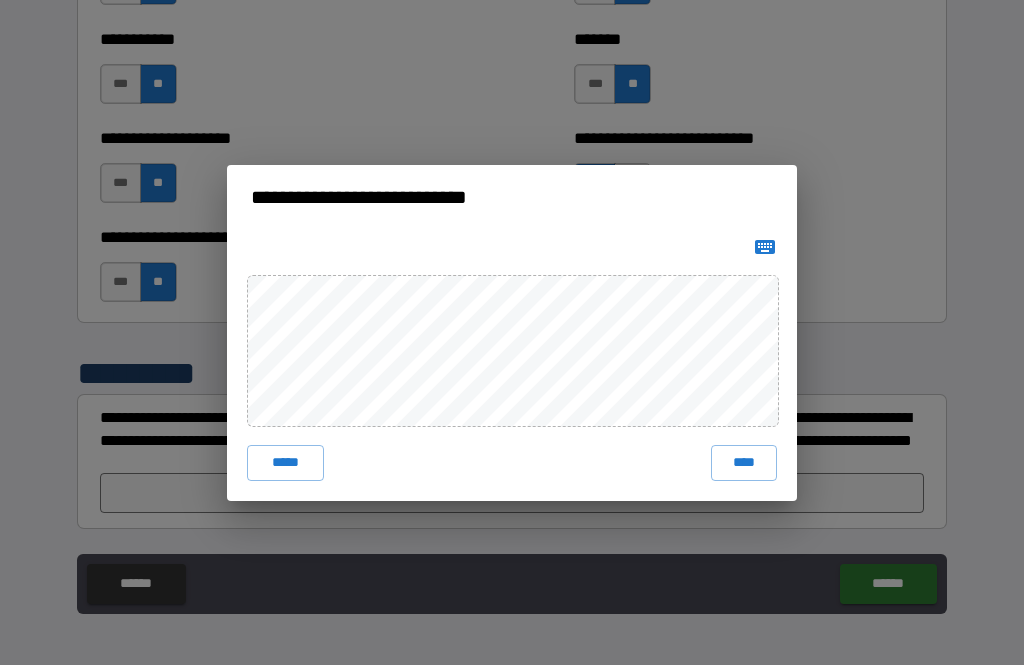 click on "****" at bounding box center (744, 463) 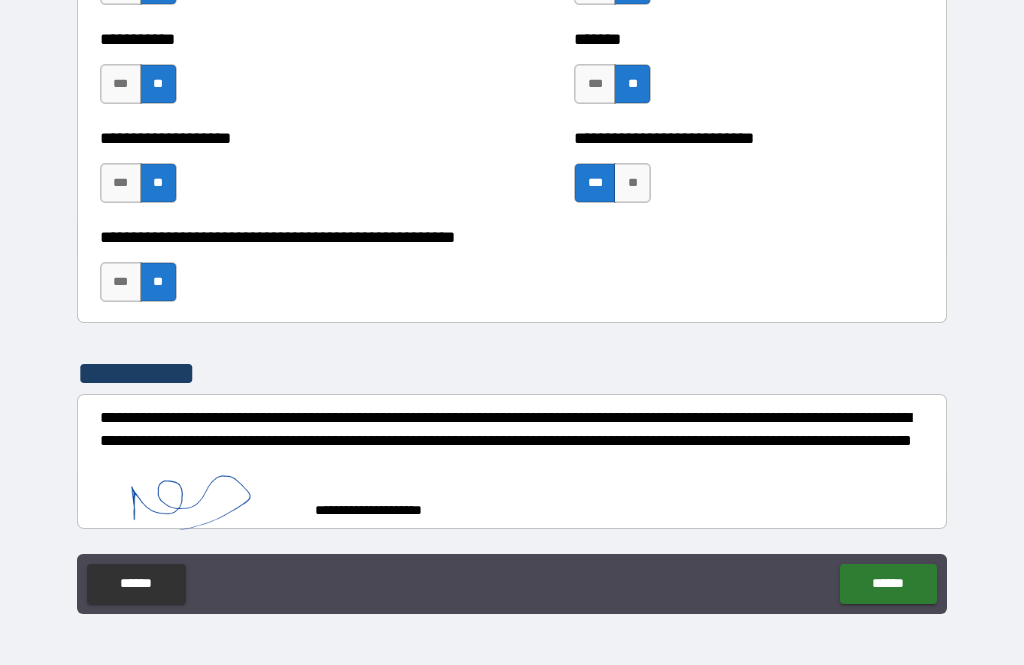 scroll, scrollTop: 8026, scrollLeft: 0, axis: vertical 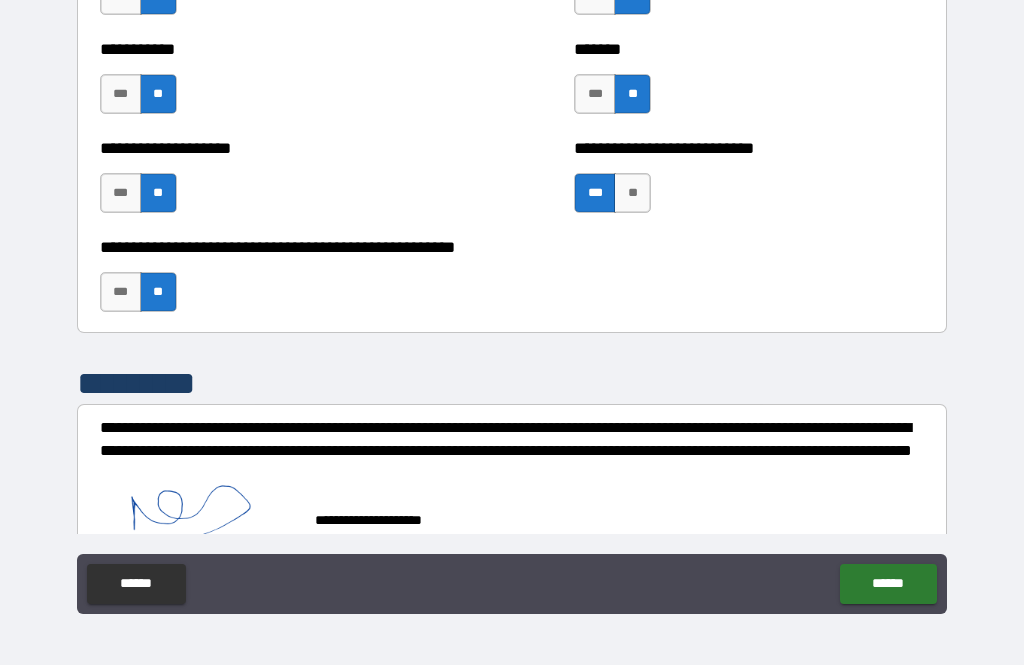 click on "******" at bounding box center (888, 584) 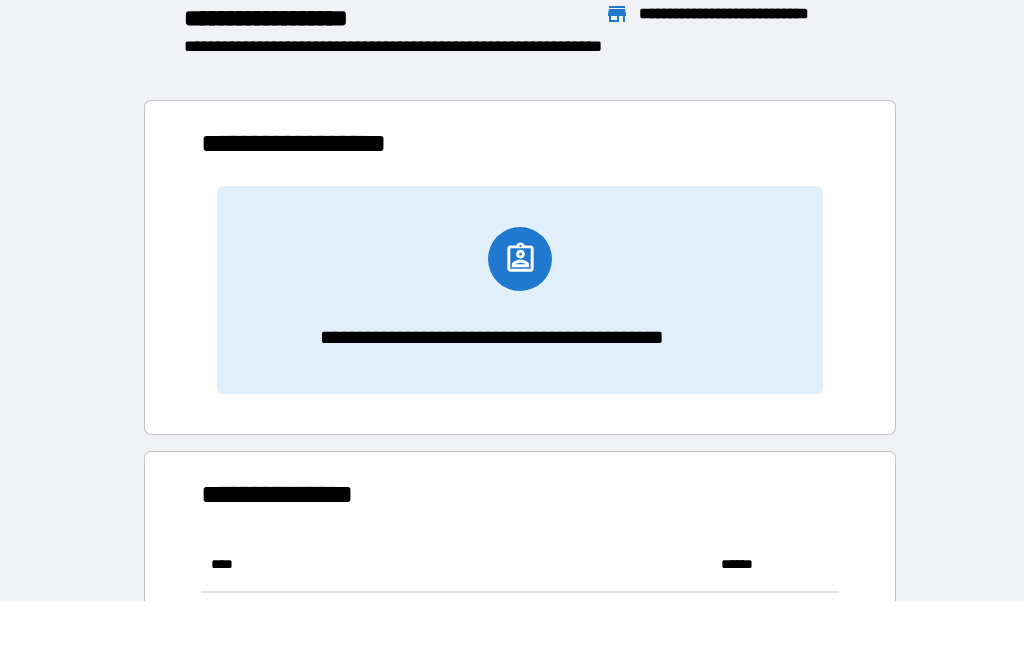 scroll, scrollTop: 1, scrollLeft: 1, axis: both 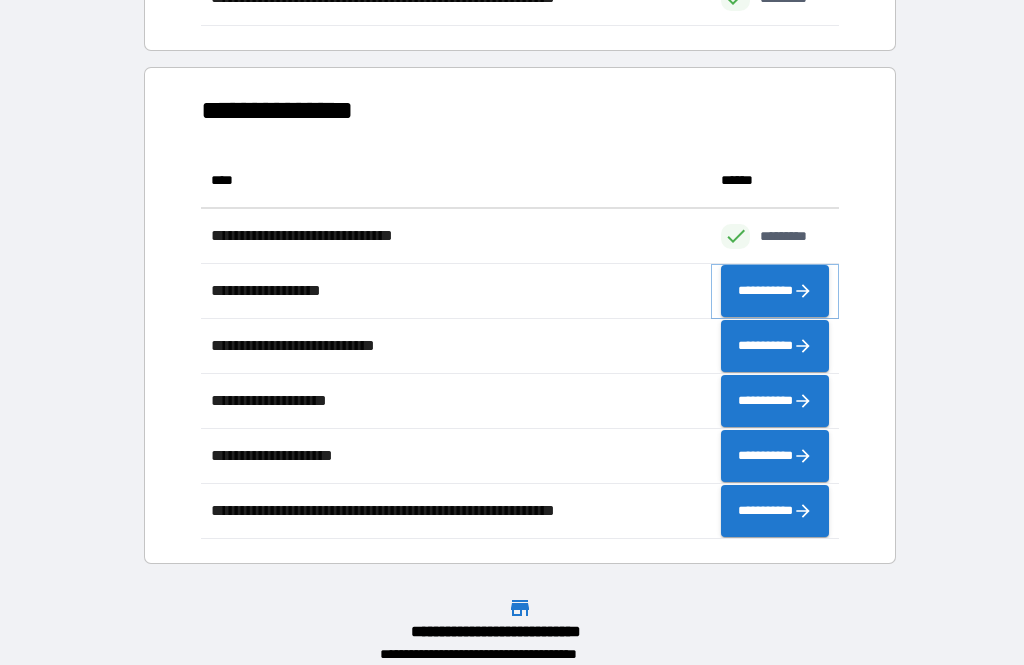 click on "**********" at bounding box center (775, 291) 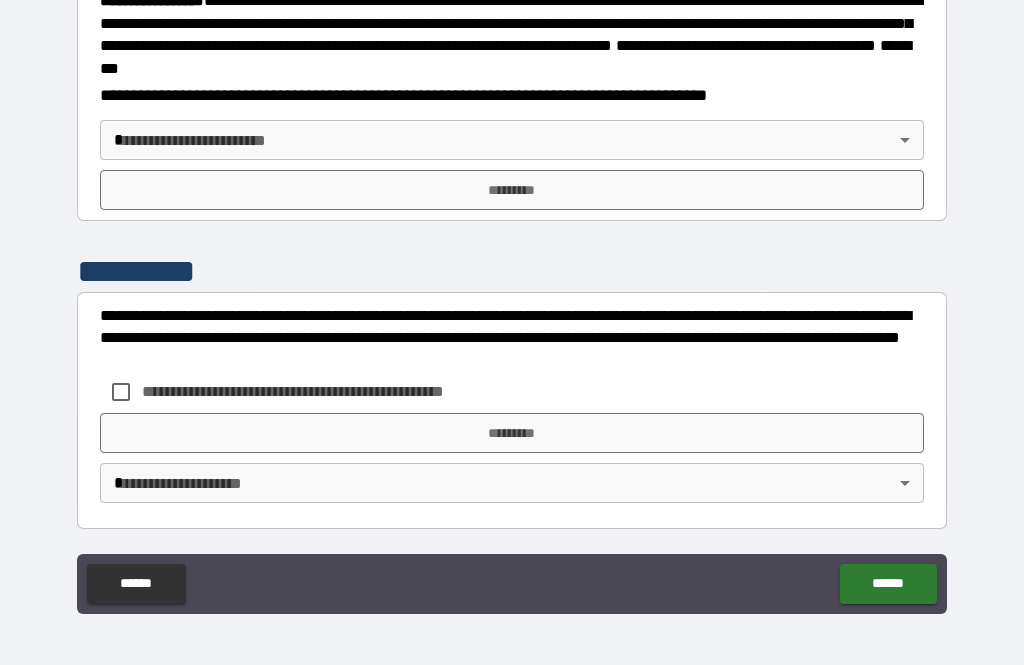 scroll, scrollTop: 2299, scrollLeft: 0, axis: vertical 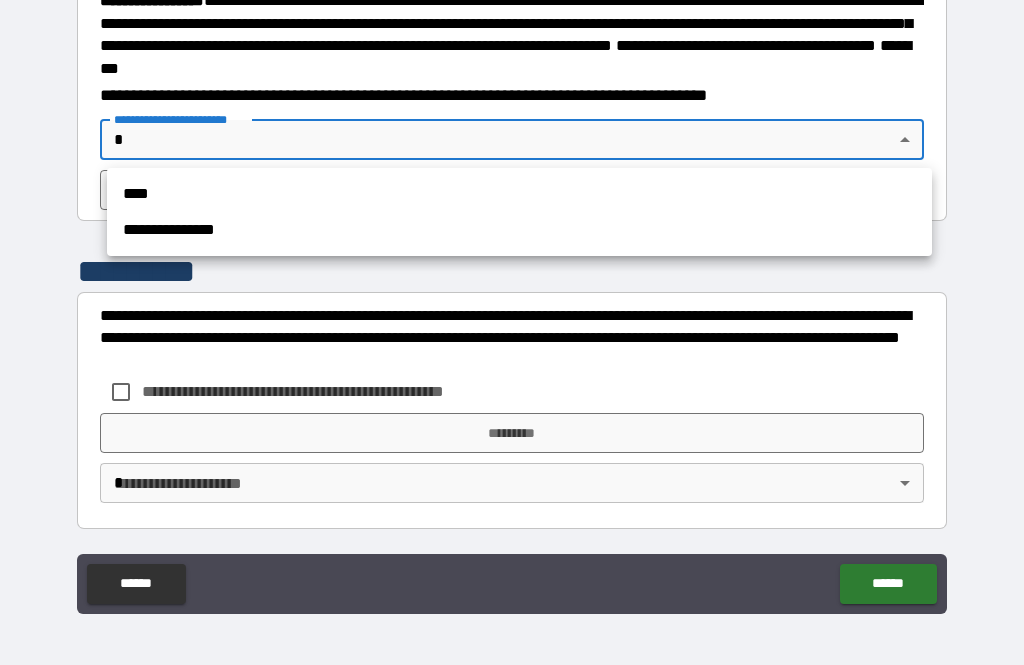 click on "**********" at bounding box center [519, 230] 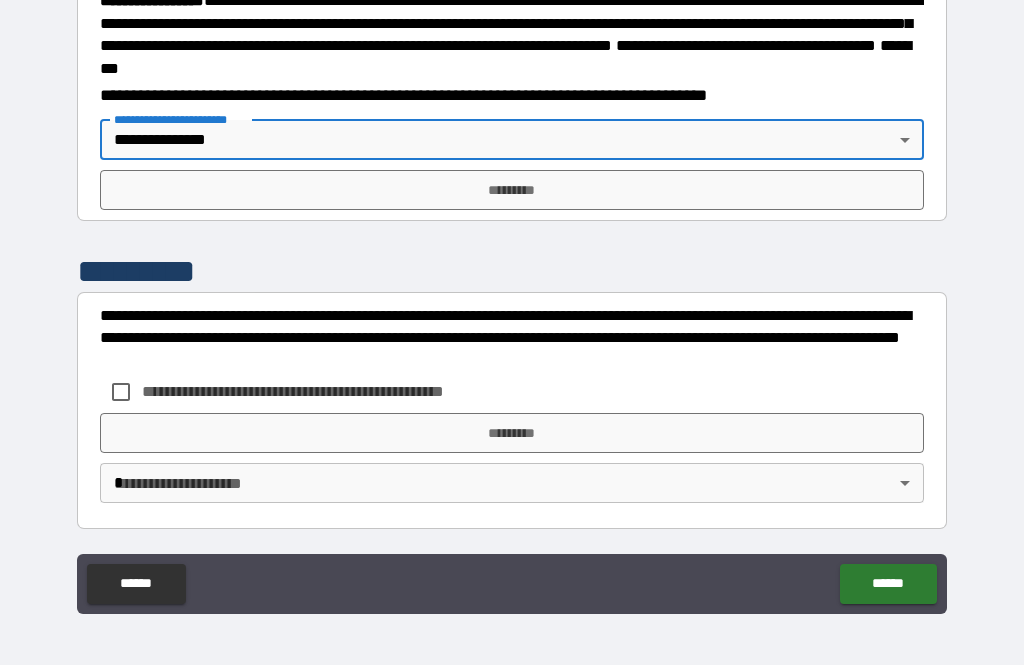 click on "*********" at bounding box center [512, 190] 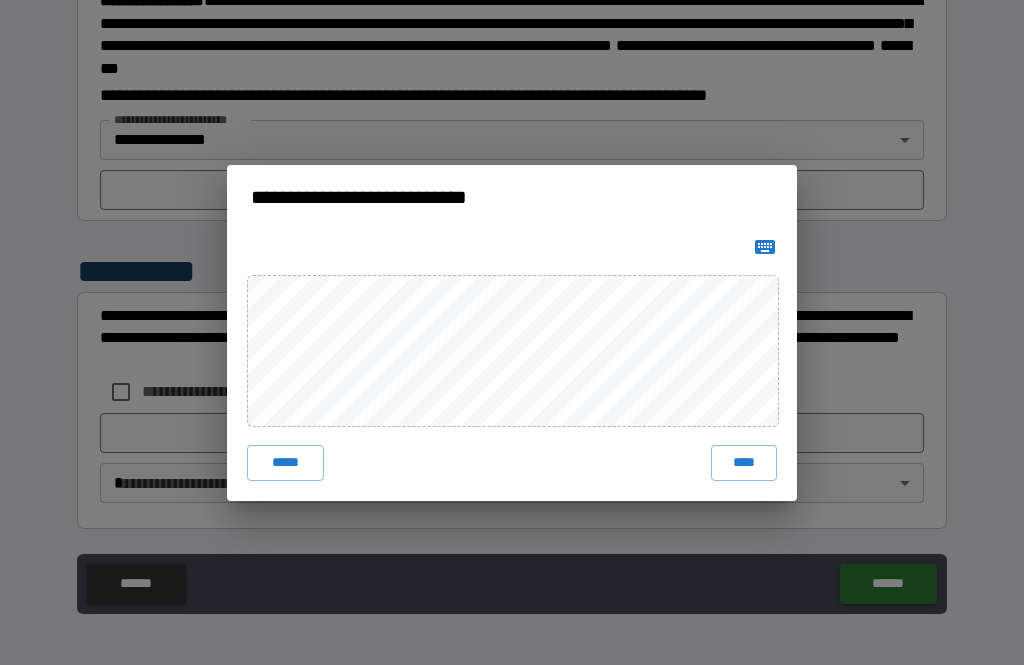click on "****" at bounding box center (744, 463) 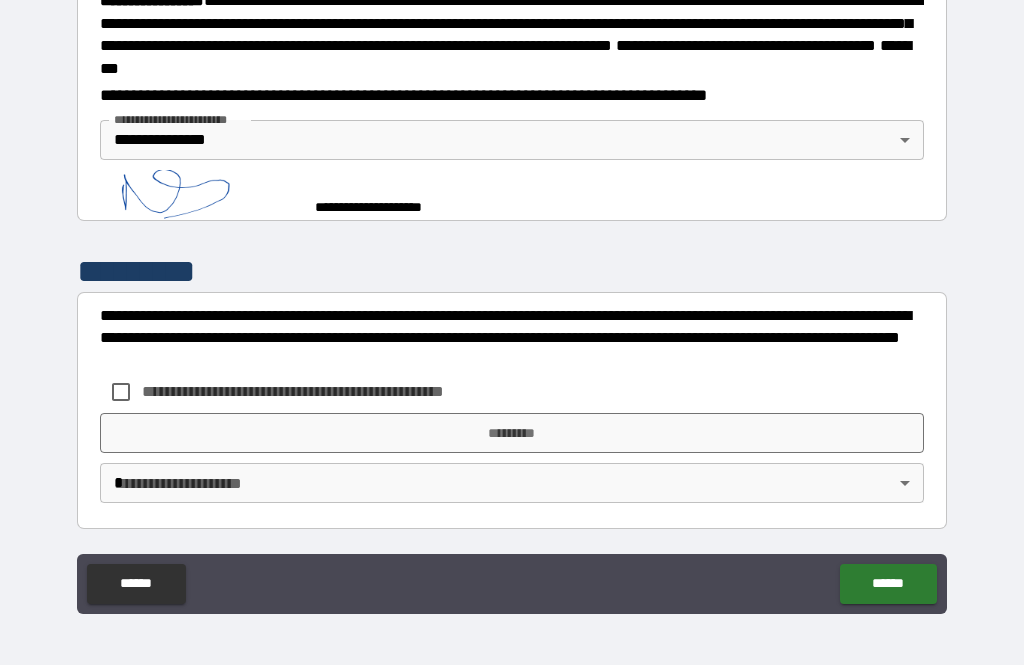 scroll, scrollTop: 2289, scrollLeft: 0, axis: vertical 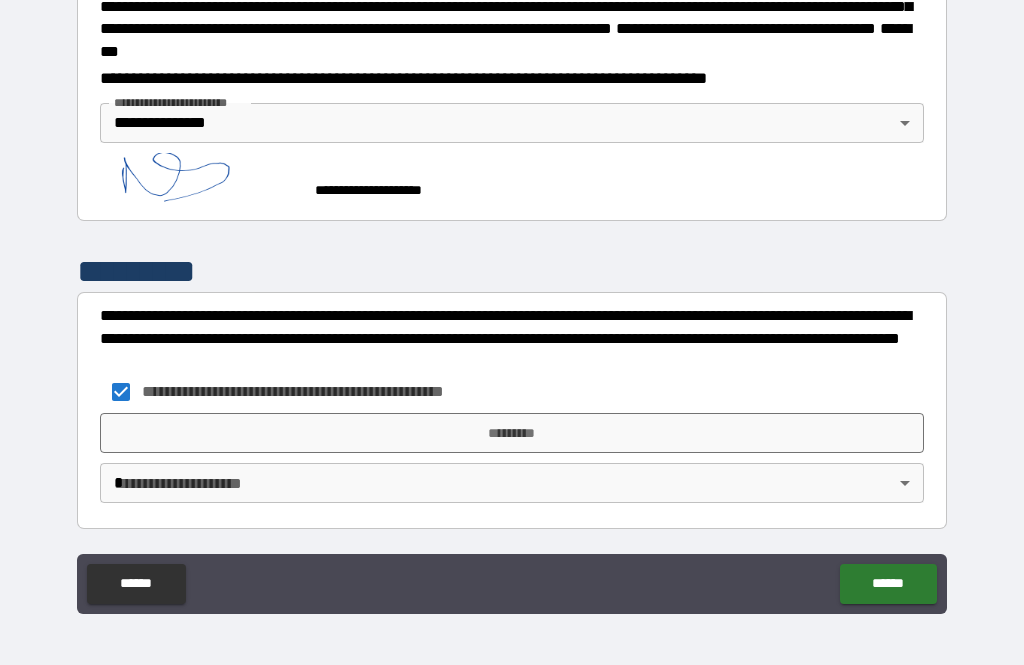 click on "*********" at bounding box center (512, 433) 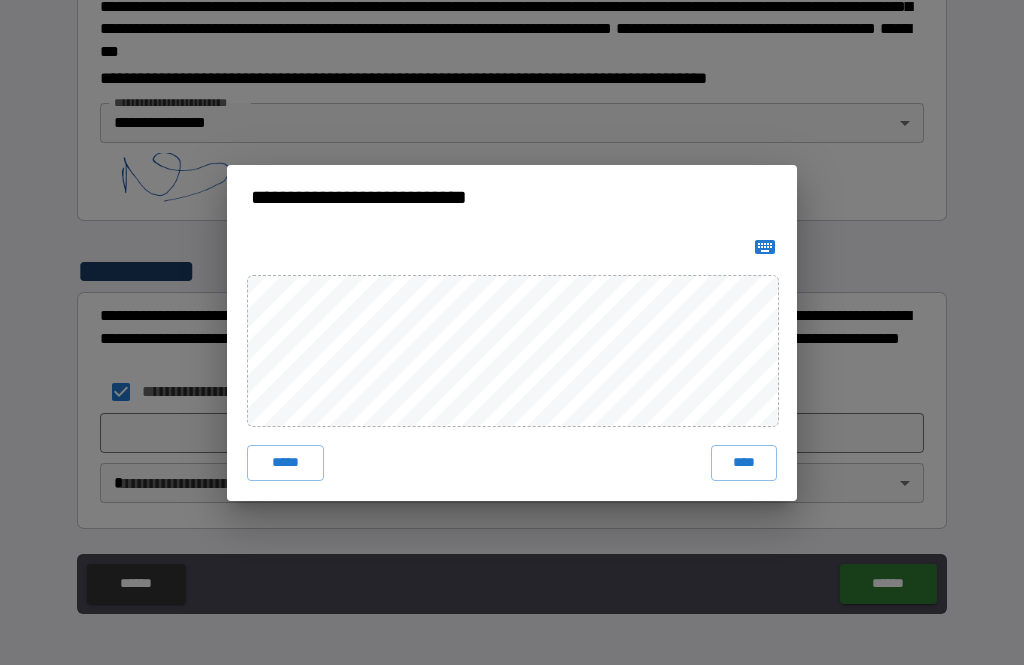 click on "****" at bounding box center [744, 463] 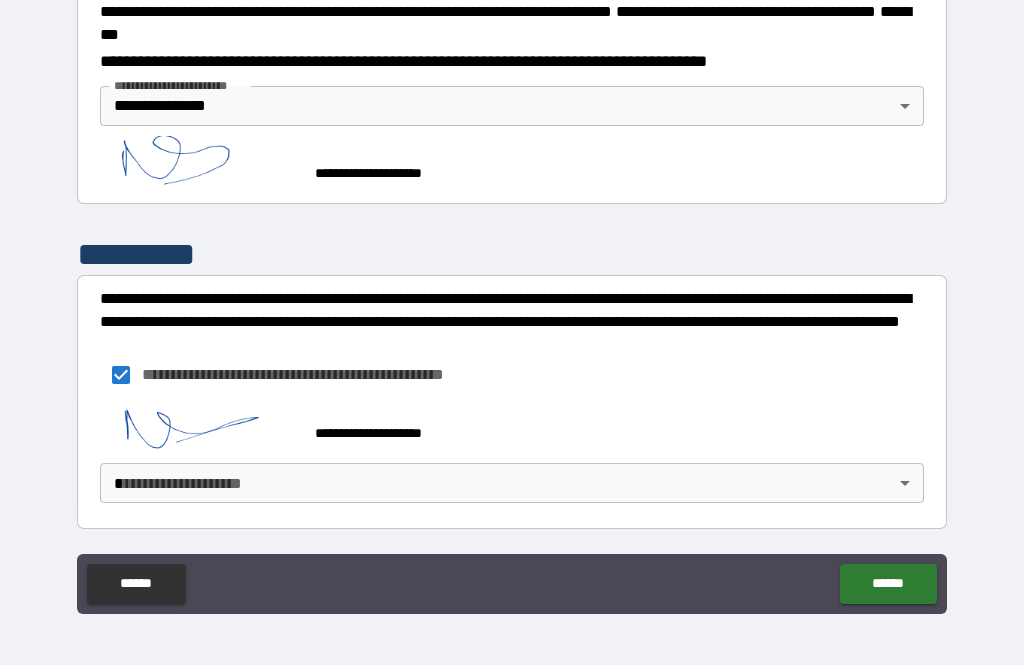 scroll, scrollTop: 2333, scrollLeft: 0, axis: vertical 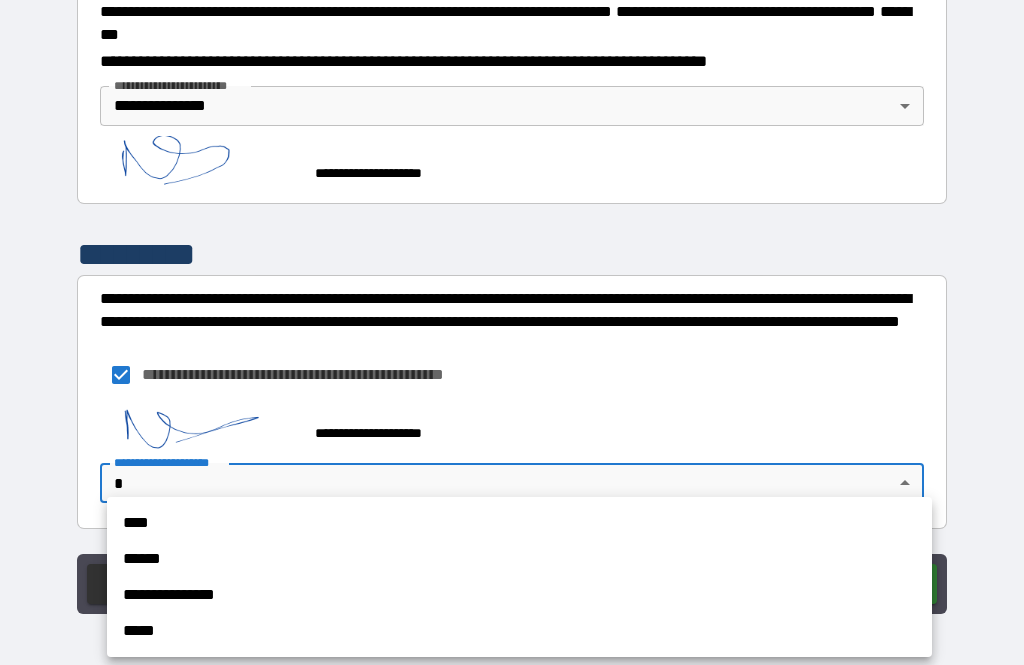 click on "**********" at bounding box center (519, 595) 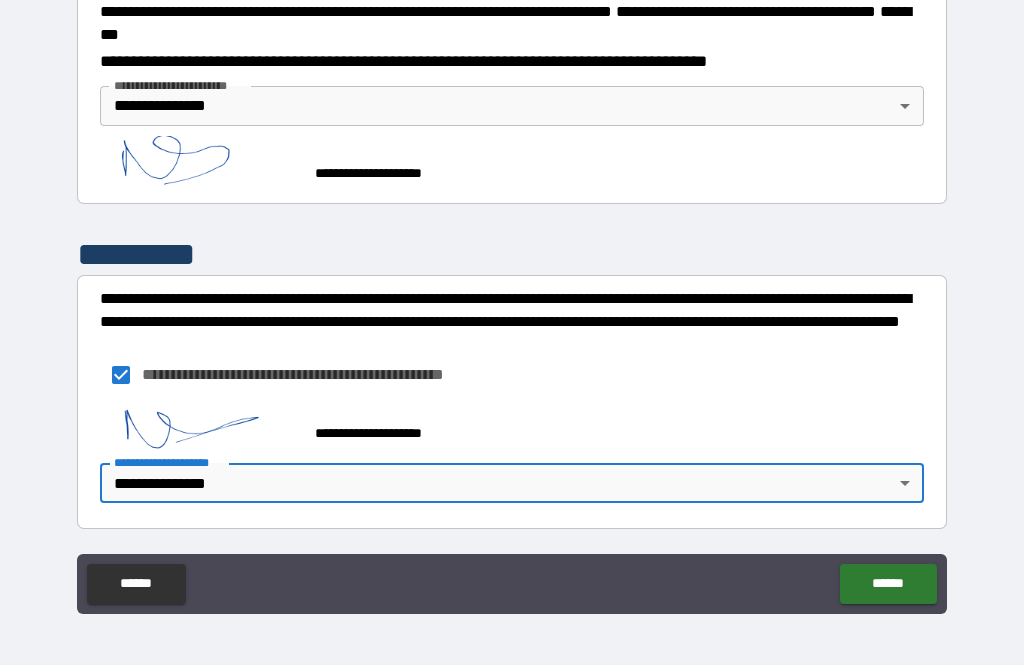 click on "******" at bounding box center [888, 584] 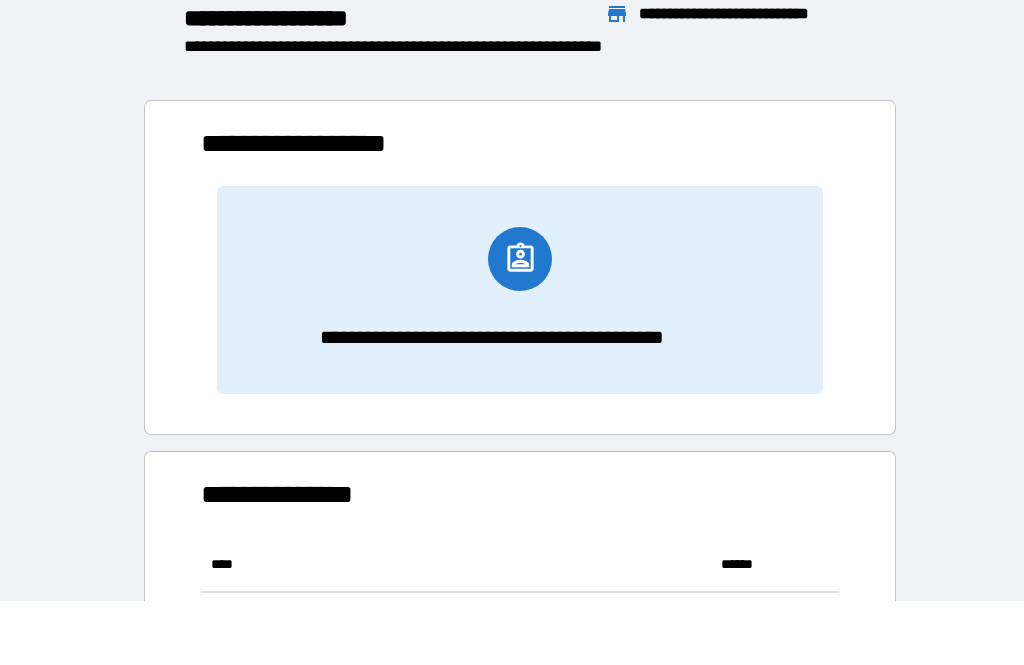 scroll, scrollTop: 1, scrollLeft: 1, axis: both 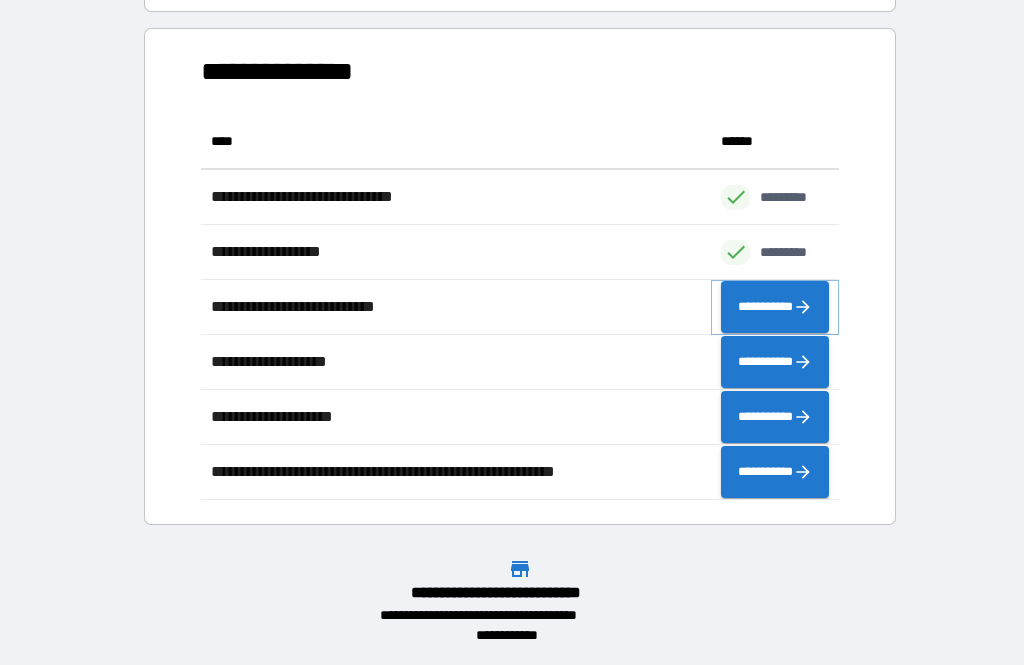 click on "**********" at bounding box center (775, 307) 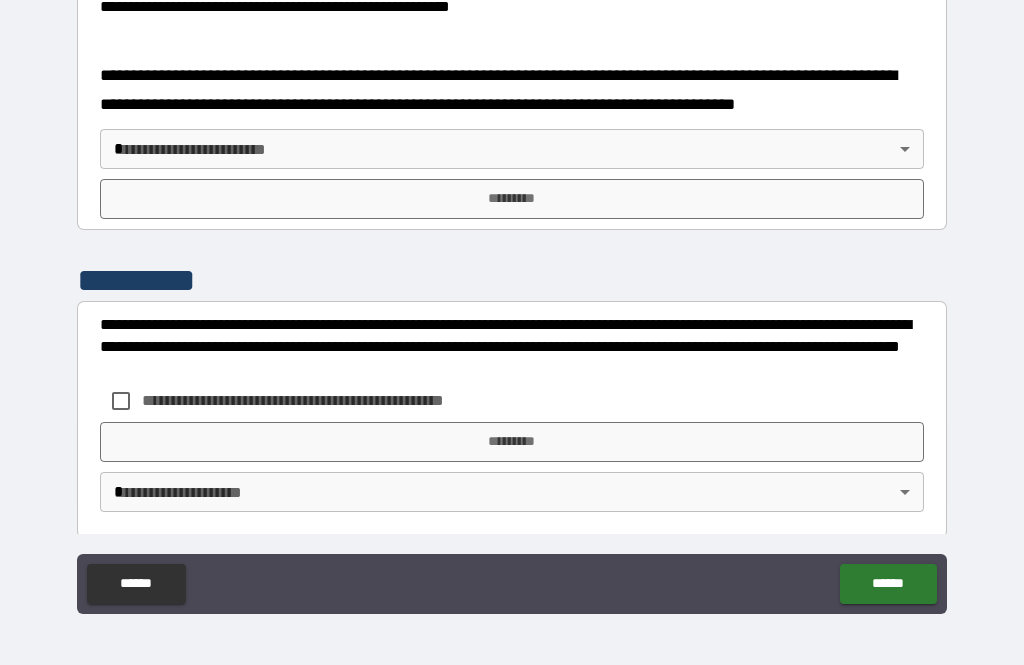 scroll, scrollTop: 774, scrollLeft: 0, axis: vertical 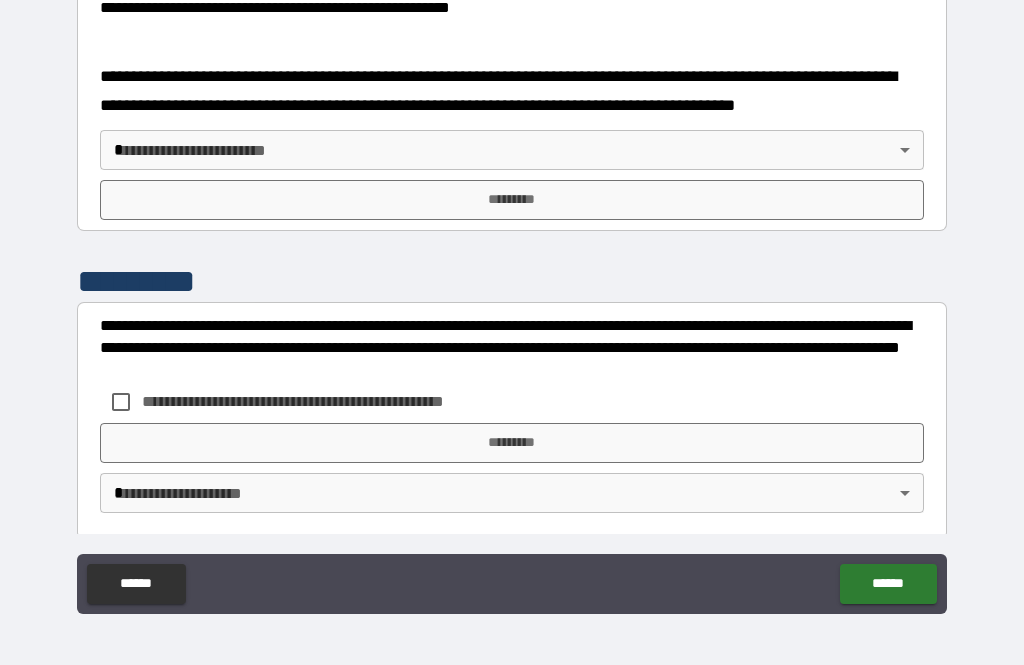 click on "**********" at bounding box center [512, 300] 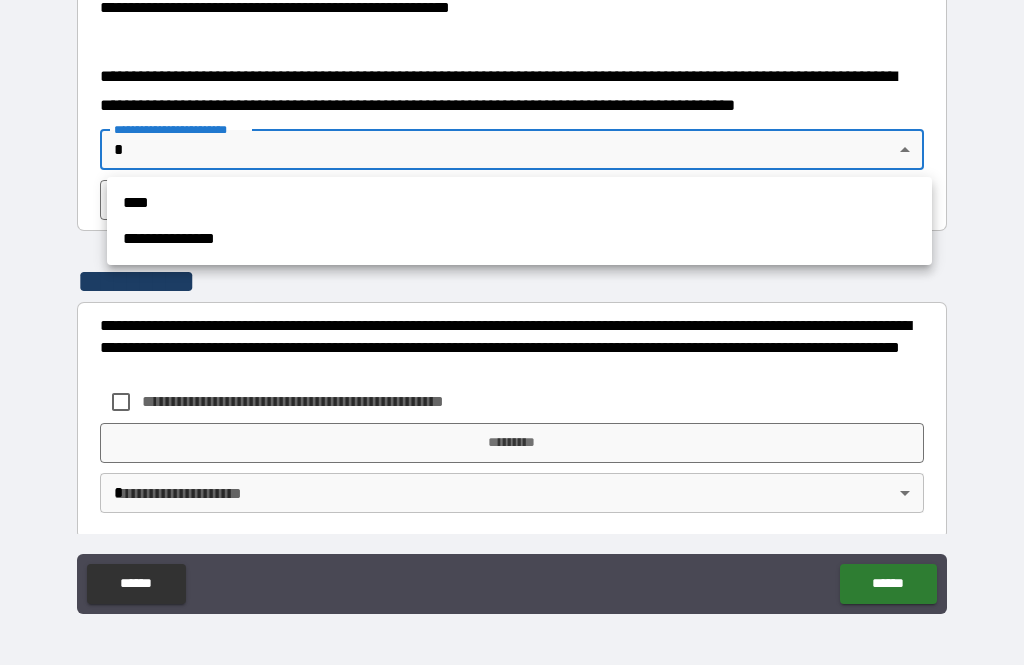 click on "**********" at bounding box center [519, 239] 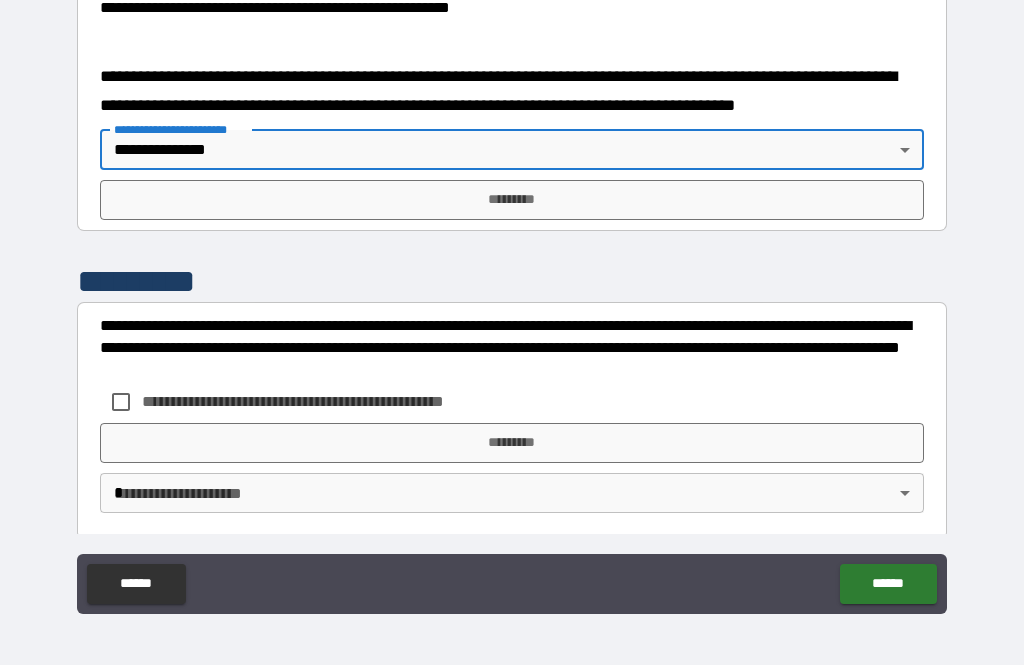 click on "*********" at bounding box center (512, 200) 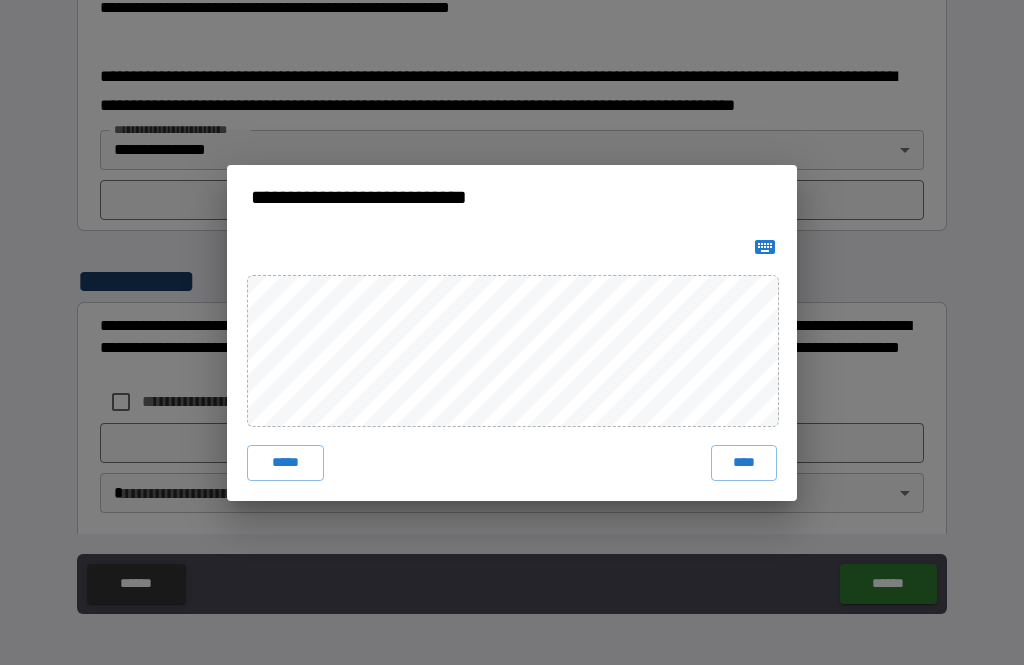 click on "****" at bounding box center [744, 463] 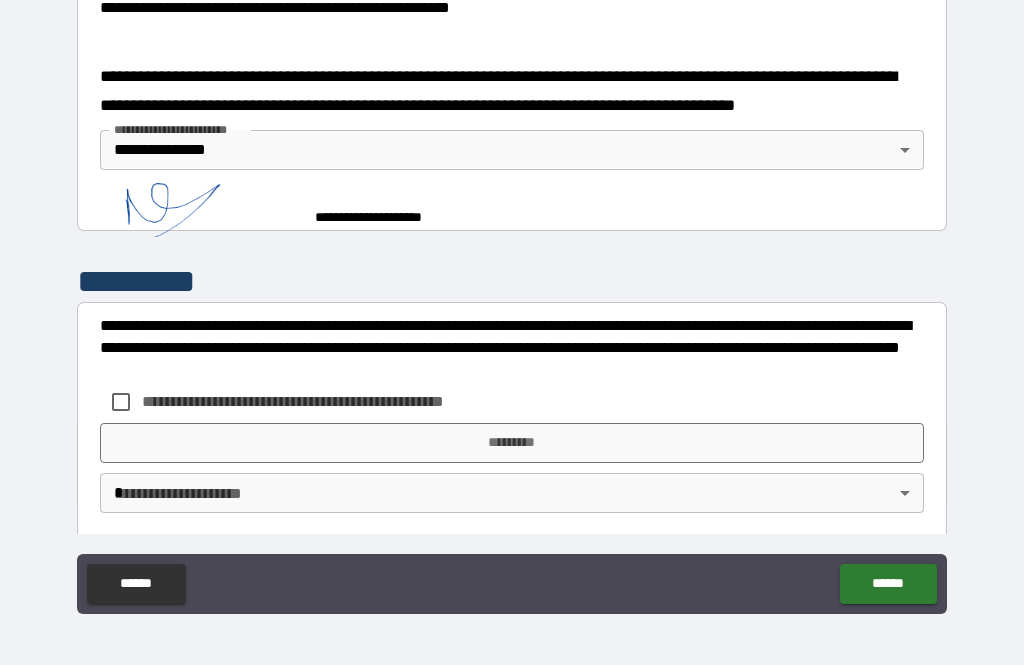 scroll, scrollTop: 773, scrollLeft: 0, axis: vertical 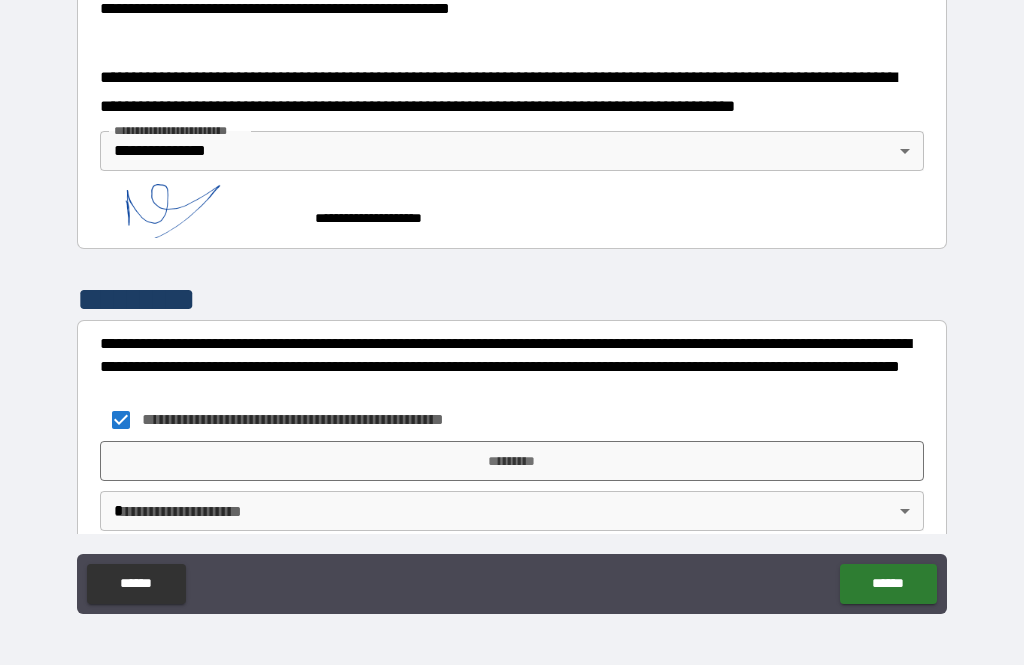 click on "*********" at bounding box center (512, 461) 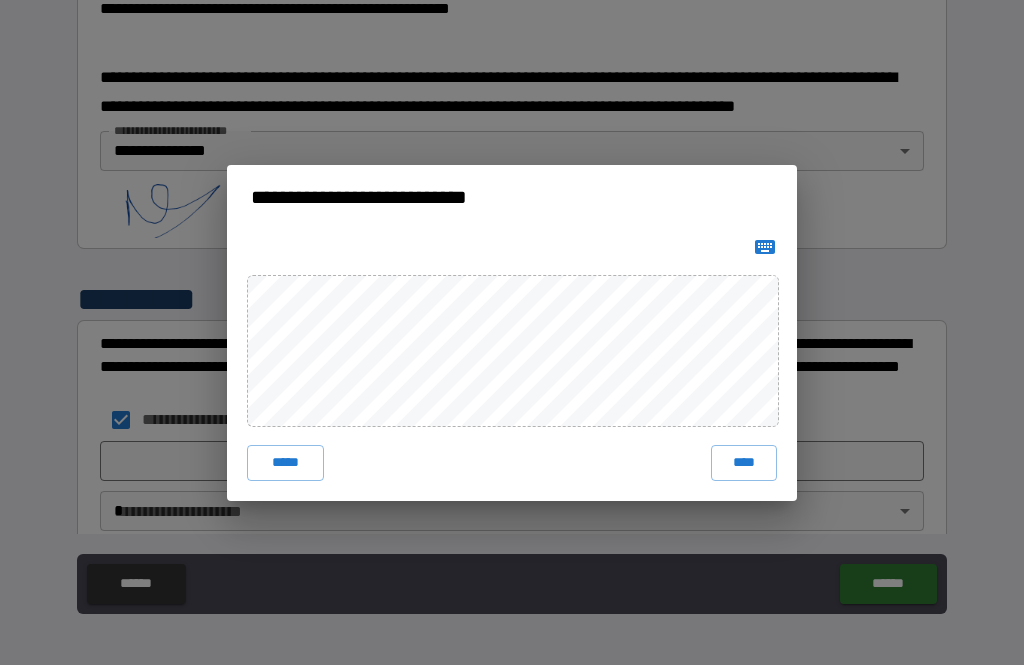 click on "****" at bounding box center [744, 463] 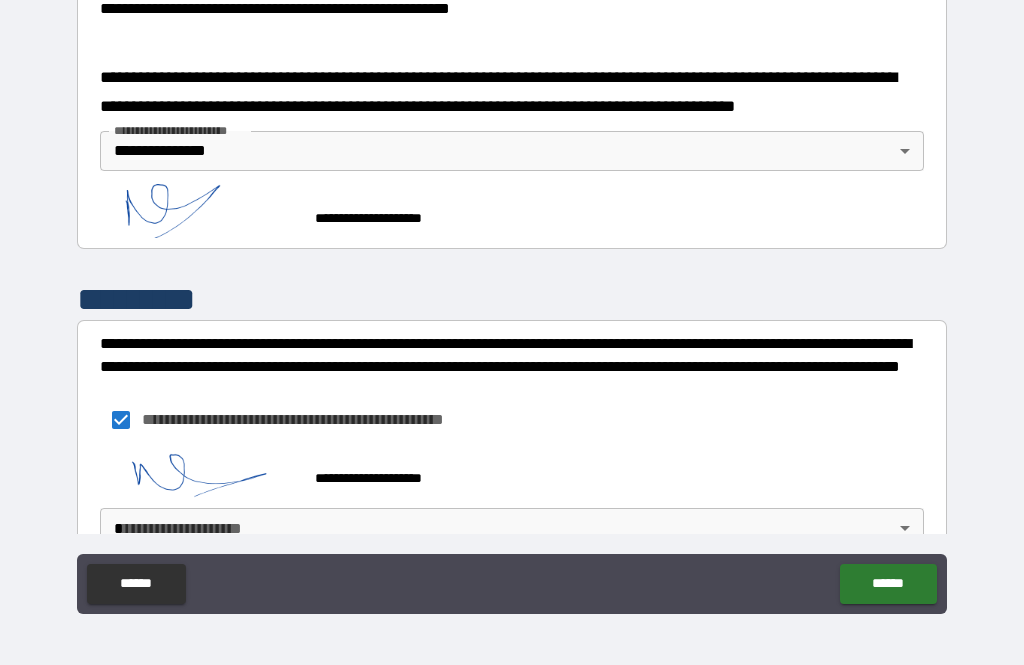 click on "**********" at bounding box center (512, 300) 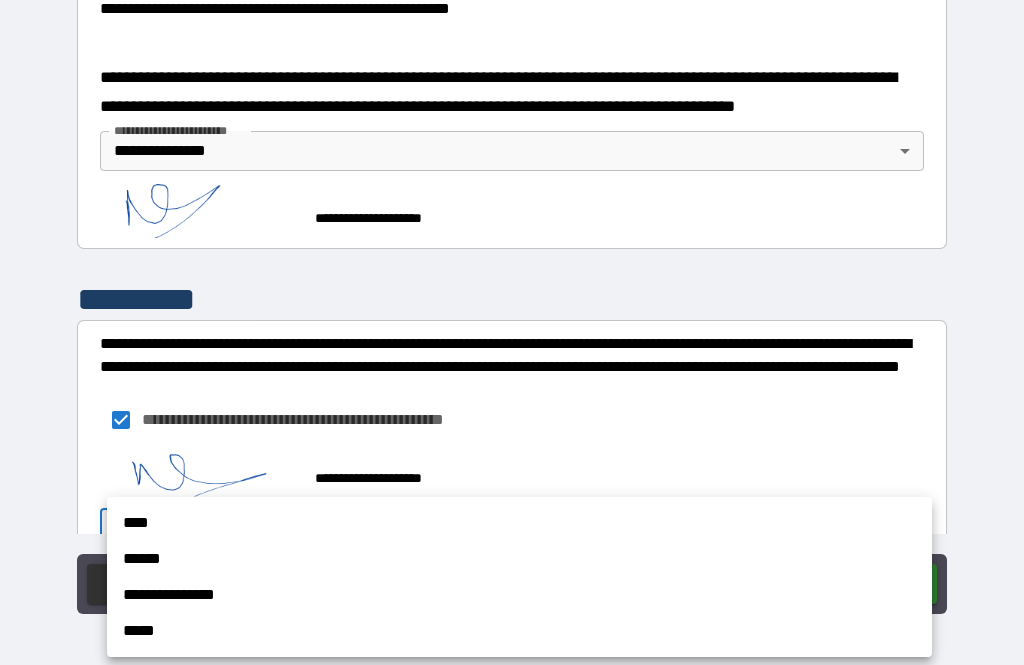 click on "**********" at bounding box center (519, 595) 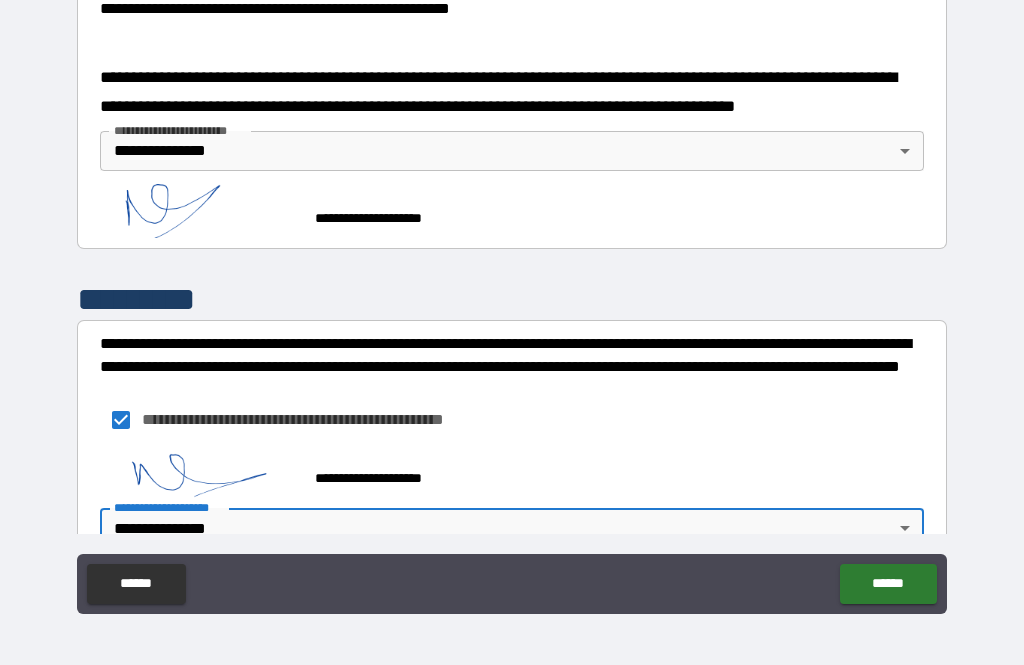scroll, scrollTop: 787, scrollLeft: 0, axis: vertical 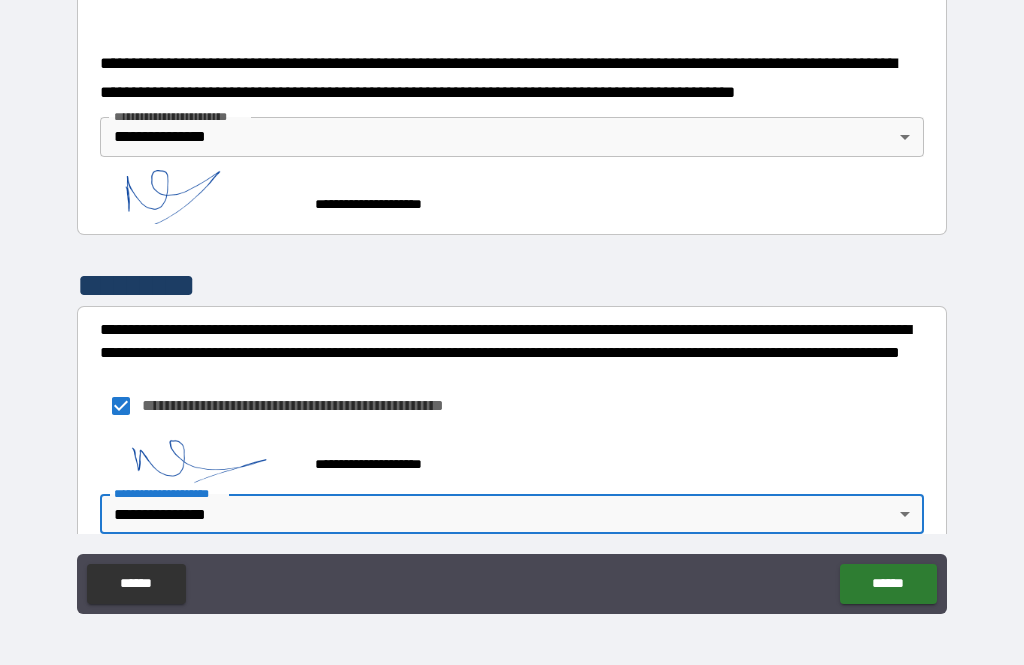click on "******" at bounding box center [888, 584] 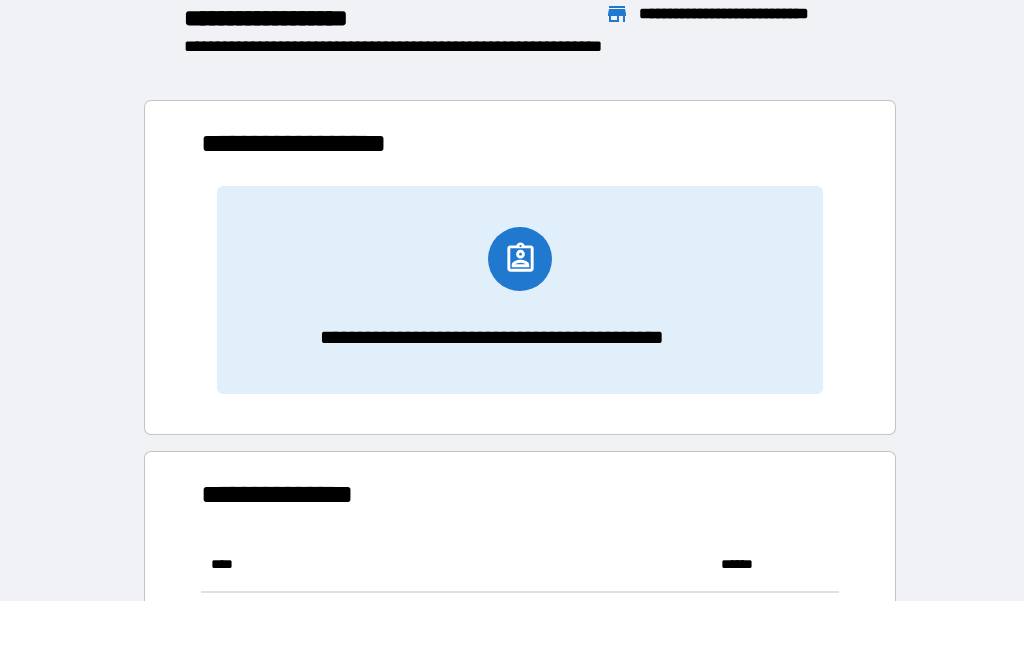 scroll, scrollTop: 1, scrollLeft: 1, axis: both 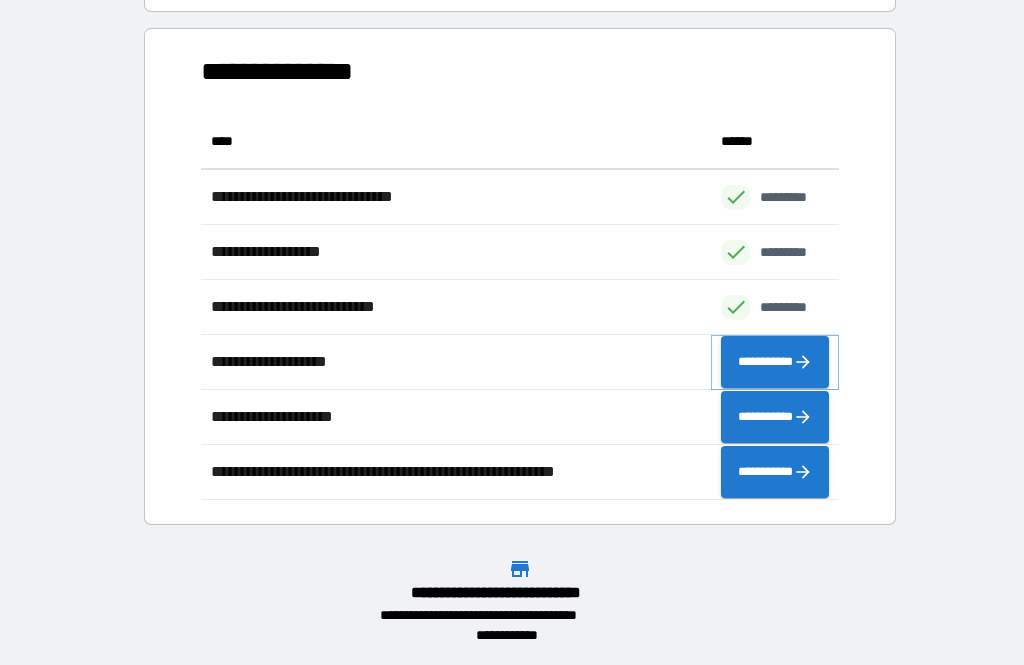 click on "**********" at bounding box center (775, 362) 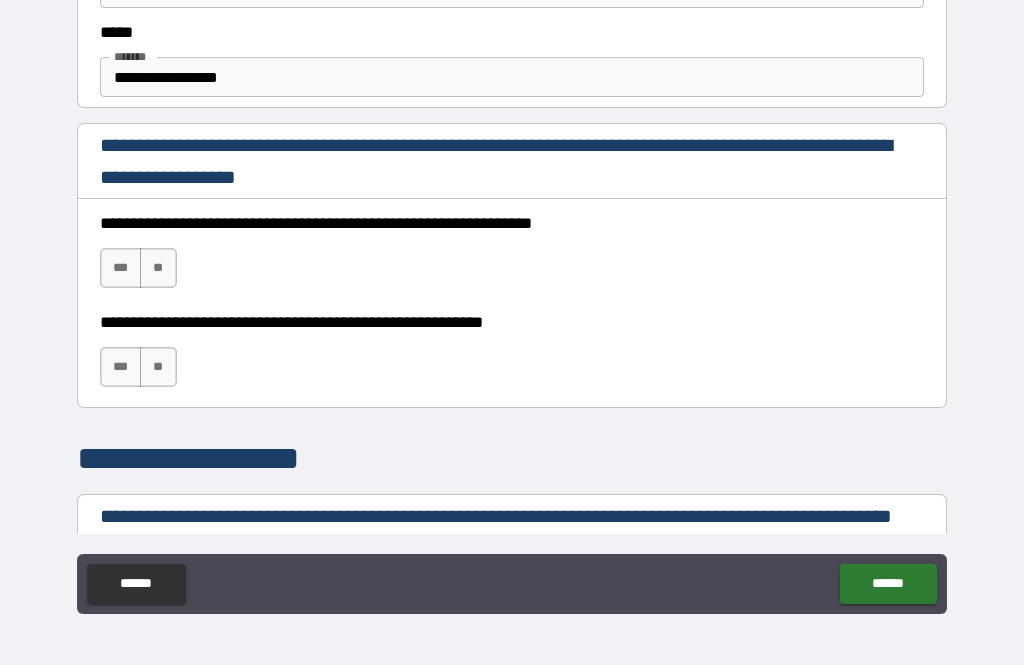 scroll, scrollTop: 1223, scrollLeft: 0, axis: vertical 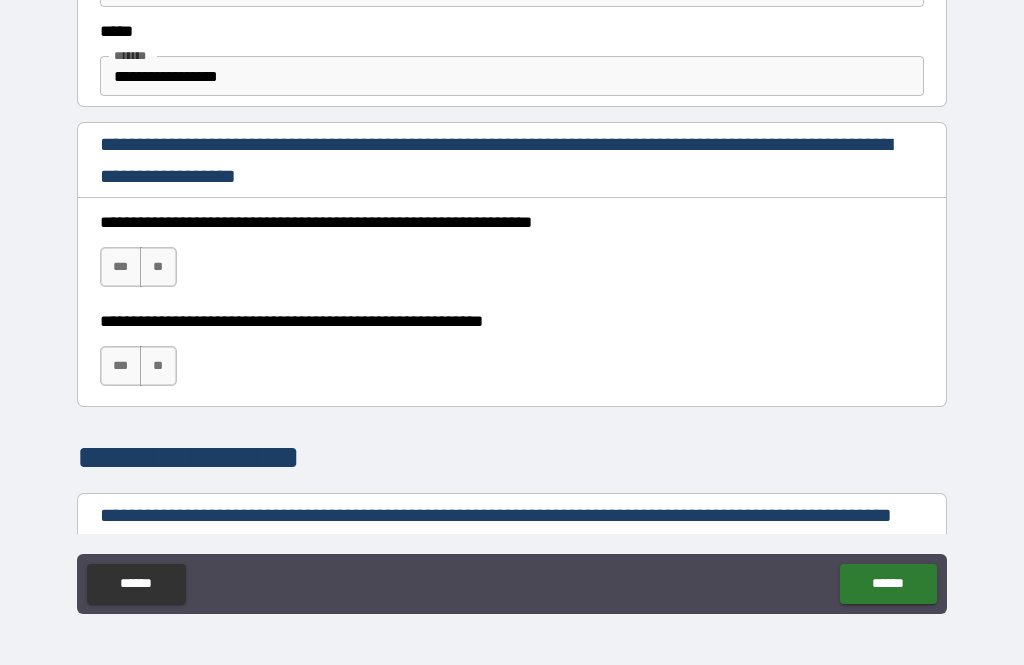 click on "***" at bounding box center [121, 267] 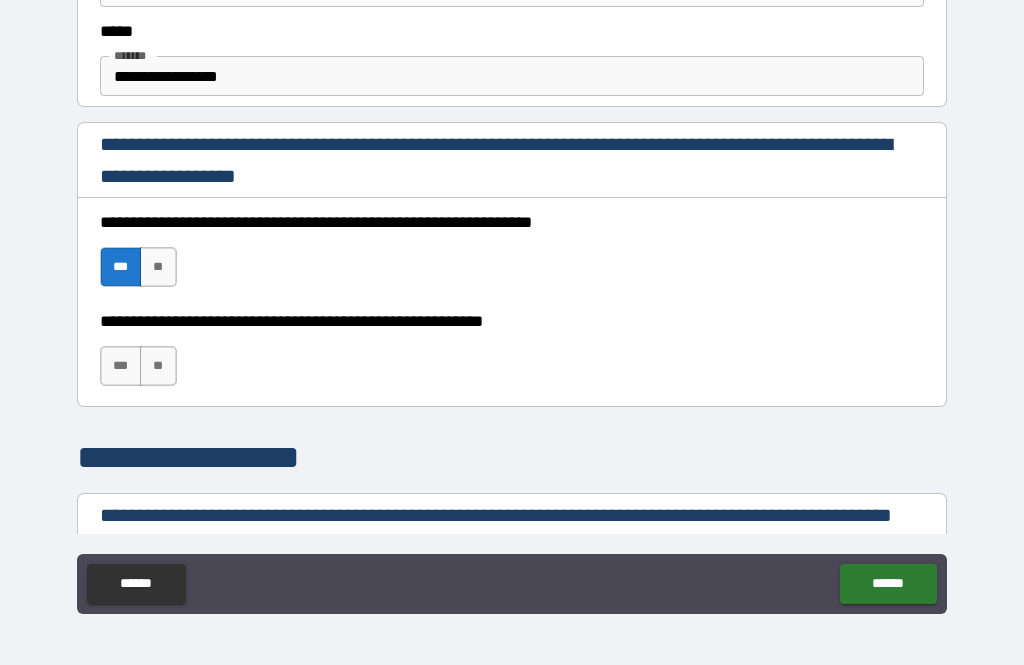 click on "***" at bounding box center [121, 366] 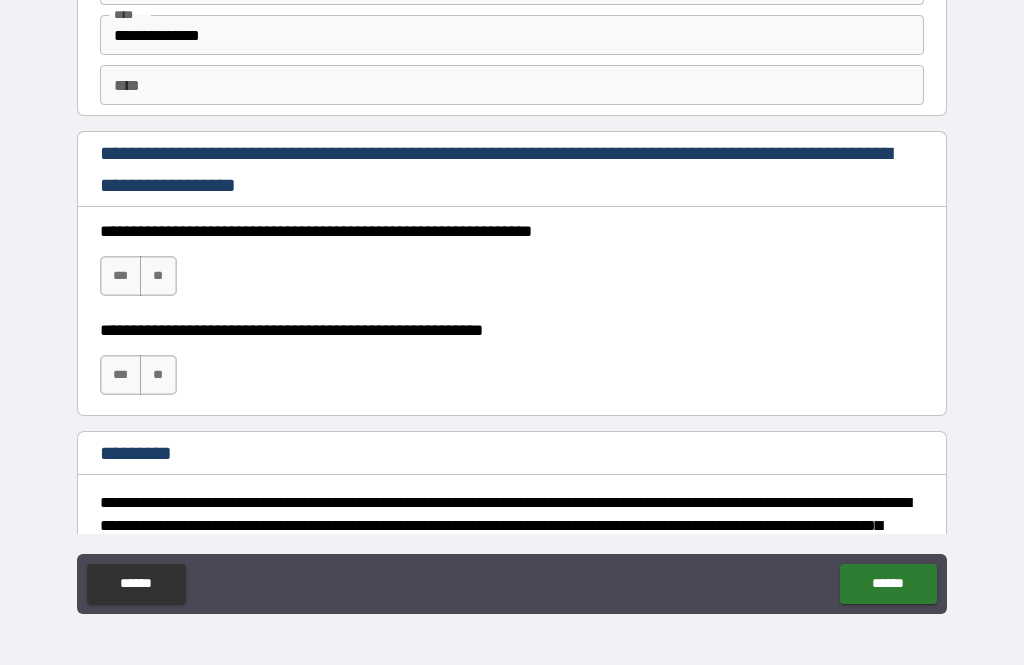scroll, scrollTop: 2852, scrollLeft: 0, axis: vertical 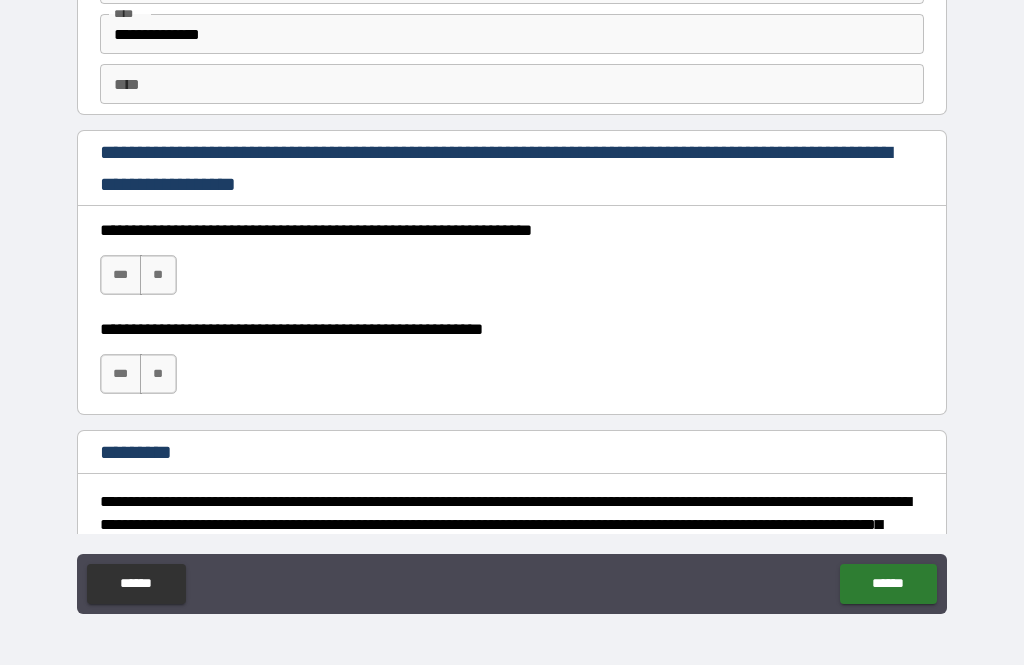 click on "***" at bounding box center [121, 275] 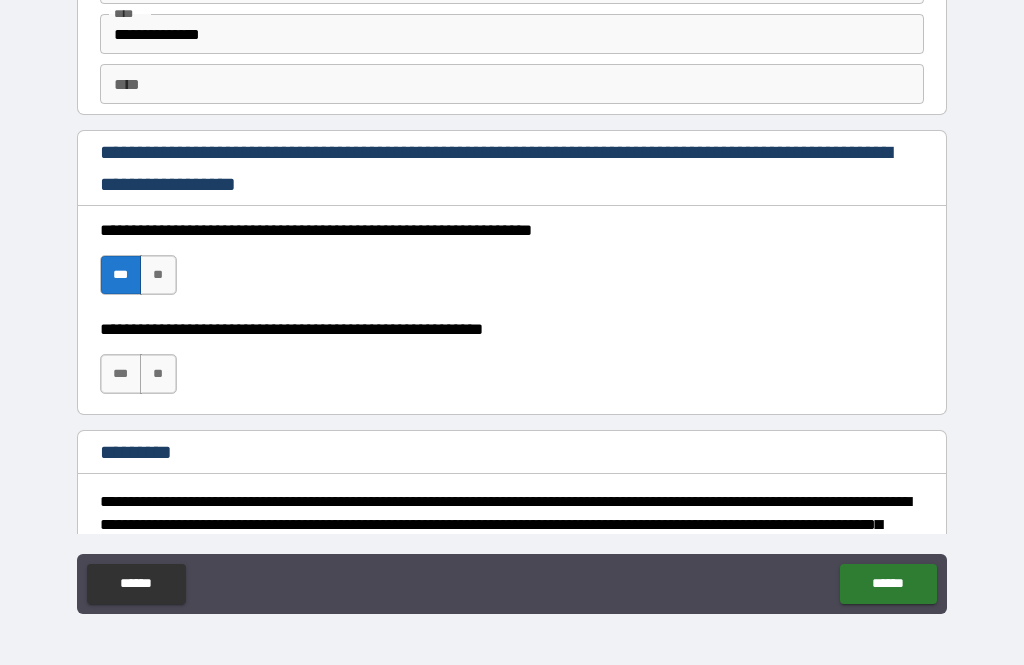 click on "***" at bounding box center (121, 374) 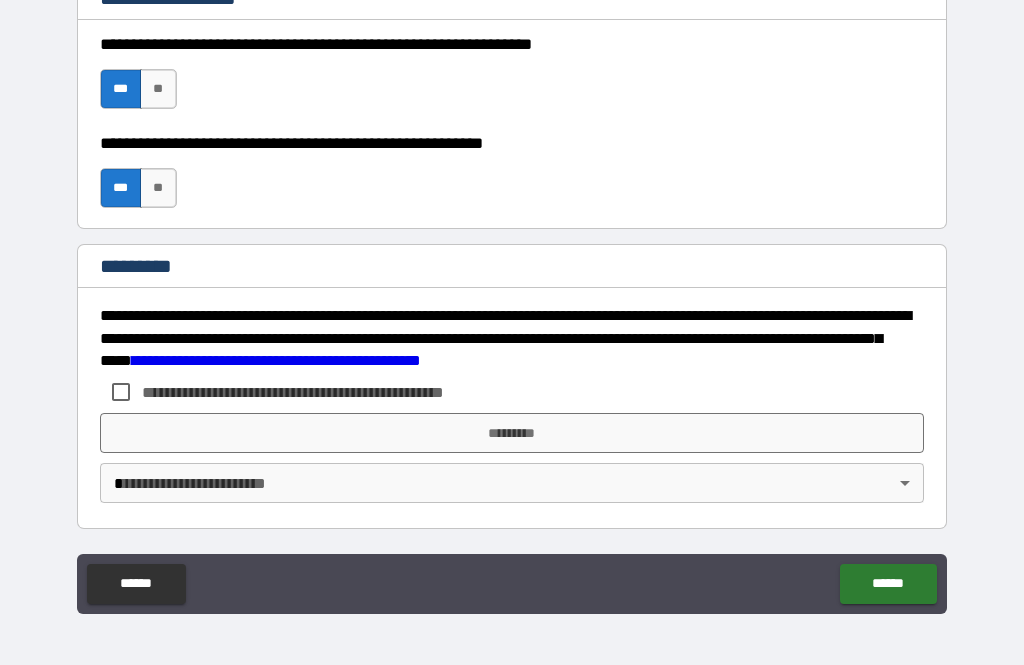 scroll, scrollTop: 3038, scrollLeft: 0, axis: vertical 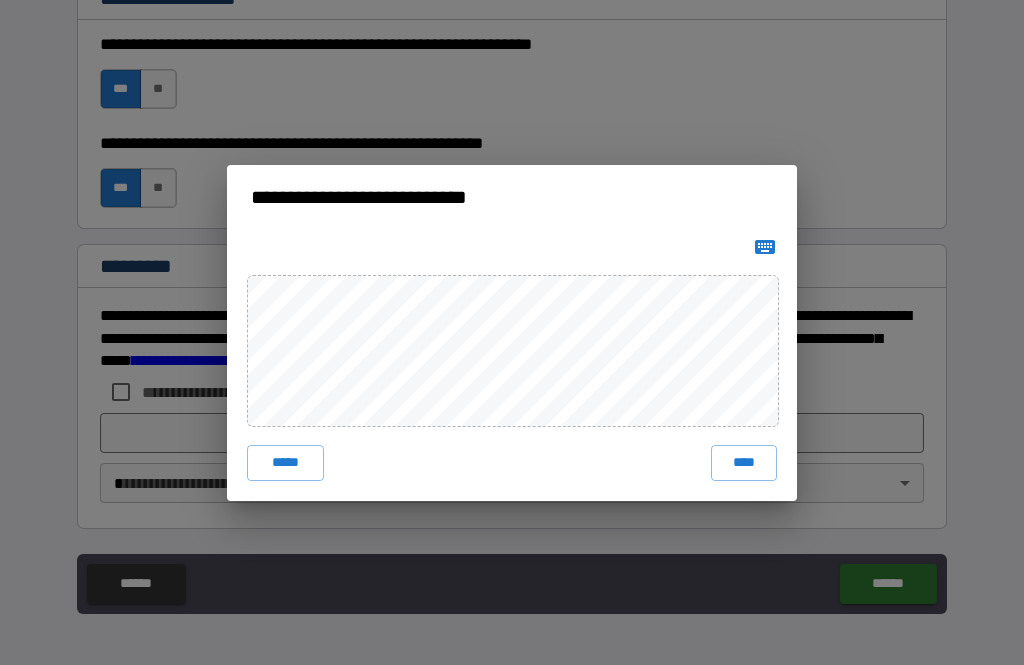 click on "****" at bounding box center [744, 463] 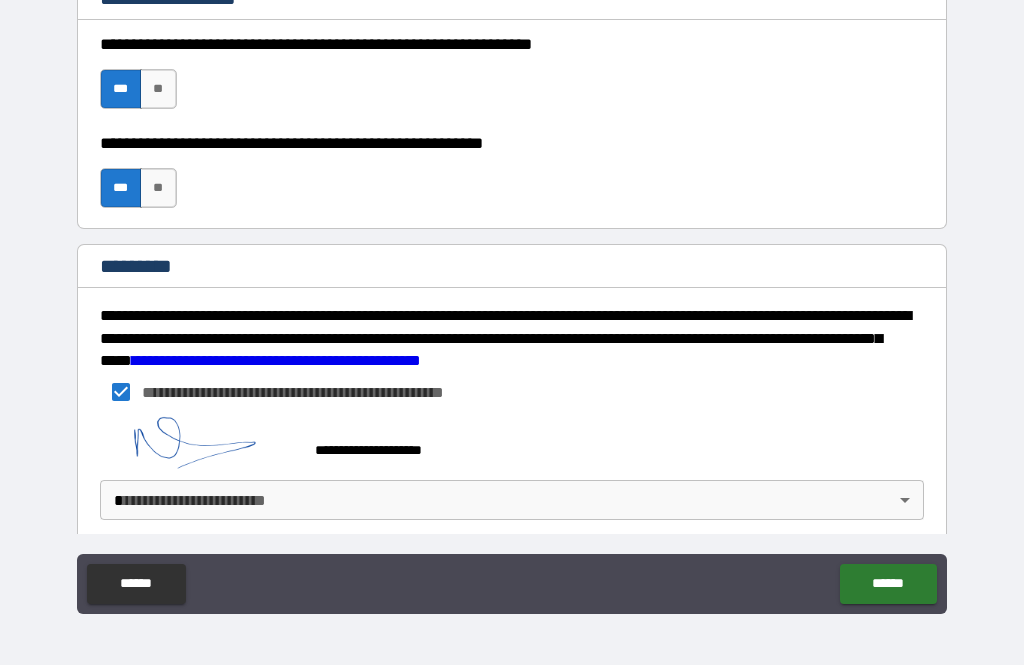 click on "**********" at bounding box center [512, 300] 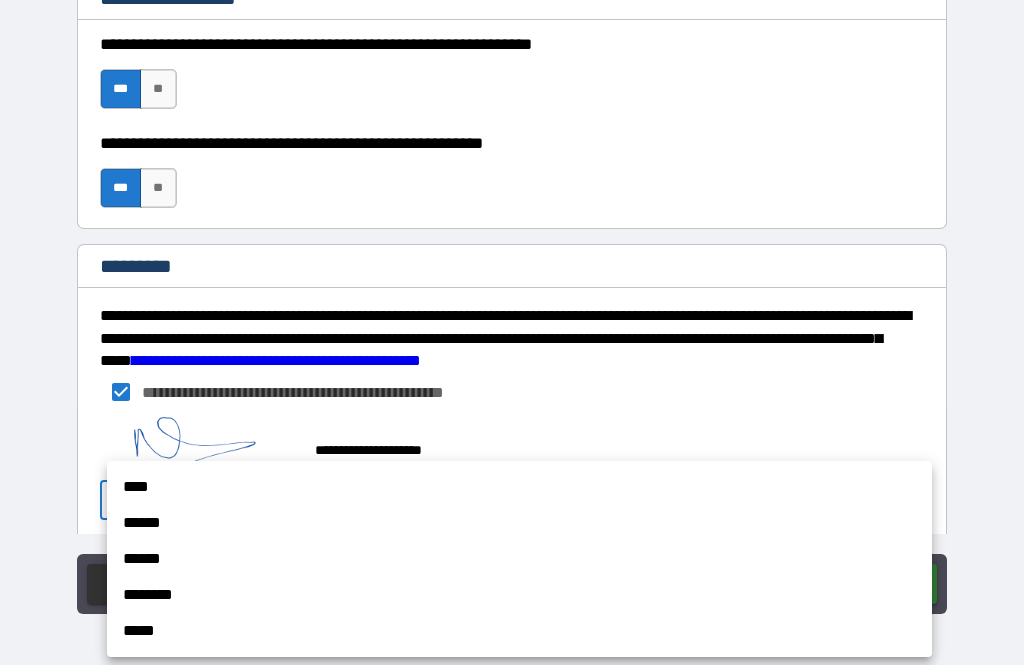 click on "******" at bounding box center [519, 523] 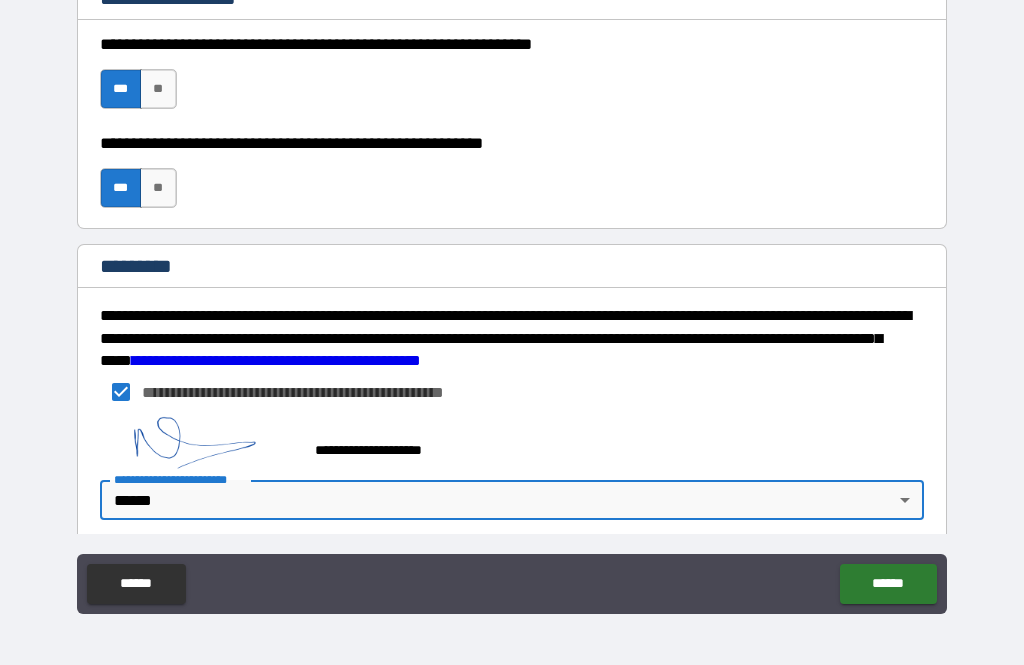 click on "******" at bounding box center [888, 584] 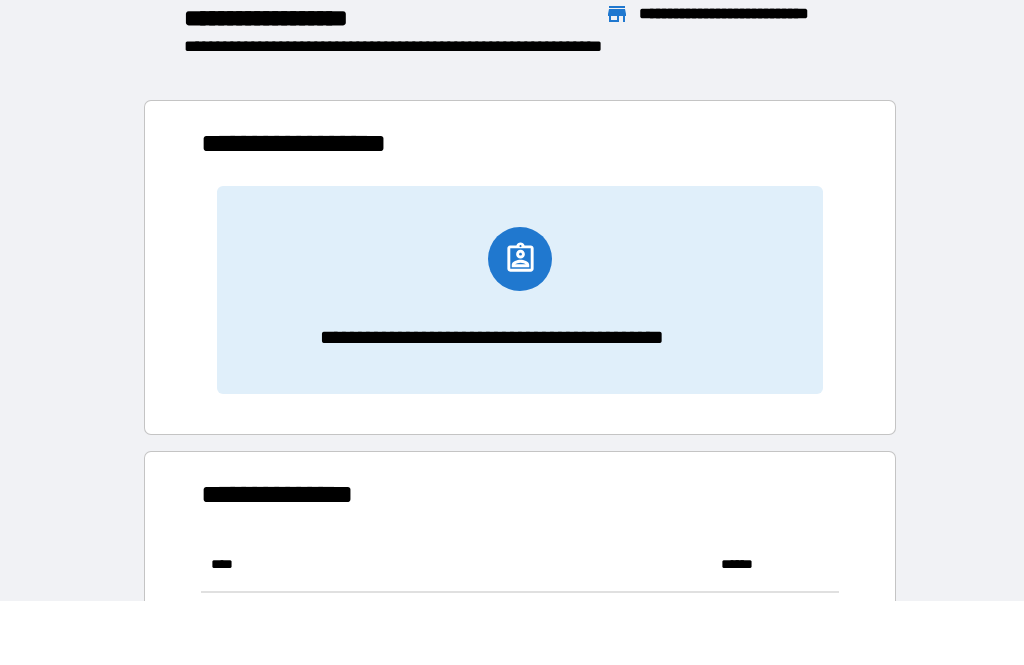 scroll, scrollTop: 386, scrollLeft: 638, axis: both 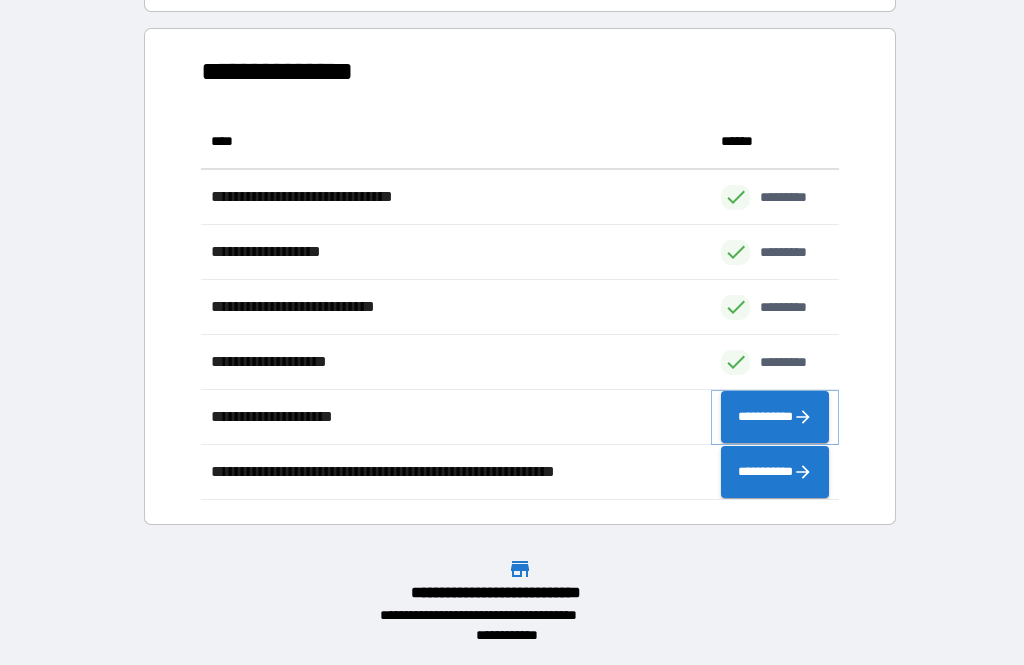 click on "**********" at bounding box center (775, 417) 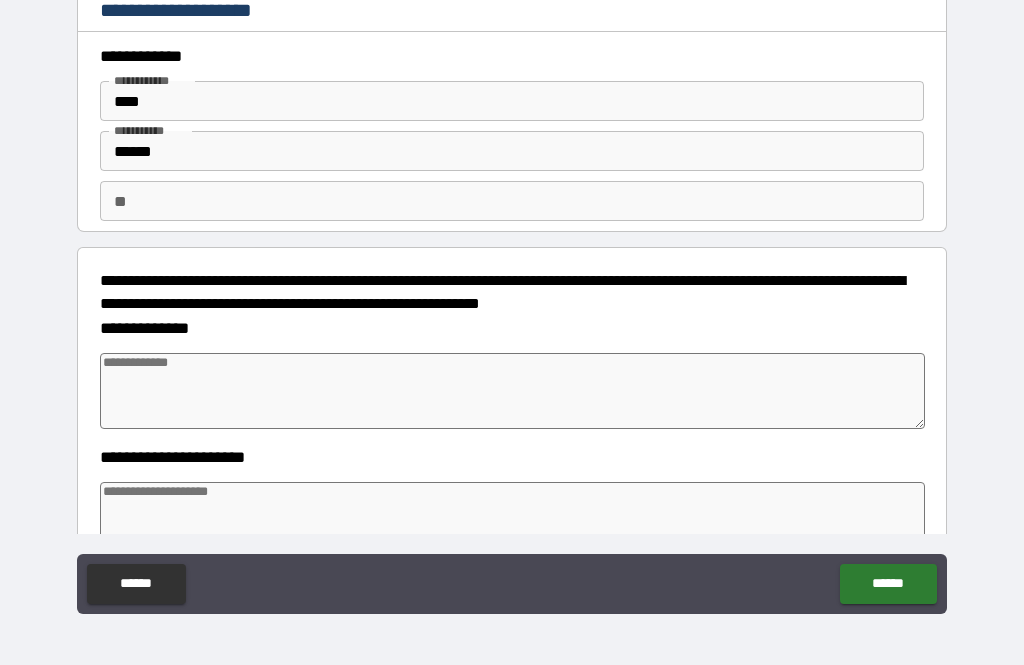 click at bounding box center (513, 391) 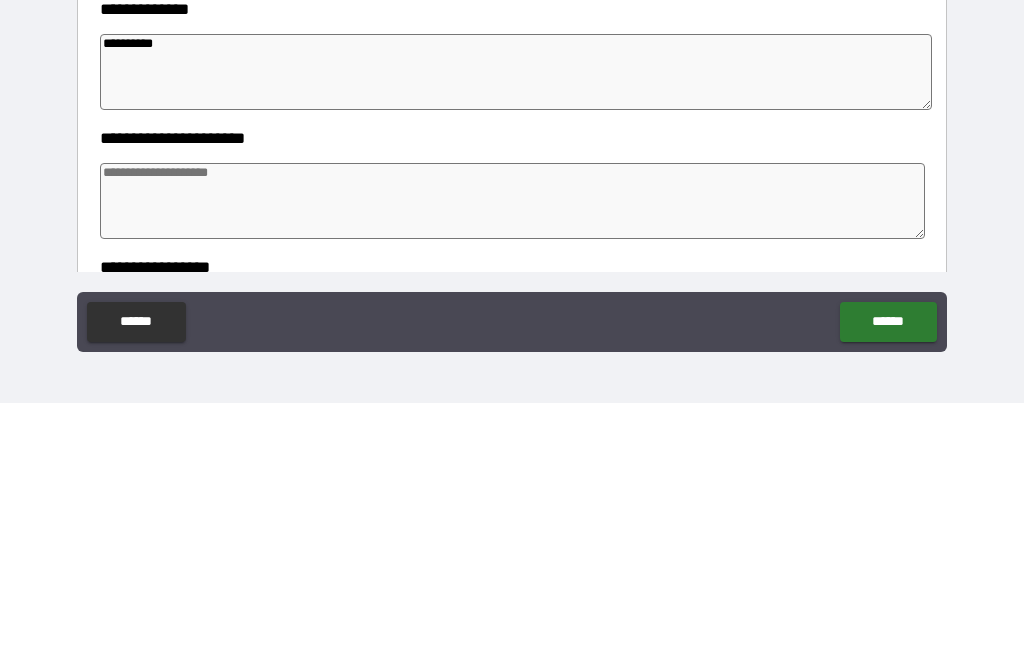 scroll, scrollTop: 58, scrollLeft: 0, axis: vertical 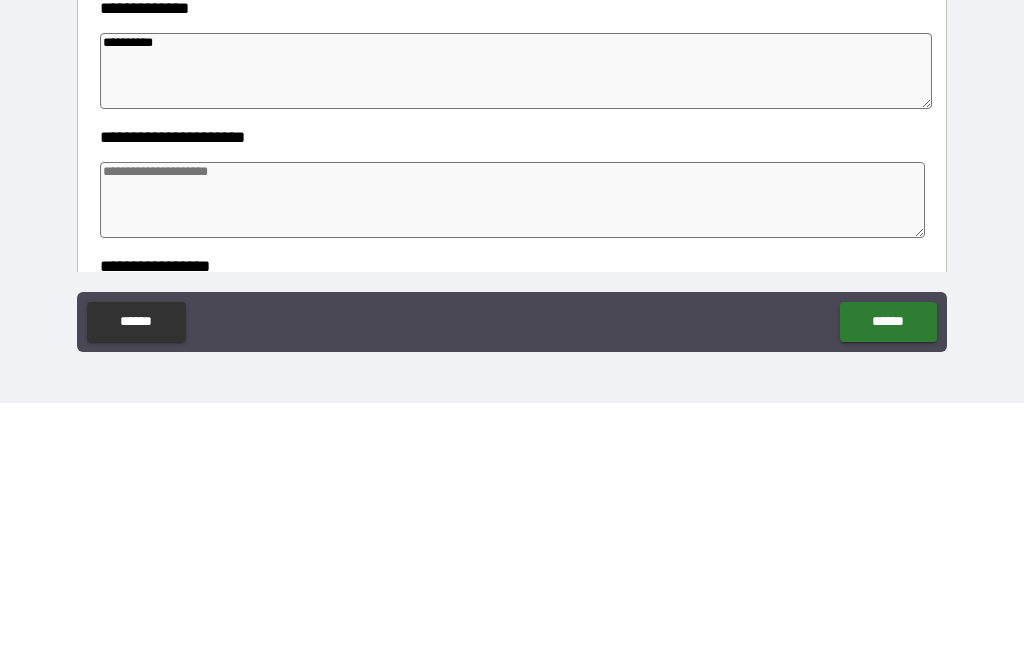 click at bounding box center (513, 462) 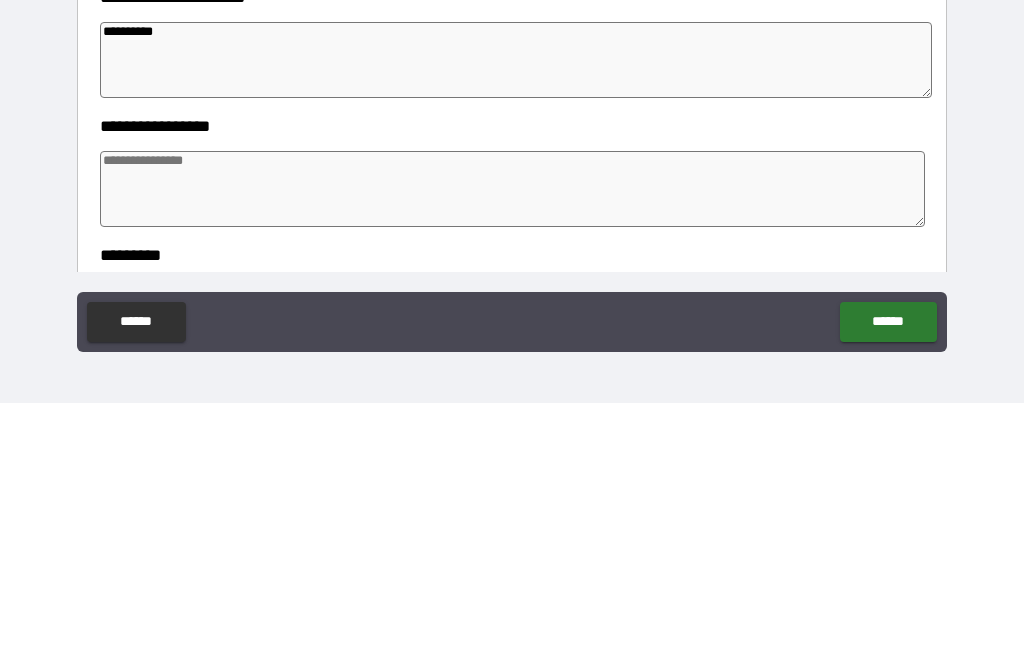 scroll, scrollTop: 200, scrollLeft: 0, axis: vertical 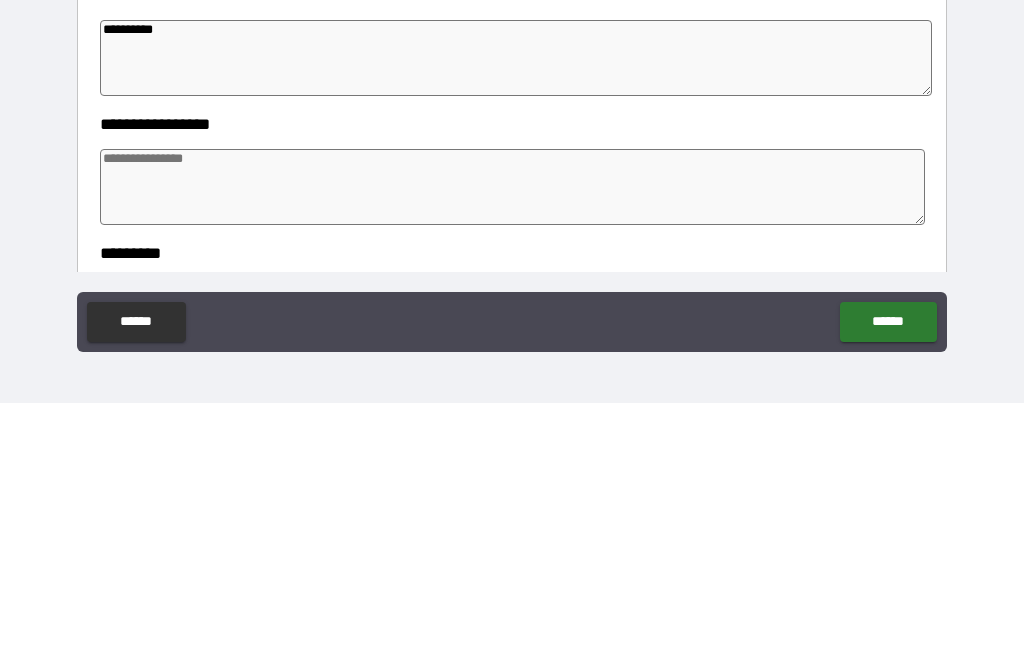 click at bounding box center (513, 449) 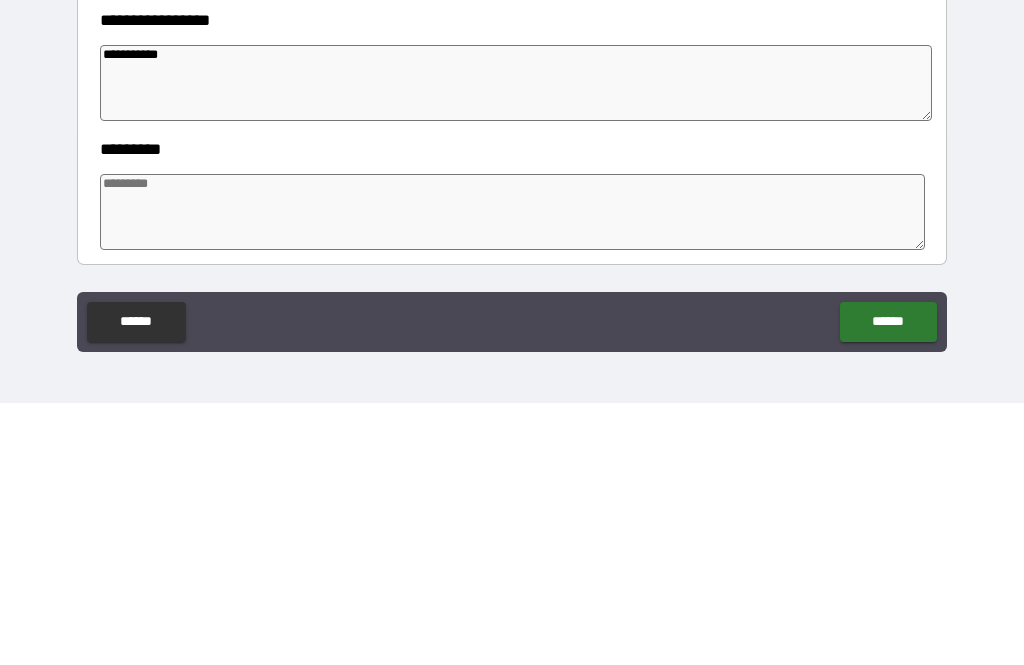 scroll, scrollTop: 340, scrollLeft: 0, axis: vertical 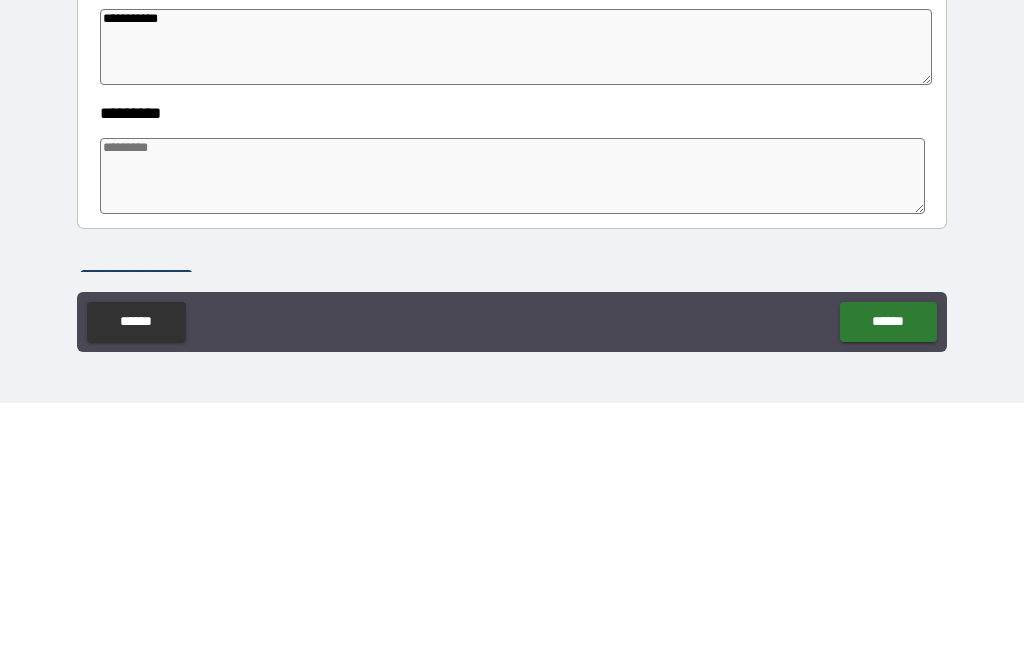 click at bounding box center (513, 438) 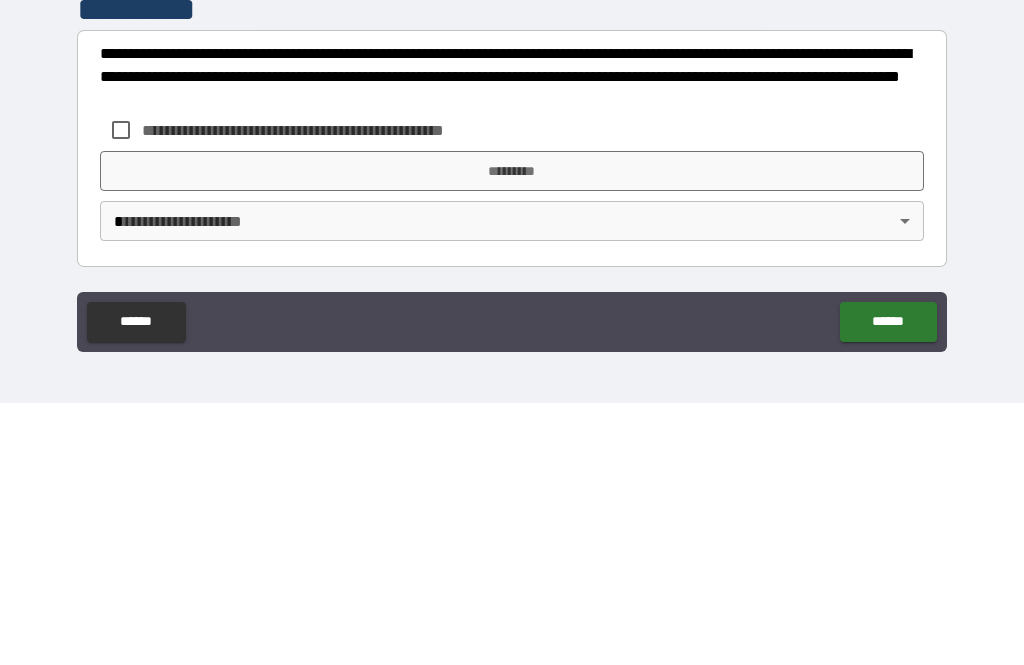scroll, scrollTop: 610, scrollLeft: 0, axis: vertical 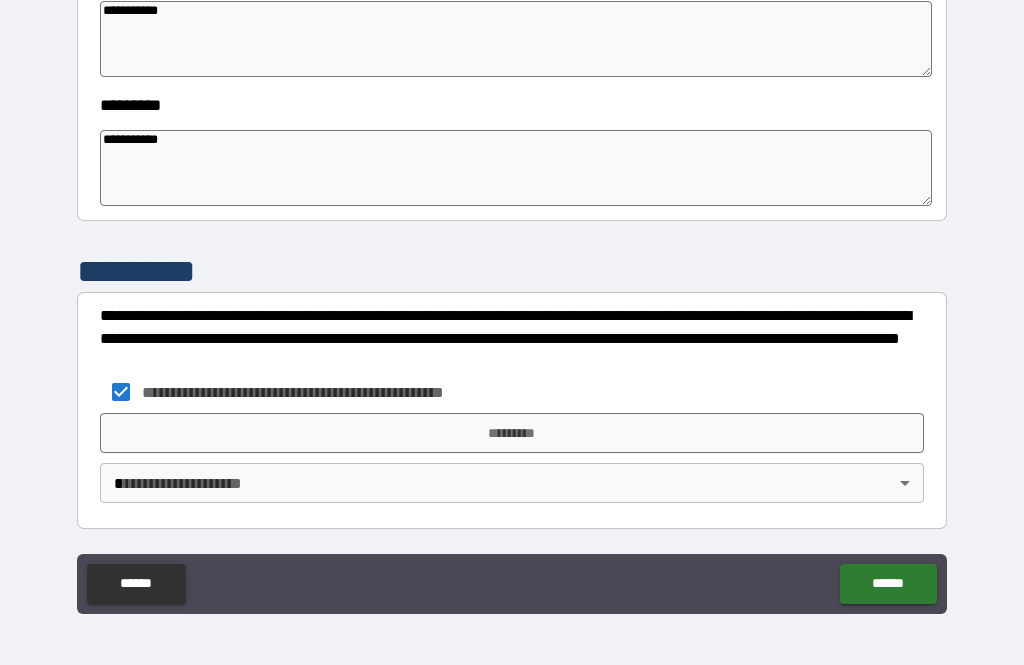 click on "*********" at bounding box center (512, 433) 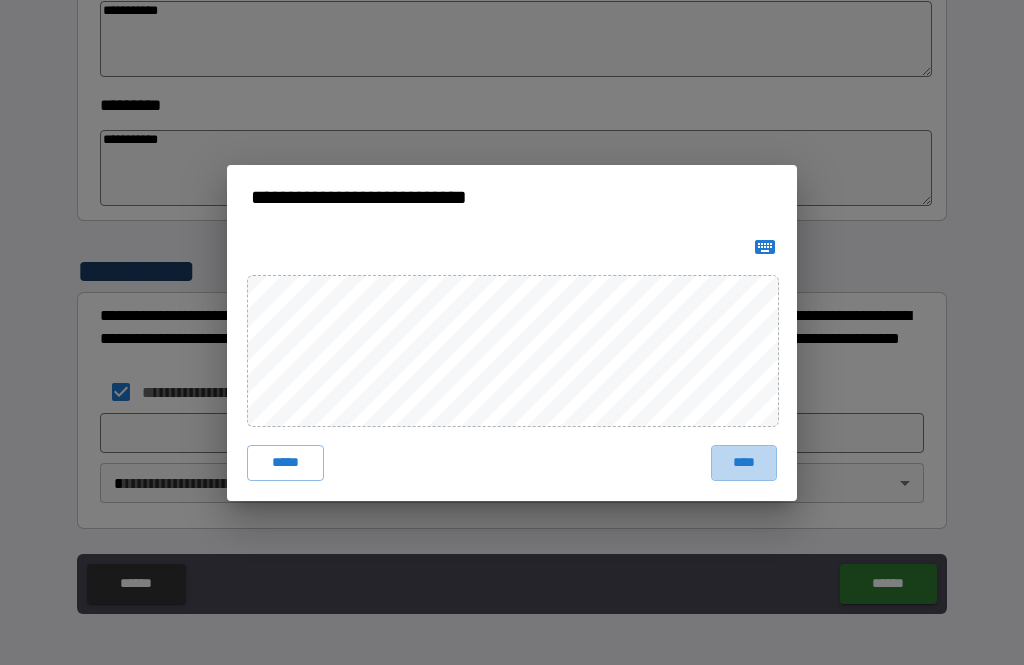 click on "****" at bounding box center [744, 463] 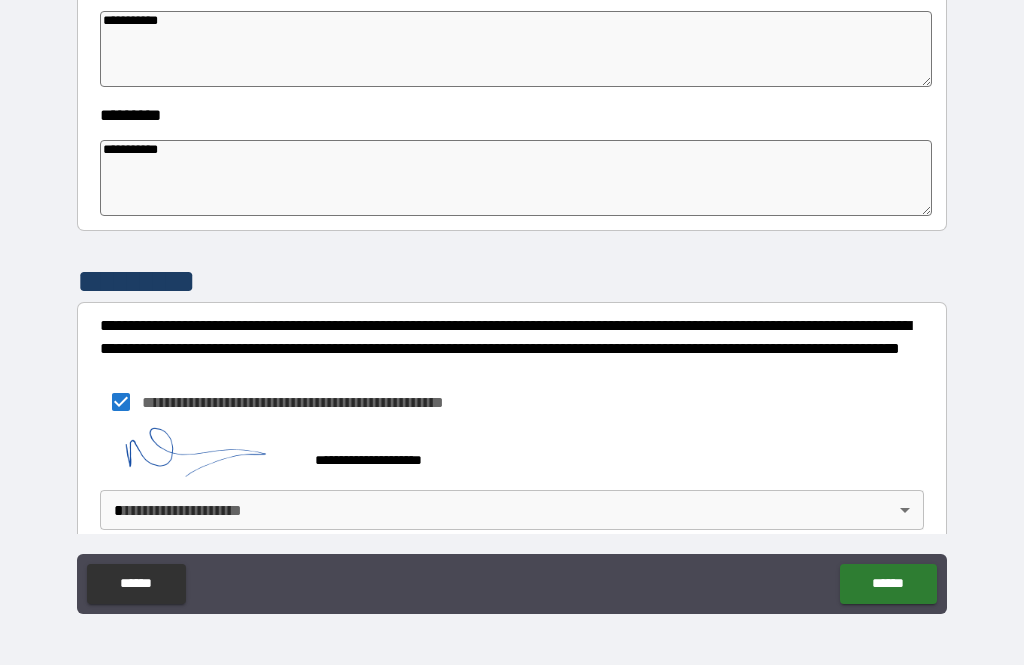 click on "**********" at bounding box center (512, 300) 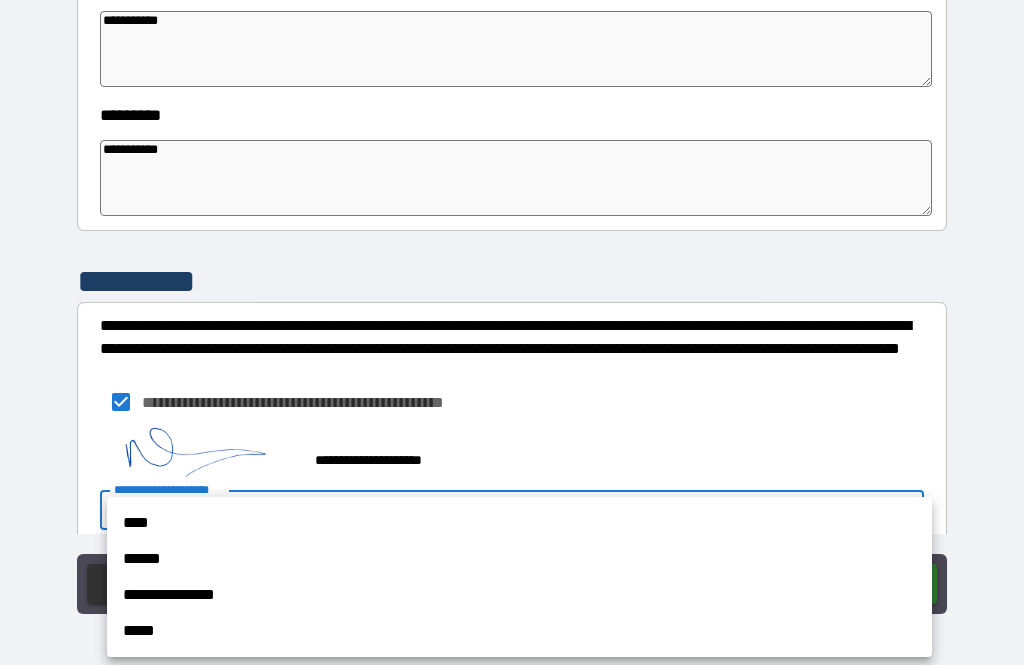 click on "**********" at bounding box center [519, 595] 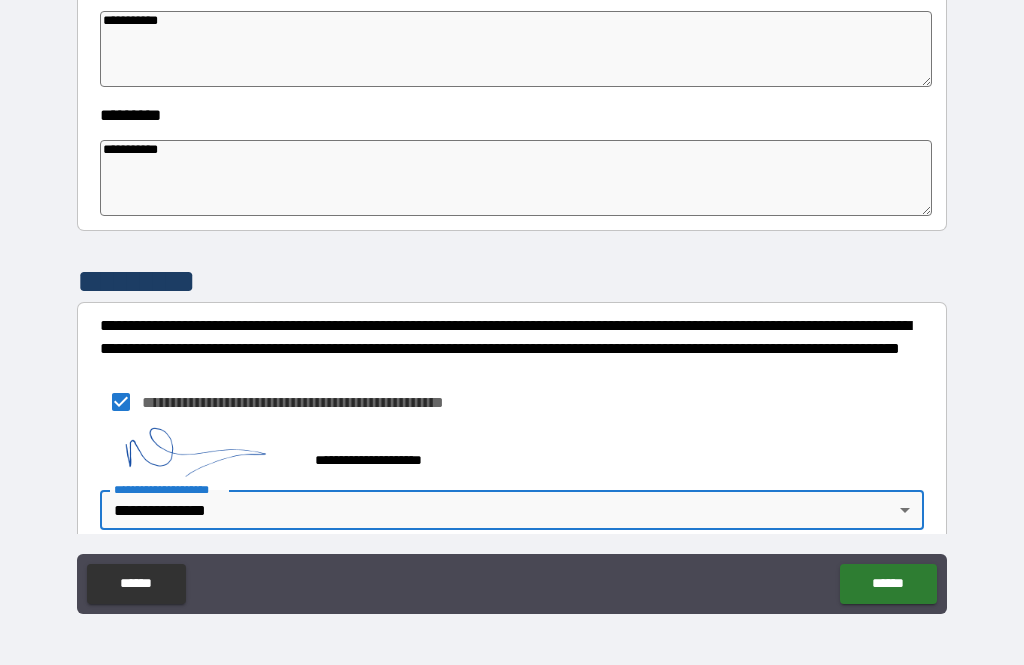 click on "******" at bounding box center [888, 584] 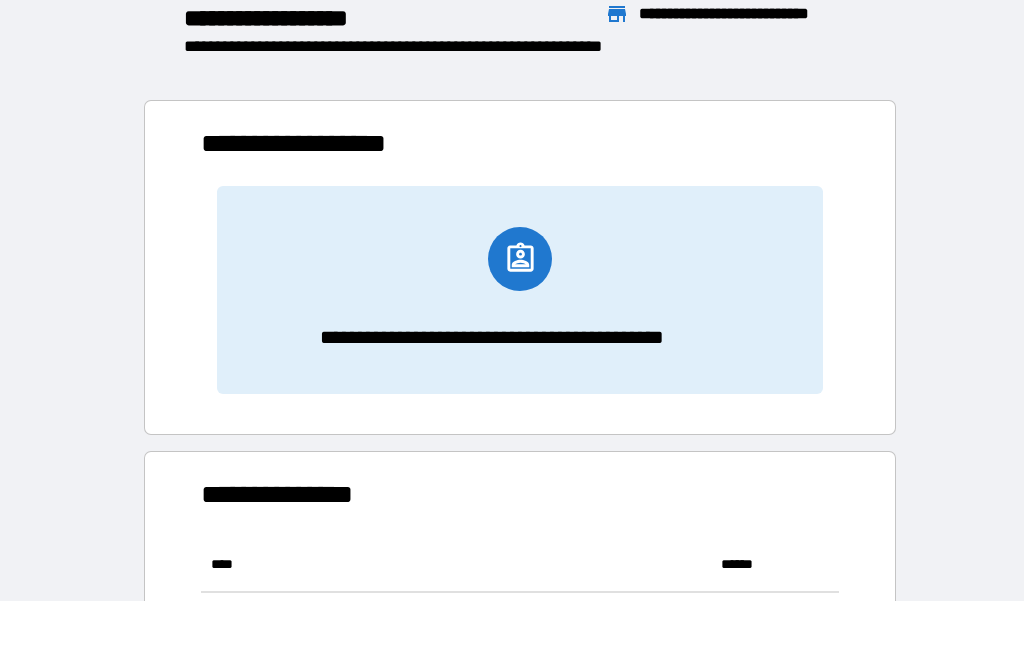 scroll, scrollTop: 1, scrollLeft: 1, axis: both 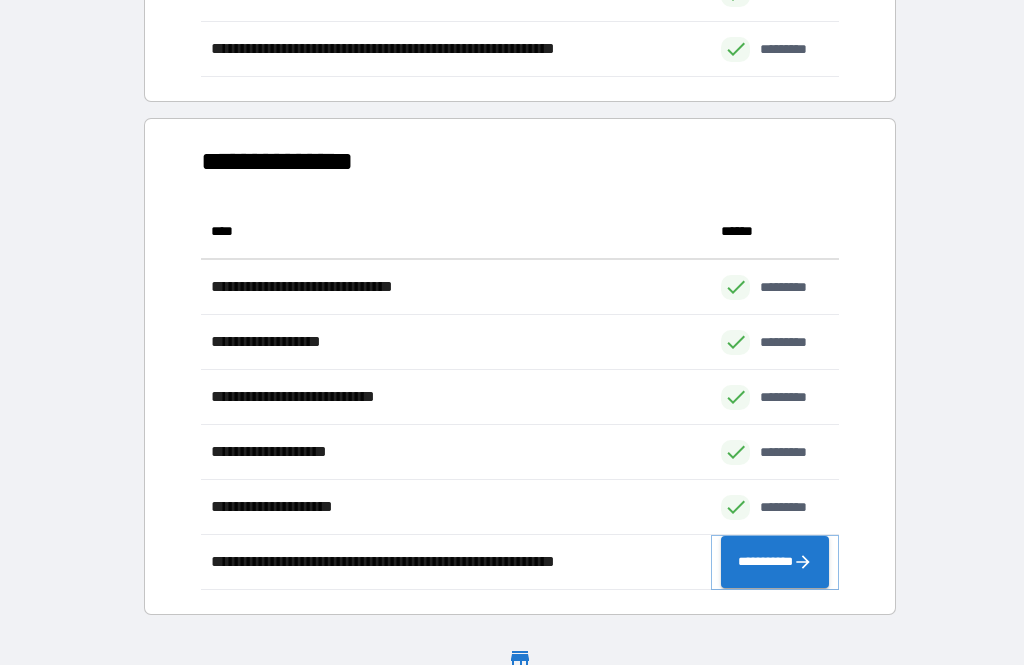 click on "**********" at bounding box center [775, 562] 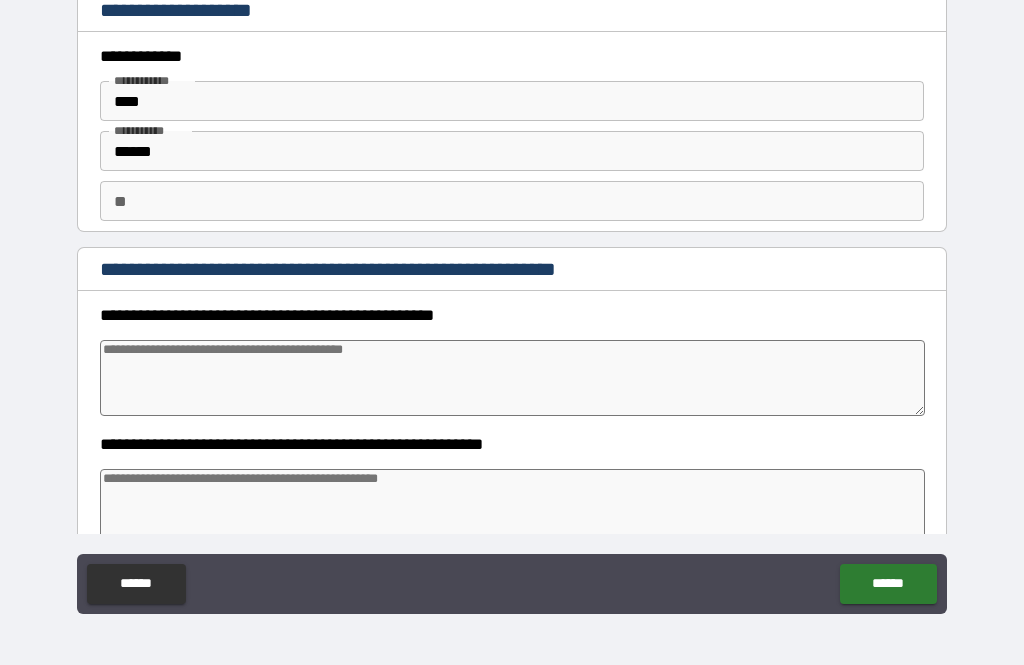 click at bounding box center [513, 378] 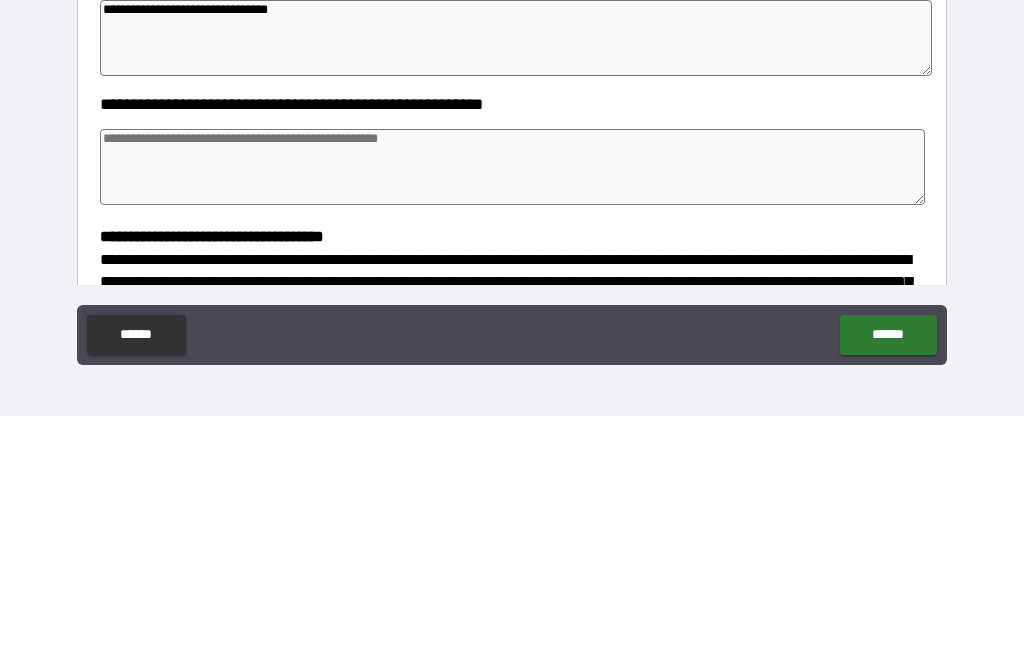 scroll, scrollTop: 113, scrollLeft: 0, axis: vertical 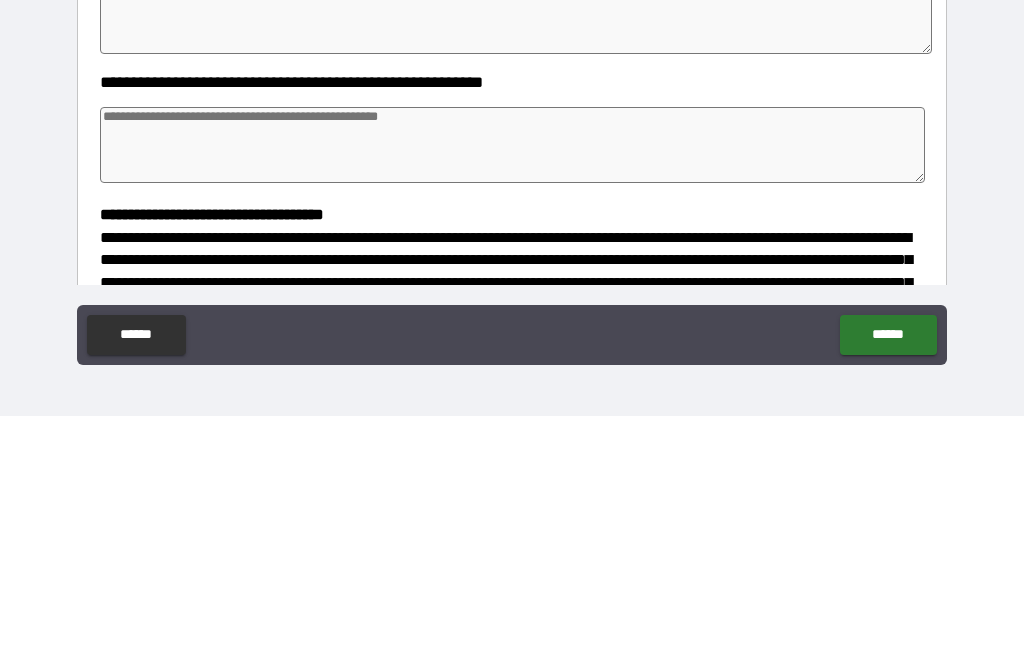 click at bounding box center [513, 394] 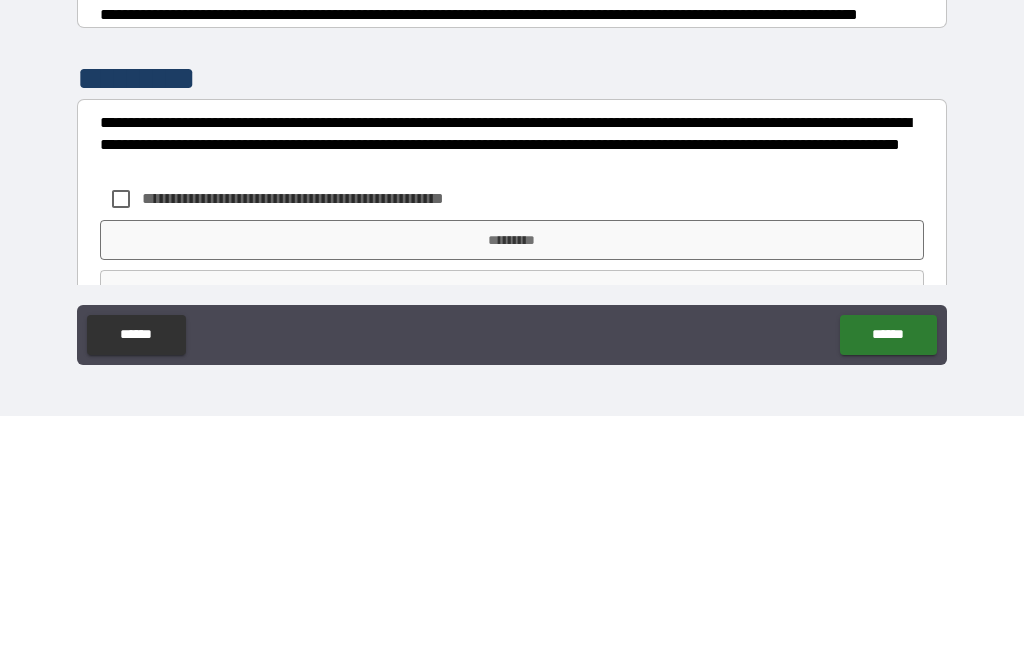scroll, scrollTop: 472, scrollLeft: 0, axis: vertical 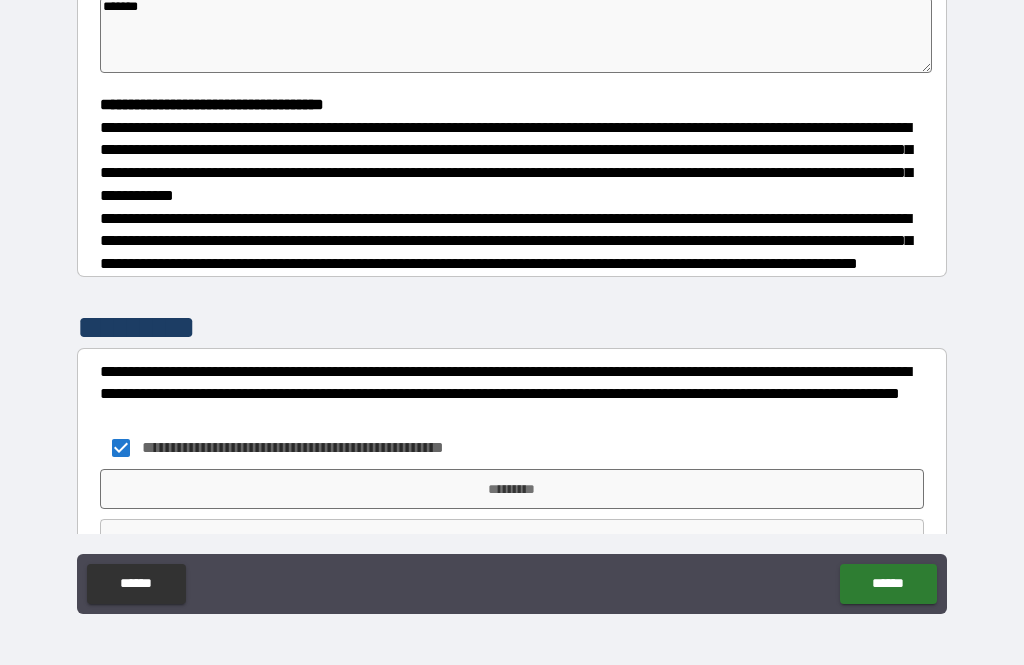 click on "*********" at bounding box center [512, 489] 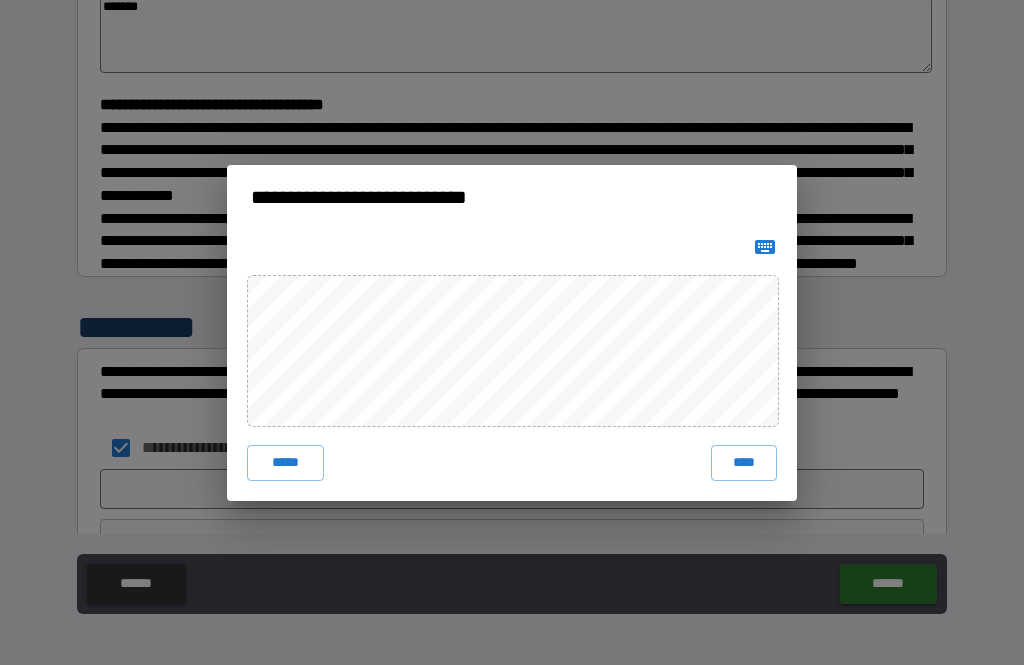 click on "****" at bounding box center (744, 463) 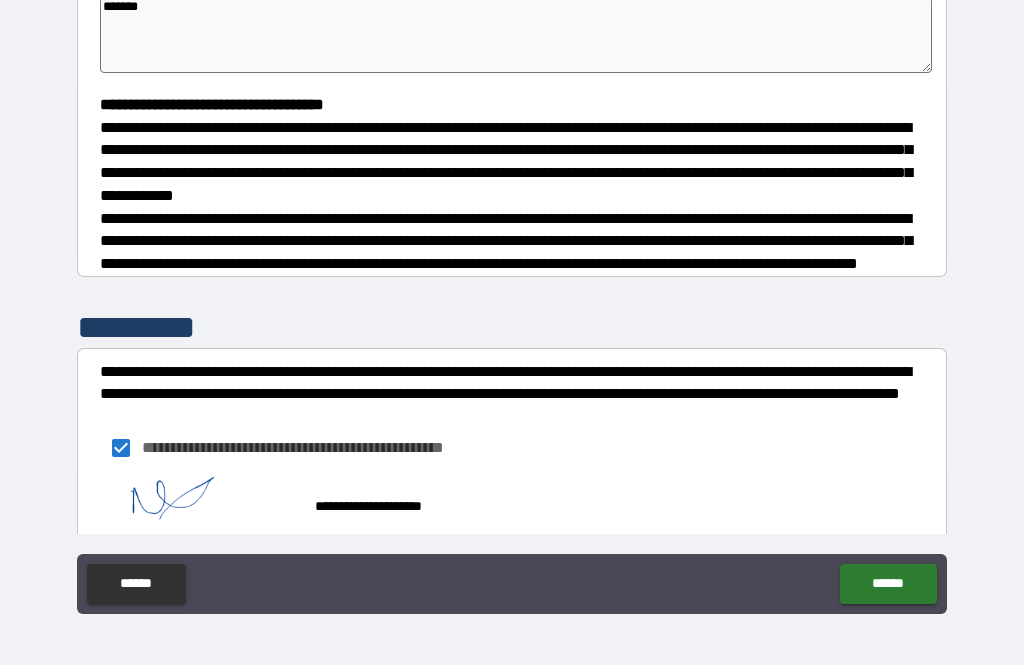 click on "******" at bounding box center [888, 584] 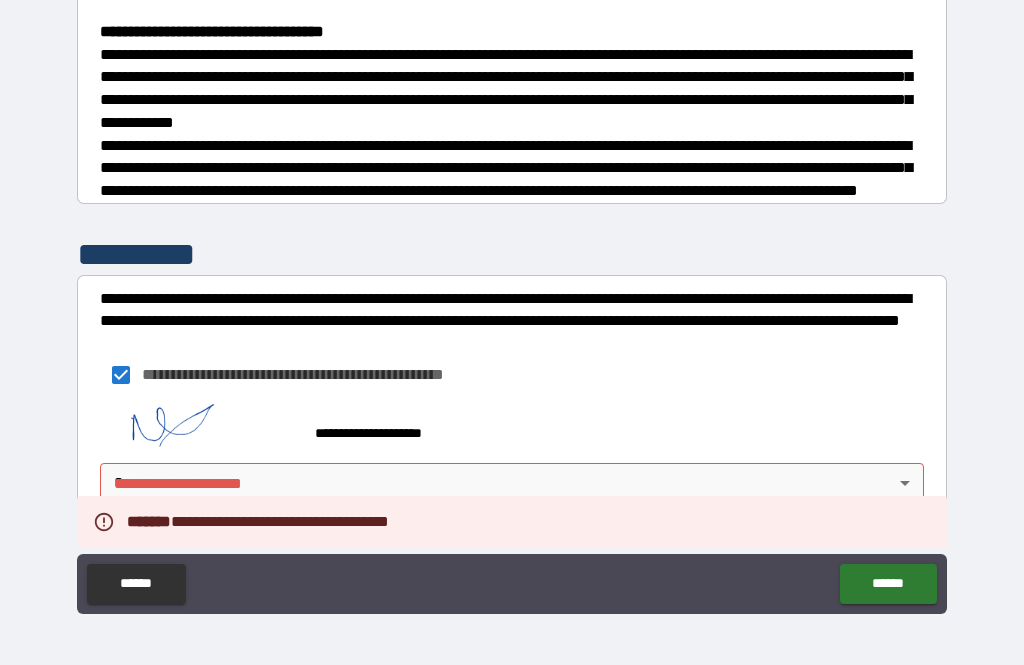 scroll, scrollTop: 561, scrollLeft: 0, axis: vertical 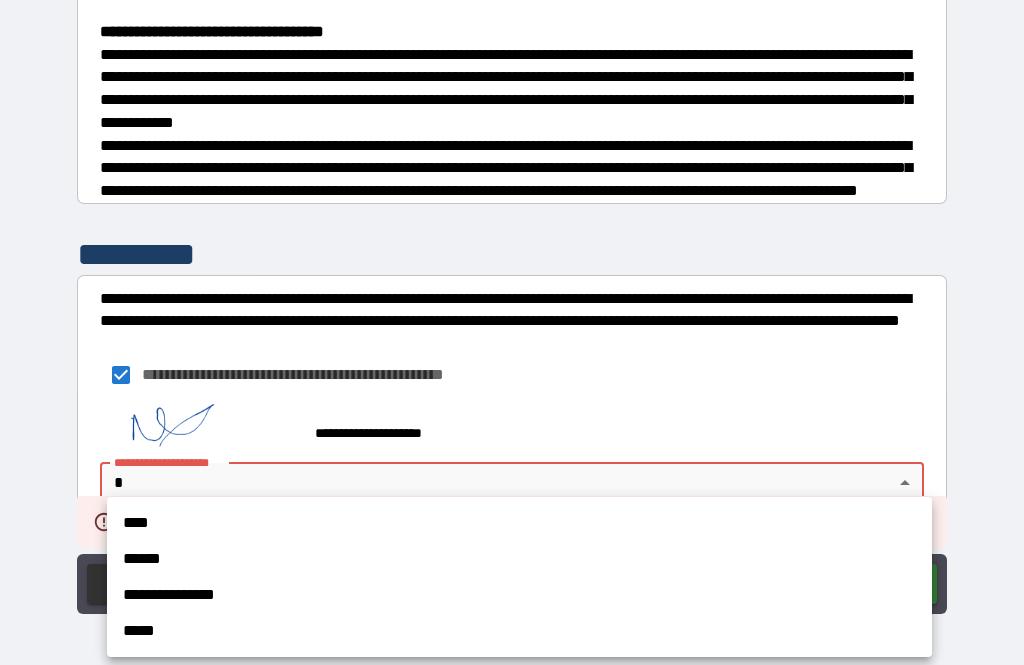 click on "**********" at bounding box center [519, 595] 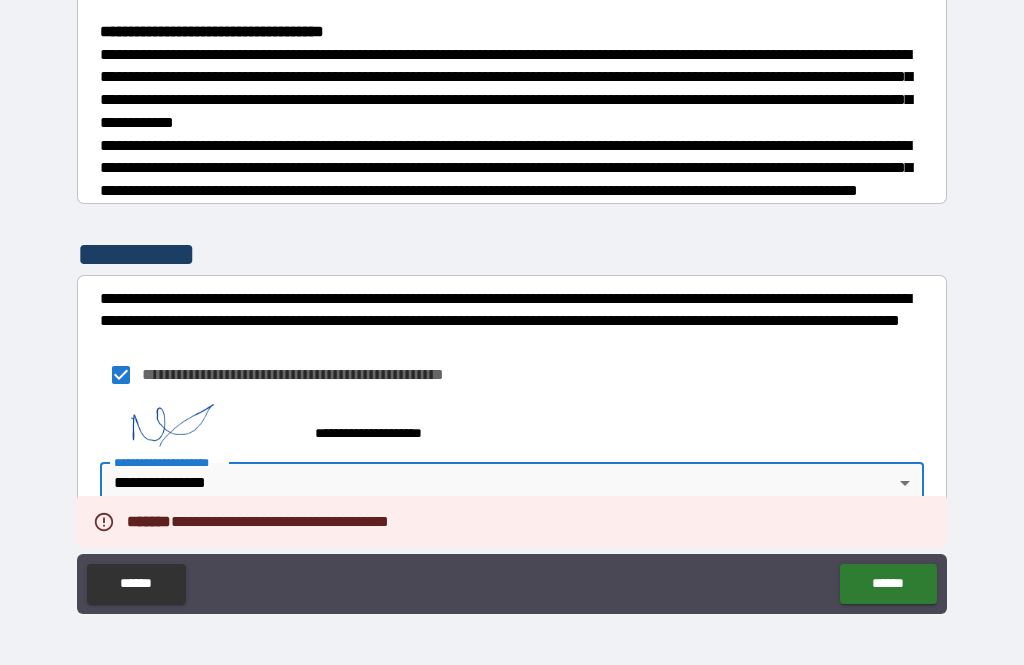 click on "******" at bounding box center (888, 584) 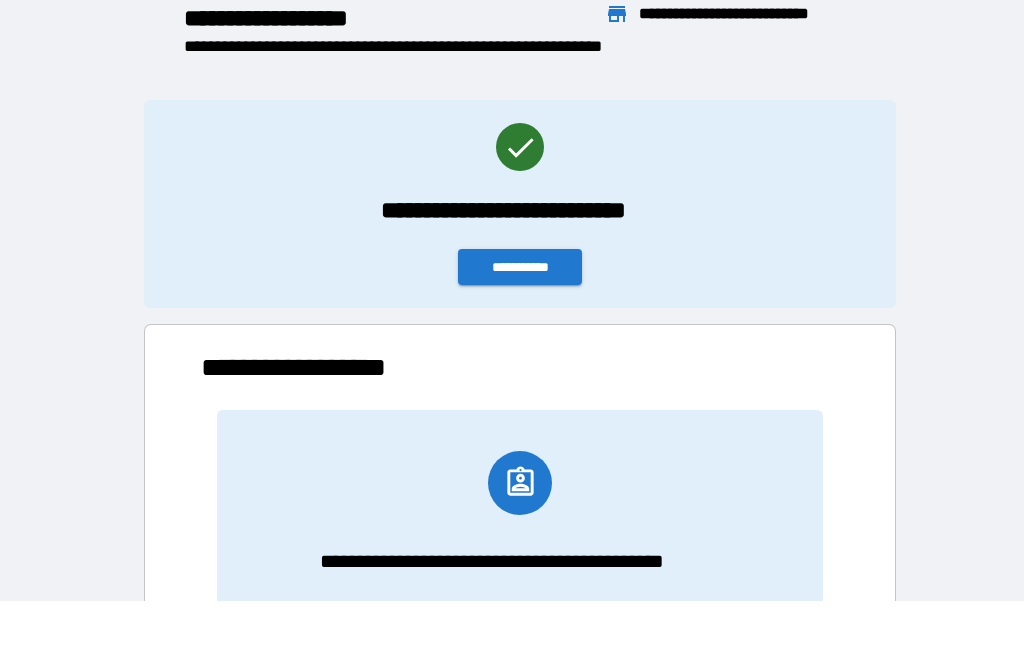 scroll, scrollTop: 1, scrollLeft: 1, axis: both 